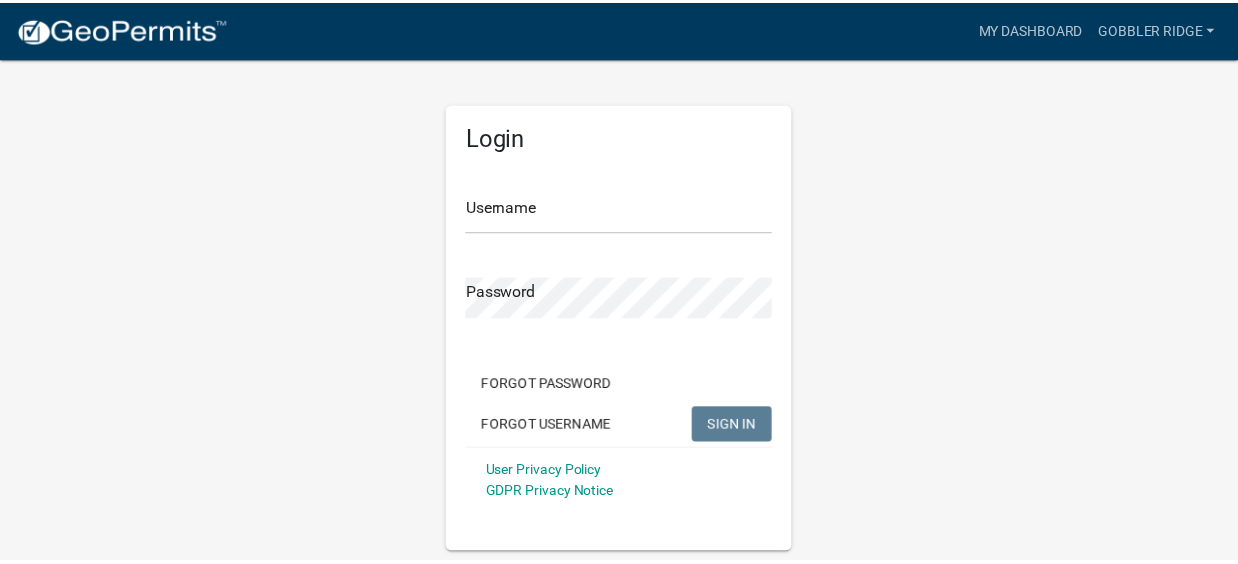 scroll, scrollTop: 0, scrollLeft: 0, axis: both 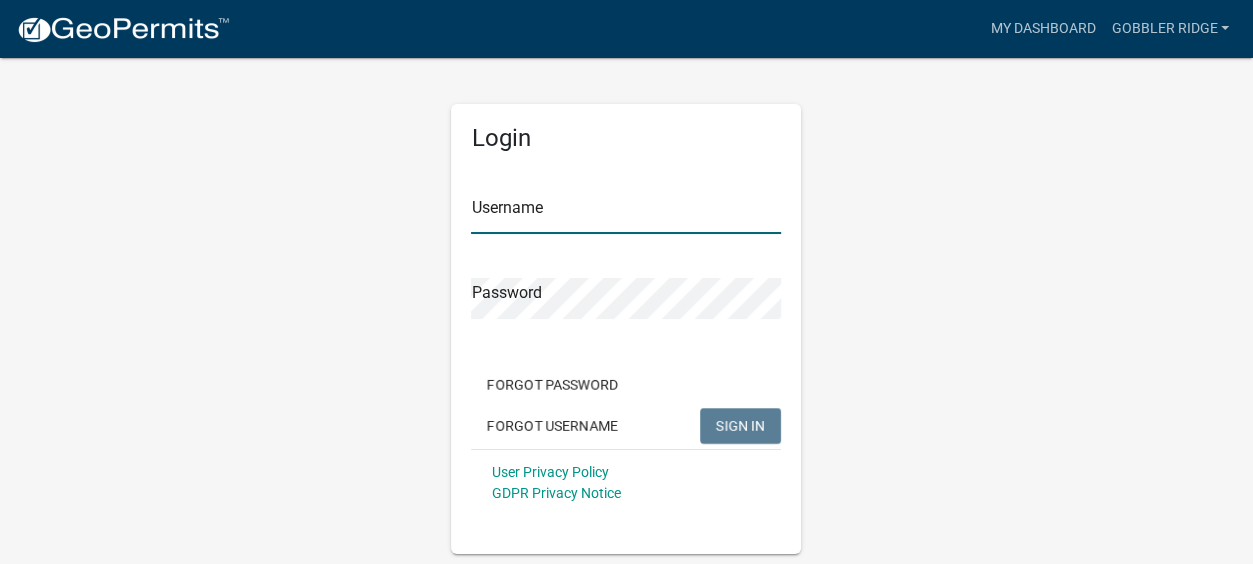 type on "Gobbler Ridge" 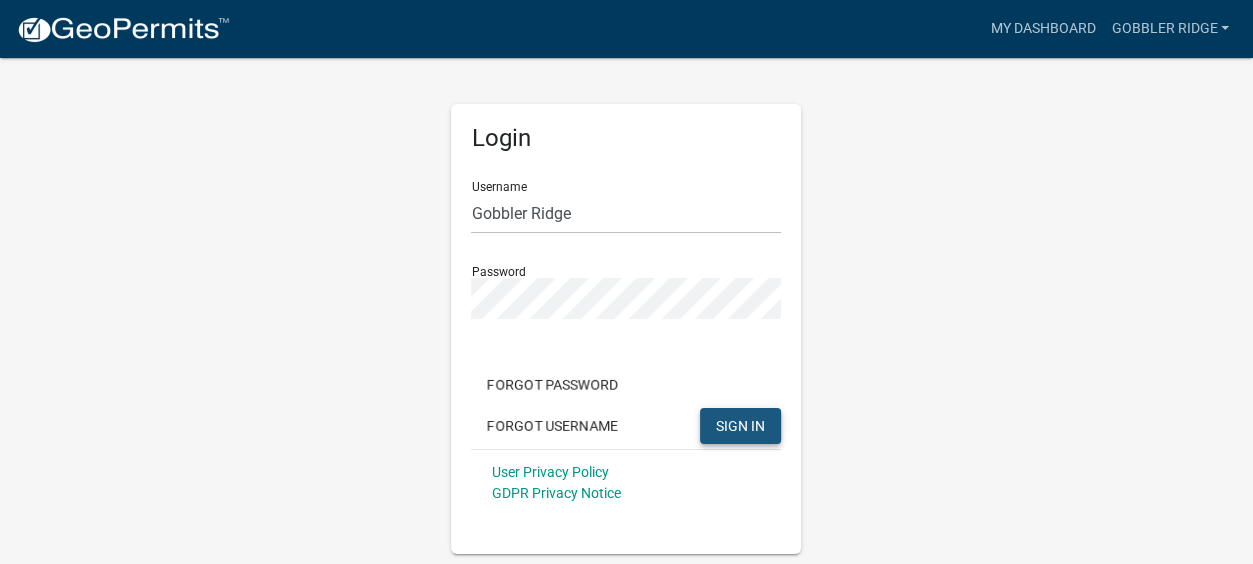 click on "SIGN IN" 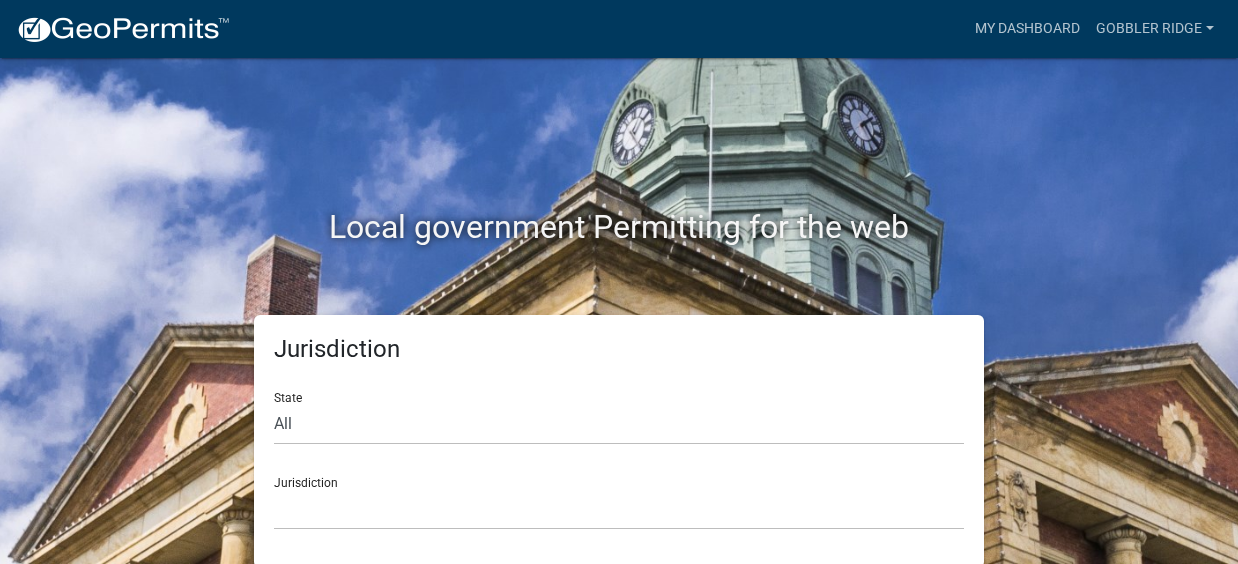 scroll, scrollTop: 0, scrollLeft: 0, axis: both 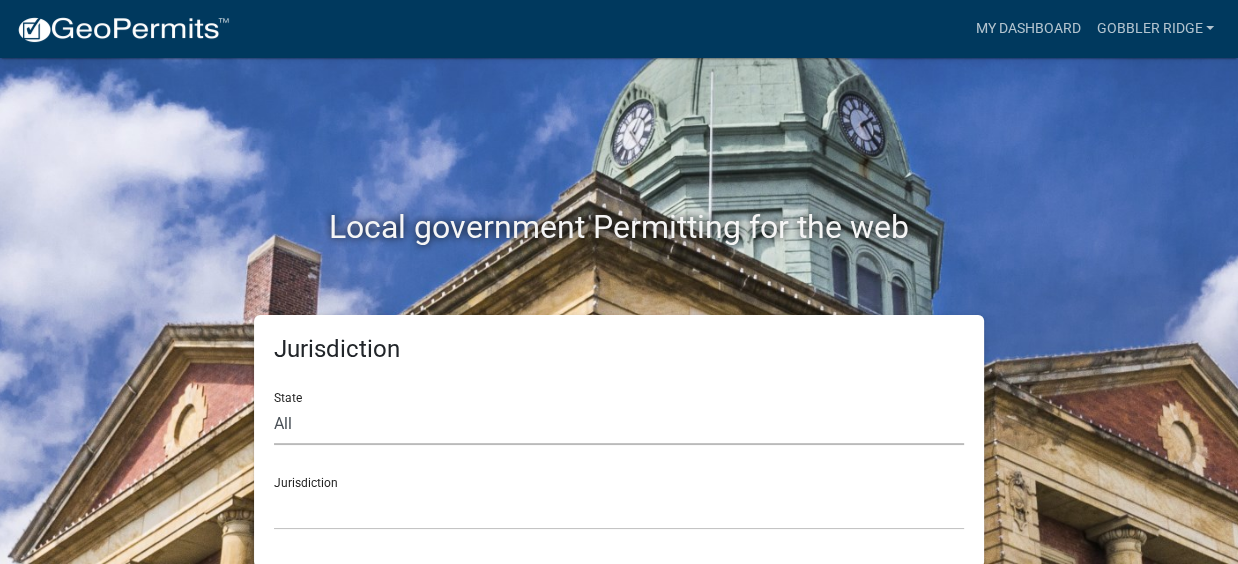 click on "All  Colorado   Georgia   Indiana   Iowa   Kansas   Minnesota   Ohio   South Carolina   Wisconsin" 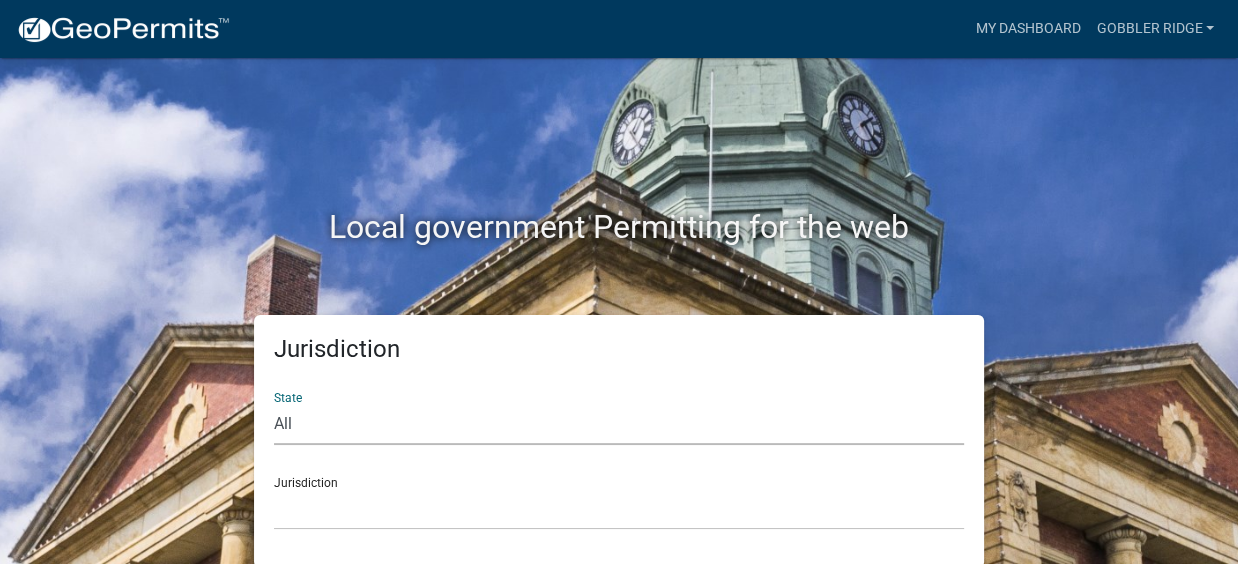 select on "Georgia" 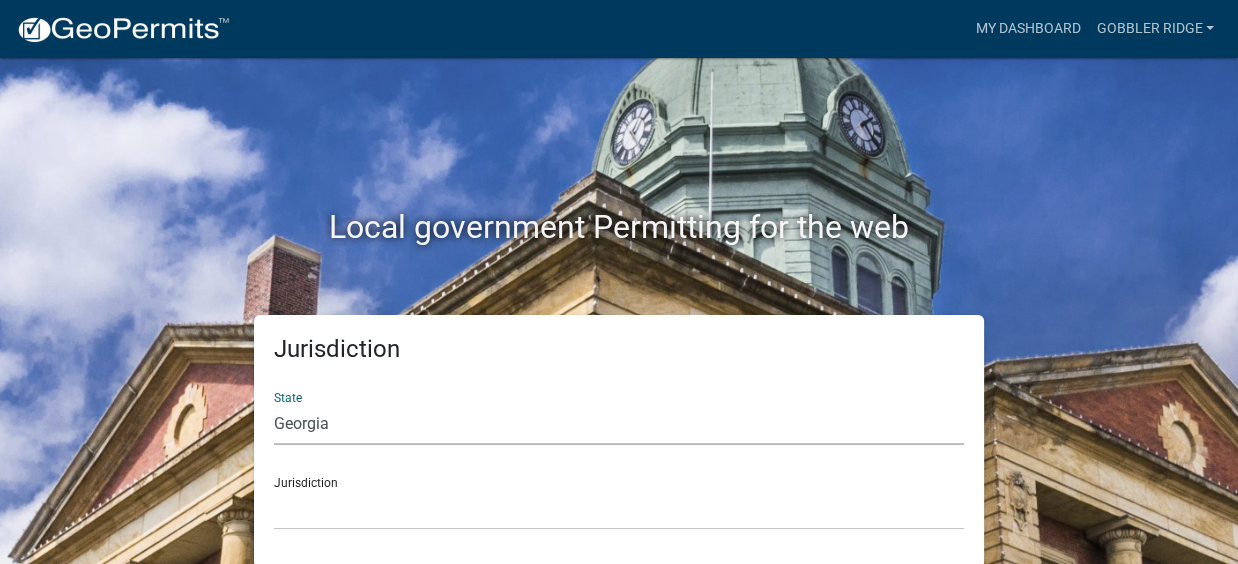 click on "All  Colorado   Georgia   Indiana   Iowa   Kansas   Minnesota   Ohio   South Carolina   Wisconsin" 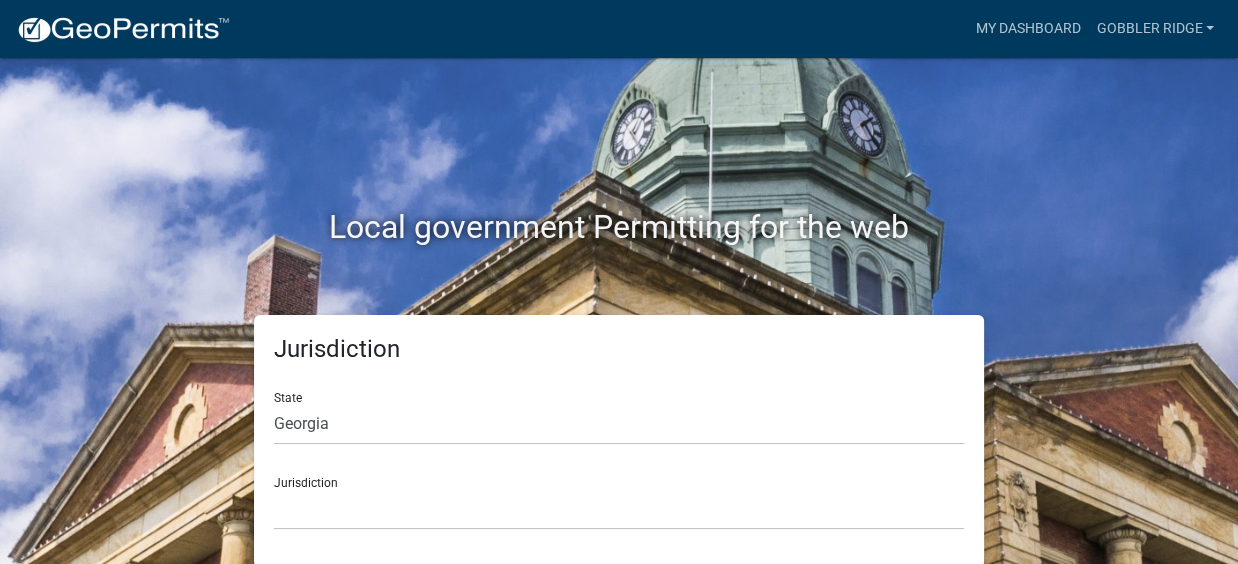 click on "Jurisdiction City of Bainbridge, Georgia Cook County, Georgia Crawford County, Georgia Gilmer County, Georgia Haralson County, Georgia Jasper County, Georgia Madison County, Georgia Putnam County, Georgia Talbot County, Georgia Troup County, Georgia" 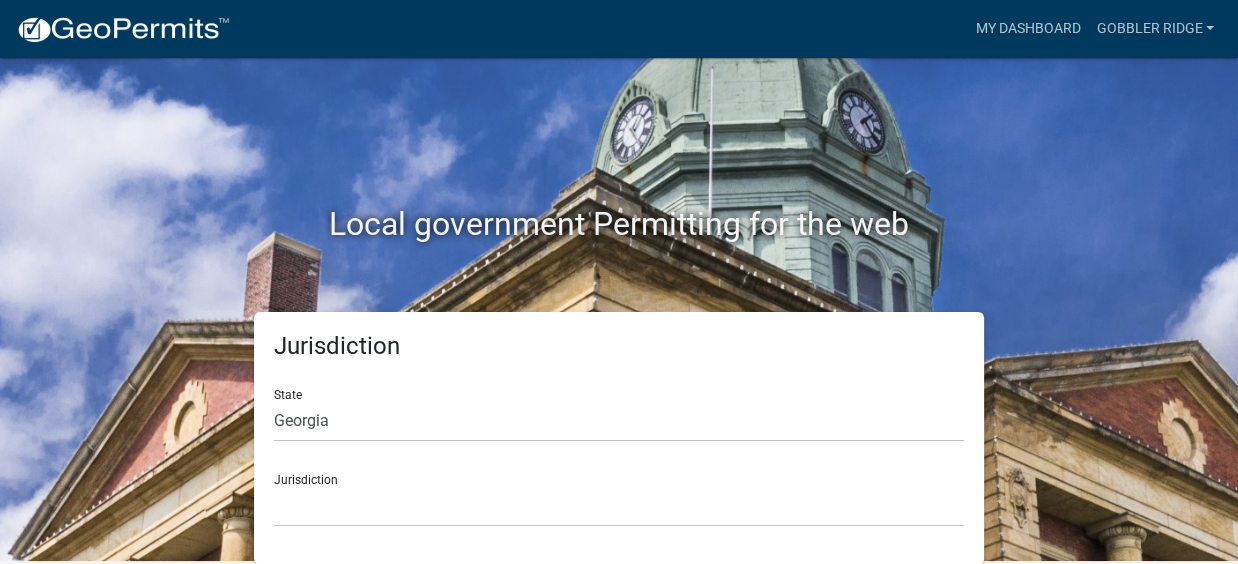 click on "Jurisdiction City of Bainbridge, Georgia Cook County, Georgia Crawford County, Georgia Gilmer County, Georgia Haralson County, Georgia Jasper County, Georgia Madison County, Georgia Putnam County, Georgia Talbot County, Georgia Troup County, Georgia" 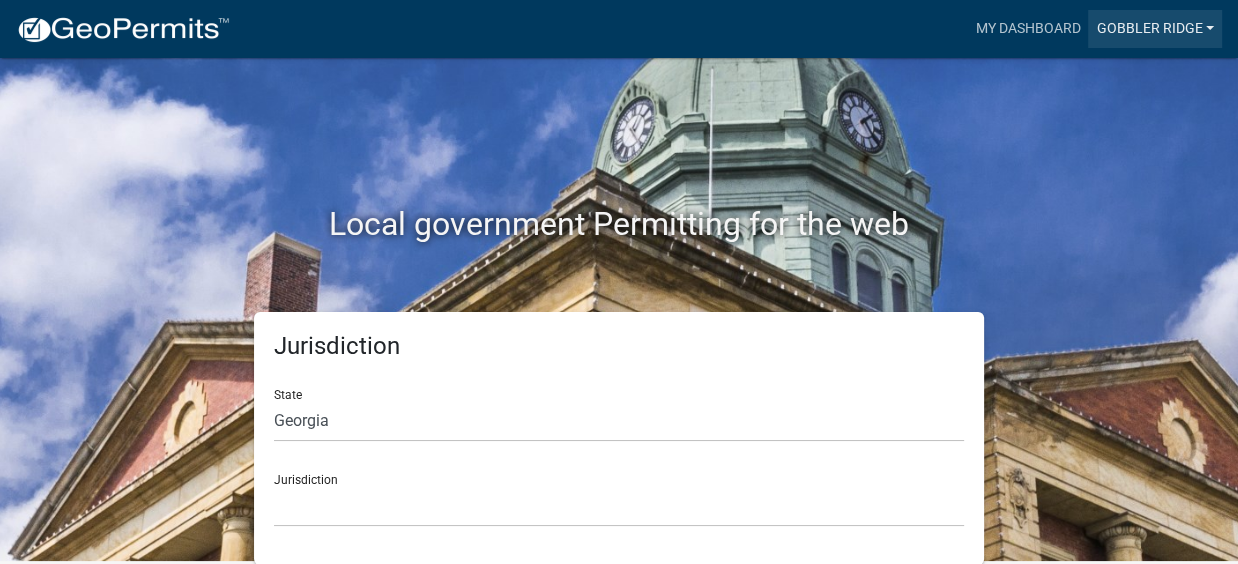 click on "Gobbler Ridge" at bounding box center [1155, 29] 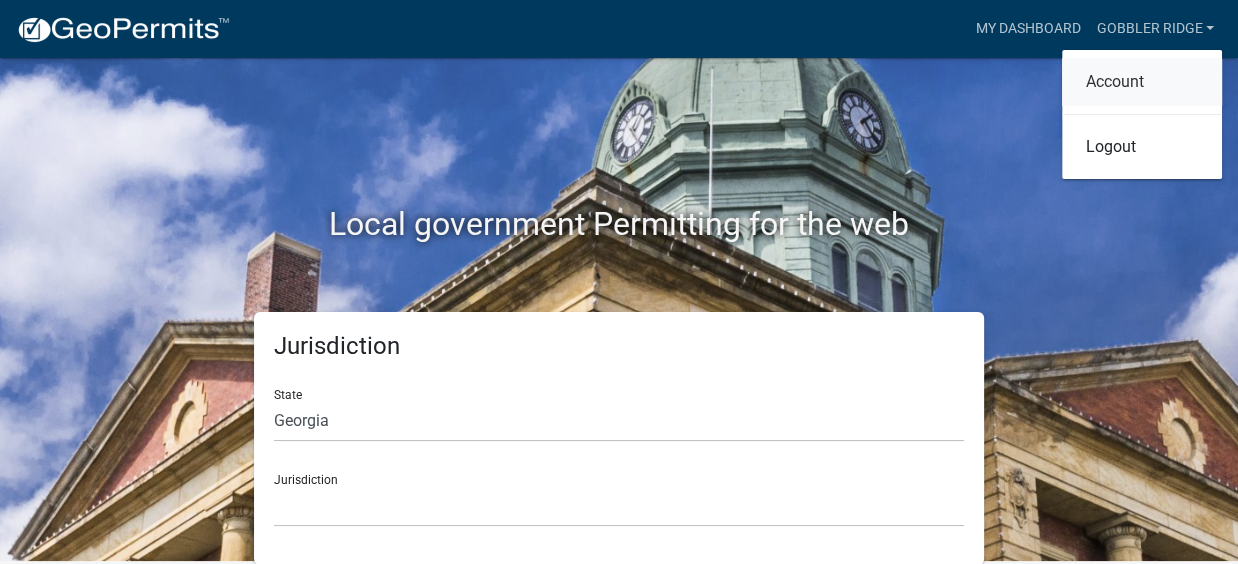click on "Account" at bounding box center [1142, 82] 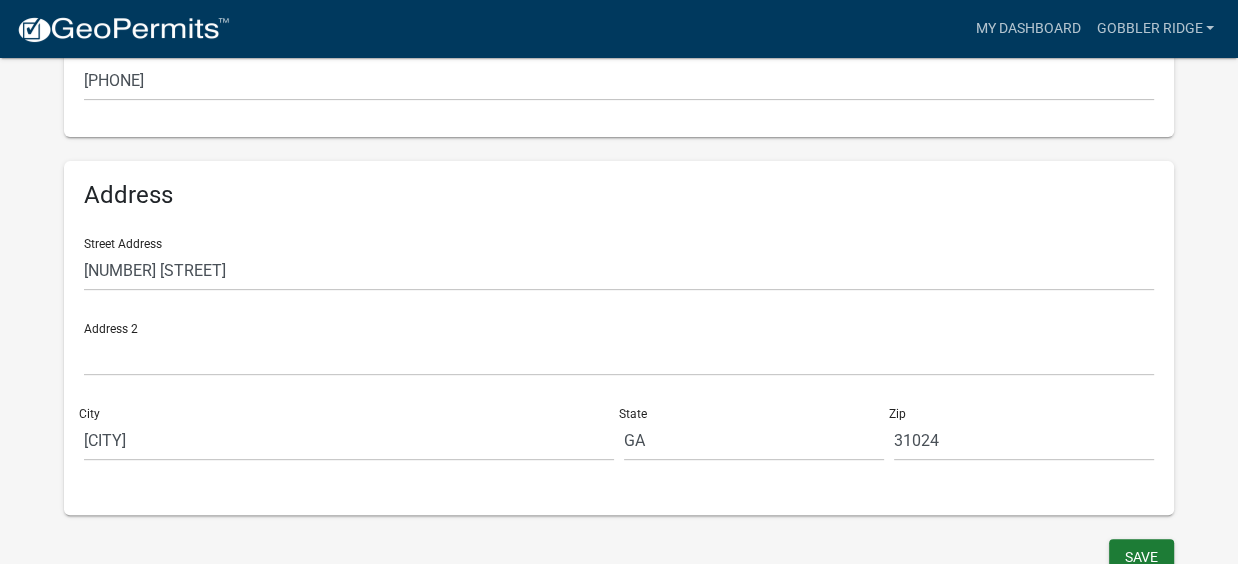 scroll, scrollTop: 600, scrollLeft: 0, axis: vertical 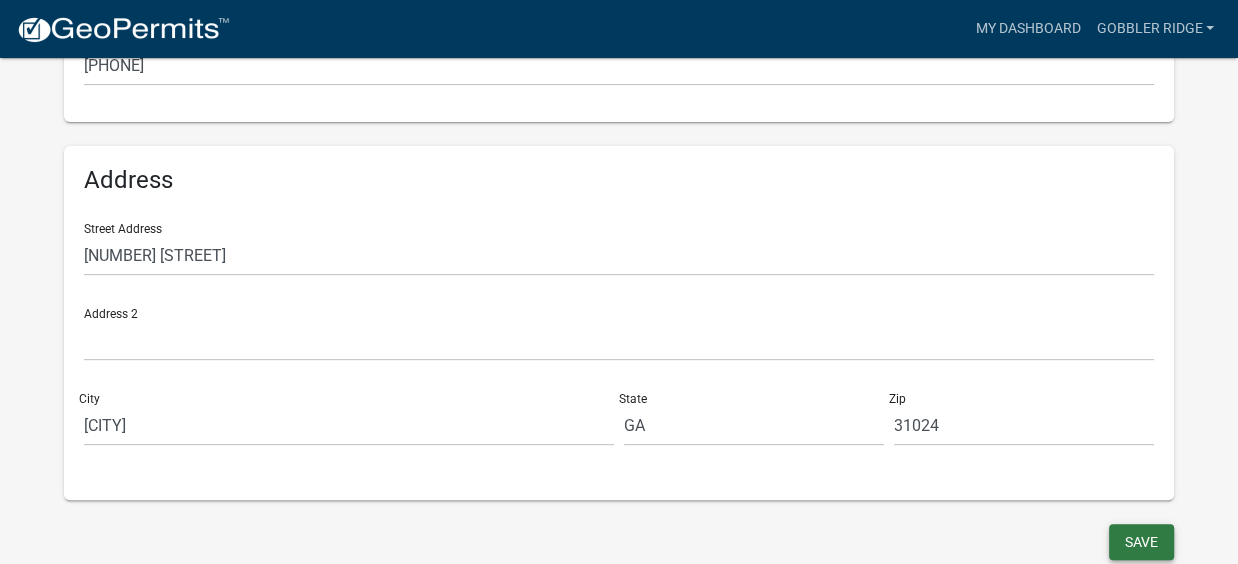 click on "Save" 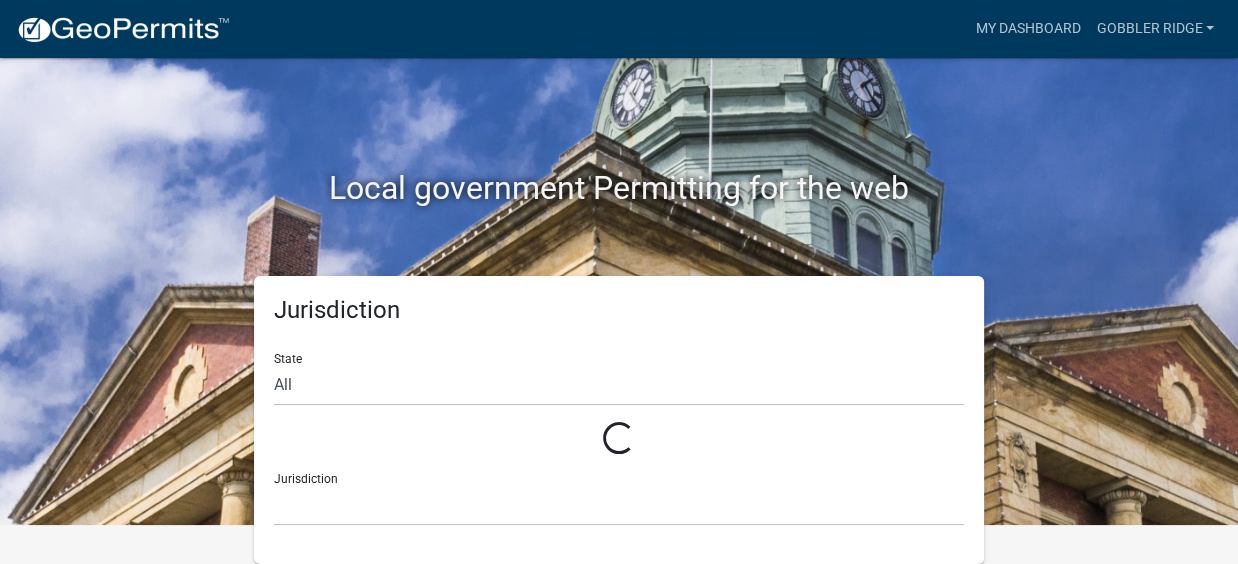 scroll, scrollTop: 3, scrollLeft: 0, axis: vertical 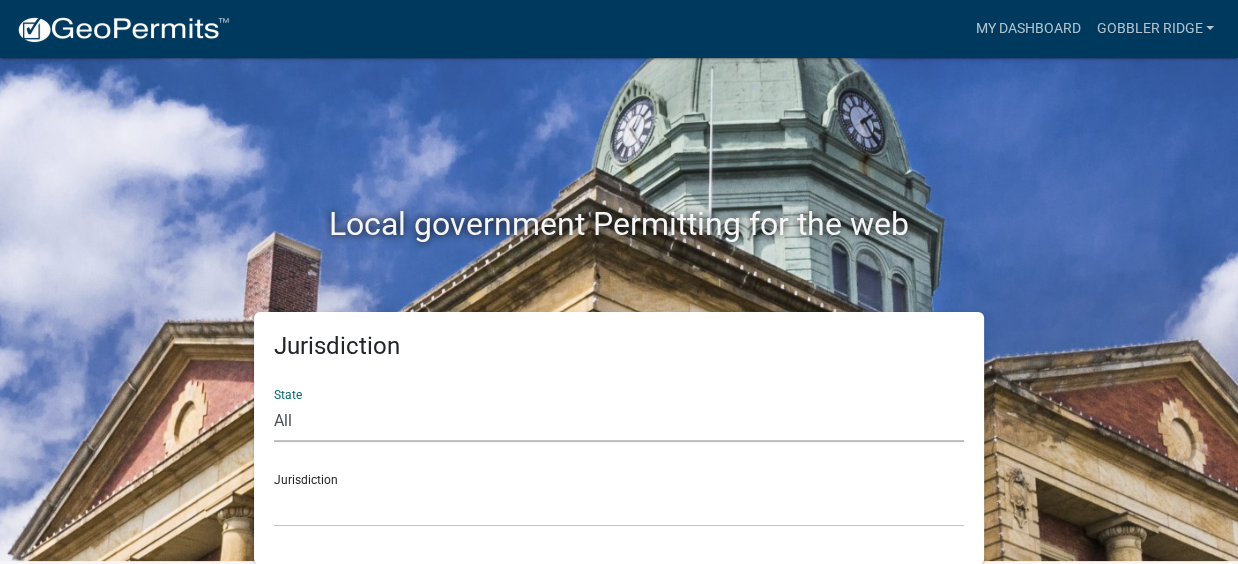 click on "All  Colorado   Georgia   Indiana   Iowa   Kansas   Minnesota   Ohio   South Carolina   Wisconsin" 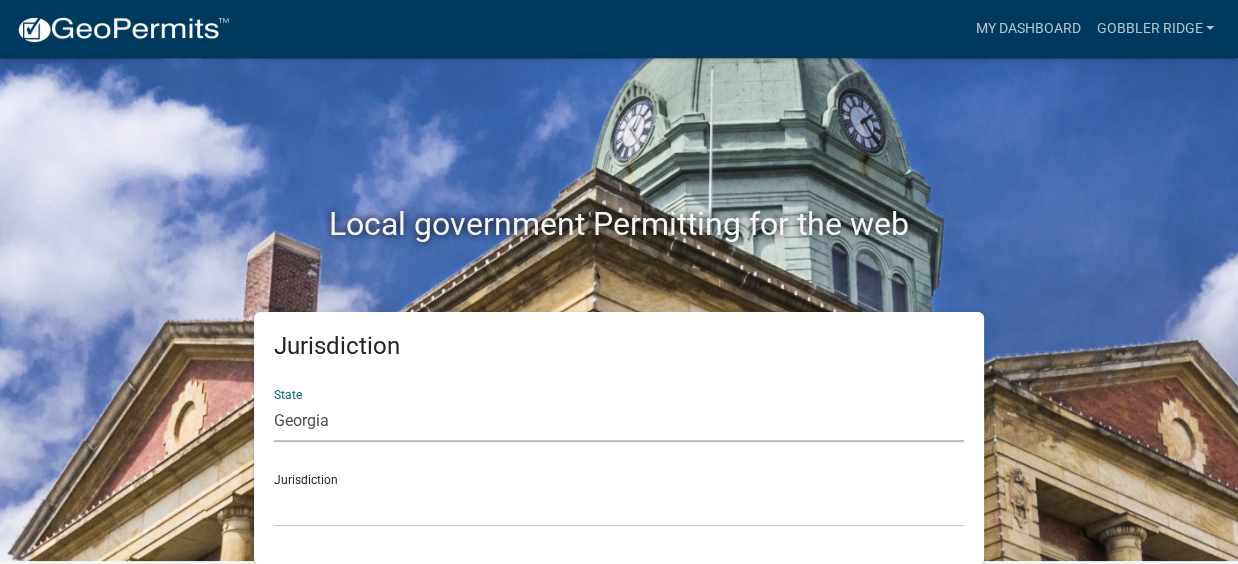 click on "All  Colorado   Georgia   Indiana   Iowa   Kansas   Minnesota   Ohio   South Carolina   Wisconsin" 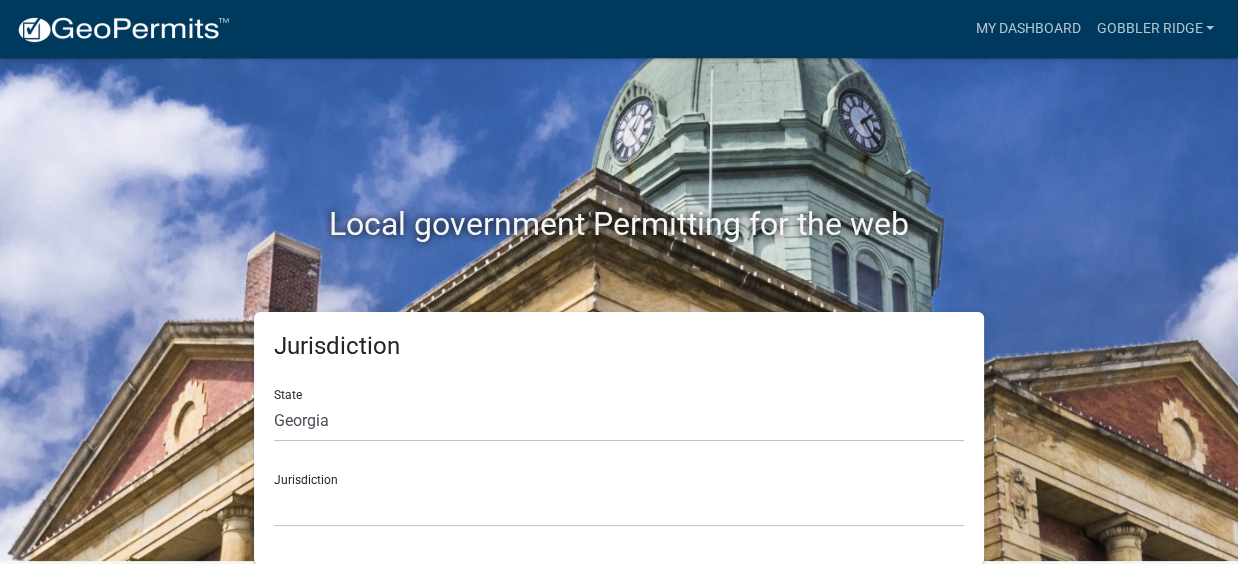 click on "Jurisdiction City of Bainbridge, Georgia Cook County, Georgia Crawford County, Georgia Gilmer County, Georgia Haralson County, Georgia Jasper County, Georgia Madison County, Georgia Putnam County, Georgia Talbot County, Georgia" 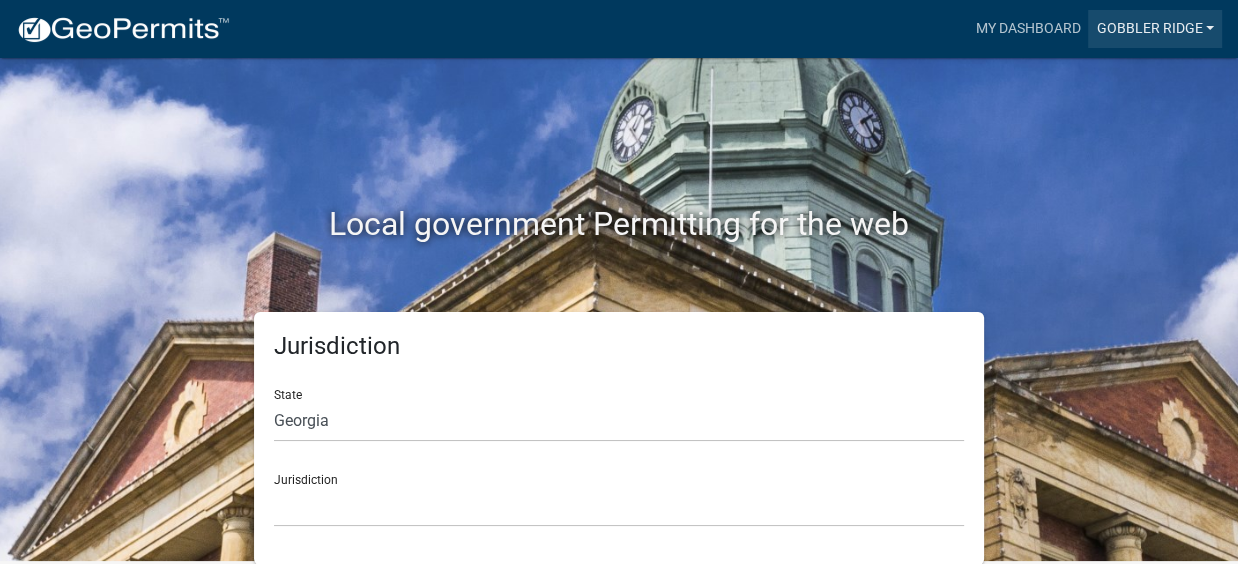 click on "Gobbler Ridge" at bounding box center [1155, 29] 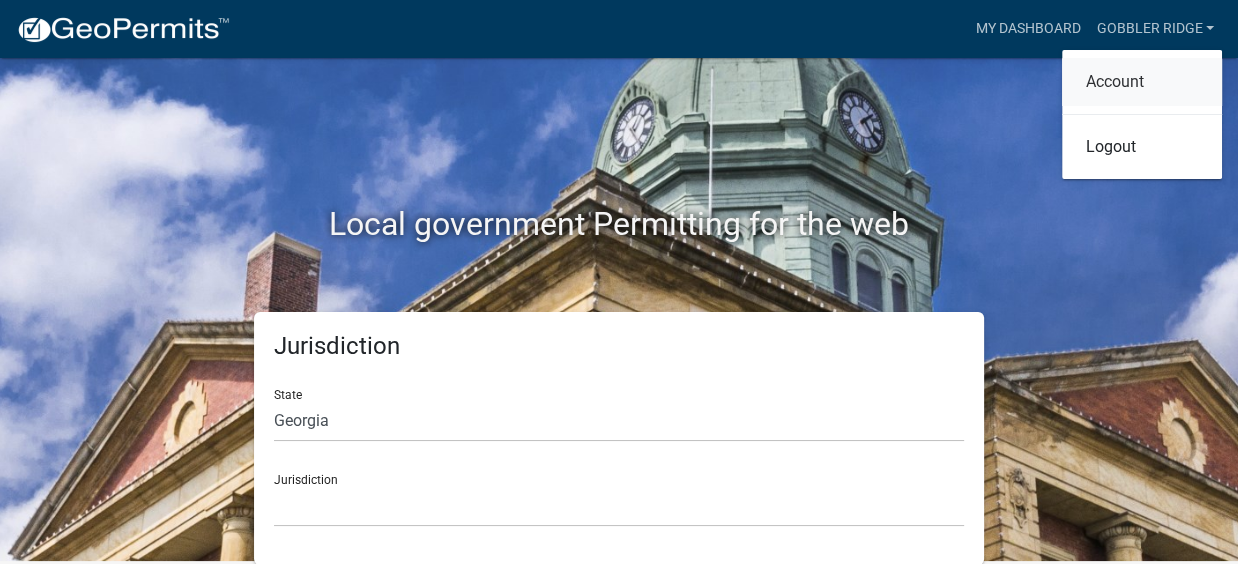click on "Account" at bounding box center (1142, 82) 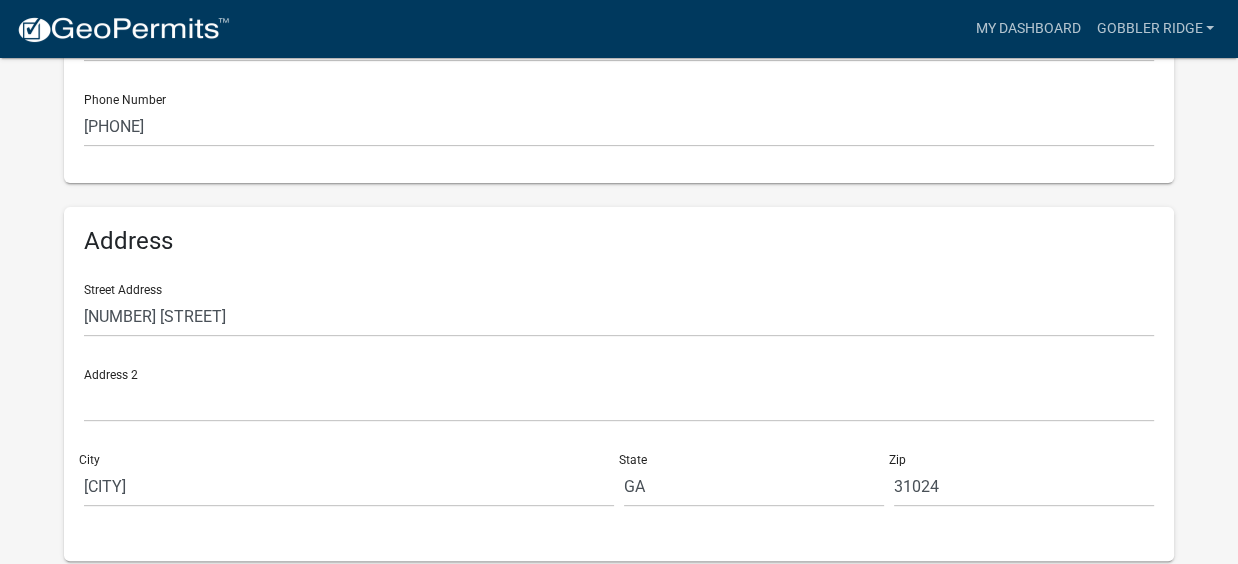 scroll, scrollTop: 600, scrollLeft: 0, axis: vertical 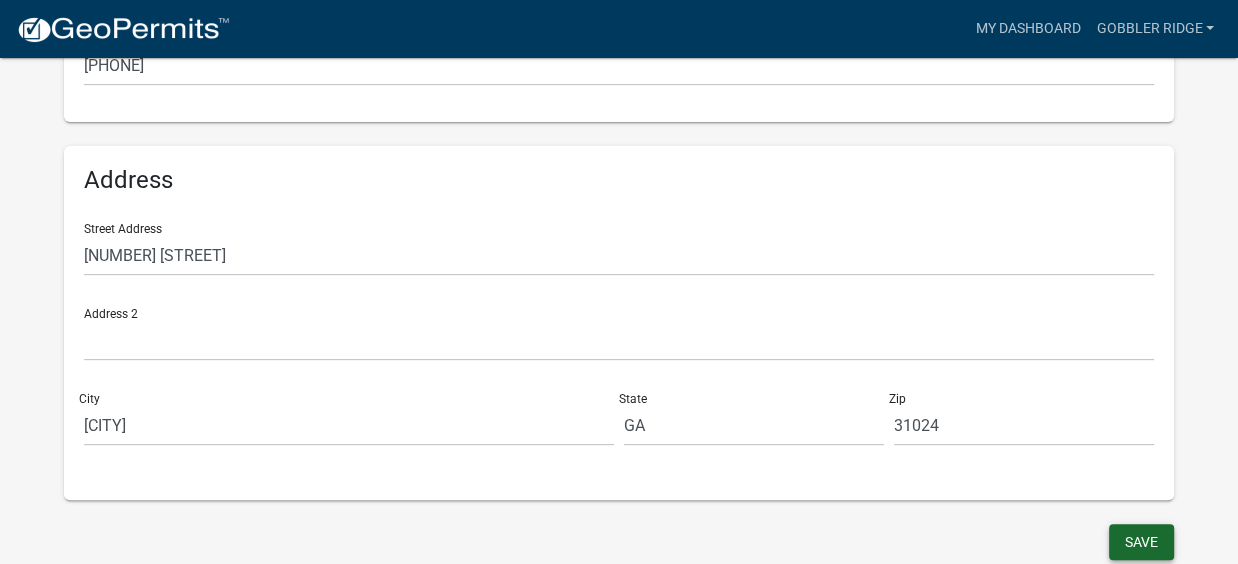 click on "Save" 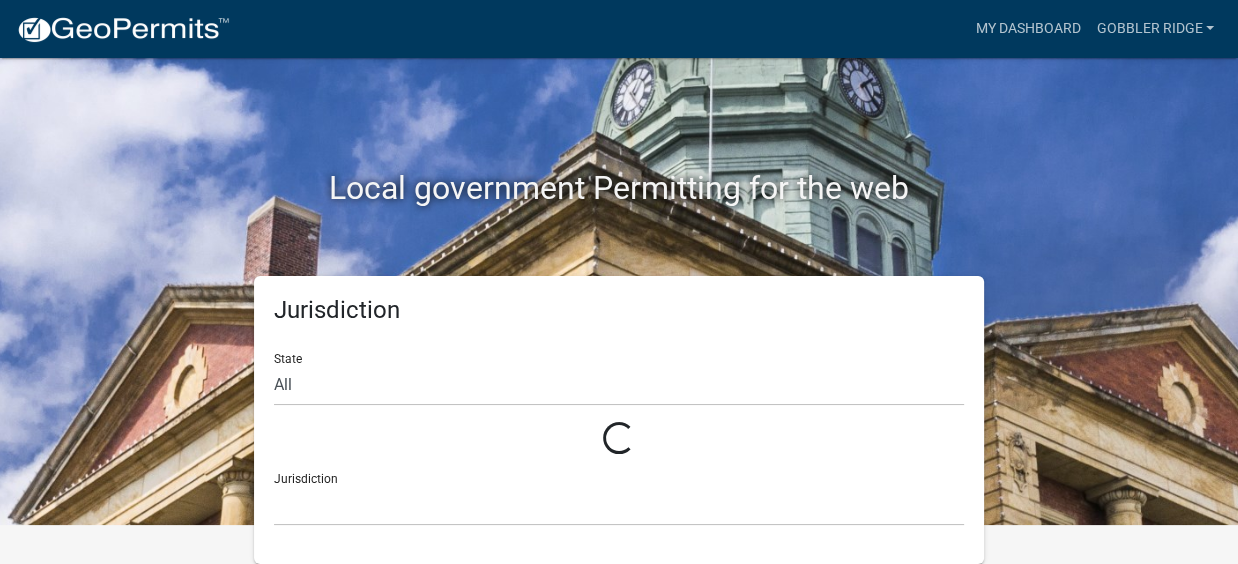 scroll, scrollTop: 3, scrollLeft: 0, axis: vertical 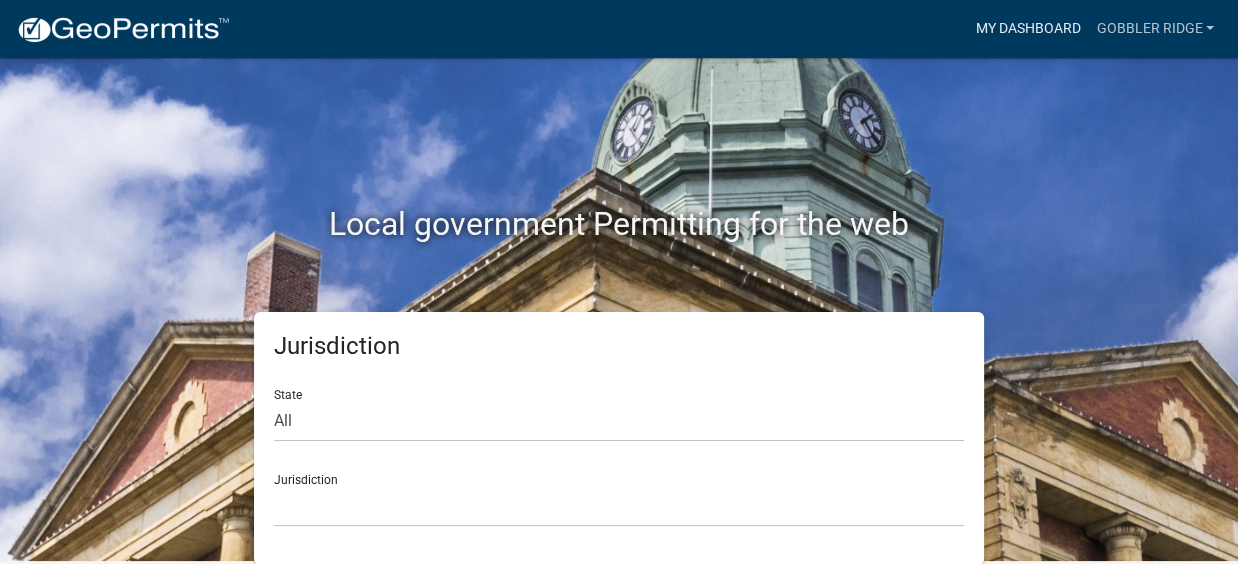 click on "My Dashboard" at bounding box center [1027, 29] 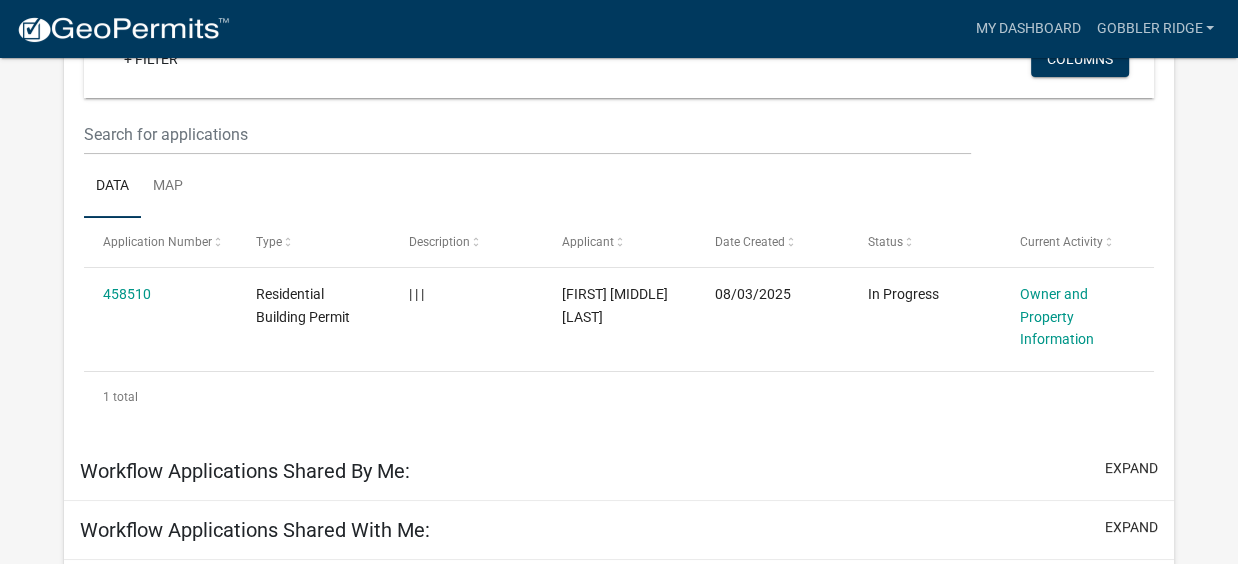 scroll, scrollTop: 229, scrollLeft: 0, axis: vertical 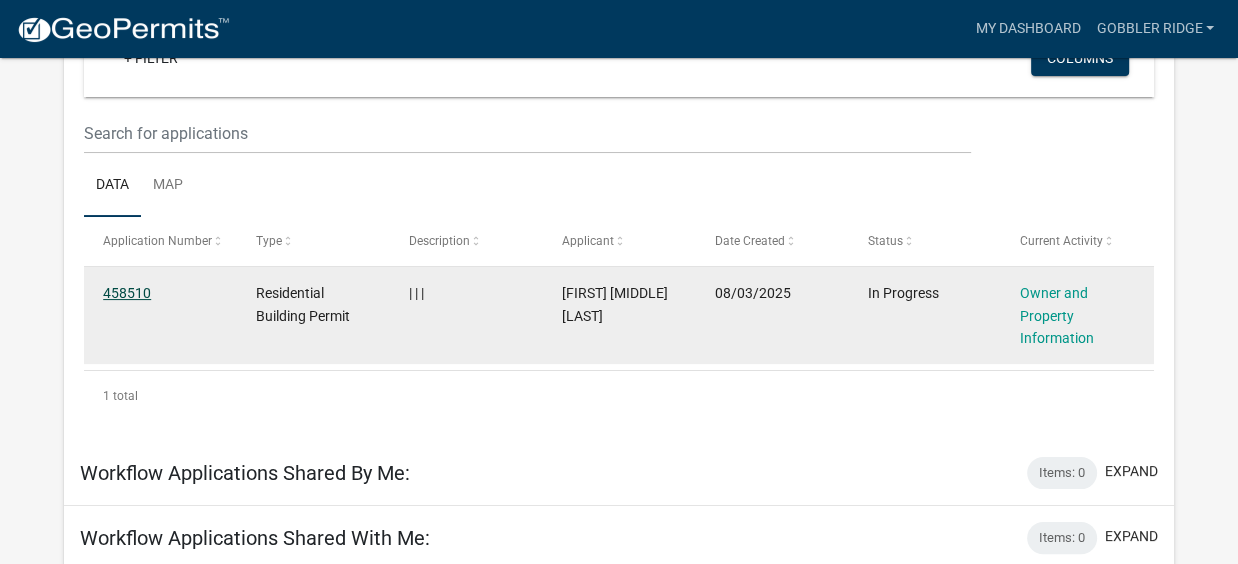 click on "458510" 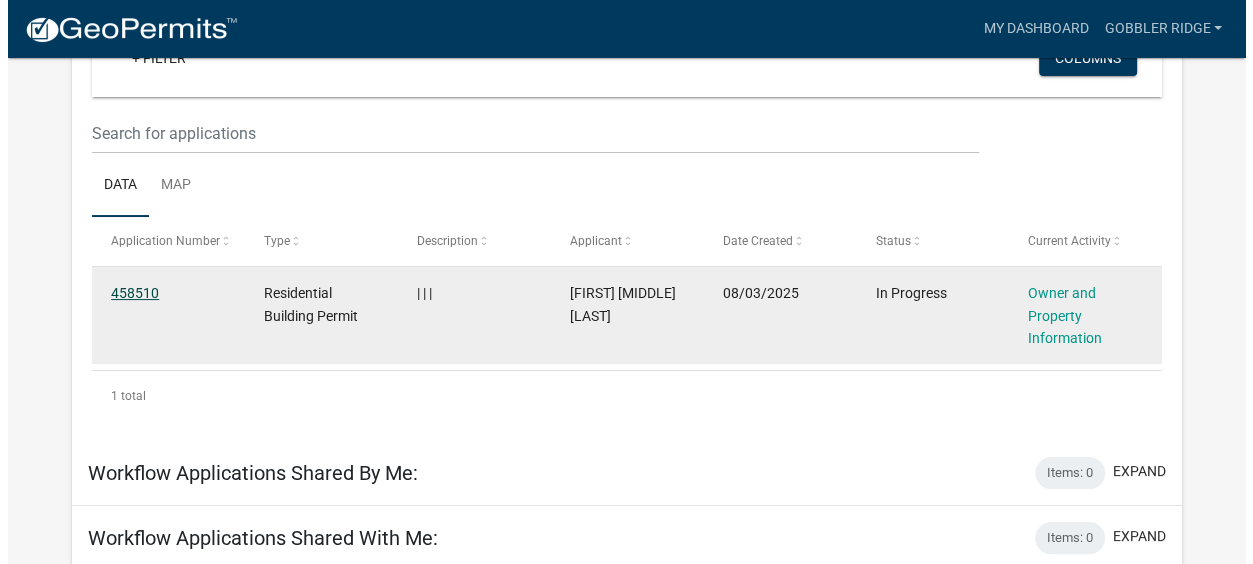 scroll, scrollTop: 0, scrollLeft: 0, axis: both 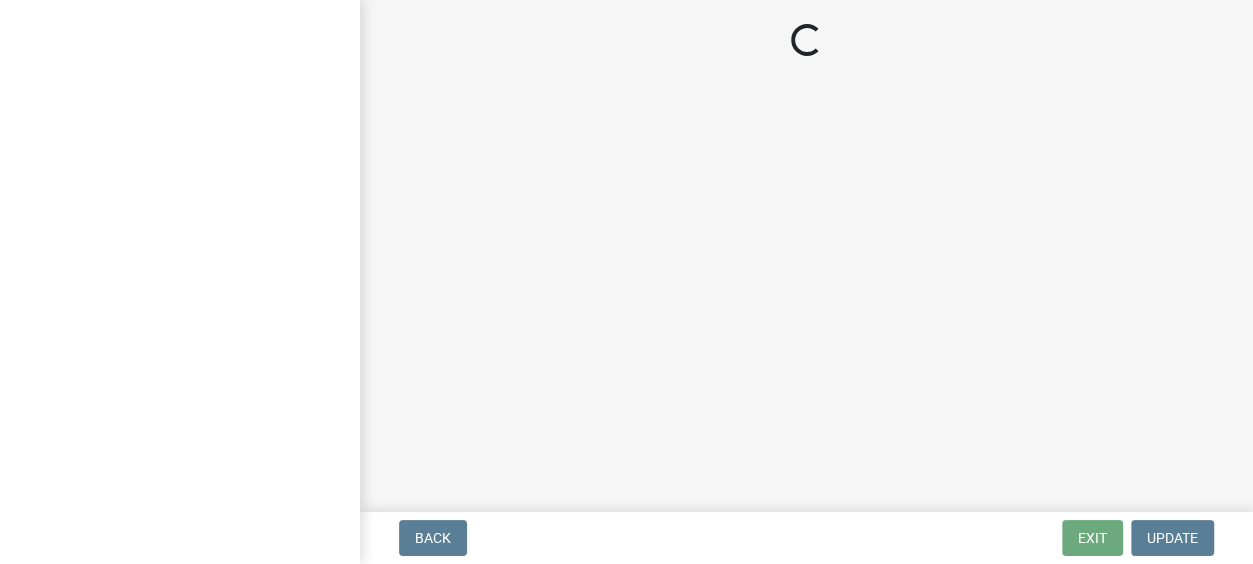 select on "a4366e26-0f82-401b-a682-956e4112ff86" 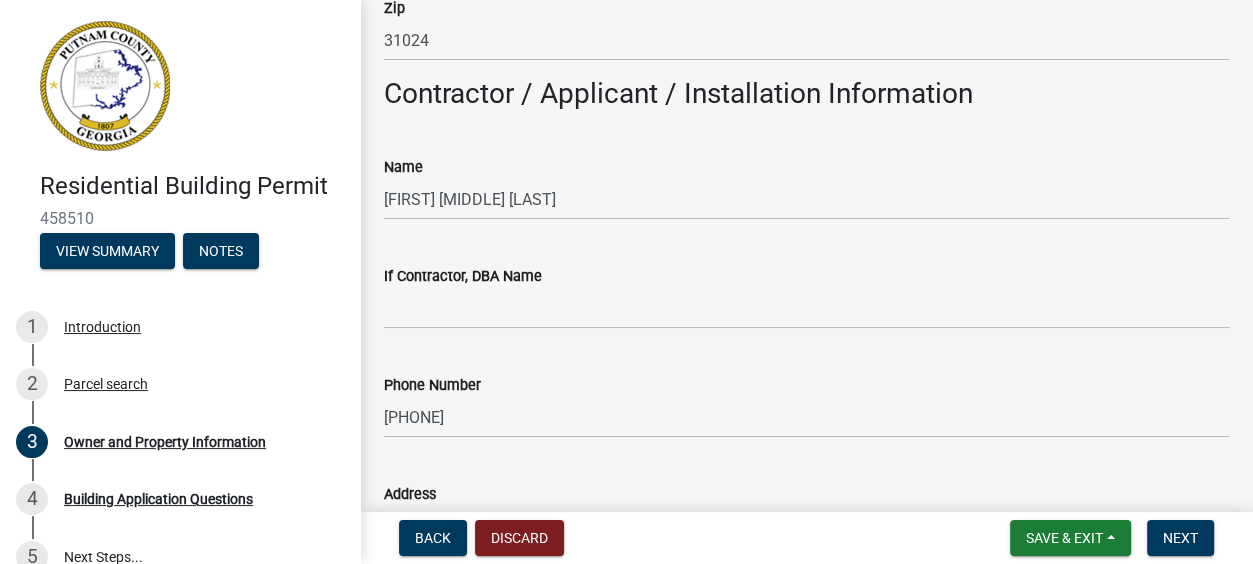 scroll, scrollTop: 1559, scrollLeft: 0, axis: vertical 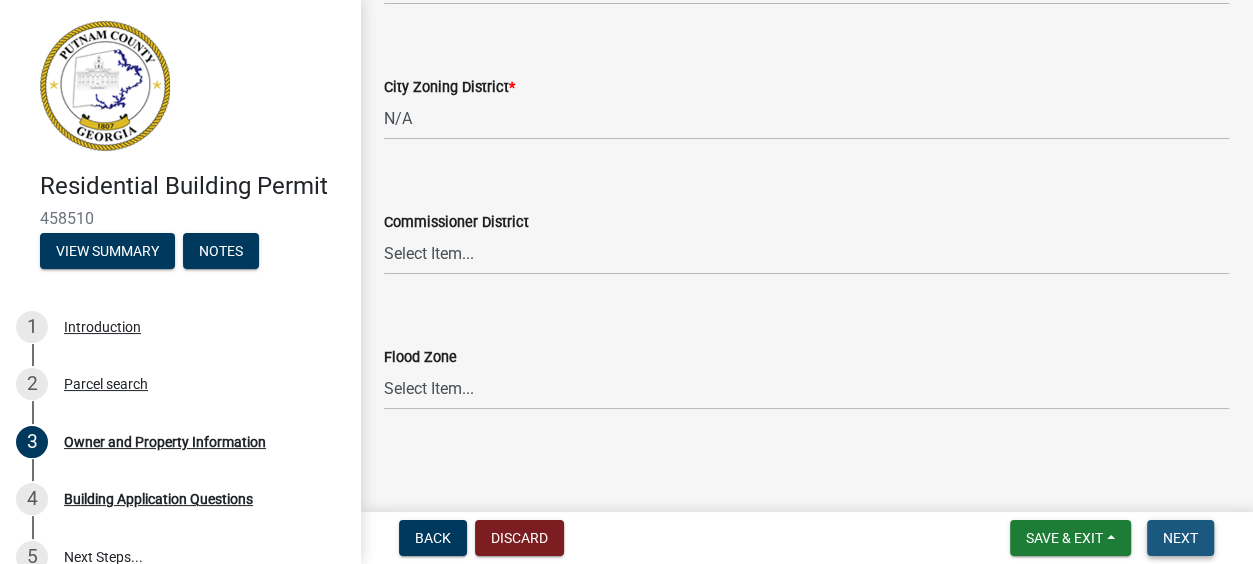 click on "Next" at bounding box center [1180, 538] 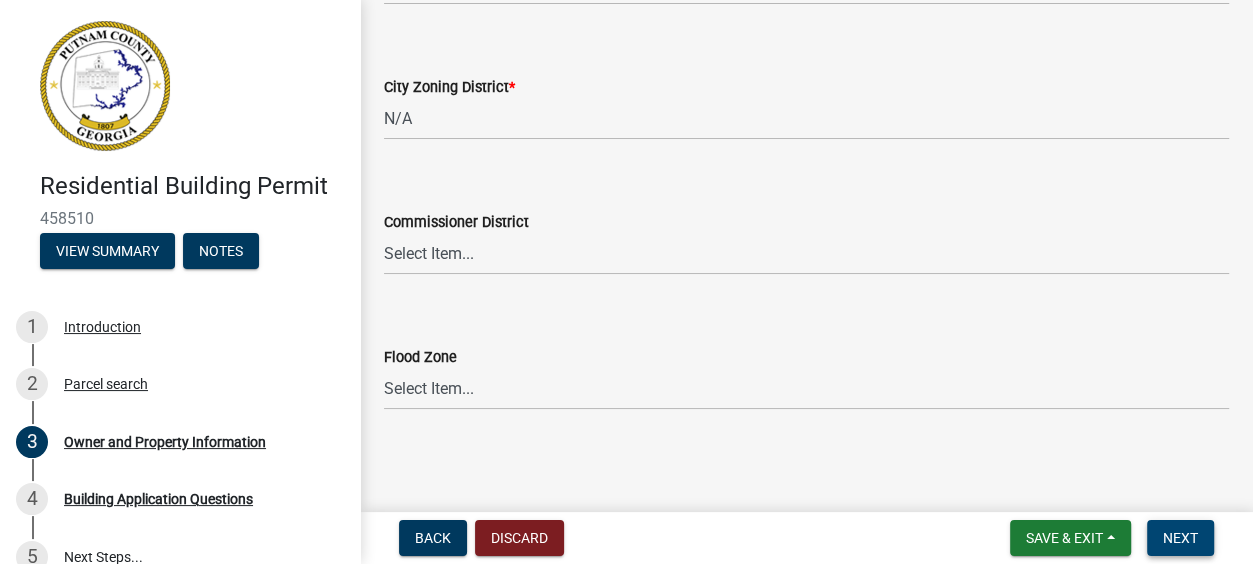click on "Next" at bounding box center [1180, 538] 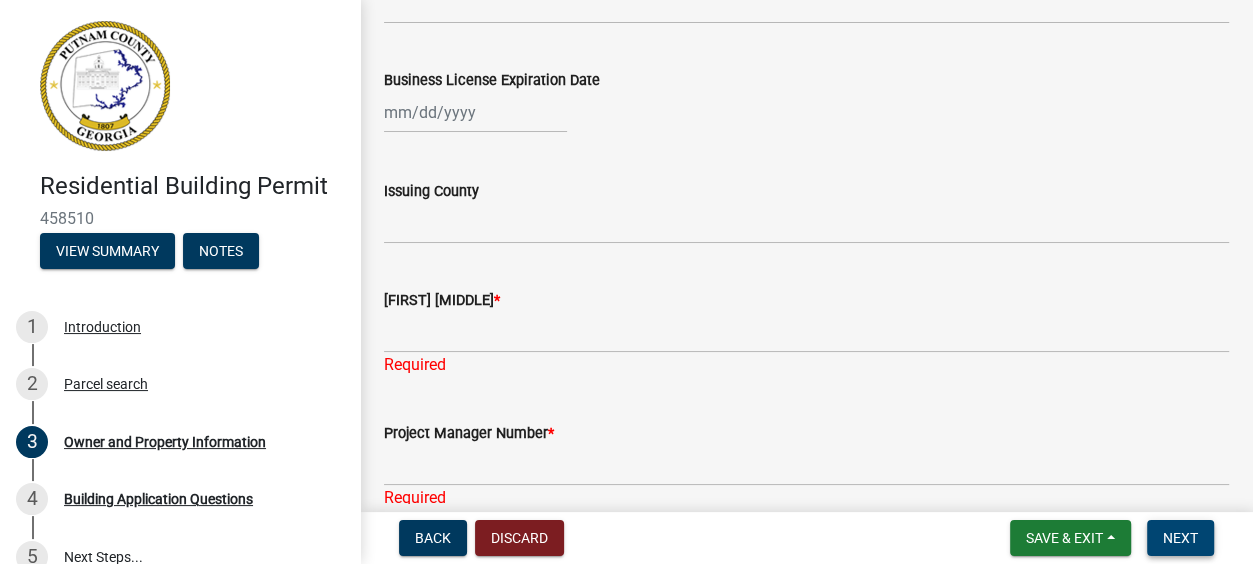 scroll, scrollTop: 2847, scrollLeft: 0, axis: vertical 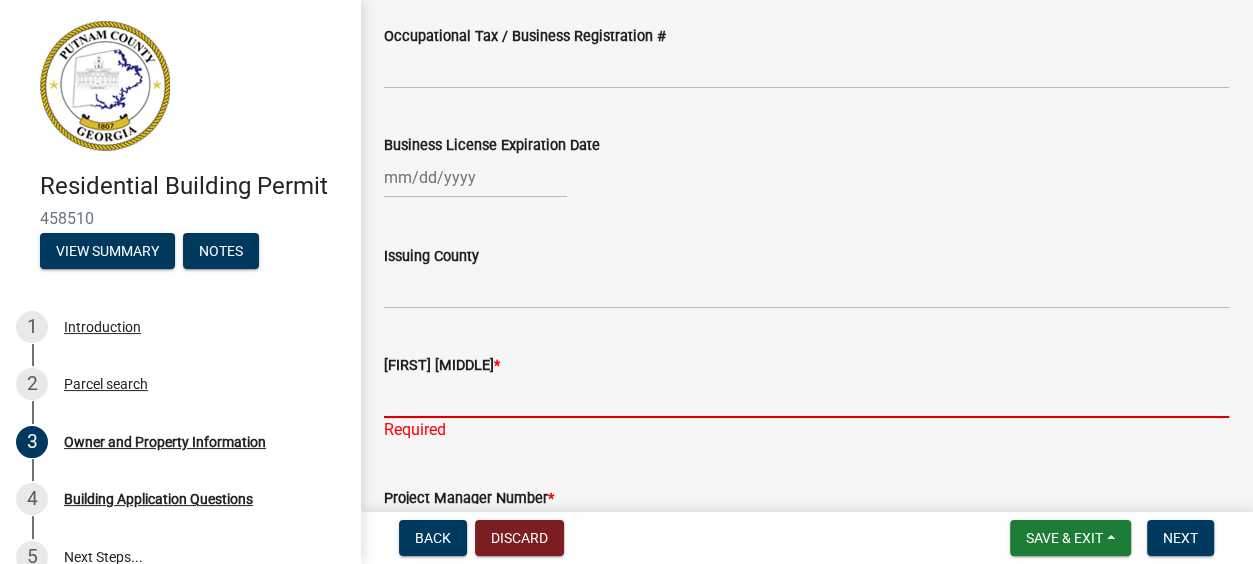 click on "Project Manager Name  *" at bounding box center (806, 397) 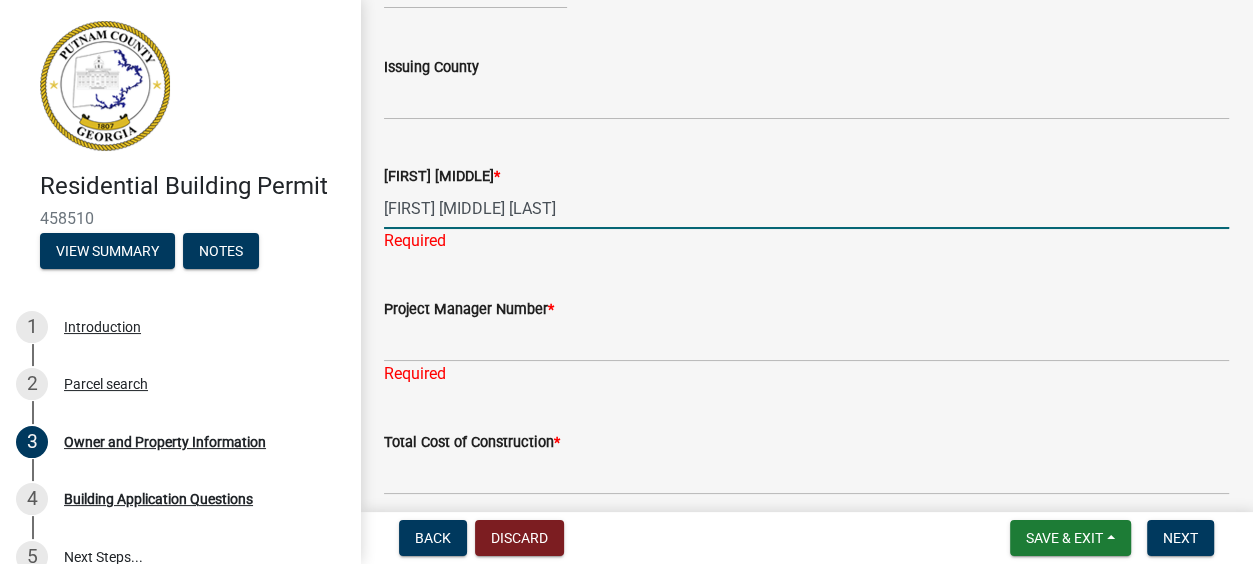 scroll, scrollTop: 3144, scrollLeft: 0, axis: vertical 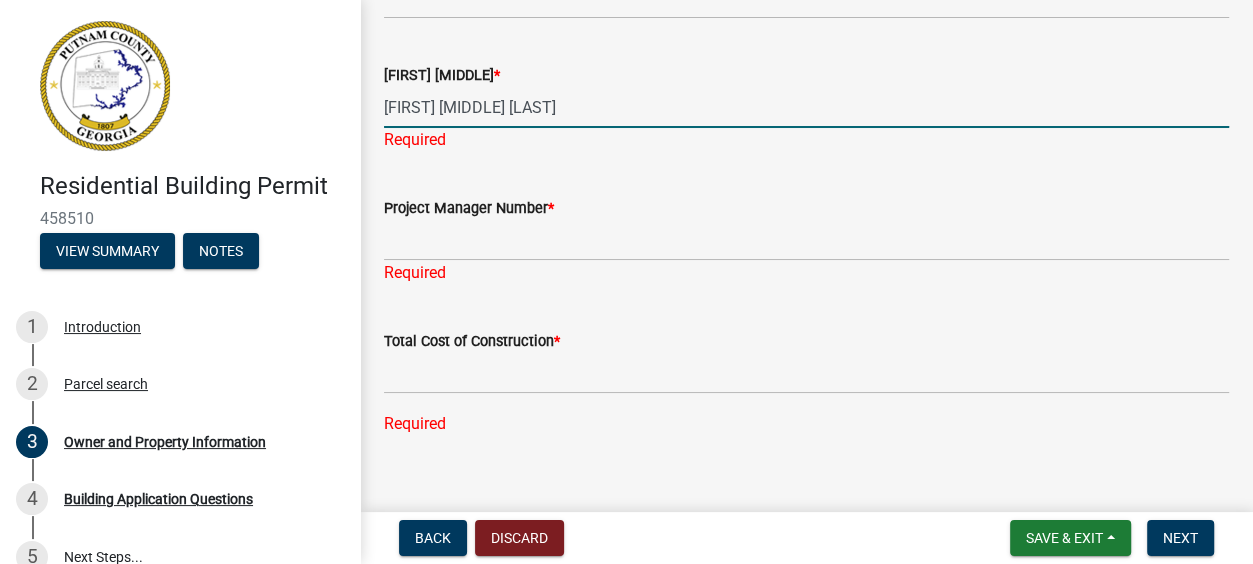 type on "[FIRST] [MIDDLE] [LAST]" 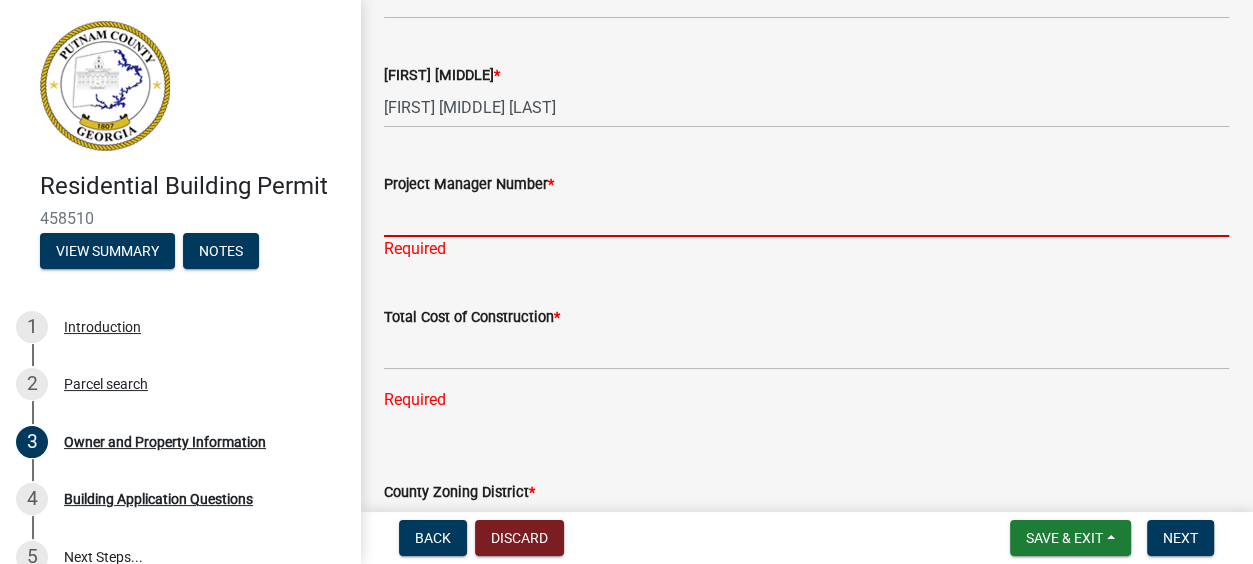 click on "Project Manager Number  *" at bounding box center [806, 216] 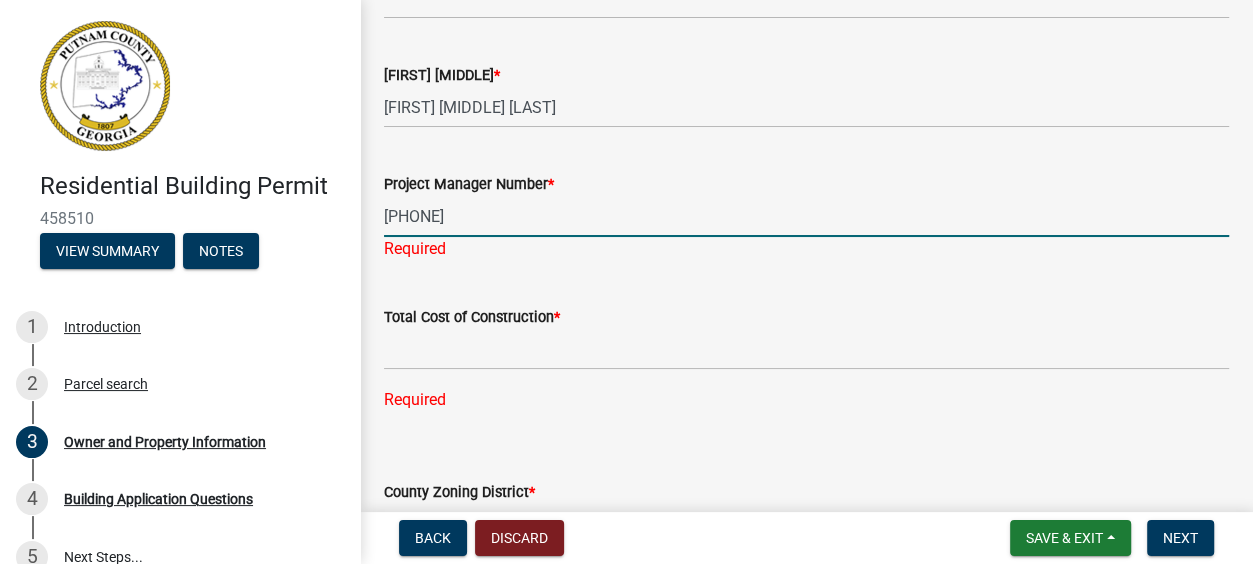 type on "[PHONE]" 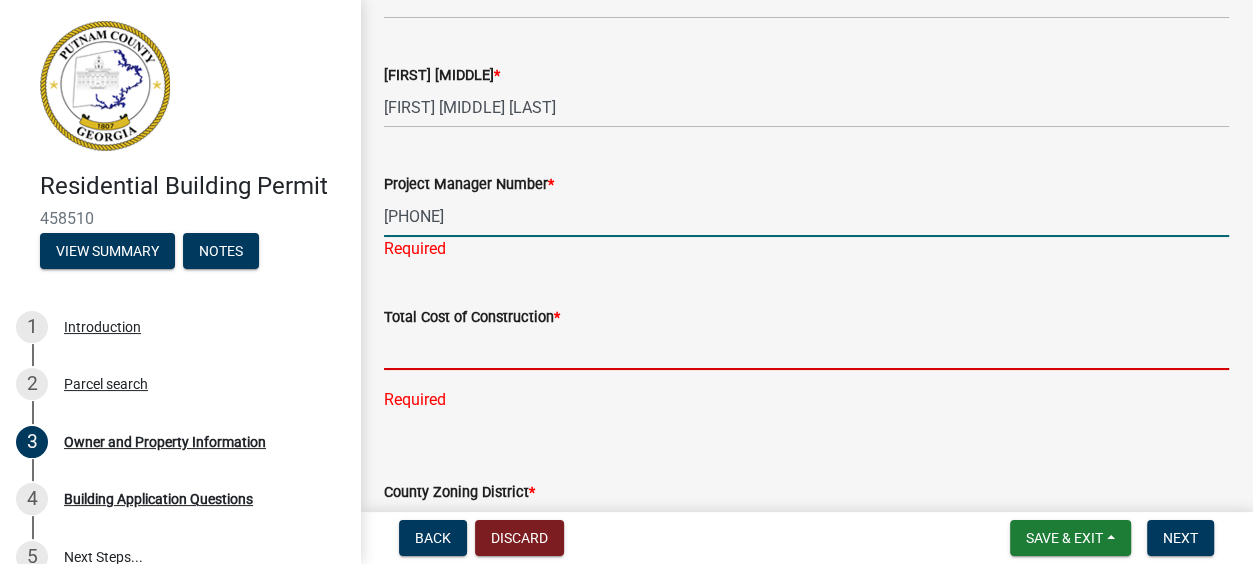 click on "Total Cost of Construction  * Required" 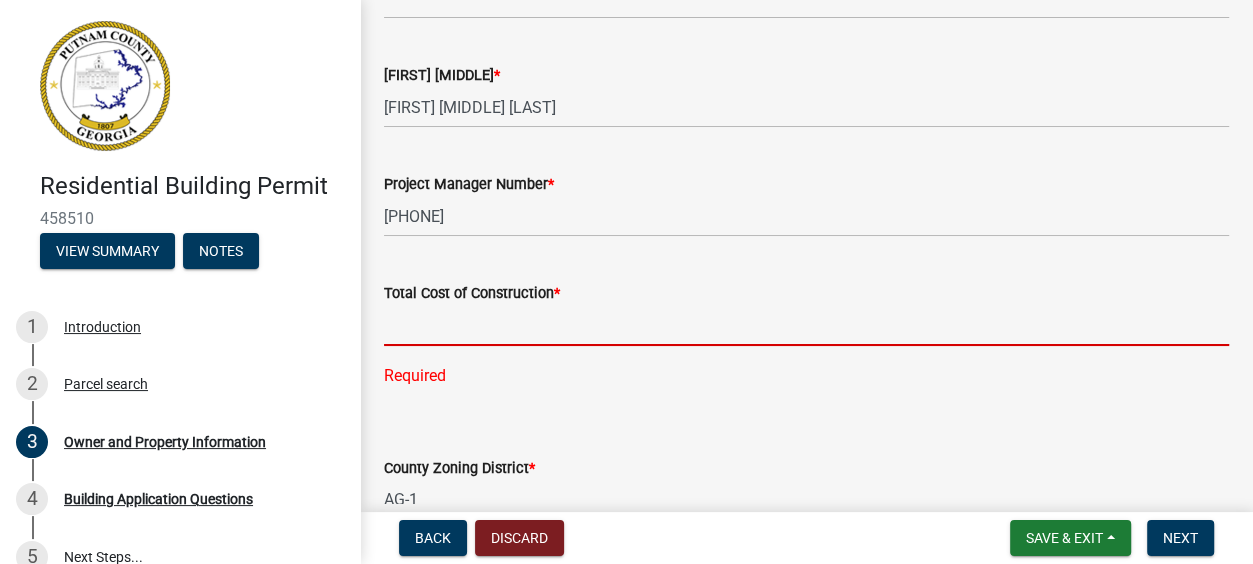 type on "%" 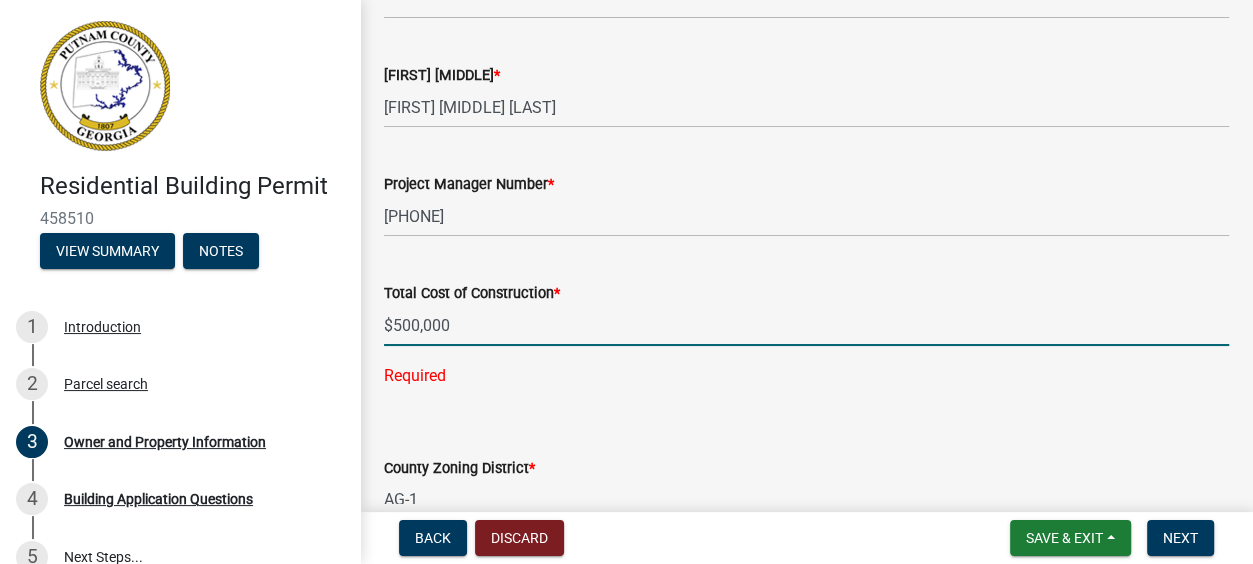 type on "500000" 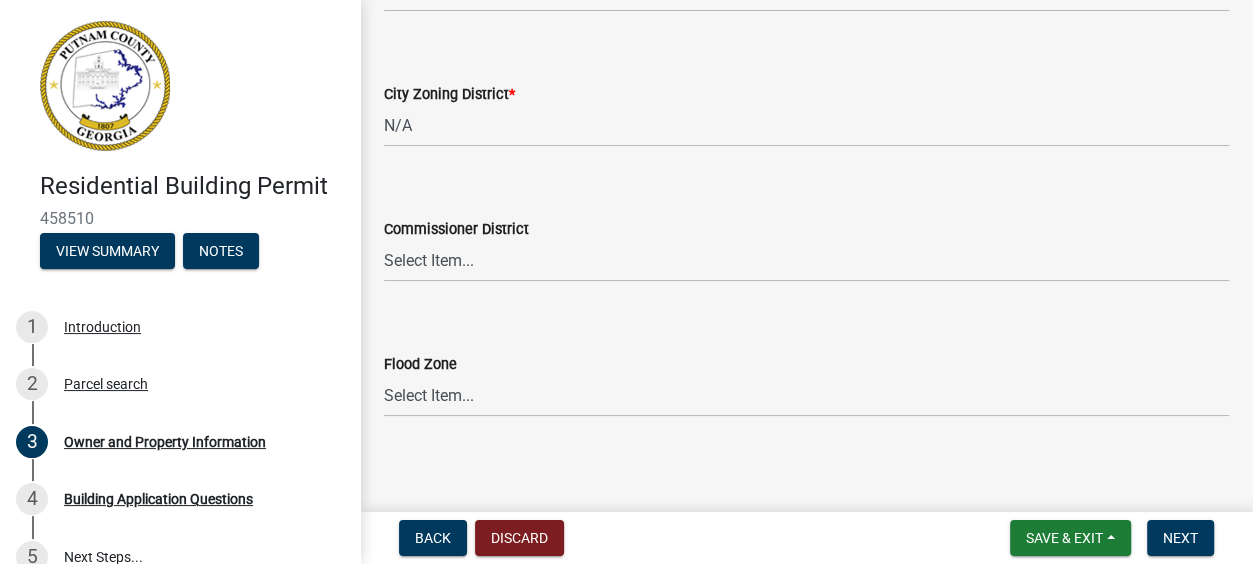 scroll, scrollTop: 3620, scrollLeft: 0, axis: vertical 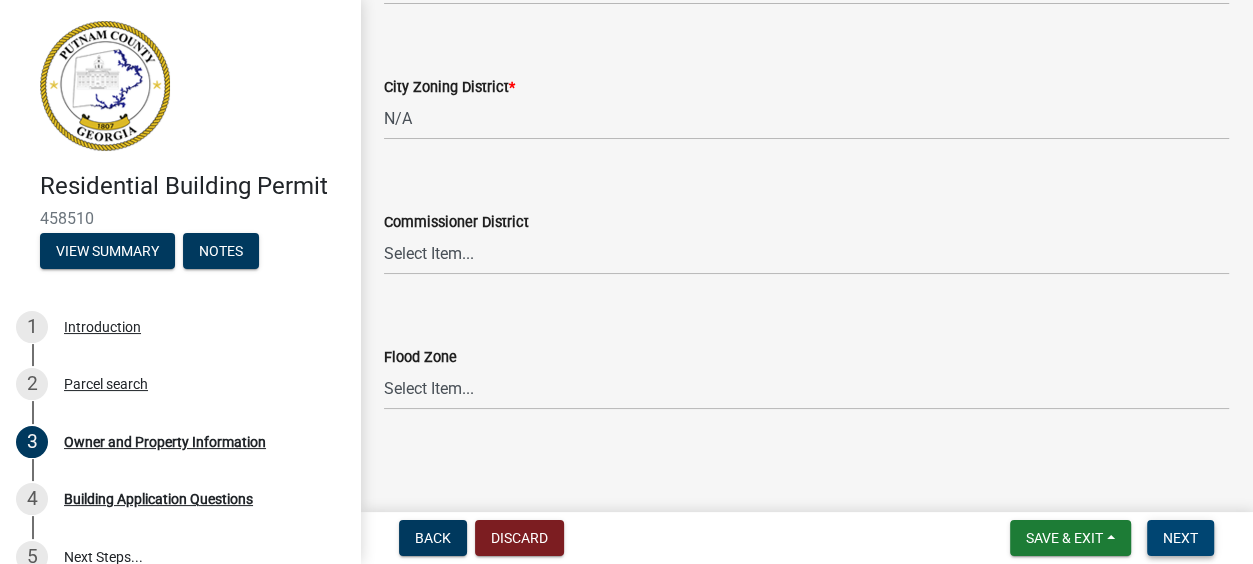 click on "Next" at bounding box center (1180, 538) 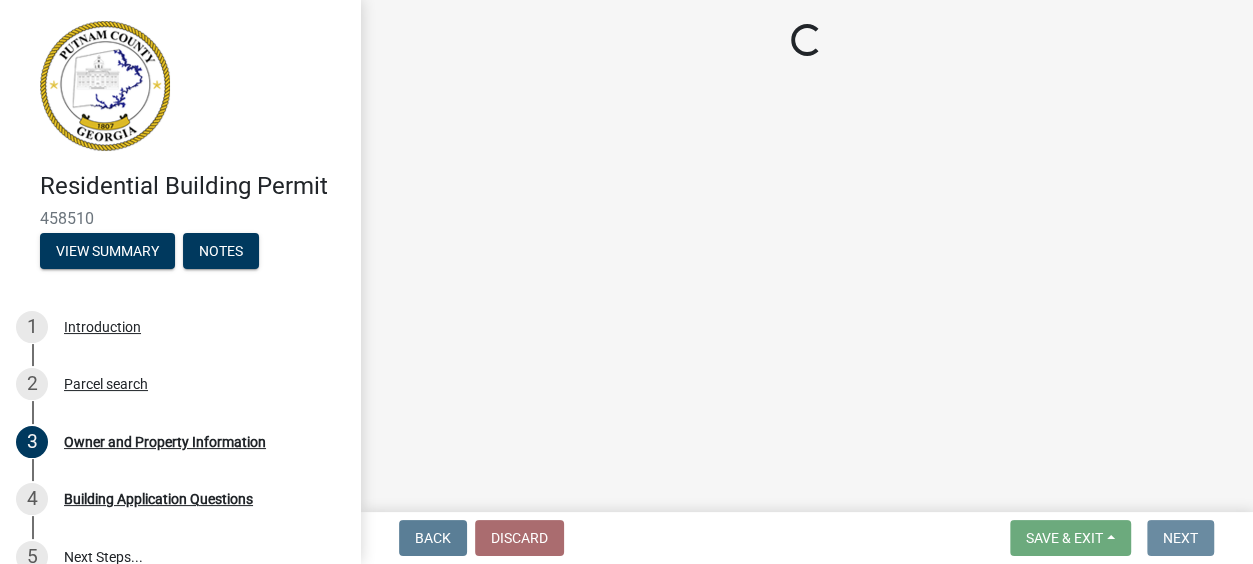 scroll, scrollTop: 0, scrollLeft: 0, axis: both 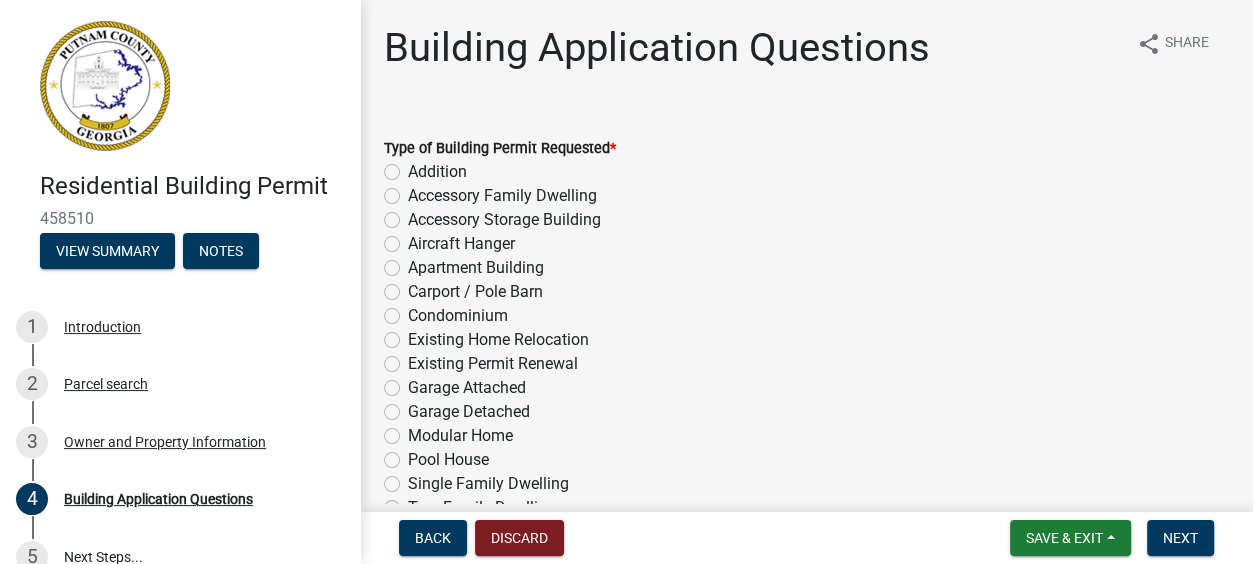 click on "Single Family Dwelling" 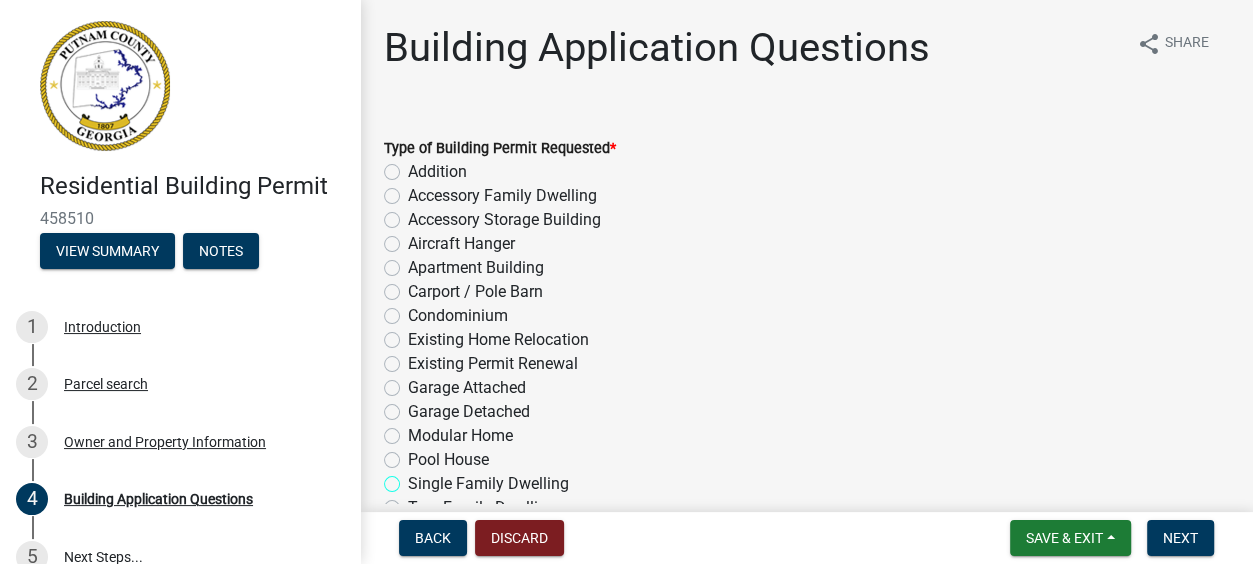 click on "Single Family Dwelling" at bounding box center (414, 478) 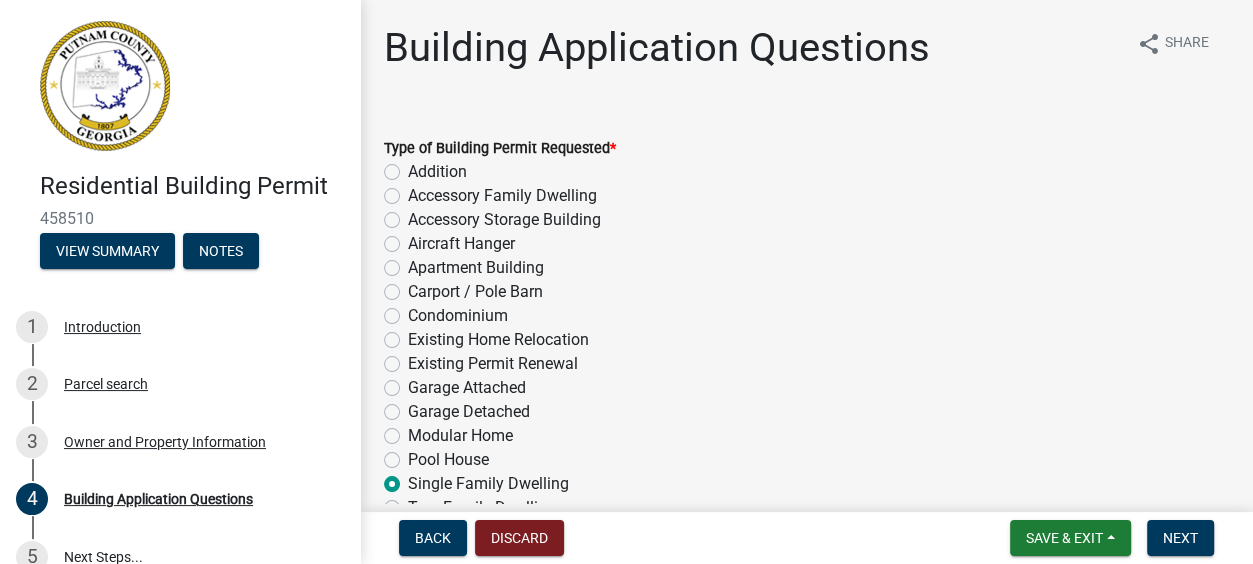 radio on "true" 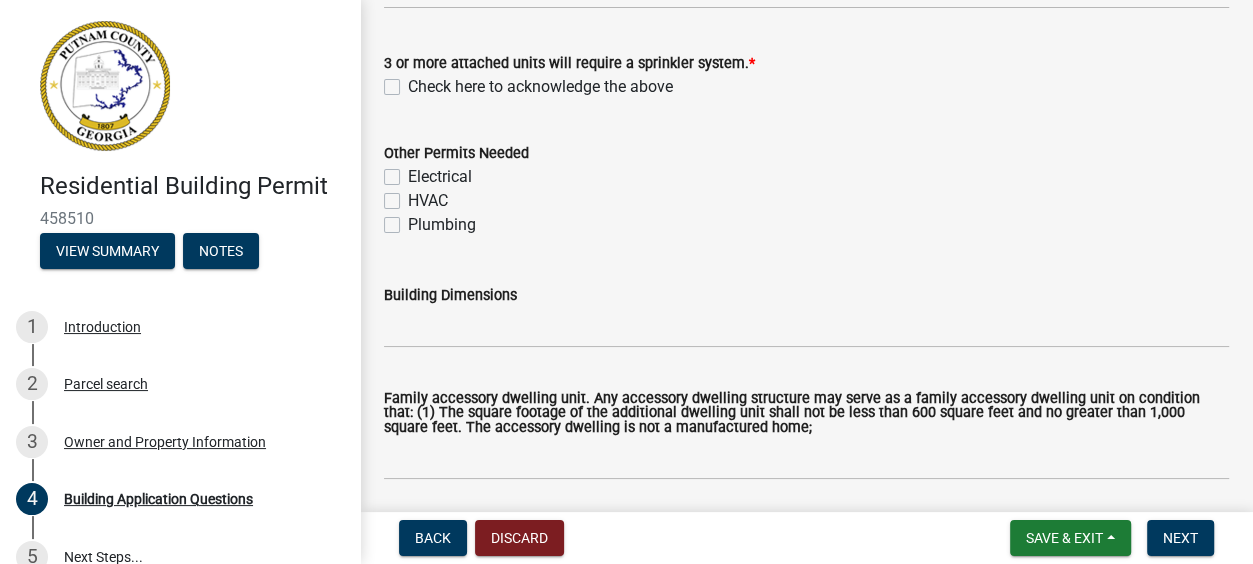scroll, scrollTop: 822, scrollLeft: 0, axis: vertical 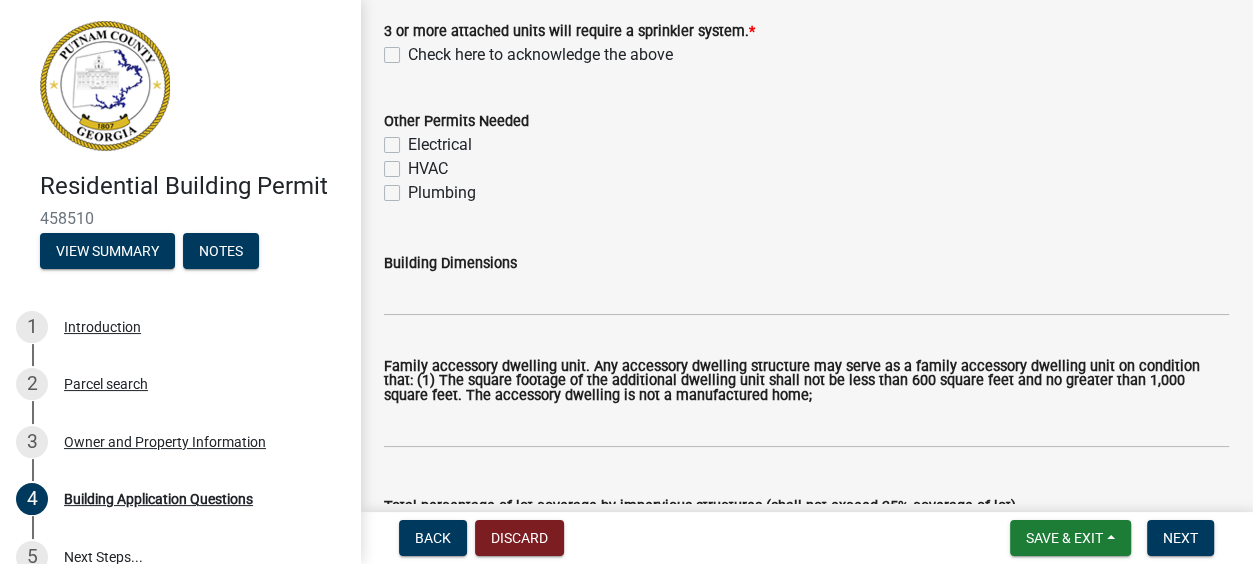 click on "Electrical" 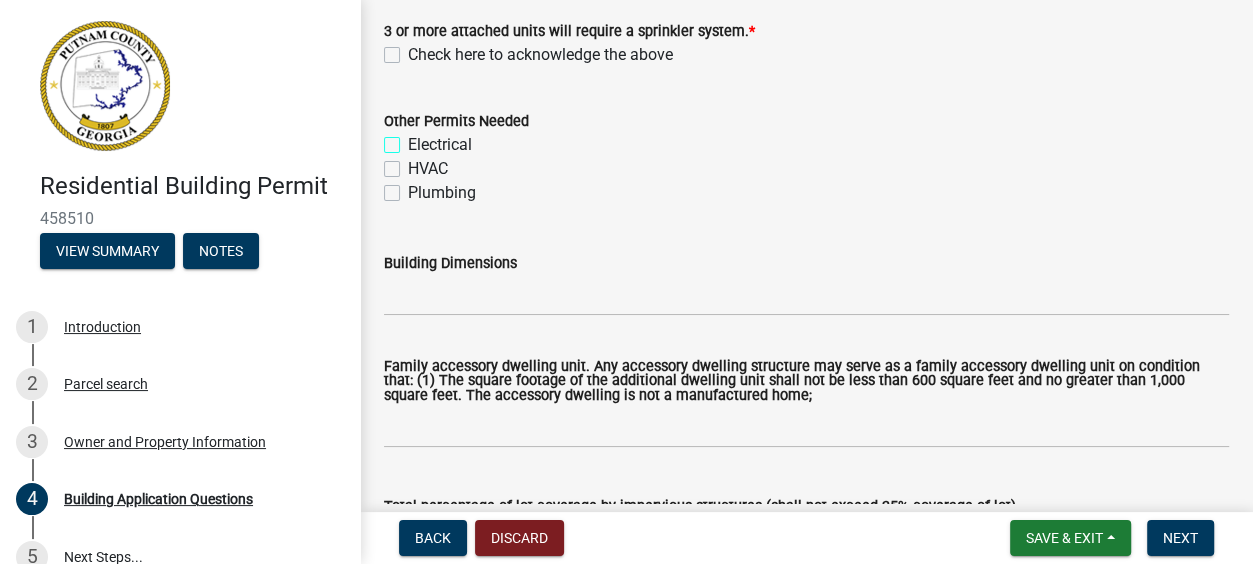 click on "Electrical" at bounding box center [414, 139] 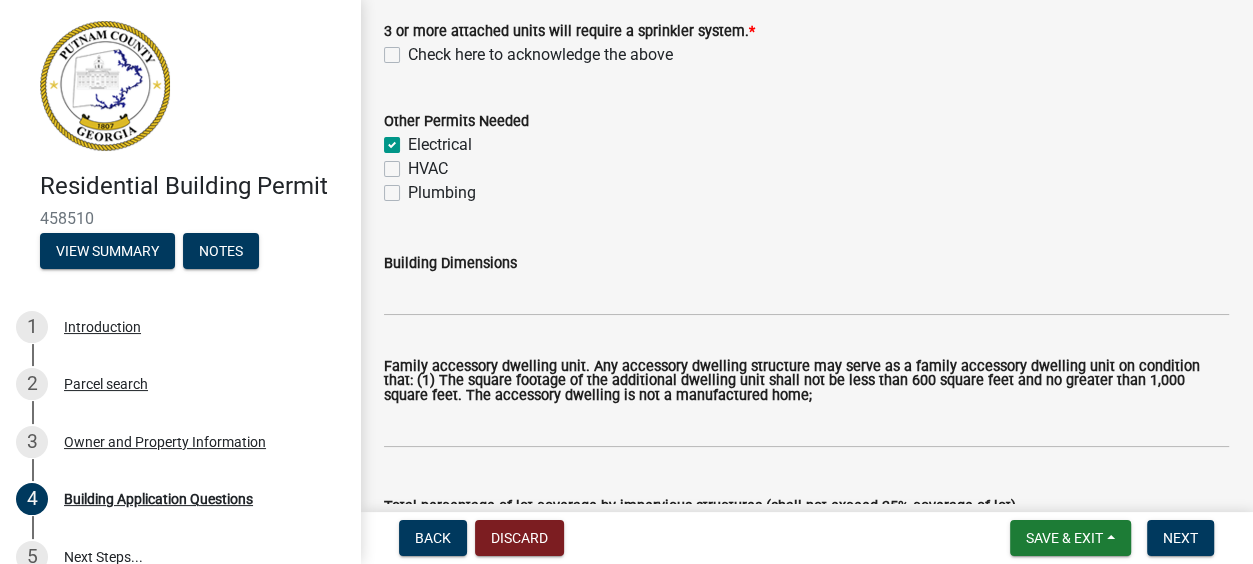 checkbox on "true" 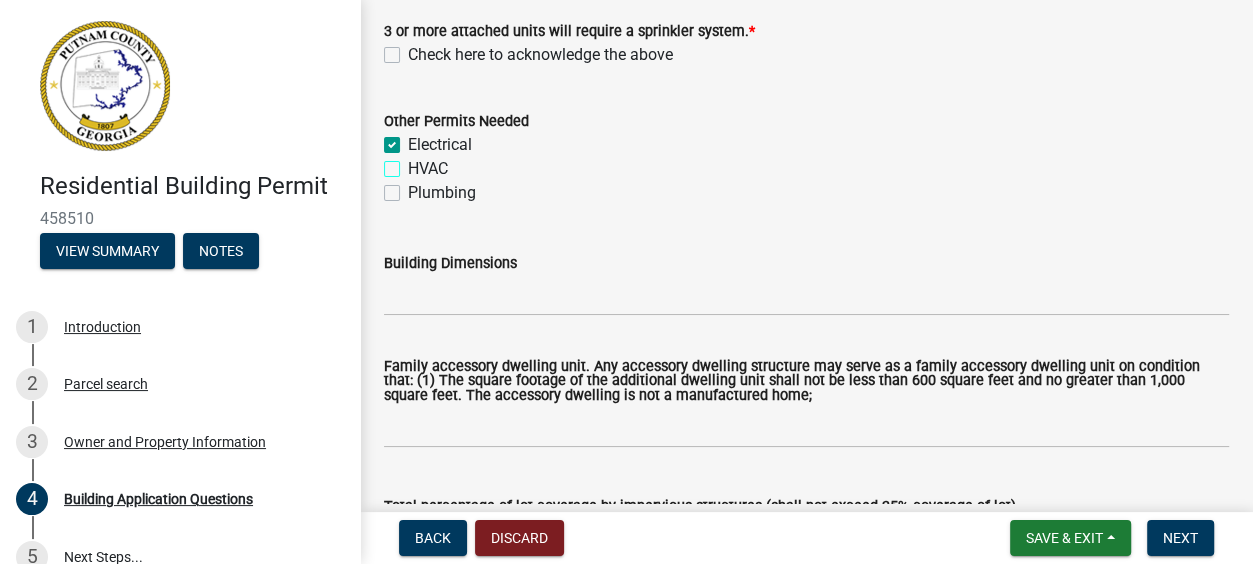 click on "HVAC" at bounding box center [414, 163] 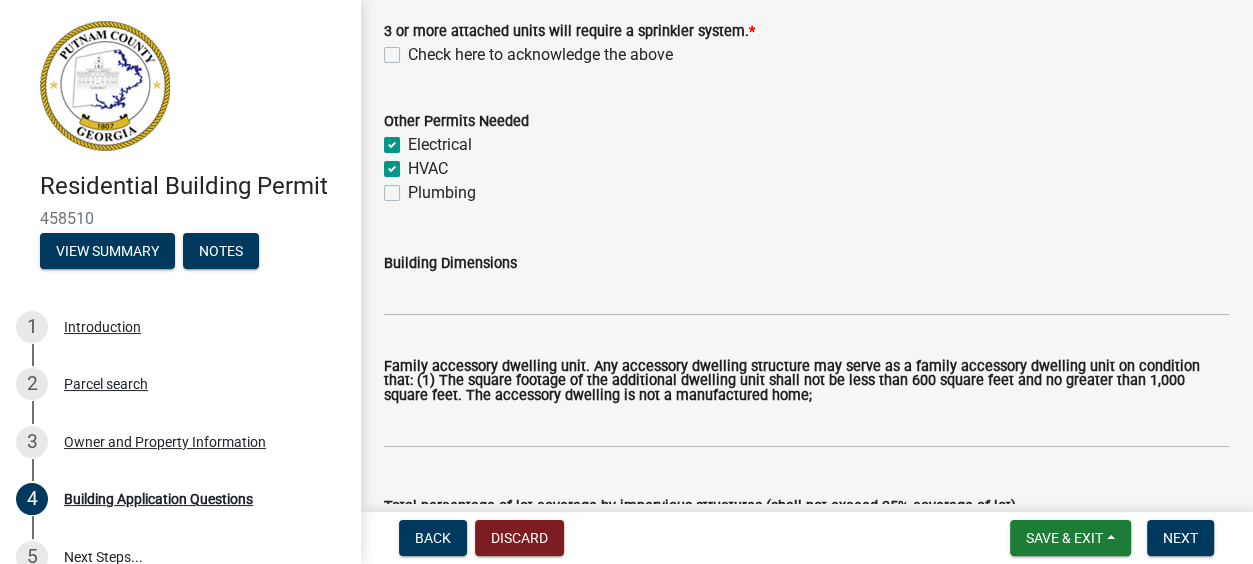 checkbox on "true" 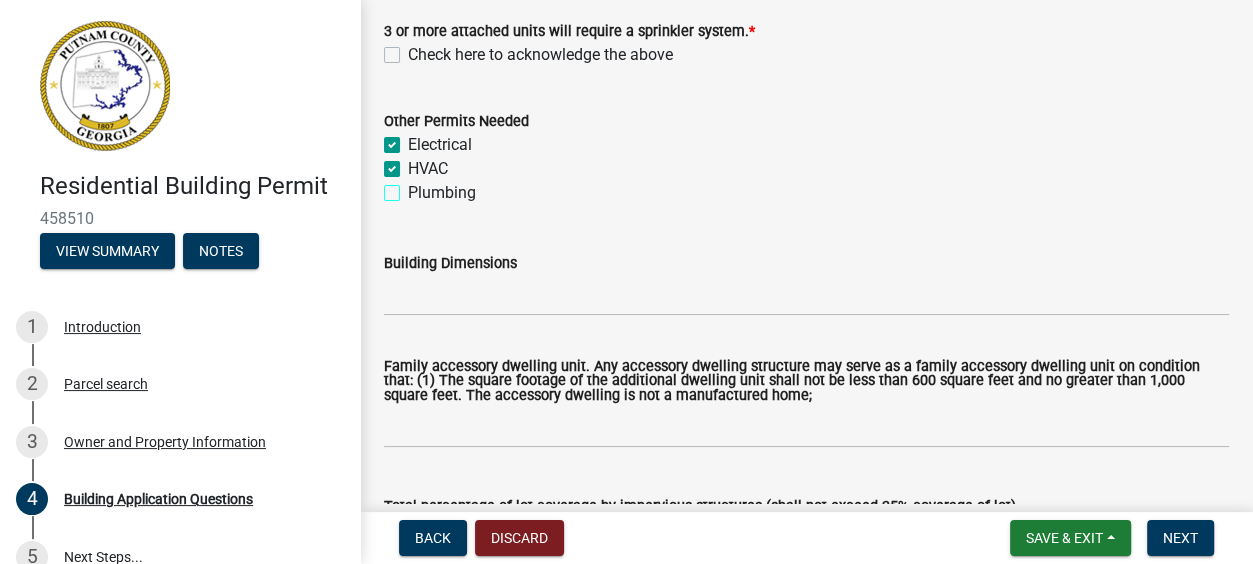 click on "Plumbing" at bounding box center [414, 187] 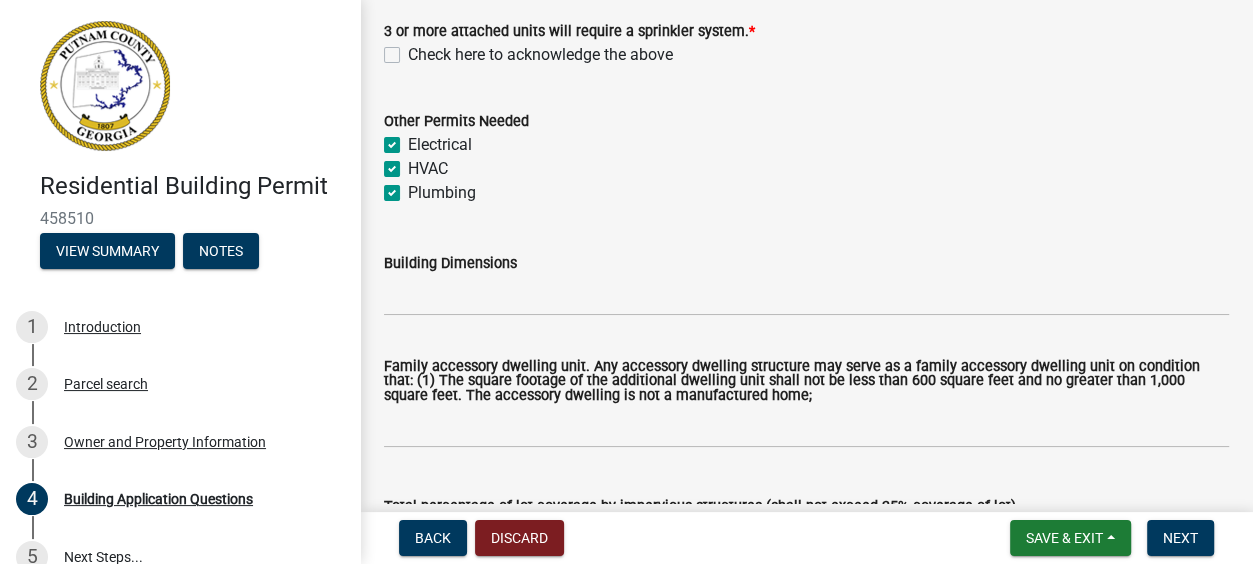 checkbox on "true" 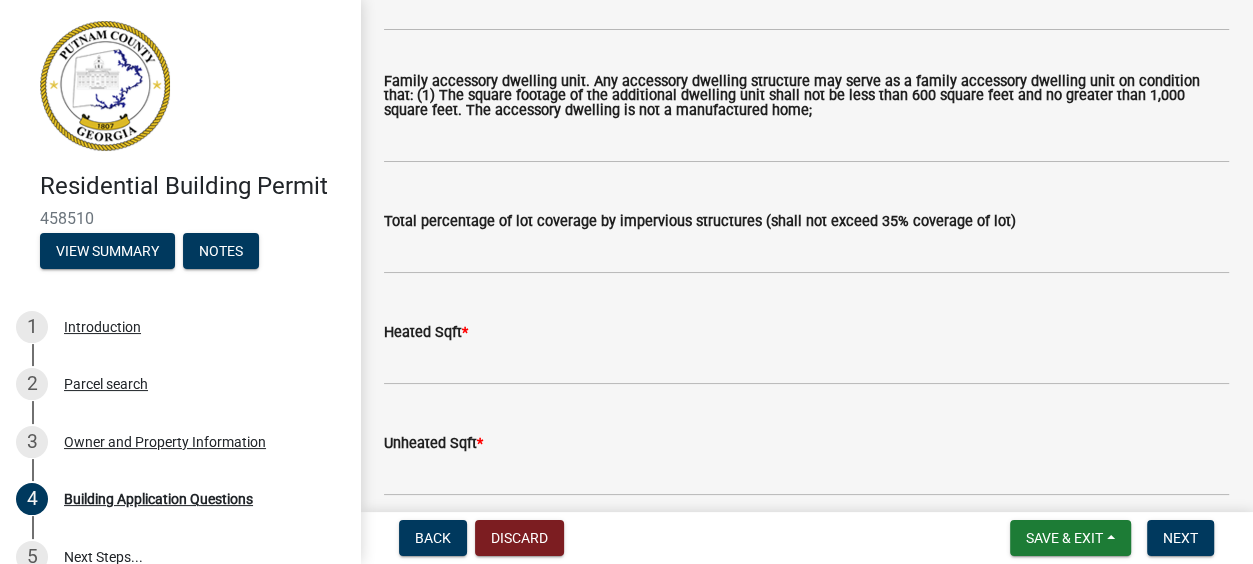 scroll, scrollTop: 1201, scrollLeft: 0, axis: vertical 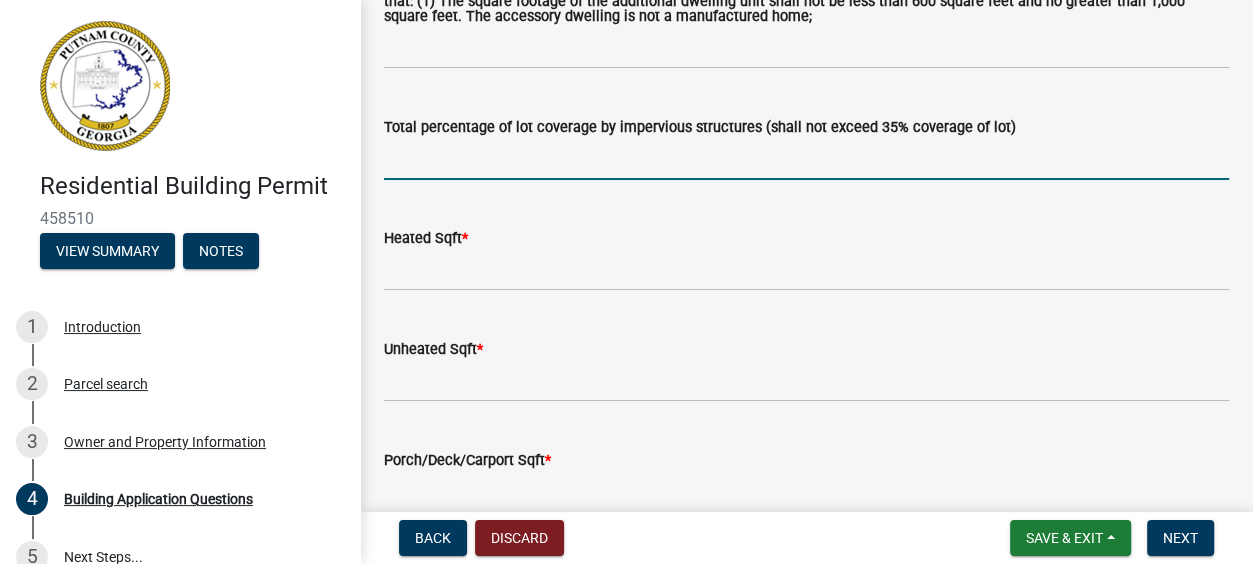 click 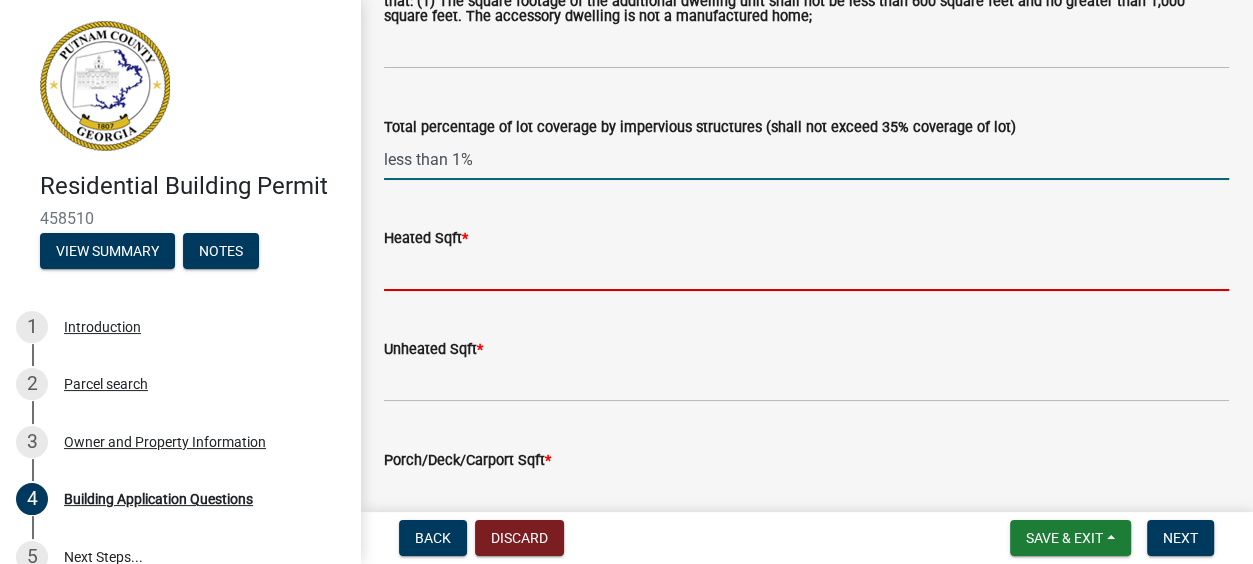 type on "0.01" 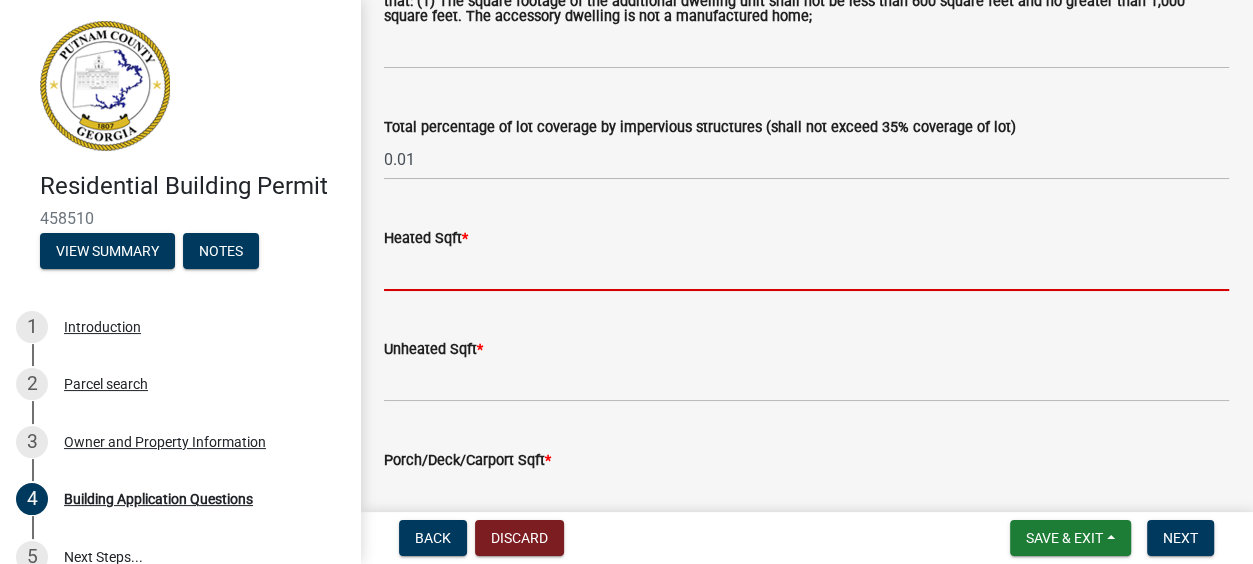 click 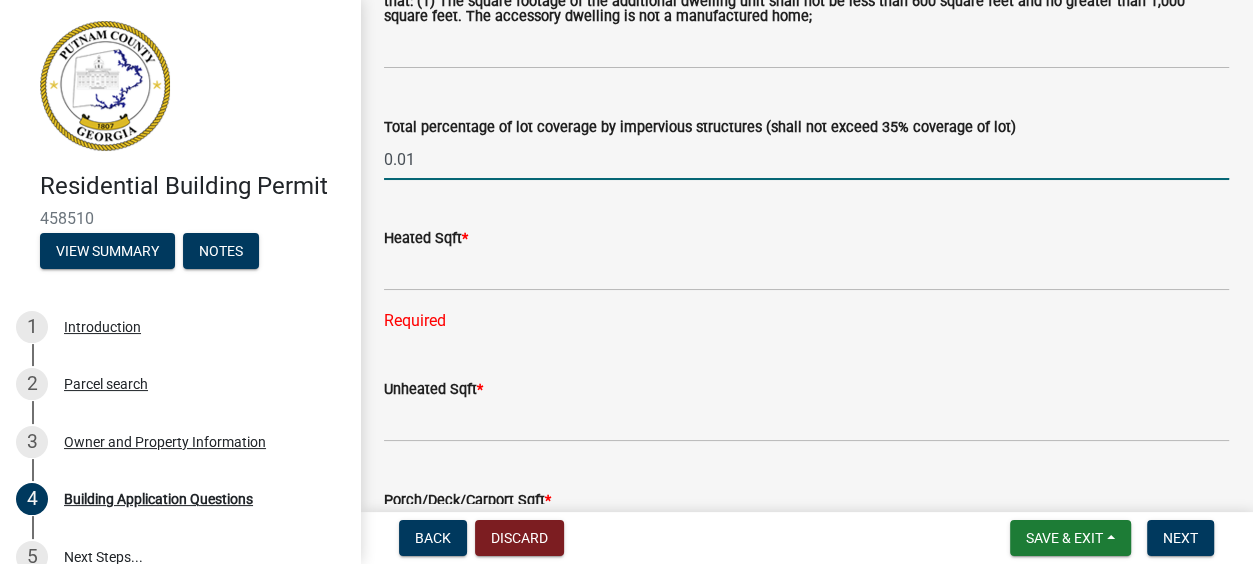 drag, startPoint x: 392, startPoint y: 157, endPoint x: 485, endPoint y: 158, distance: 93.00538 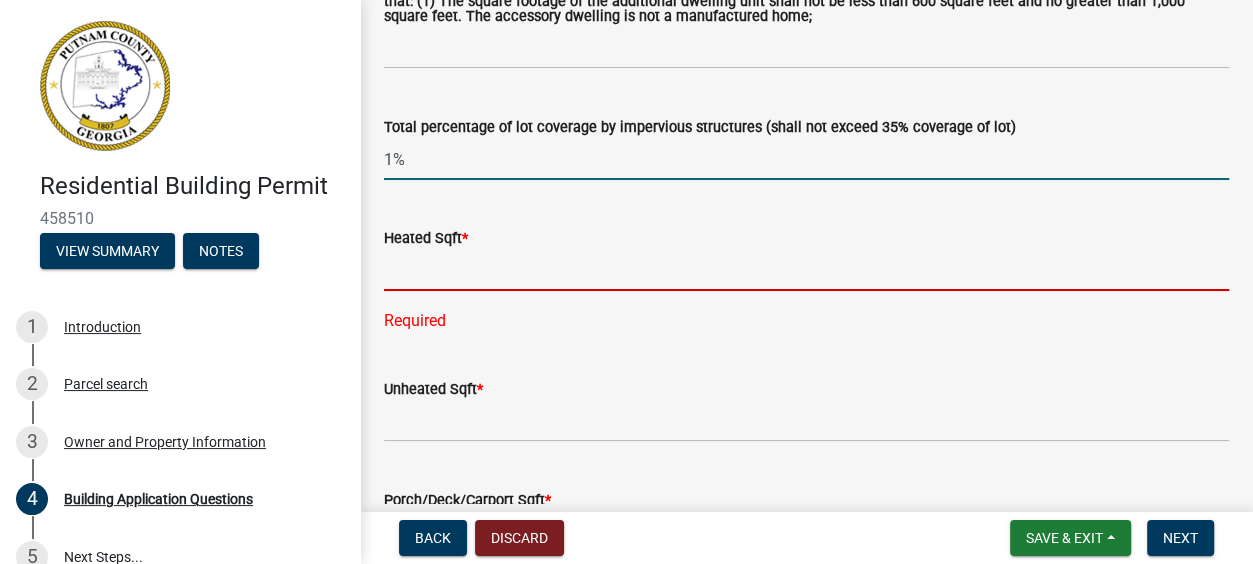 type on "0.01" 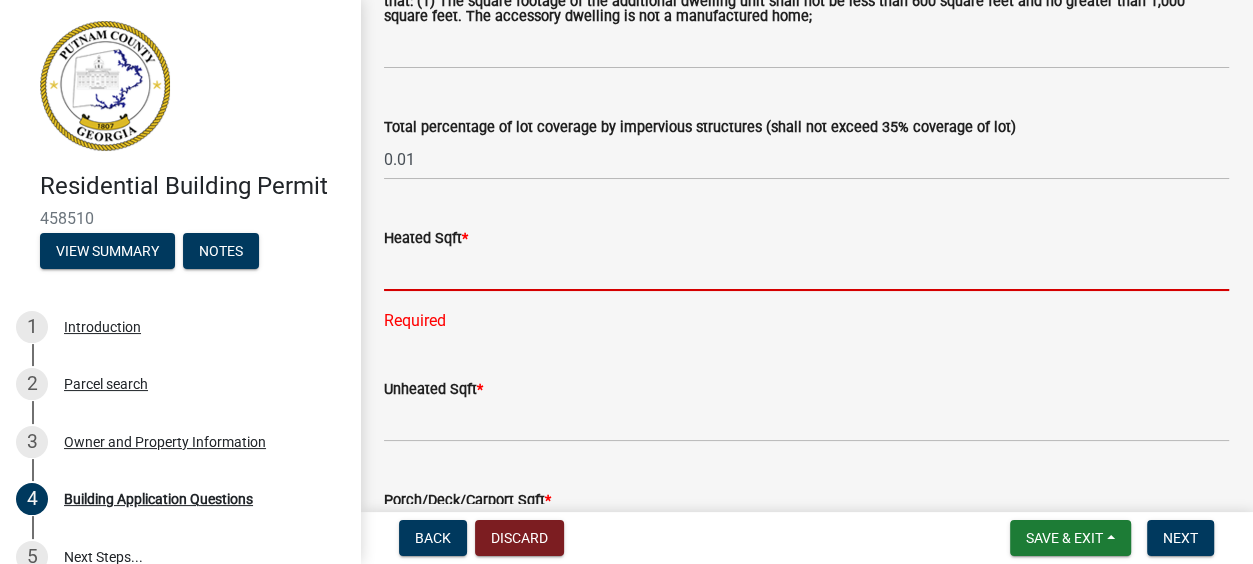 click 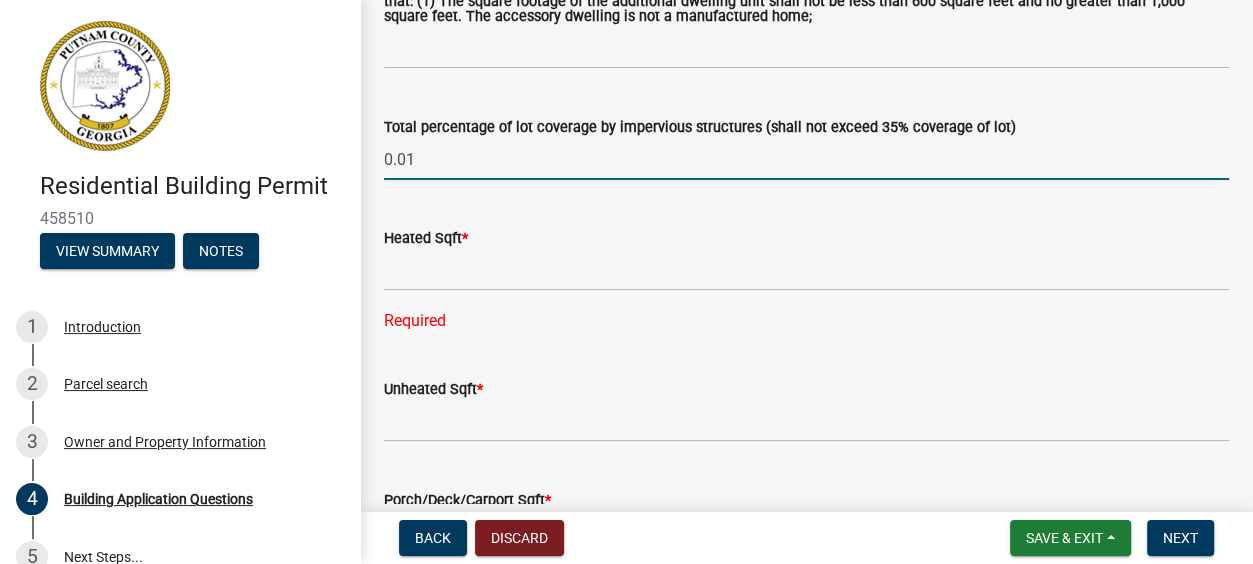 drag, startPoint x: 385, startPoint y: 154, endPoint x: 469, endPoint y: 156, distance: 84.0238 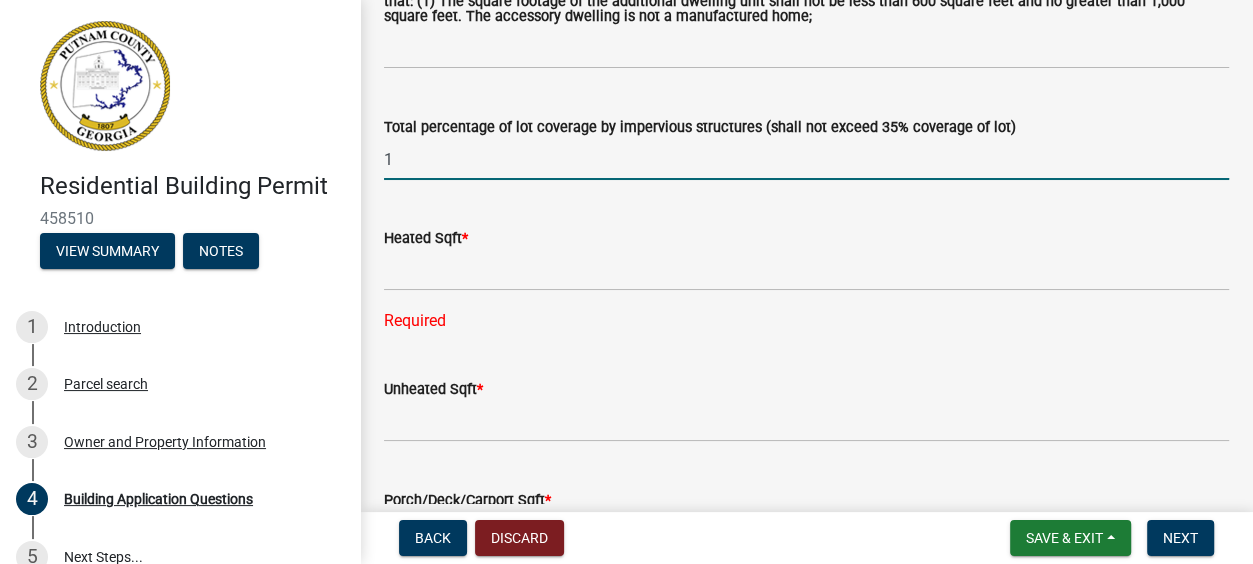 type on "1" 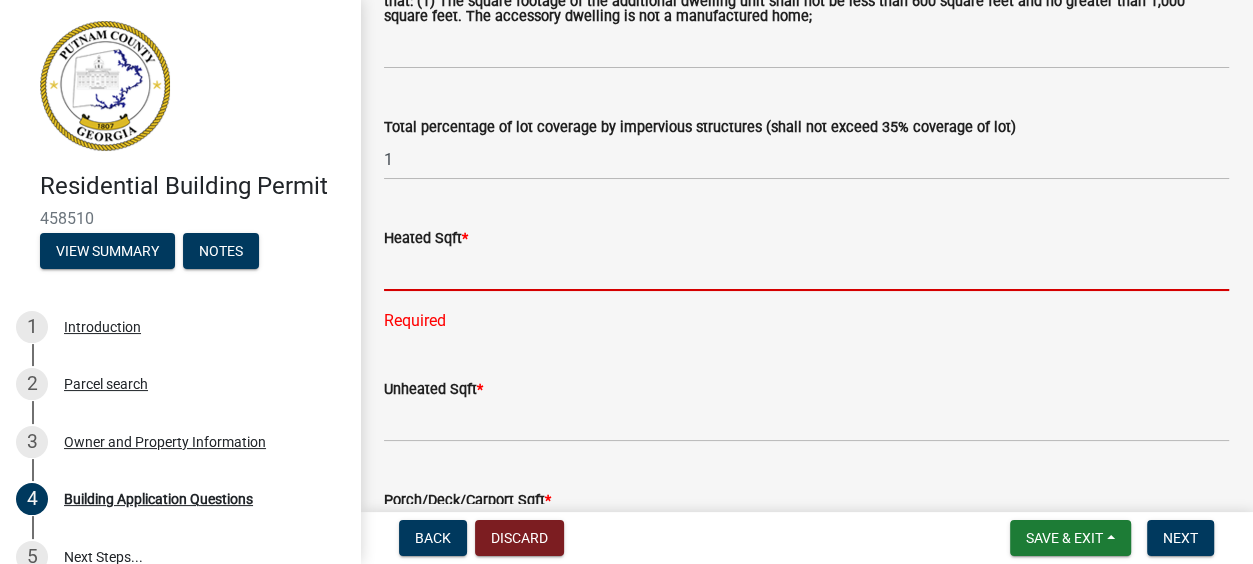 click 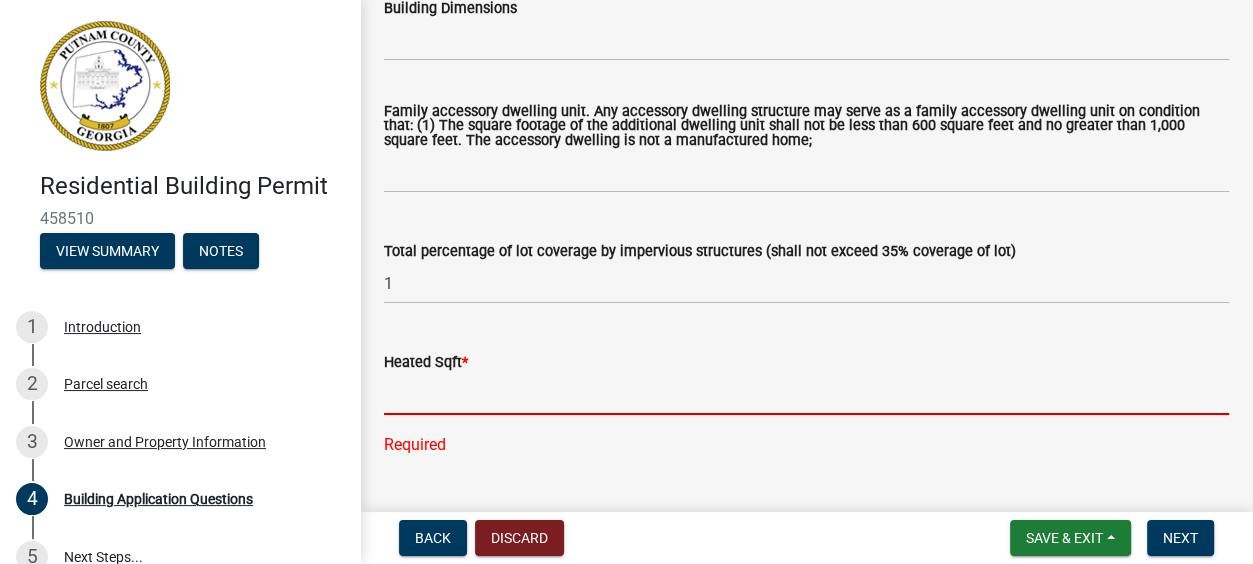 scroll, scrollTop: 1188, scrollLeft: 0, axis: vertical 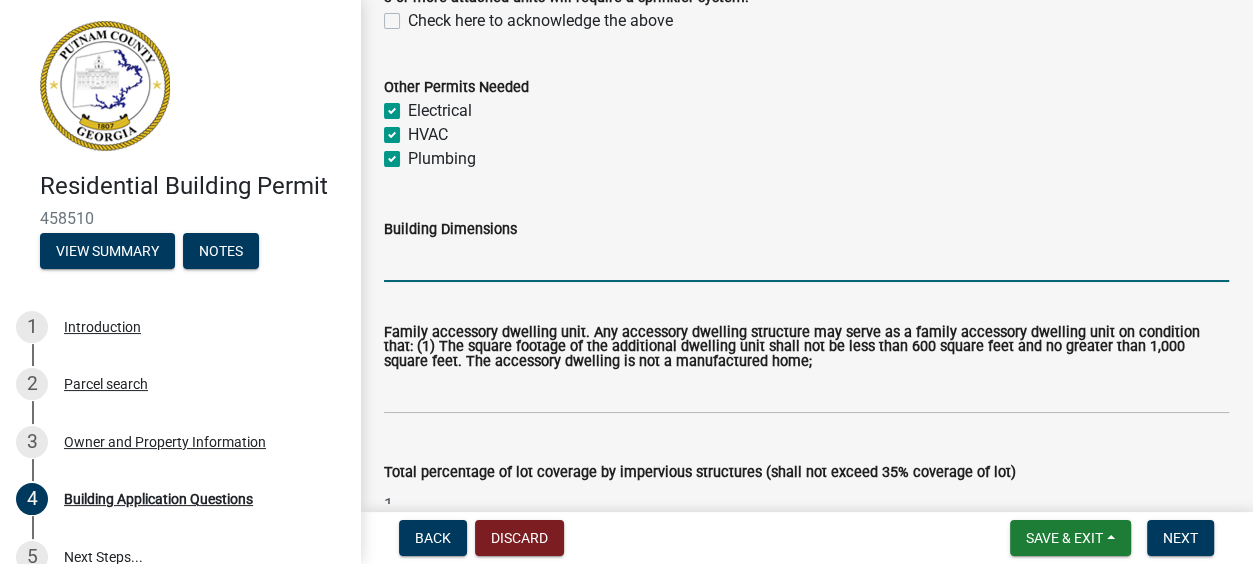 click on "Building Dimensions" at bounding box center [806, 261] 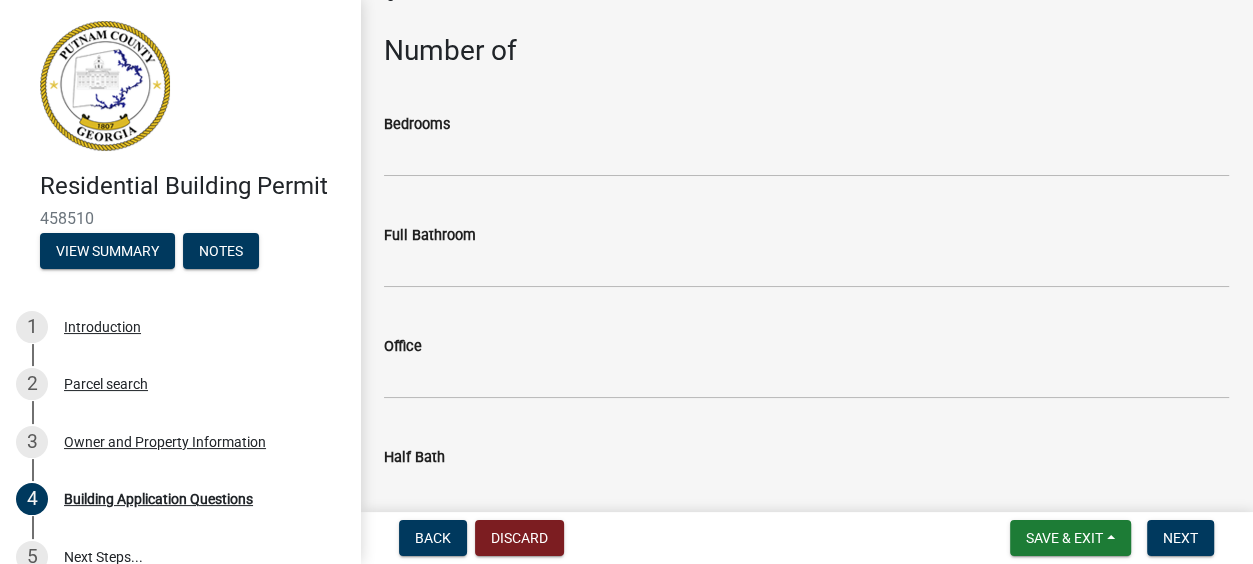 scroll, scrollTop: 1825, scrollLeft: 0, axis: vertical 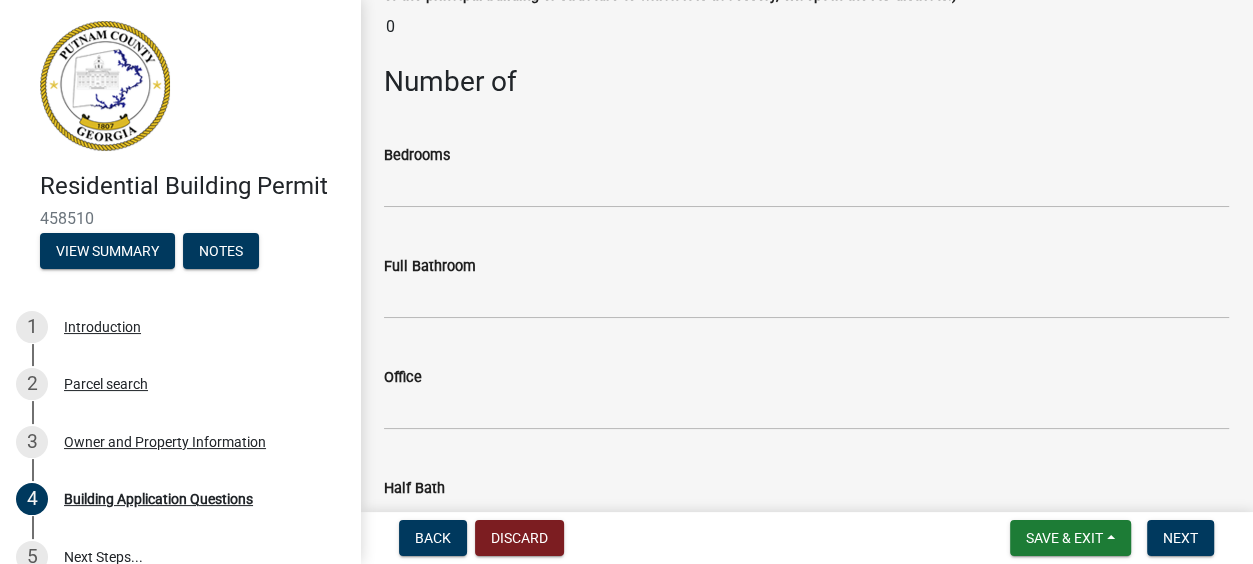 type on "45' x 82'" 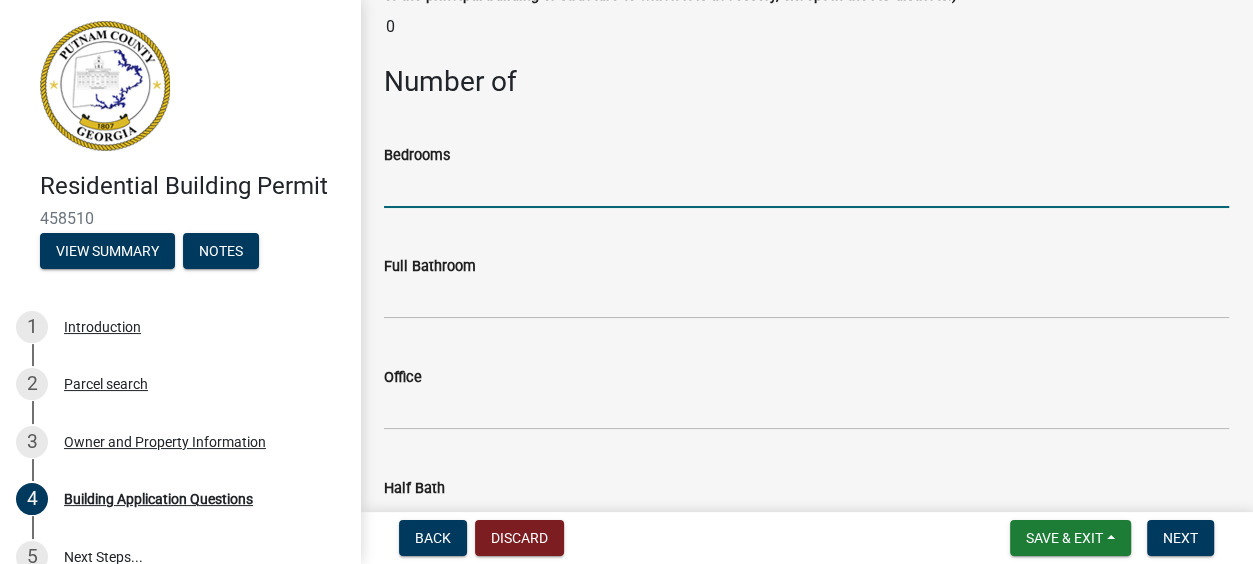 click 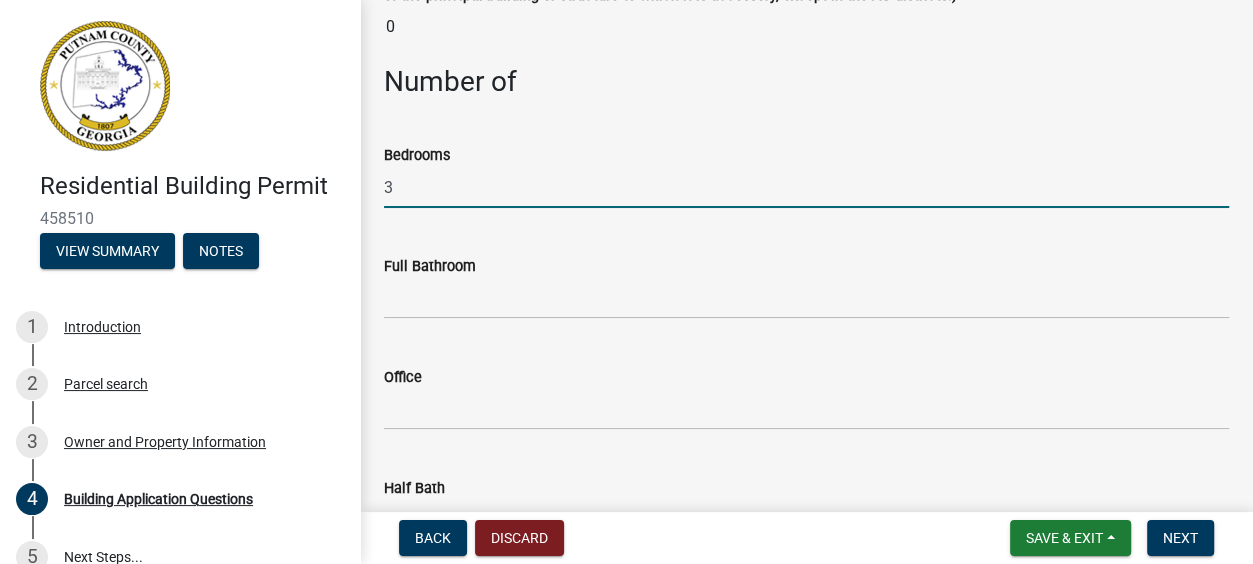type on "3" 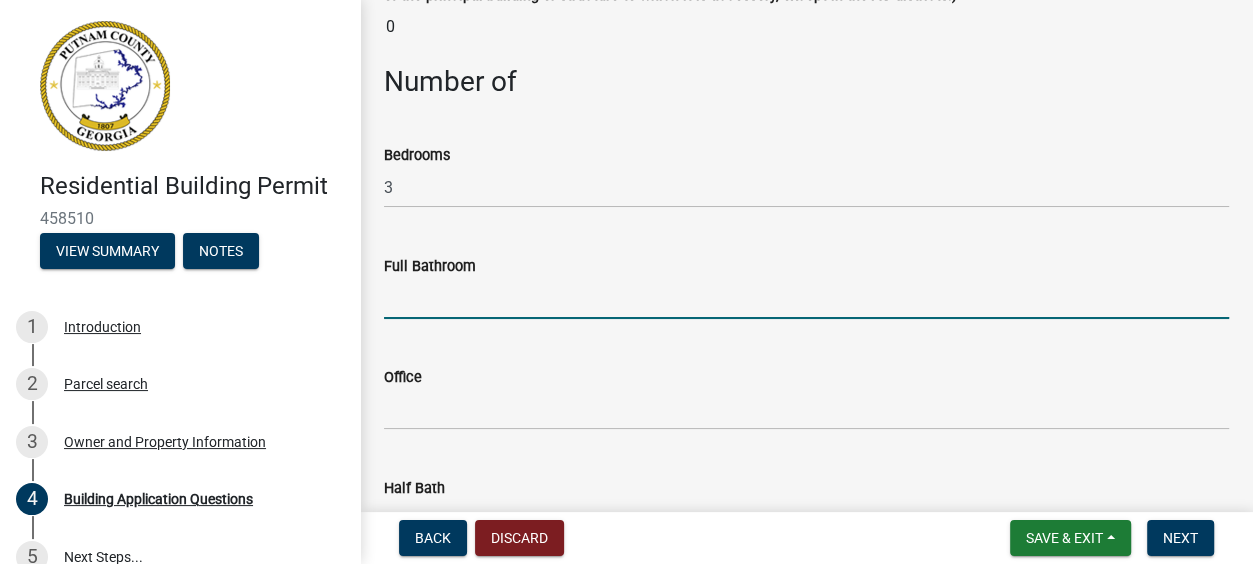 click 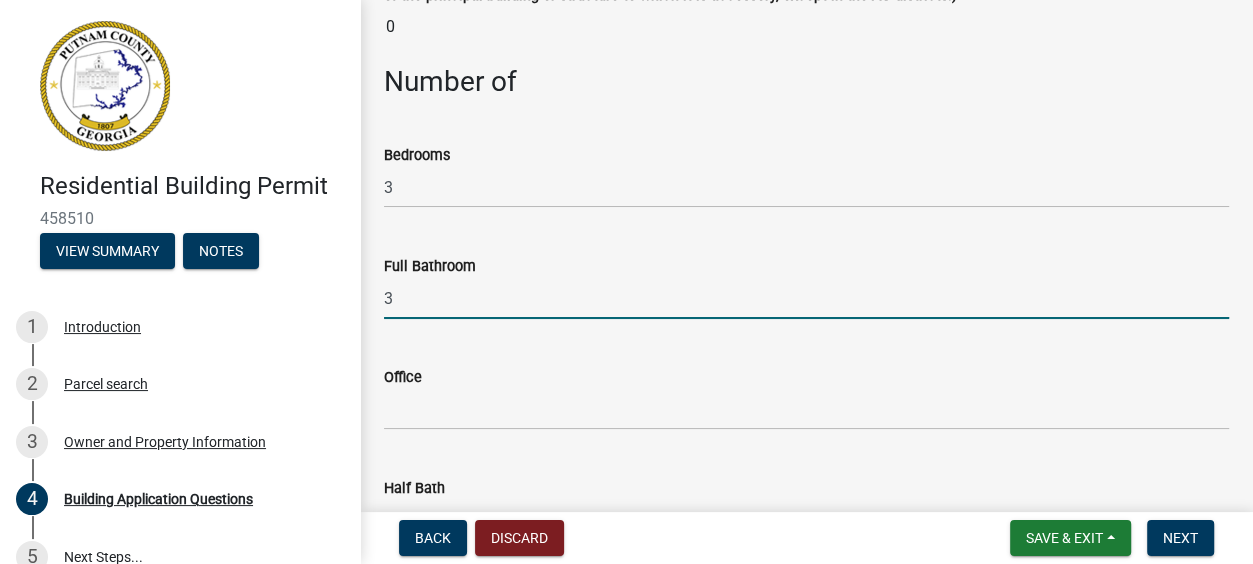 type on "3" 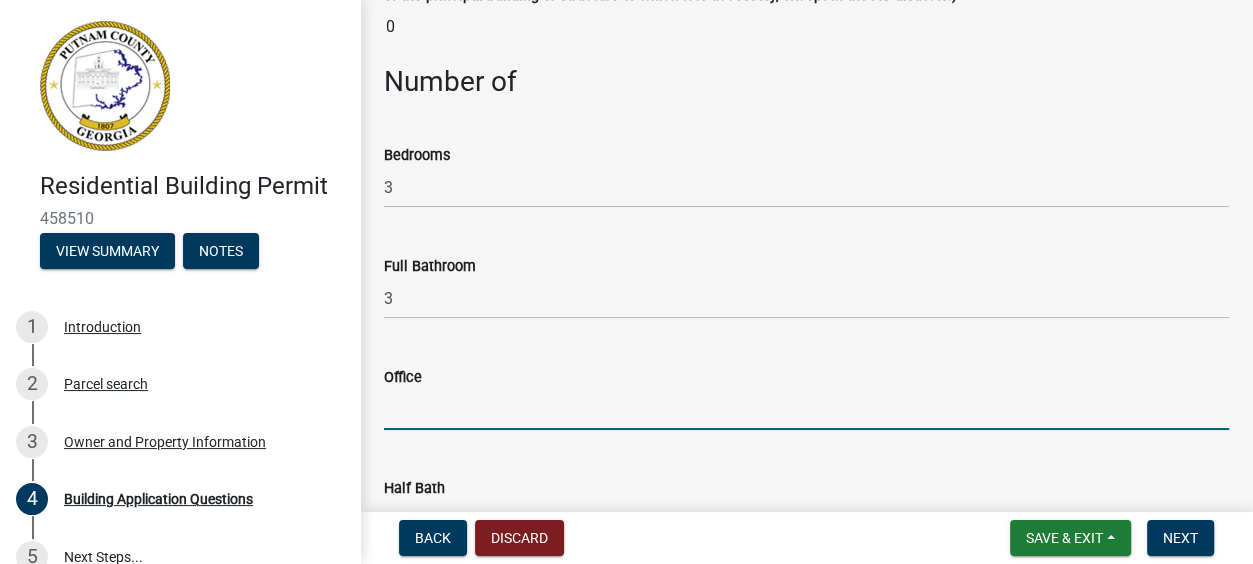 click 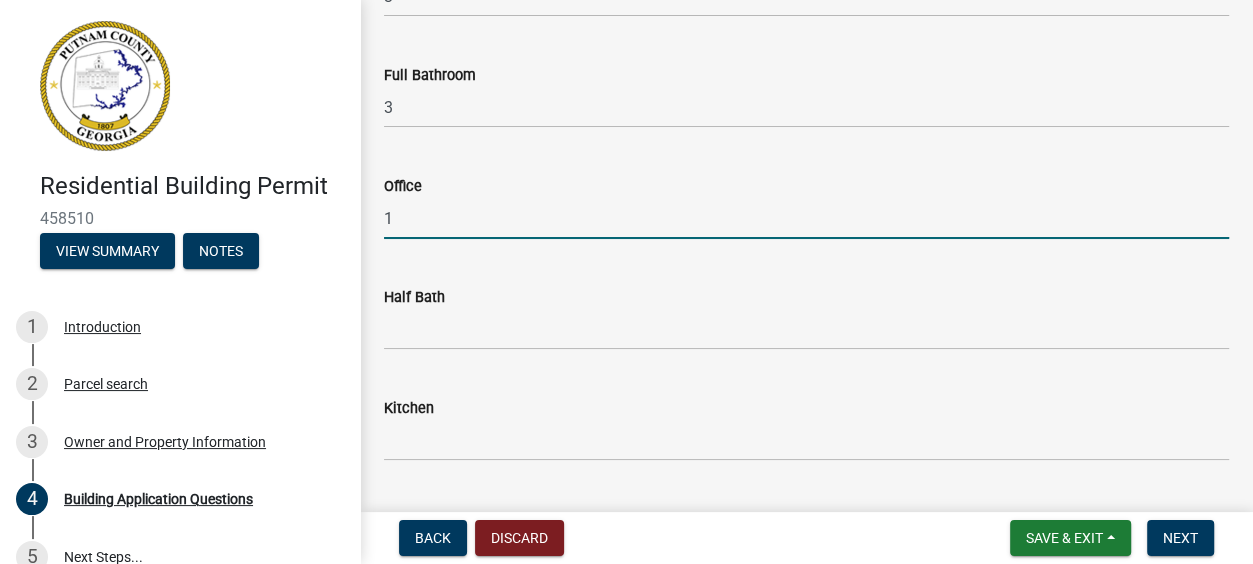 scroll, scrollTop: 2080, scrollLeft: 0, axis: vertical 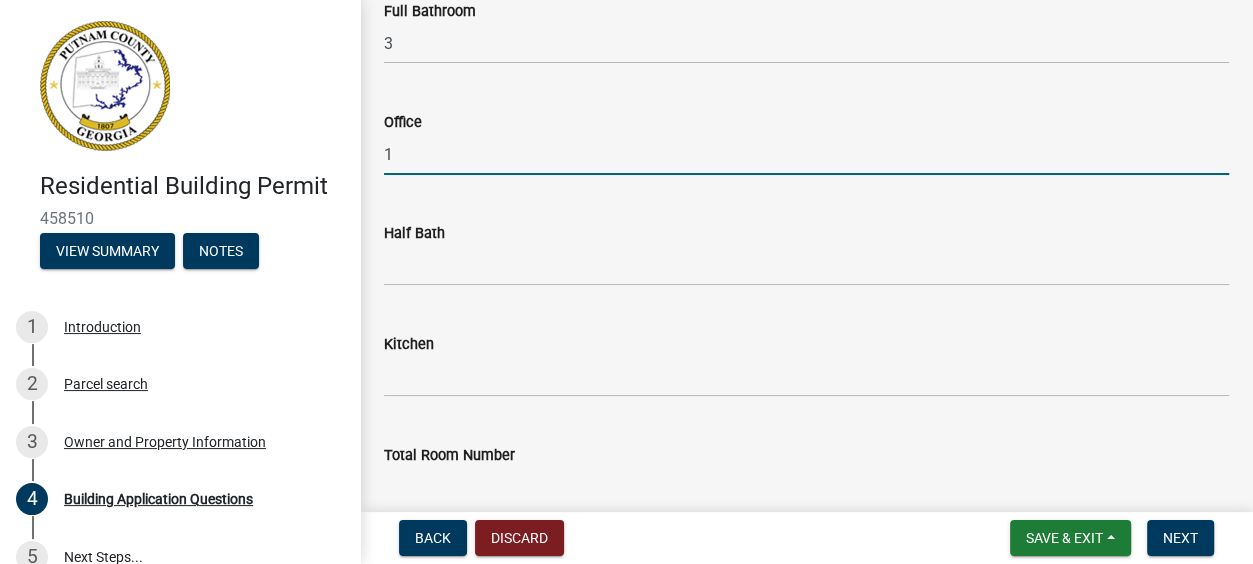 type on "1" 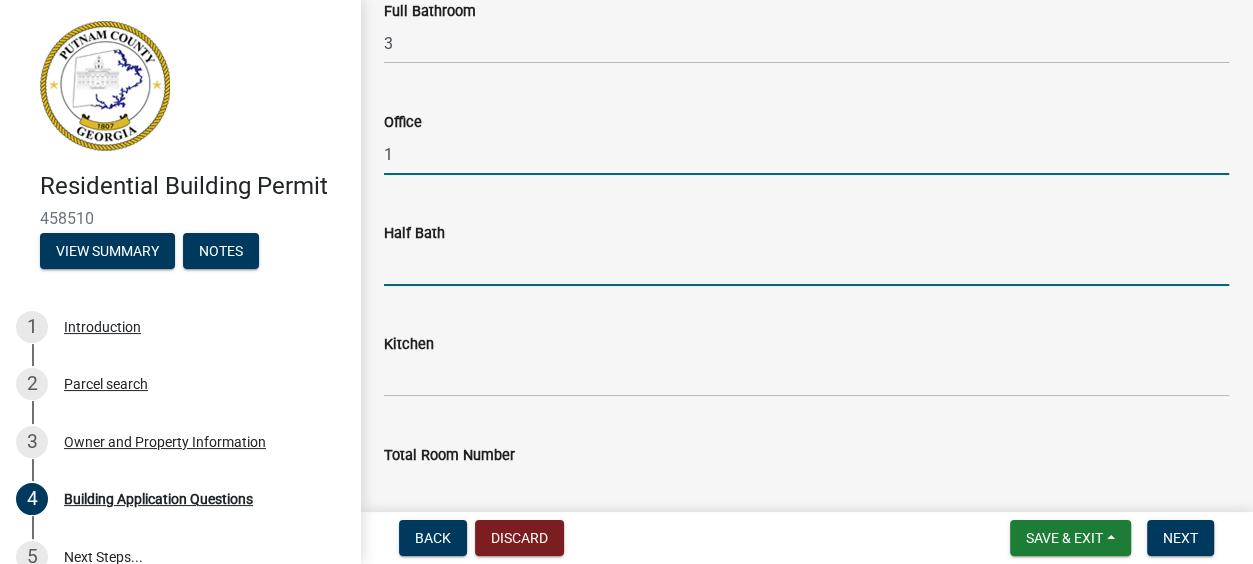click 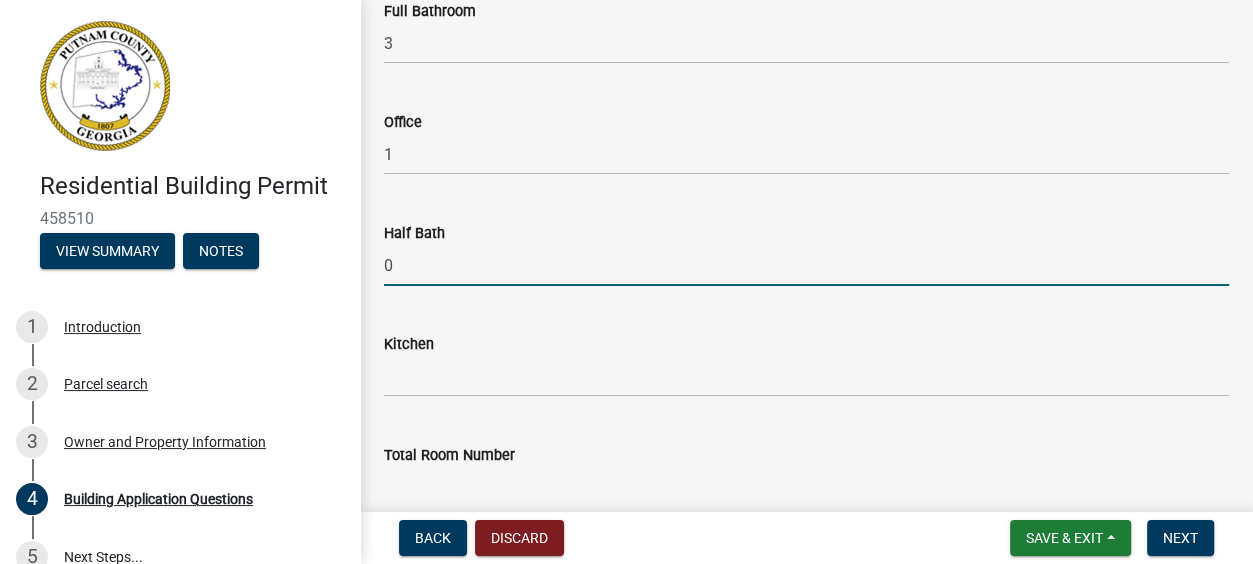 type on "0" 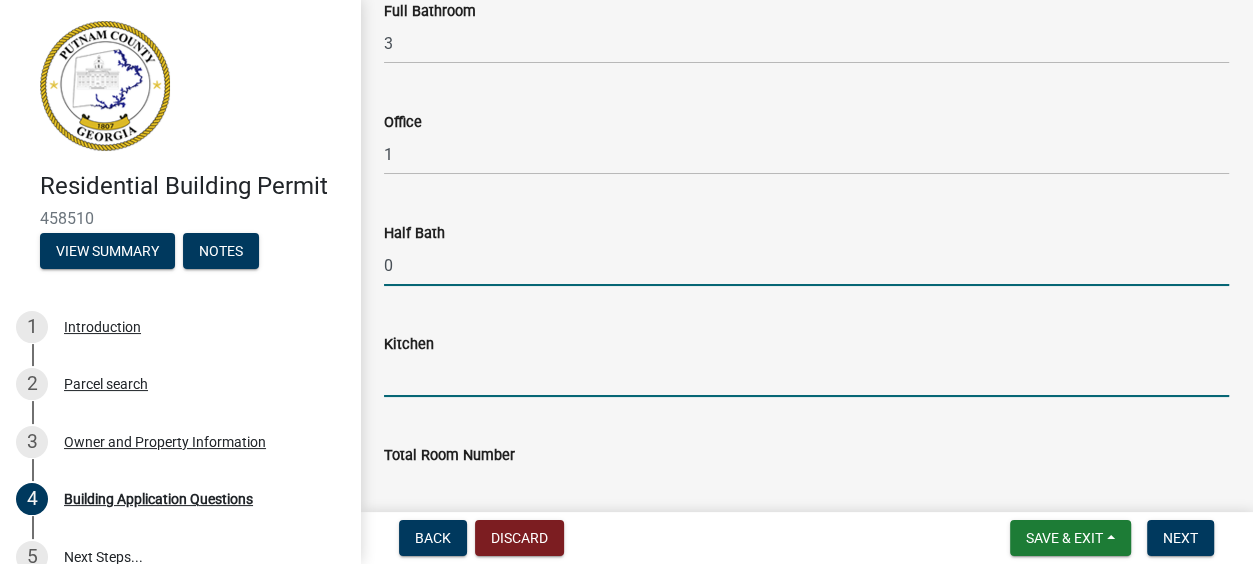 click 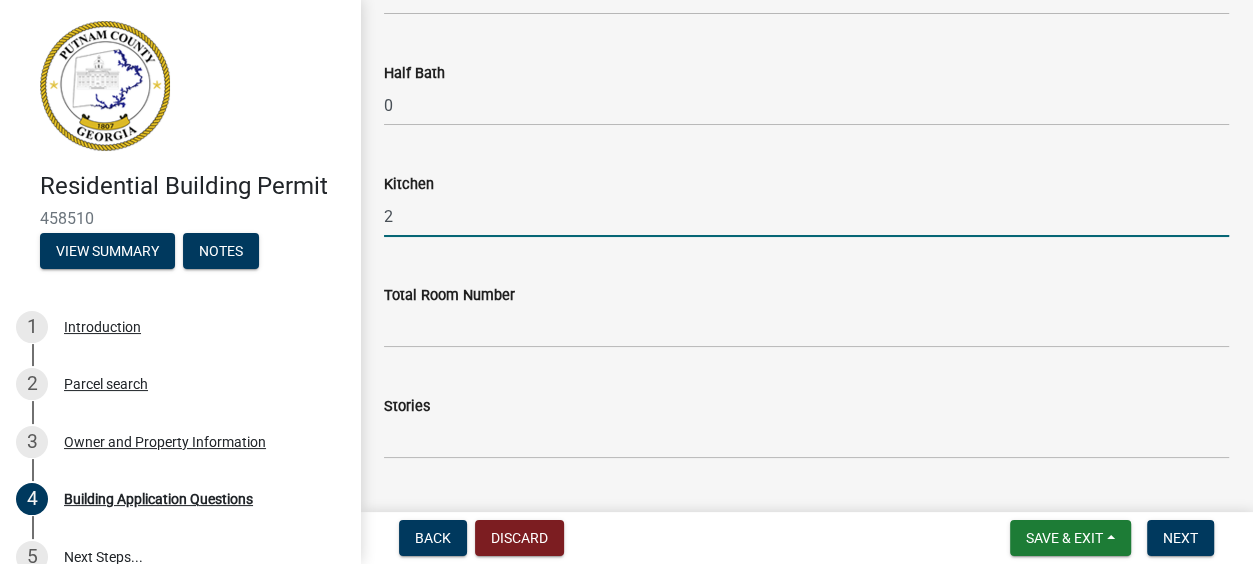 scroll, scrollTop: 2382, scrollLeft: 0, axis: vertical 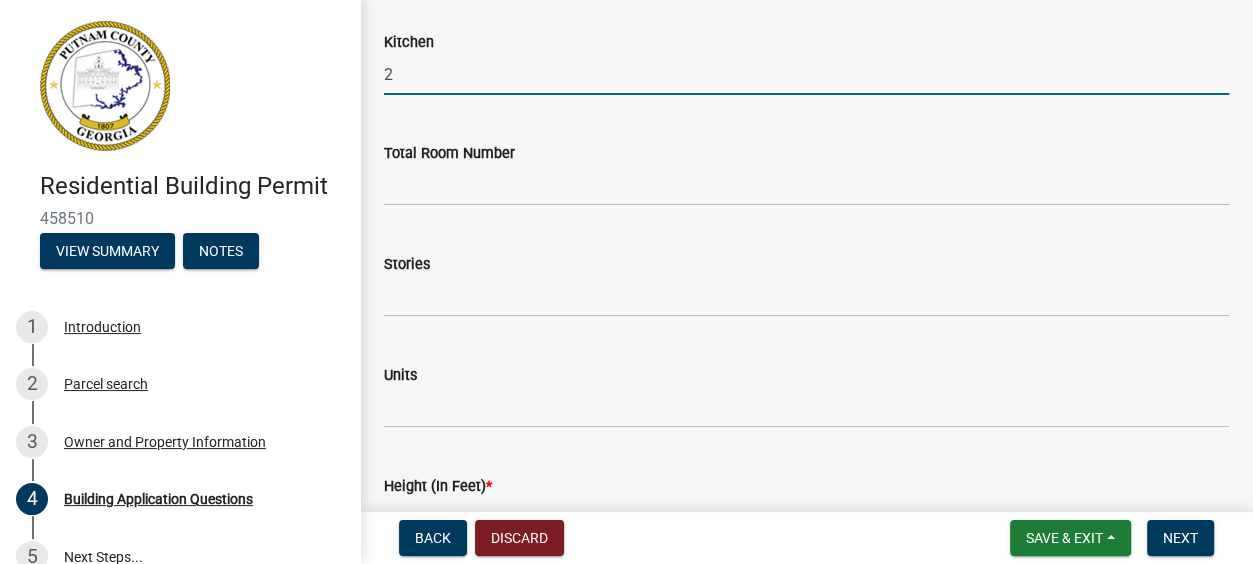 type on "2" 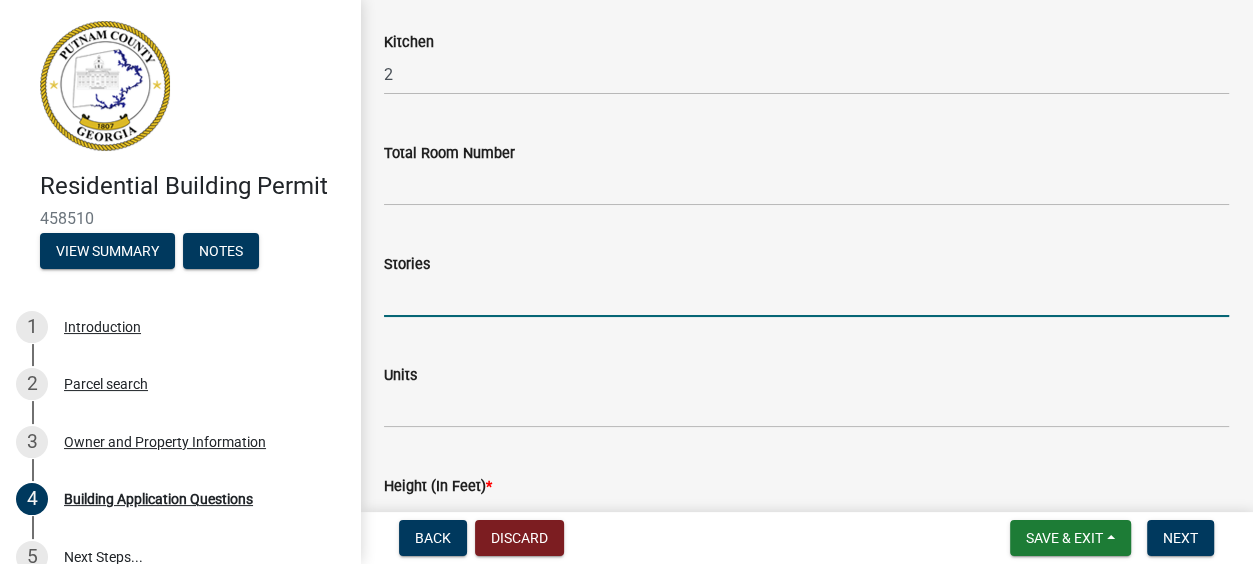 click 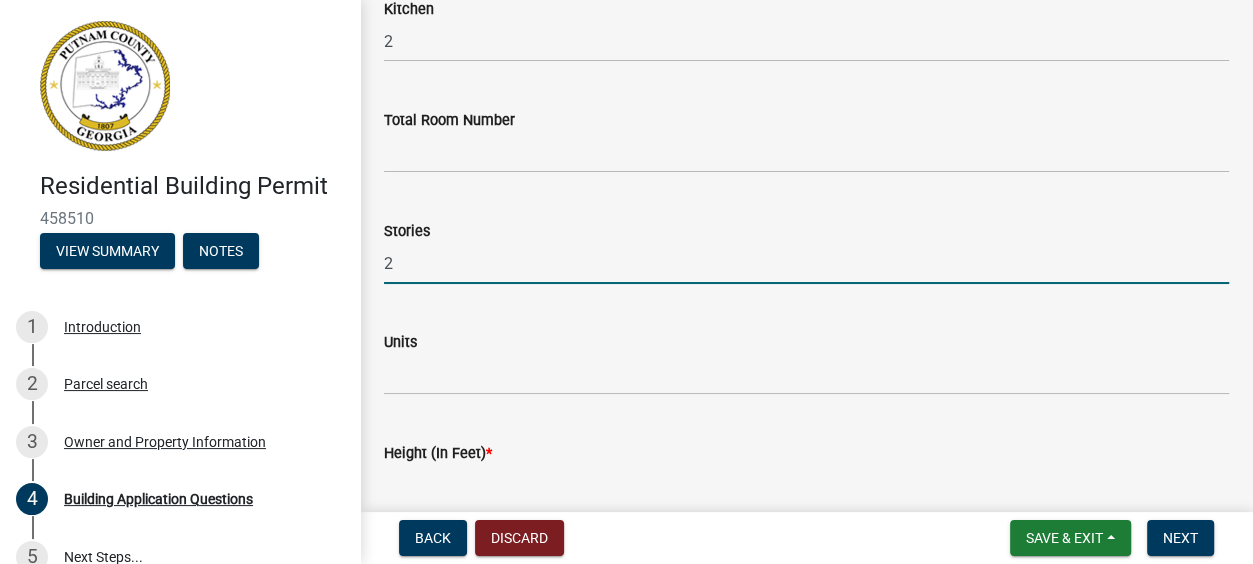 scroll, scrollTop: 2447, scrollLeft: 0, axis: vertical 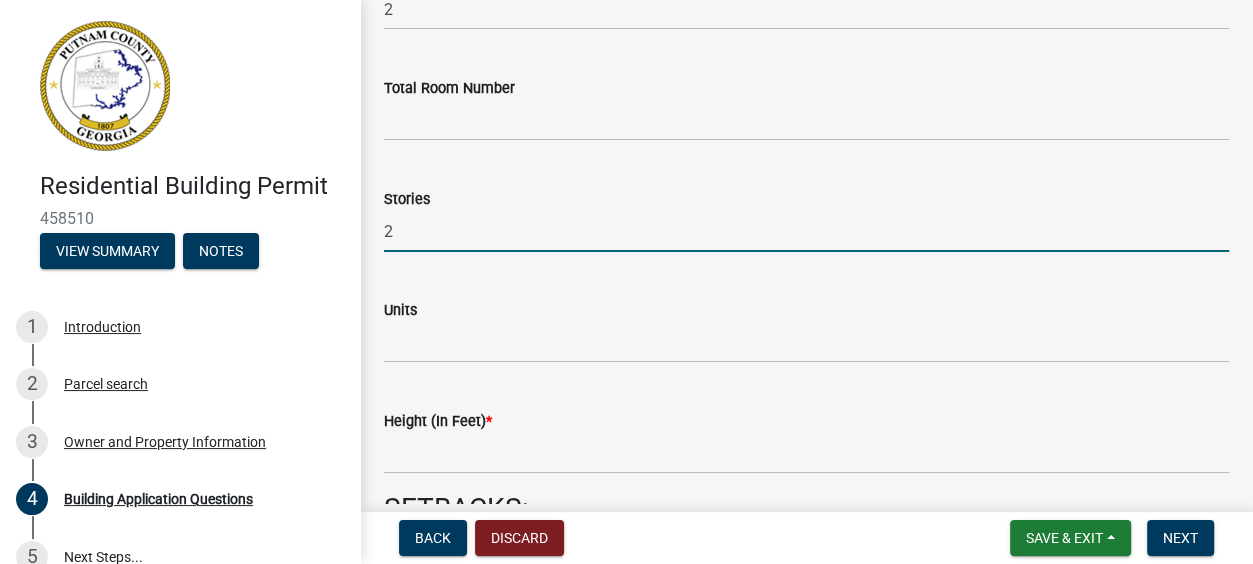 type on "2" 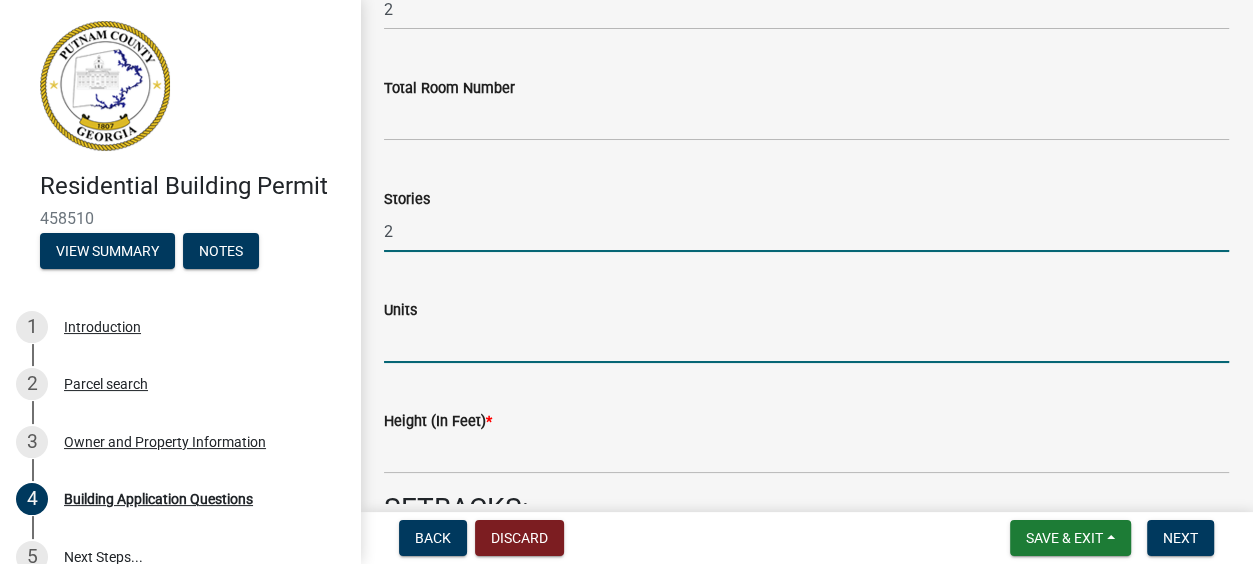 click 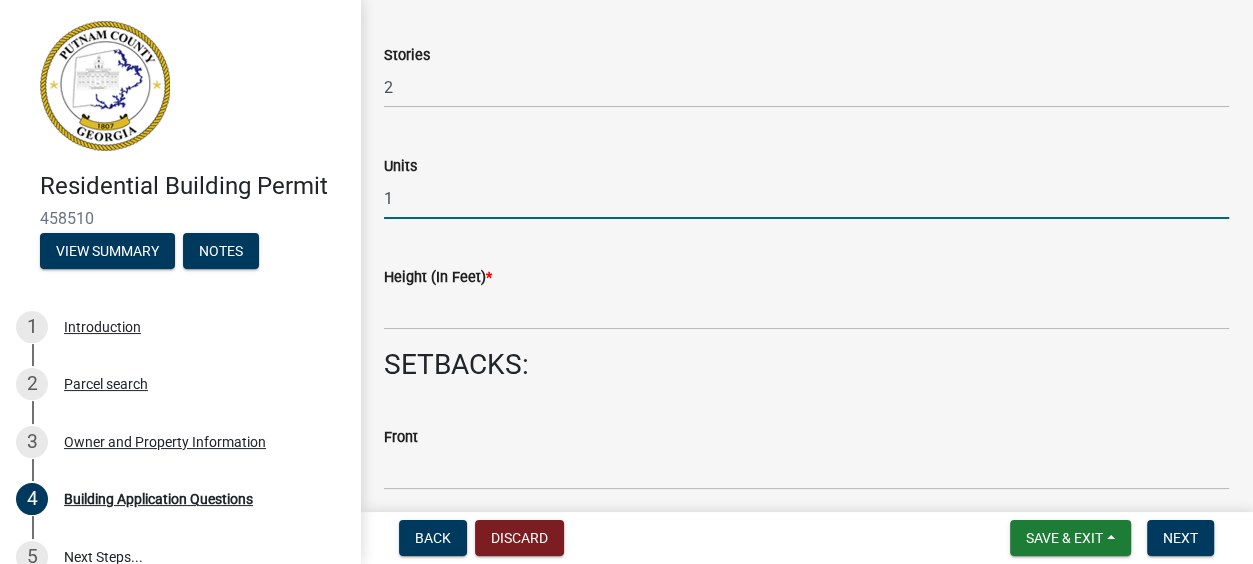 scroll, scrollTop: 2622, scrollLeft: 0, axis: vertical 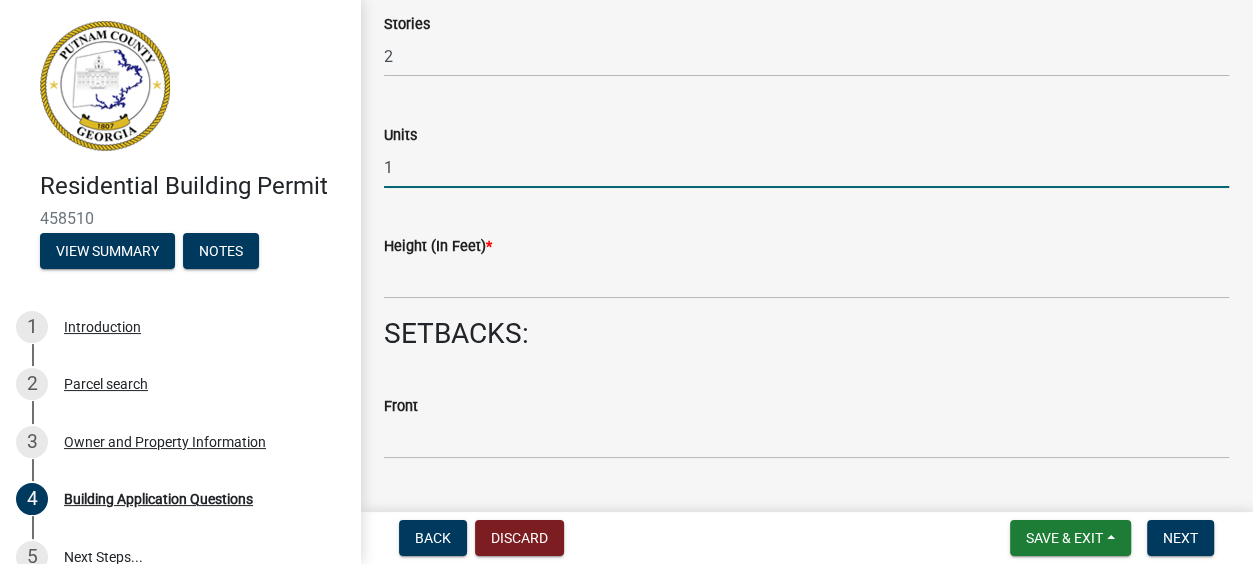 type on "1" 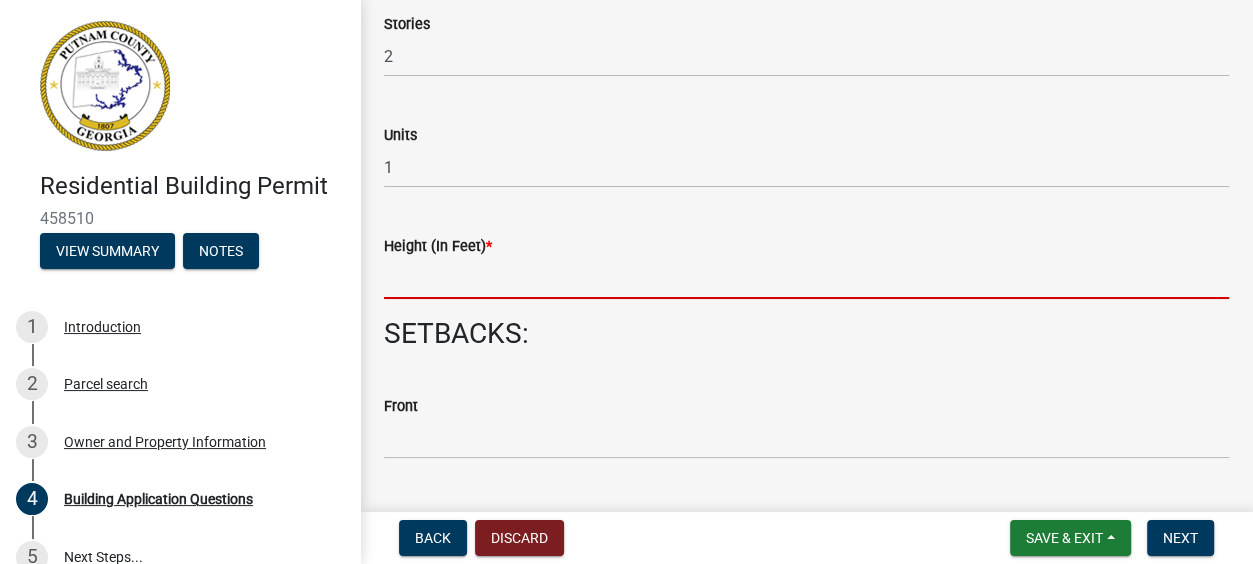 click 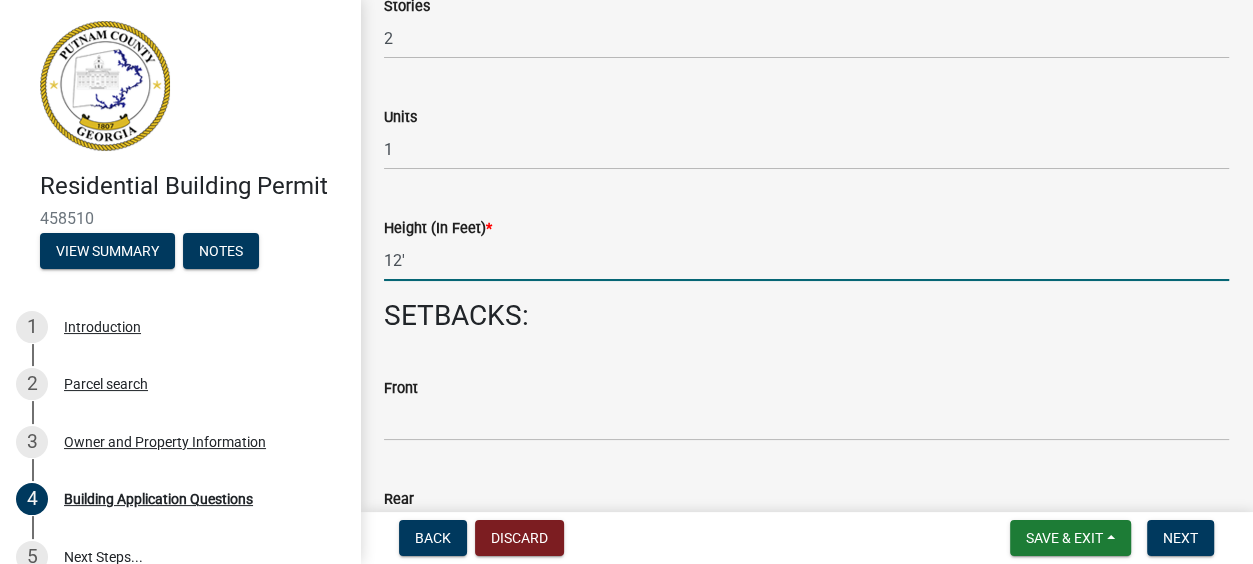 scroll, scrollTop: 2735, scrollLeft: 0, axis: vertical 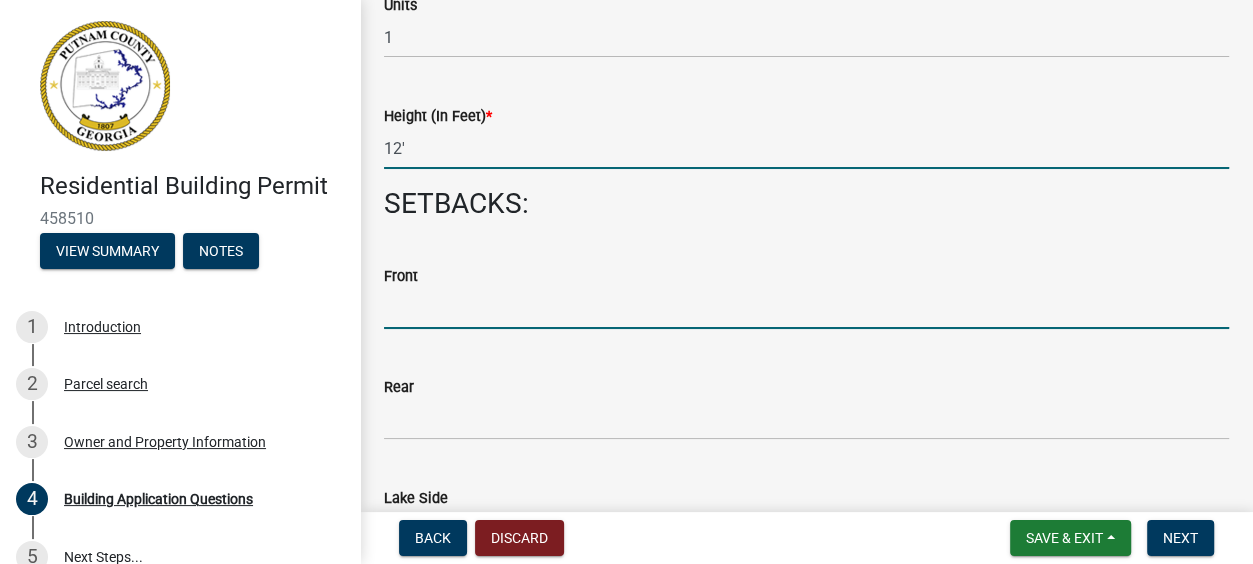 type on "12" 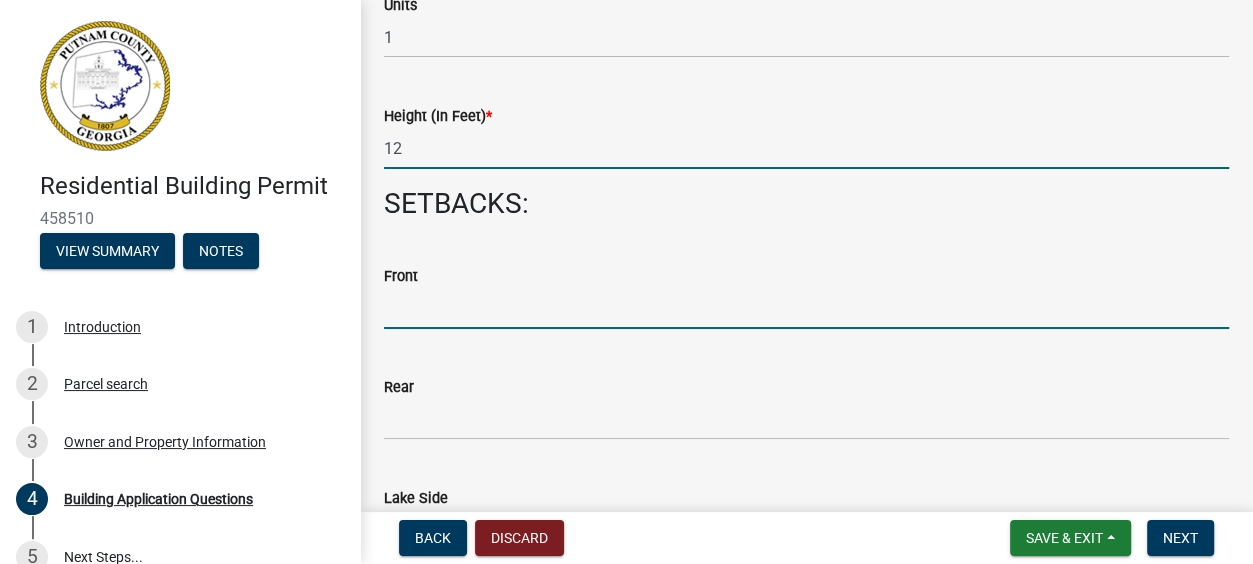 click 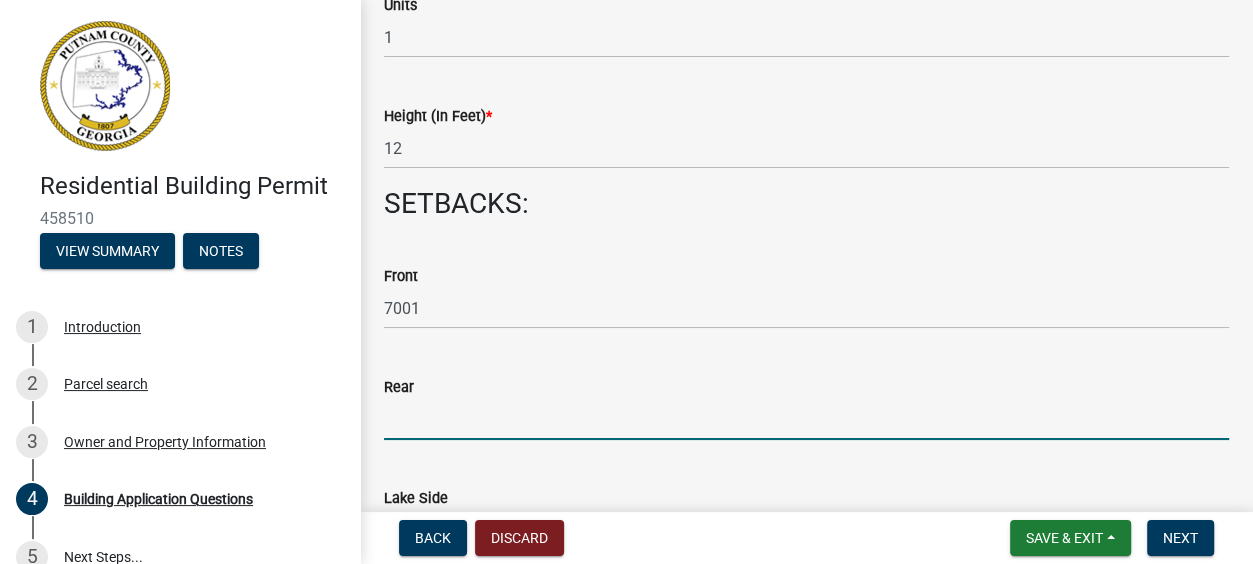 click 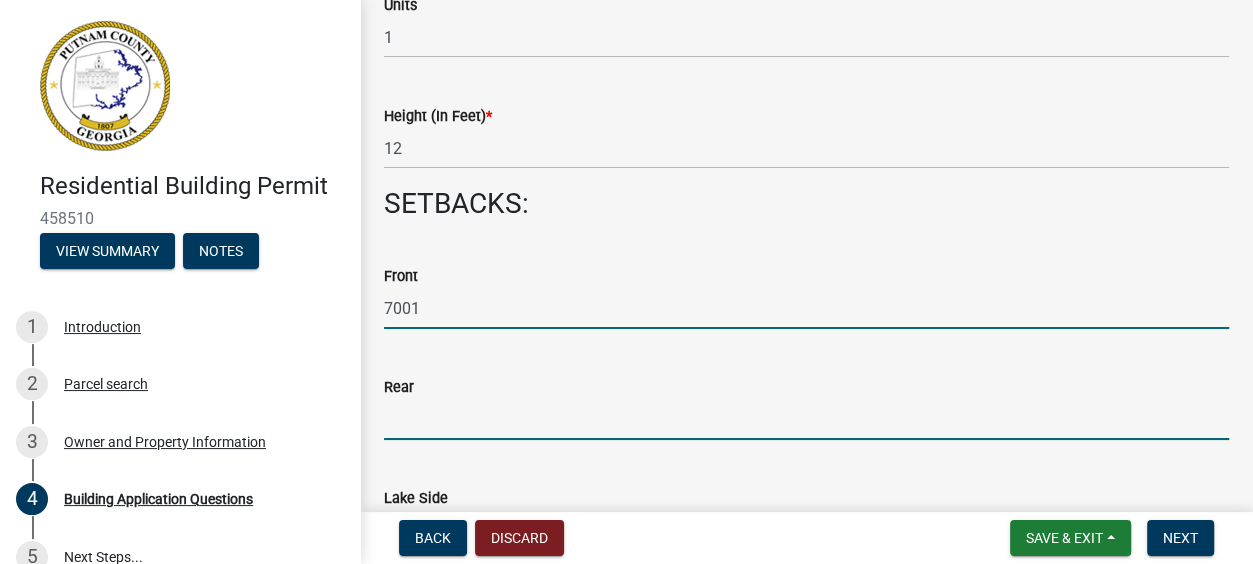 drag, startPoint x: 410, startPoint y: 304, endPoint x: 435, endPoint y: 307, distance: 25.179358 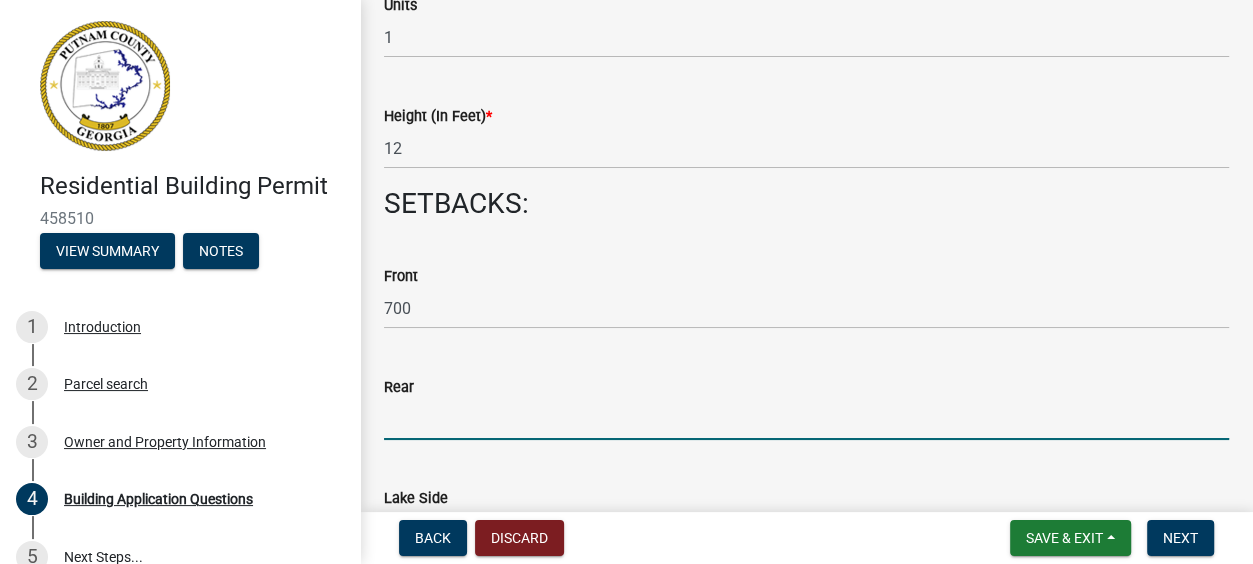 click 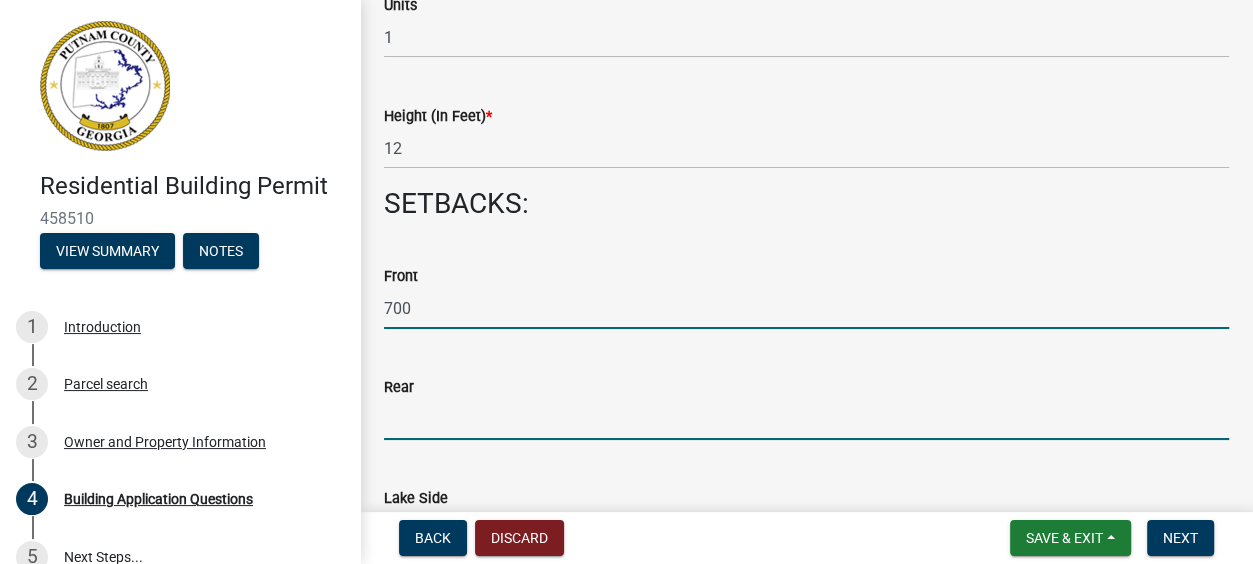 click on "700" 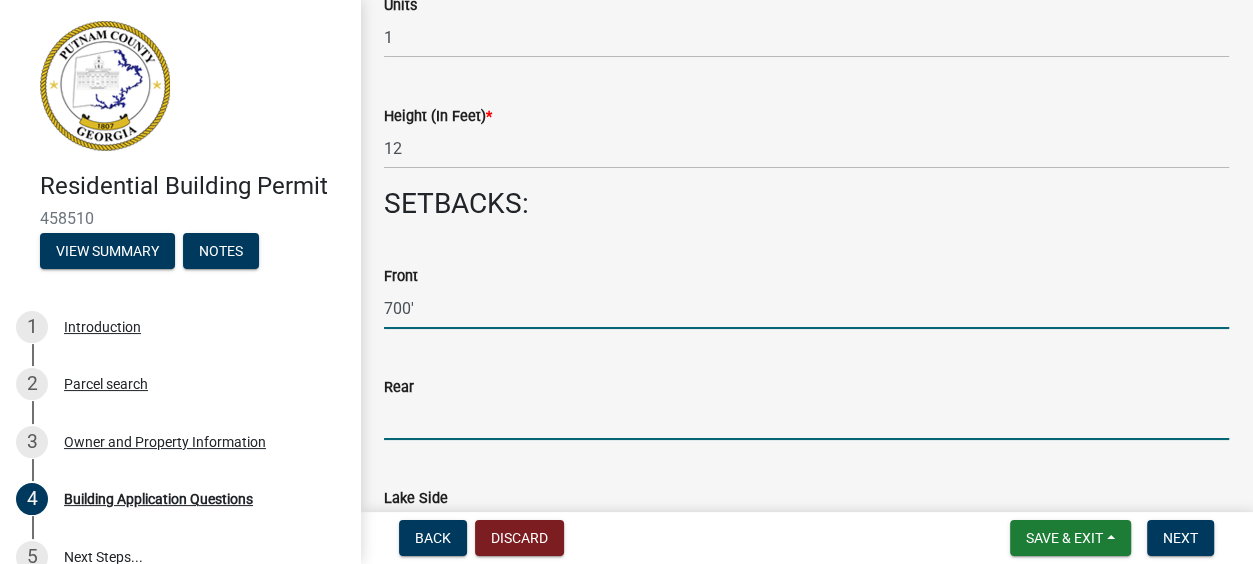 type on "700" 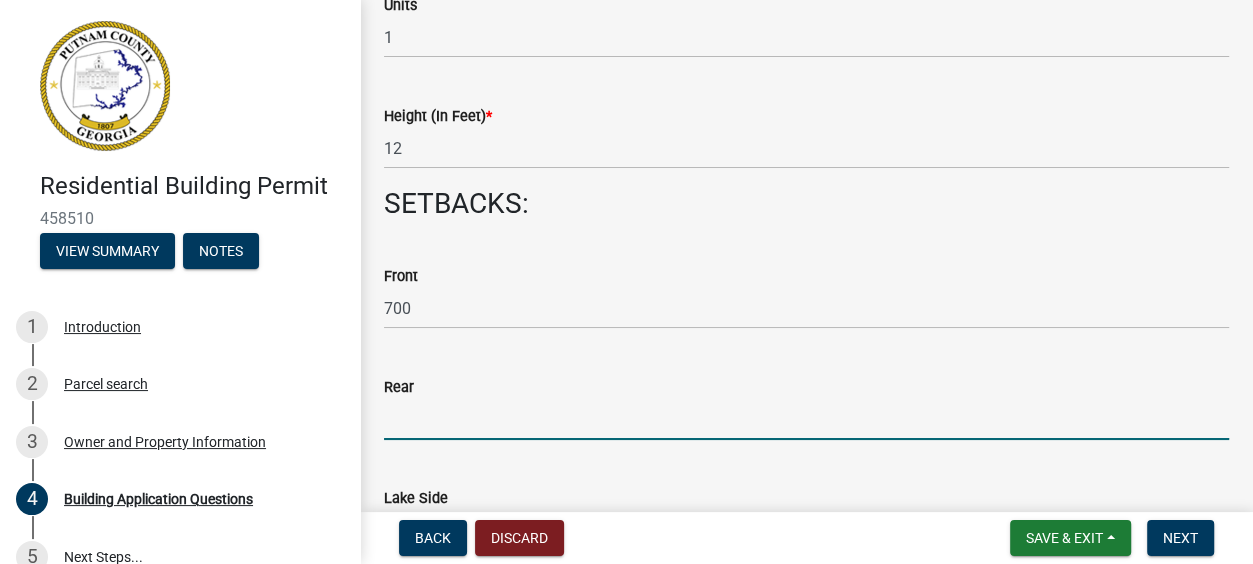 click 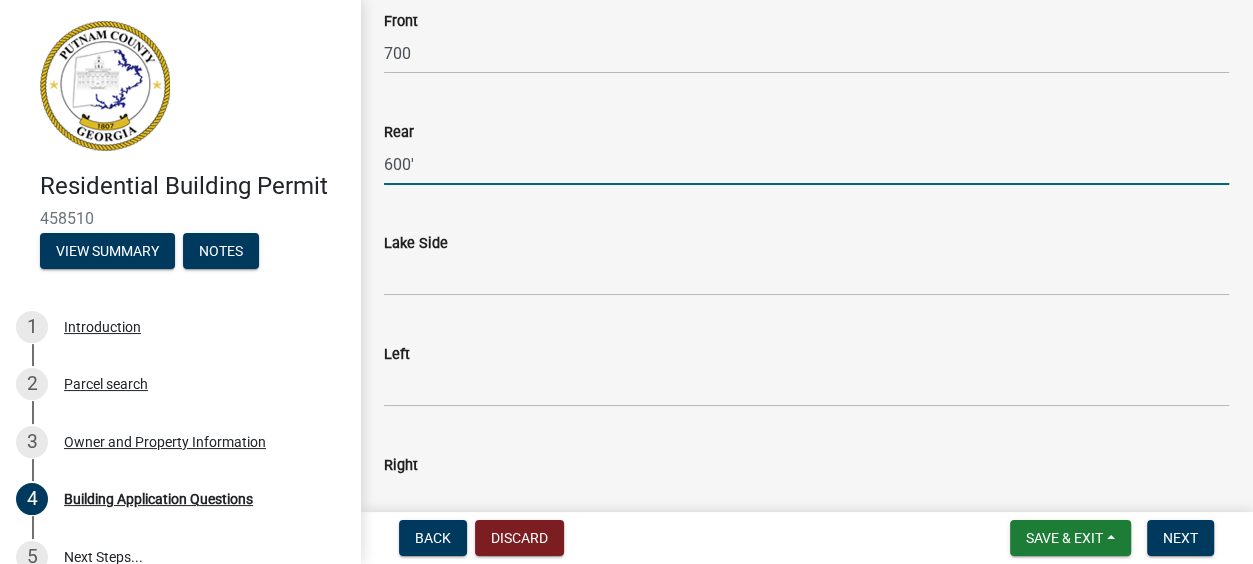 scroll, scrollTop: 3022, scrollLeft: 0, axis: vertical 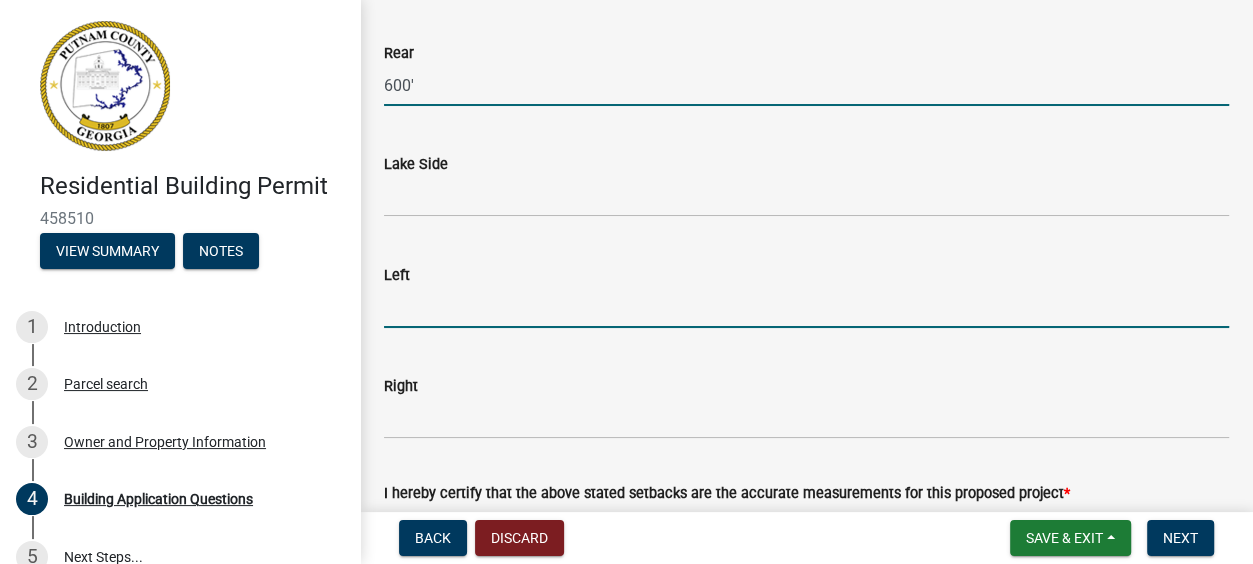 type on "600" 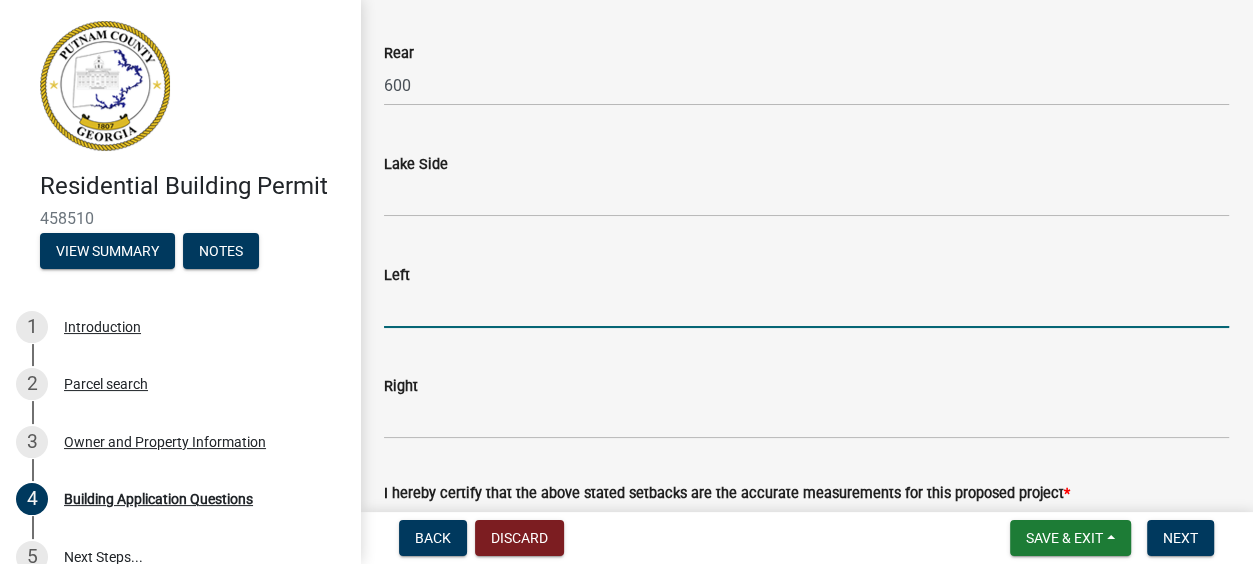click 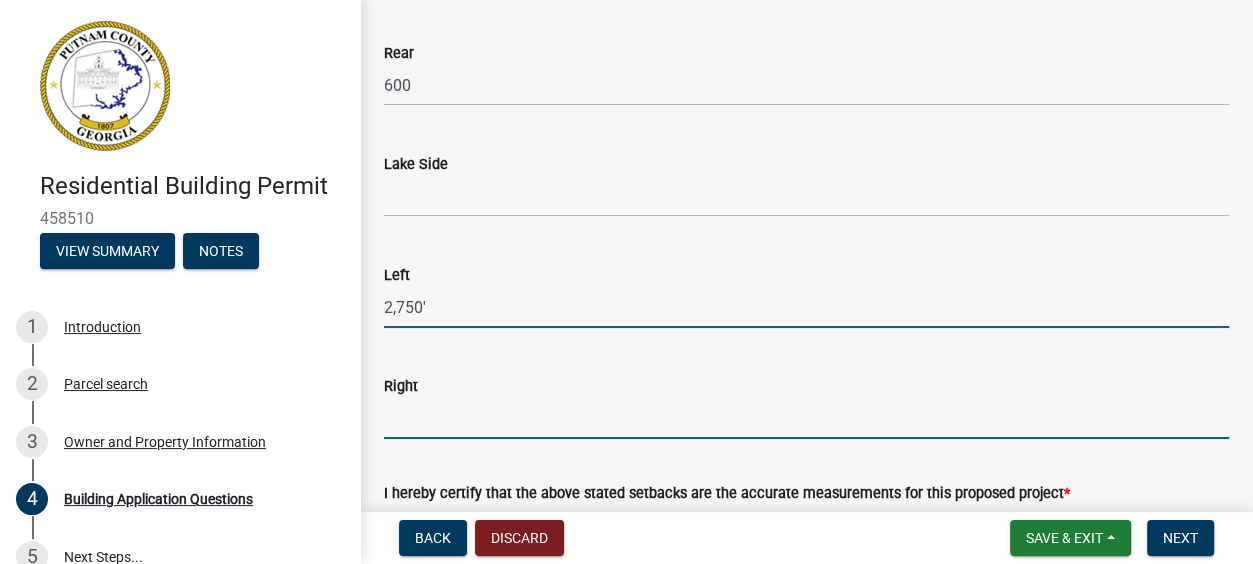 type on "2750" 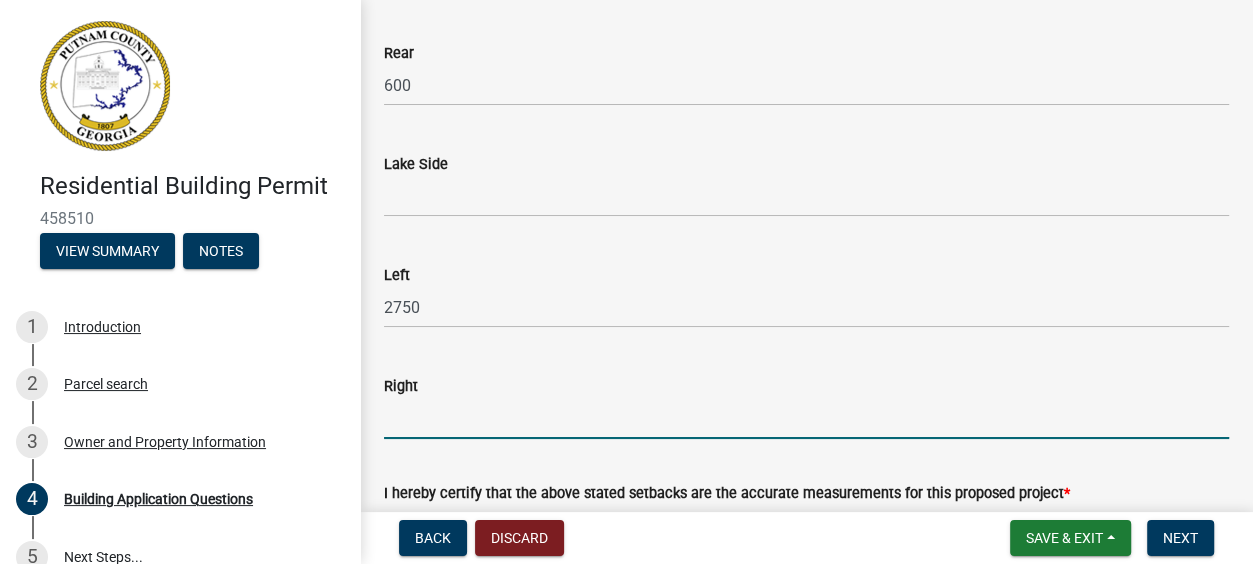 click 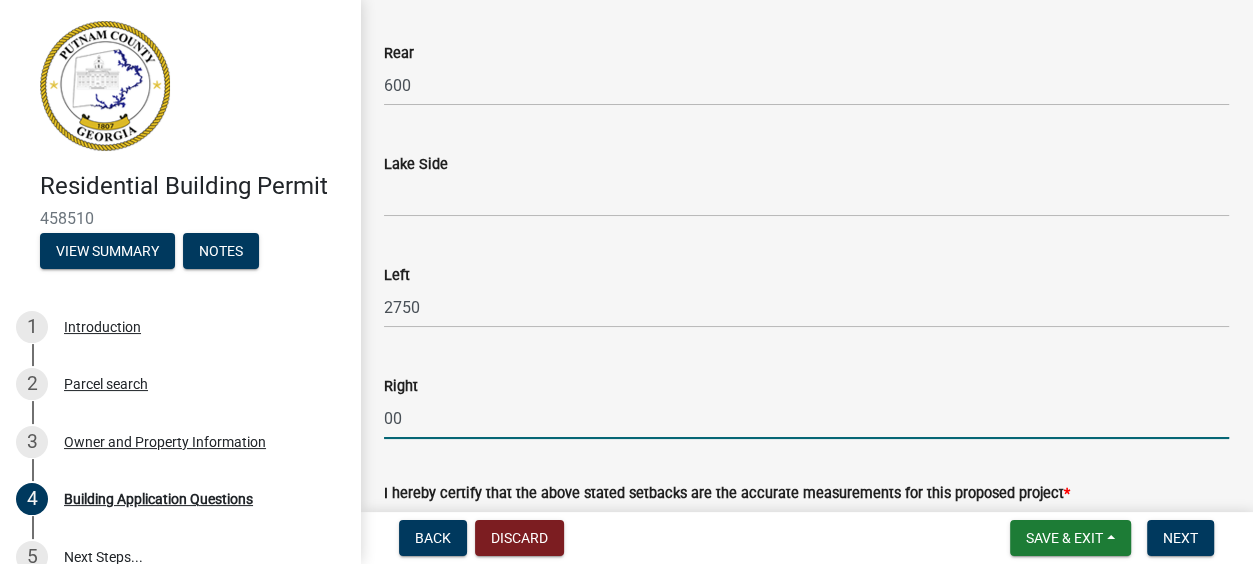 type on "0" 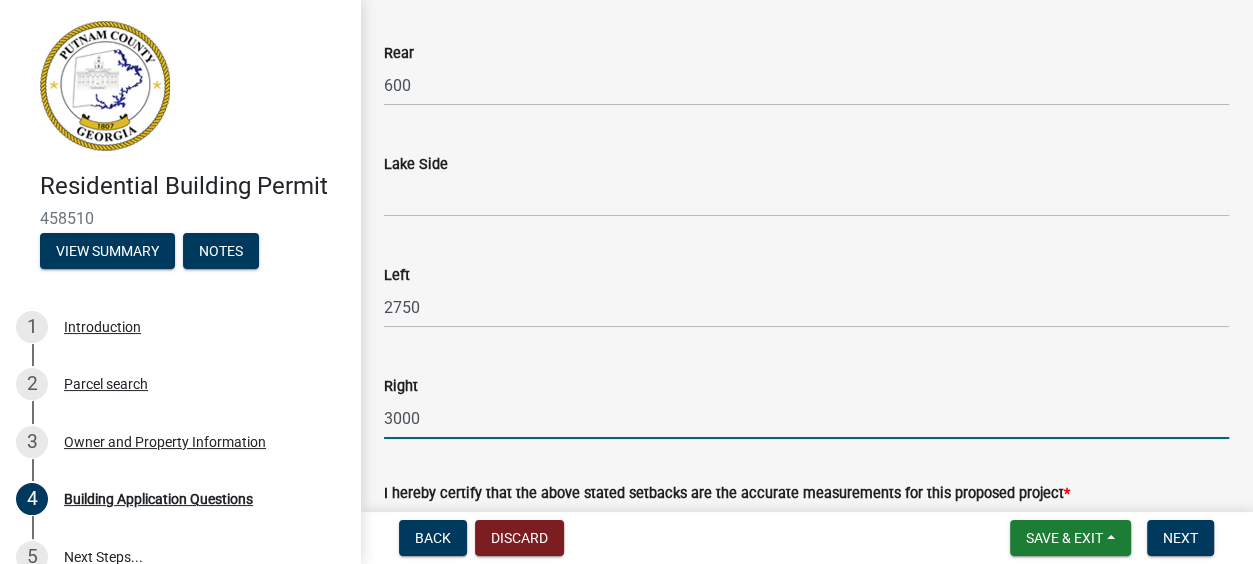 click on "3000" 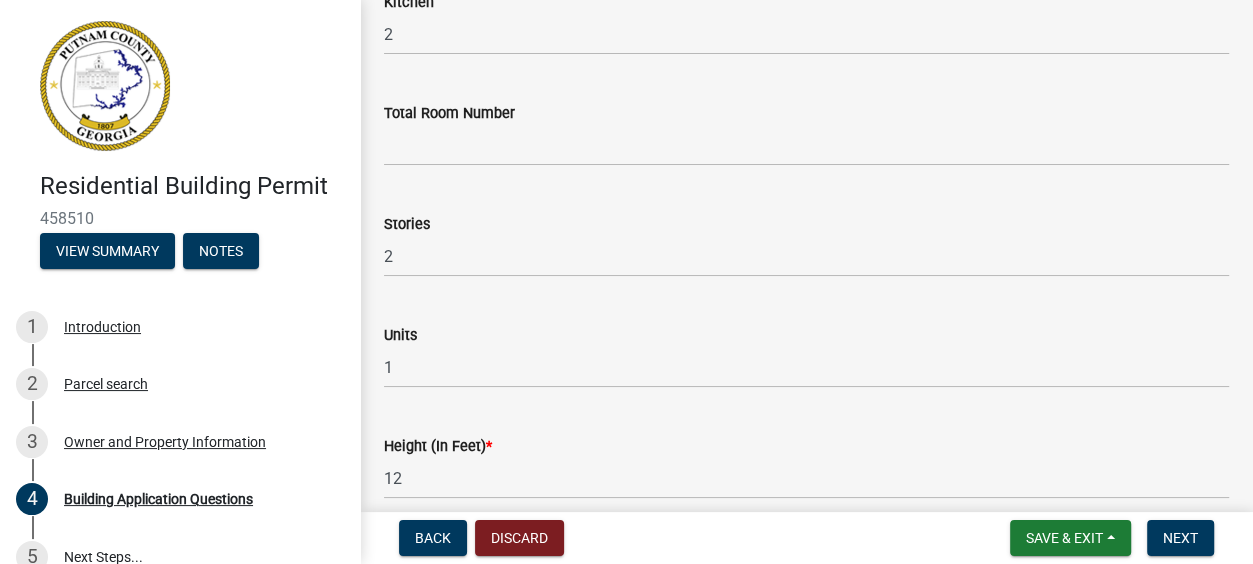scroll, scrollTop: 2469, scrollLeft: 0, axis: vertical 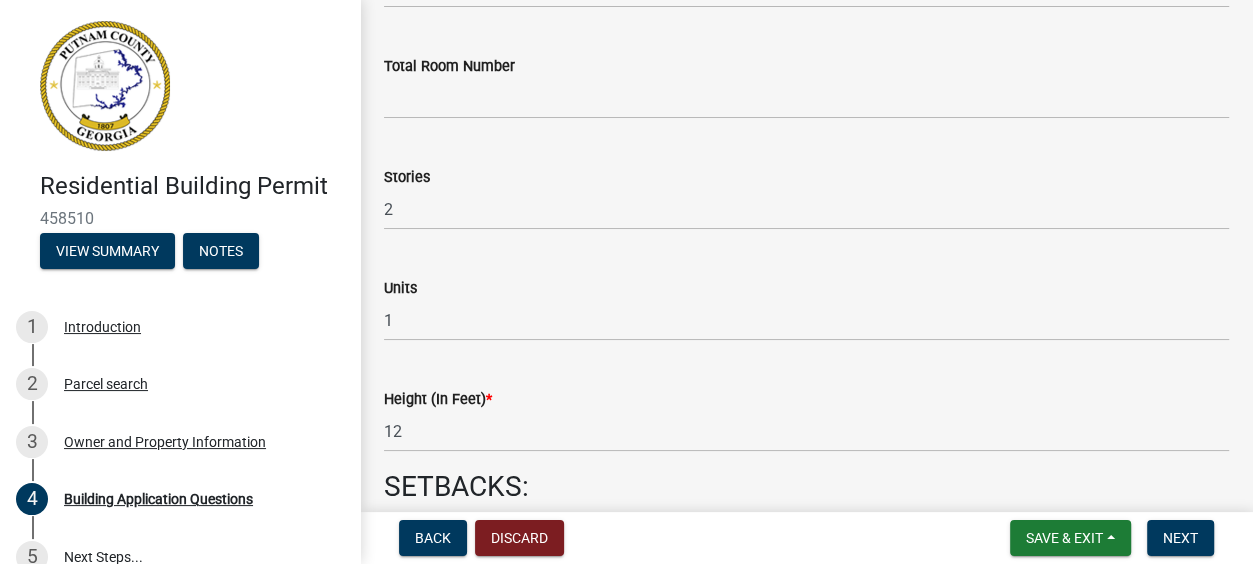 type on "3000" 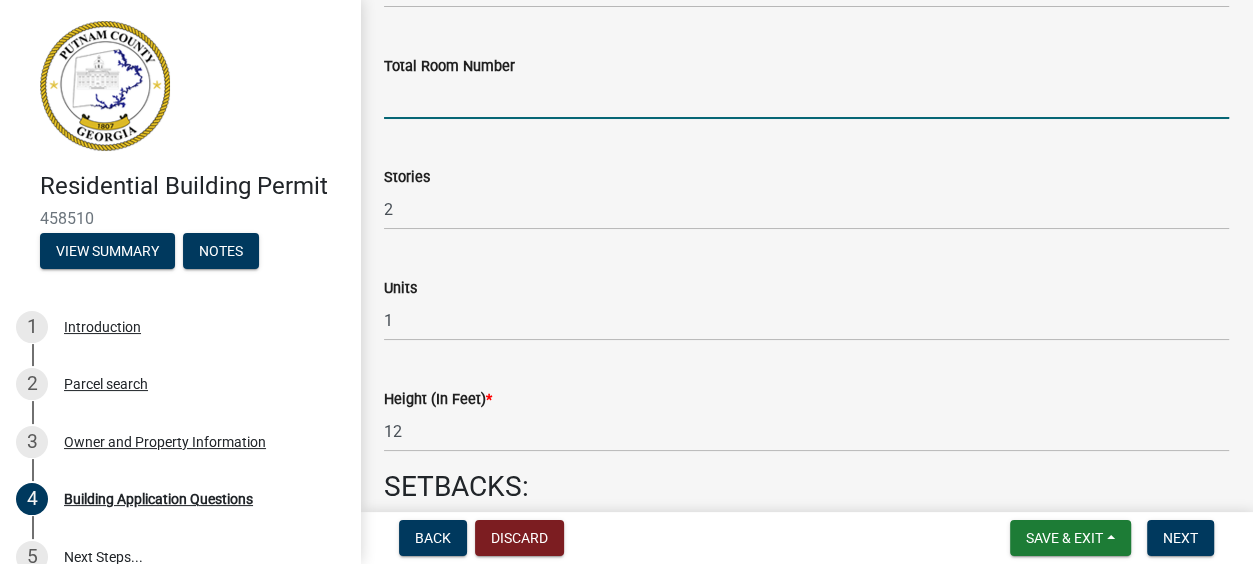 click 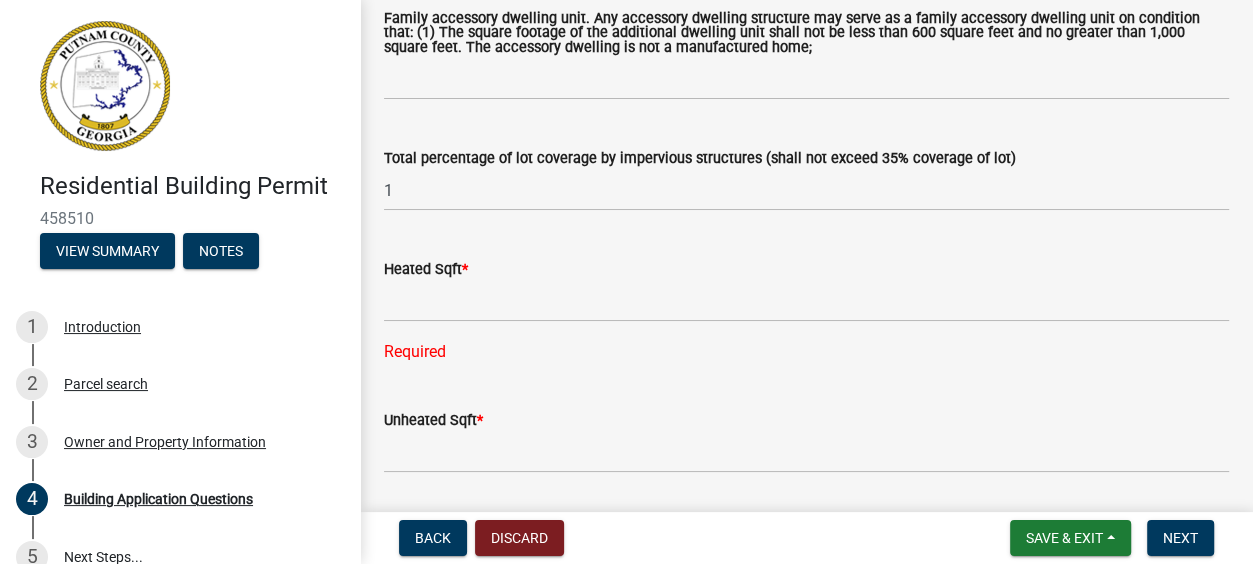 scroll, scrollTop: 1202, scrollLeft: 0, axis: vertical 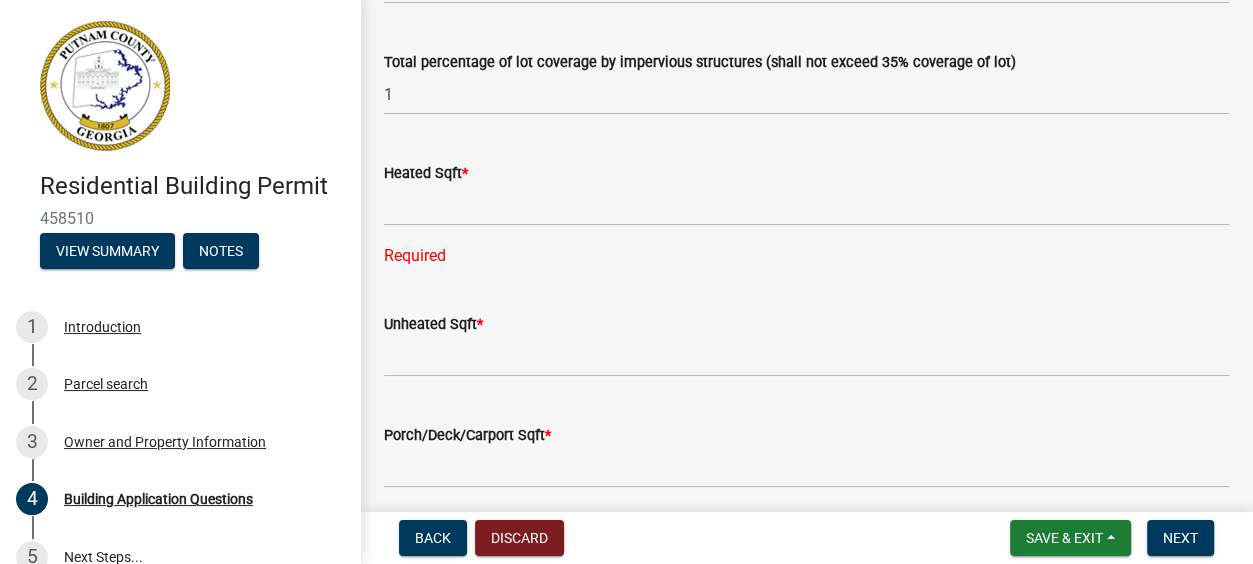 type on "13" 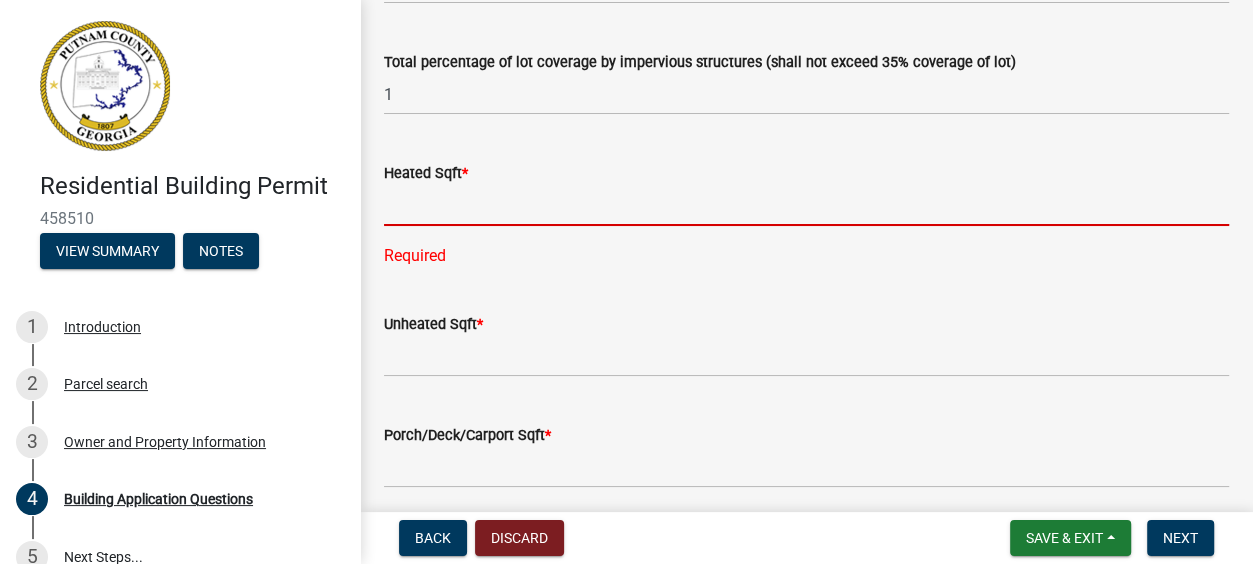 click 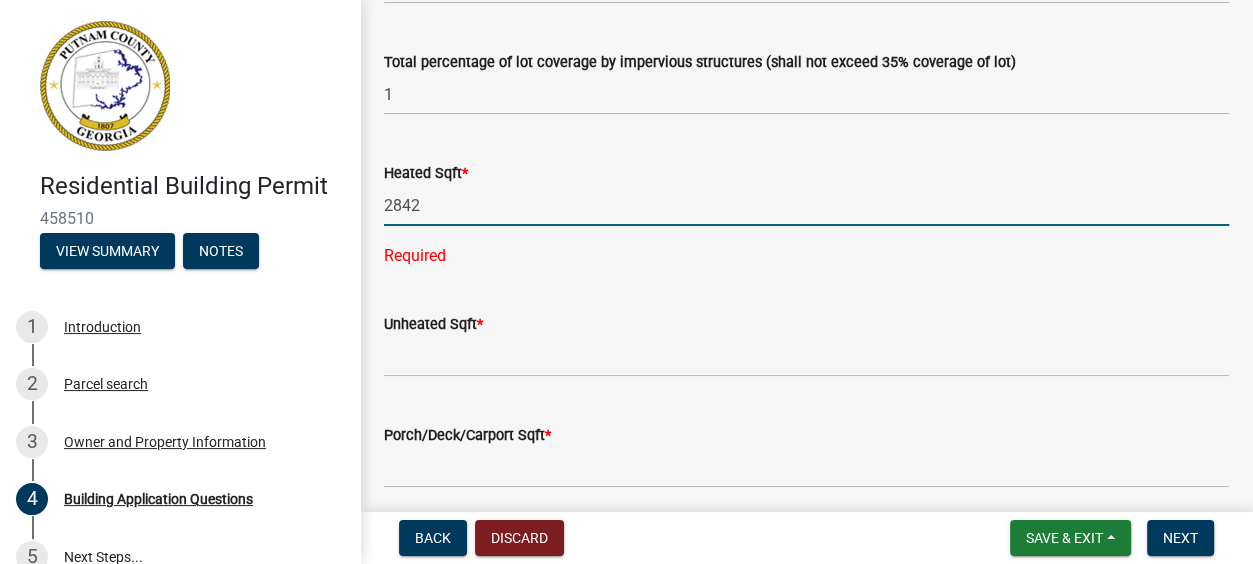 type on "2842" 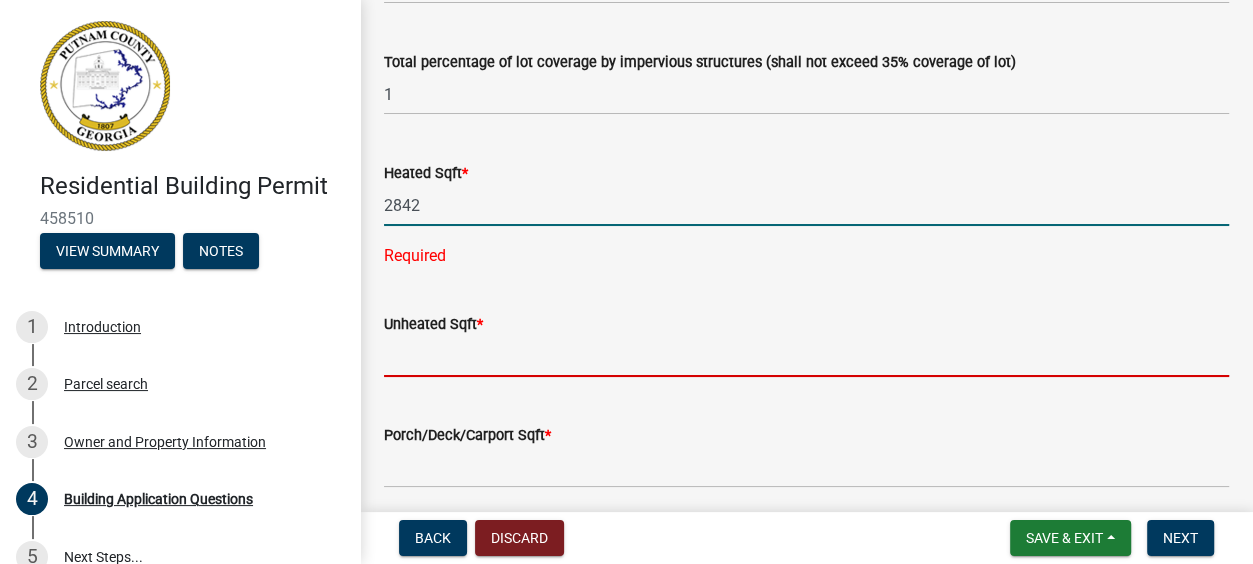 click on "Type of Building Permit Requested  *  Addition   Accessory Family Dwelling   Accessory Storage Building   Aircraft Hanger   Apartment Building   Carport / Pole Barn   Condominium   Existing Home Relocation   Existing Permit Renewal   Garage Attached   Garage Detached   Modular Home   Pool House   Single Family Dwelling   Two Family Dwelling   Swimming Pool   Town Home   Remodel   Retaining Wall   Solar System   Other   Tenant Dwelling (Ag zoned property only)   Number of units if Multi-Family   3 or more attached units will require a sprinkler system.  *  Check here to acknowledge the above    Other Permits Needed   Electrical   HVAC   Plumbing   Building Dimensions  45' x 82'  Family accessory dwelling unit. Any accessory dwelling structure may serve as a family accessory dwelling unit on condition that: (1) The square footage of the additional dwelling unit shall not be less than 600 square feet and no greater than 1,000 square feet. The accessory dwelling is not a manufactured home;   1  Heated Sqft  * *" 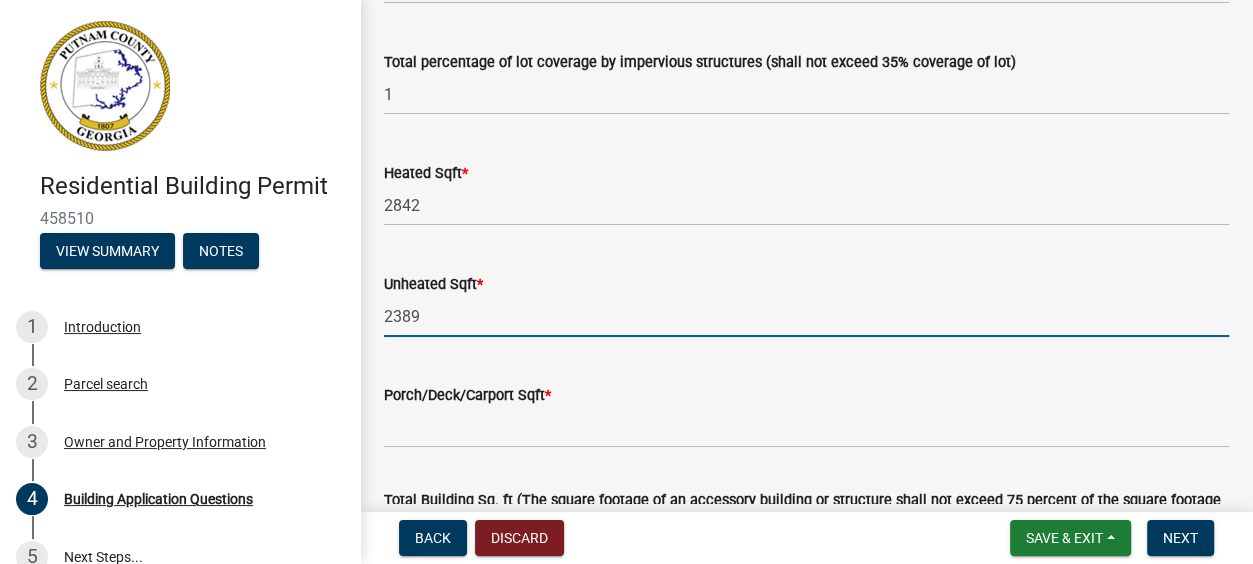 type on "2389" 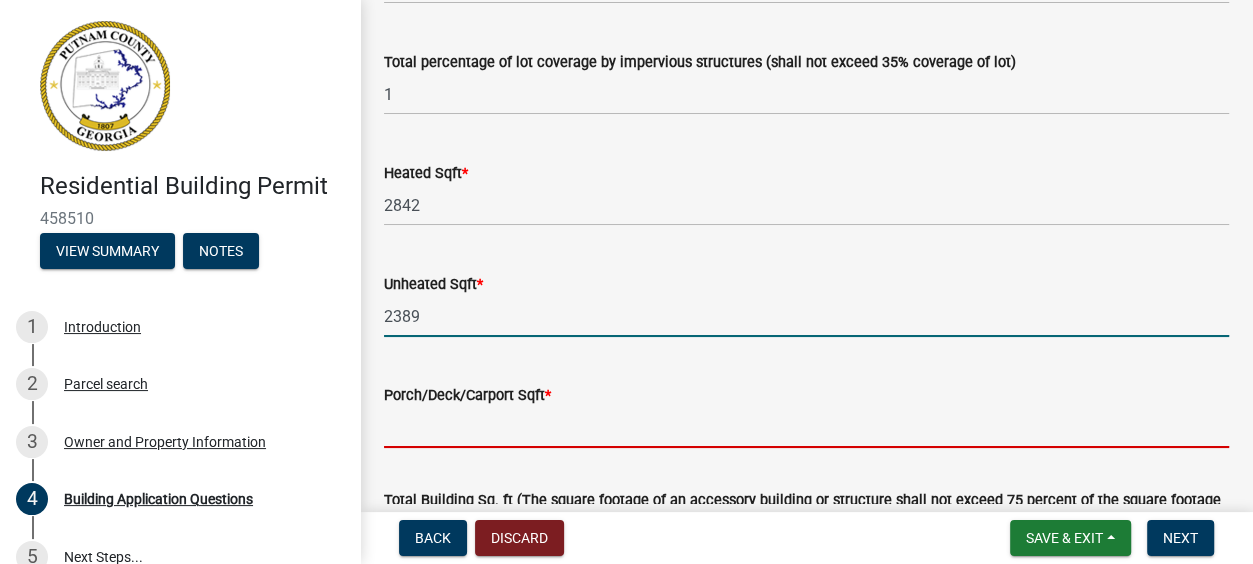 click 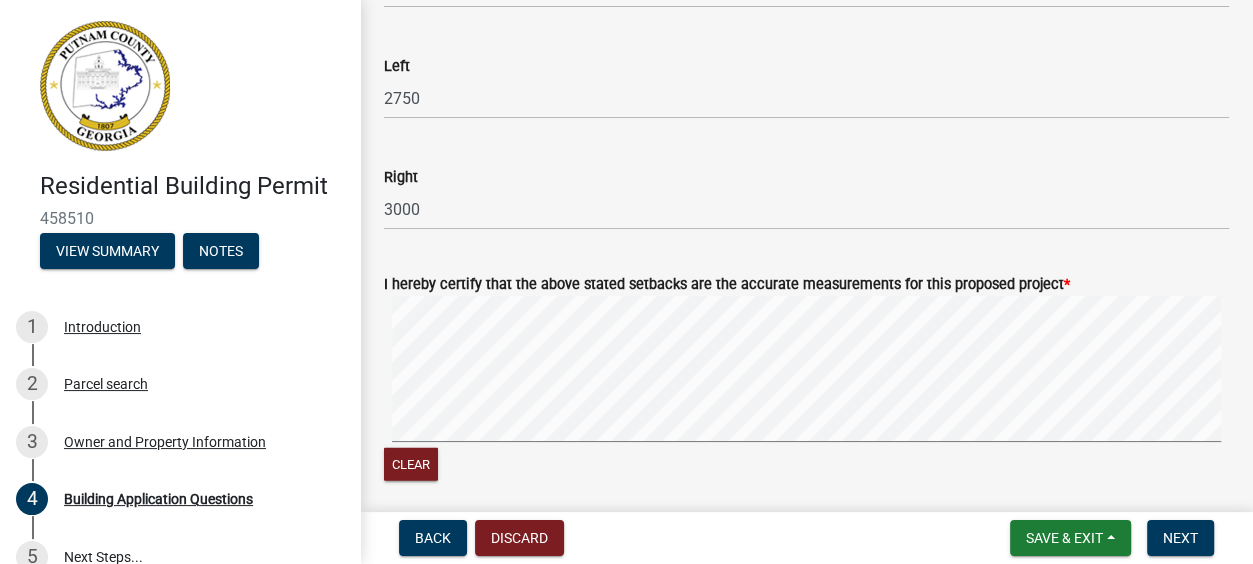 scroll, scrollTop: 3271, scrollLeft: 0, axis: vertical 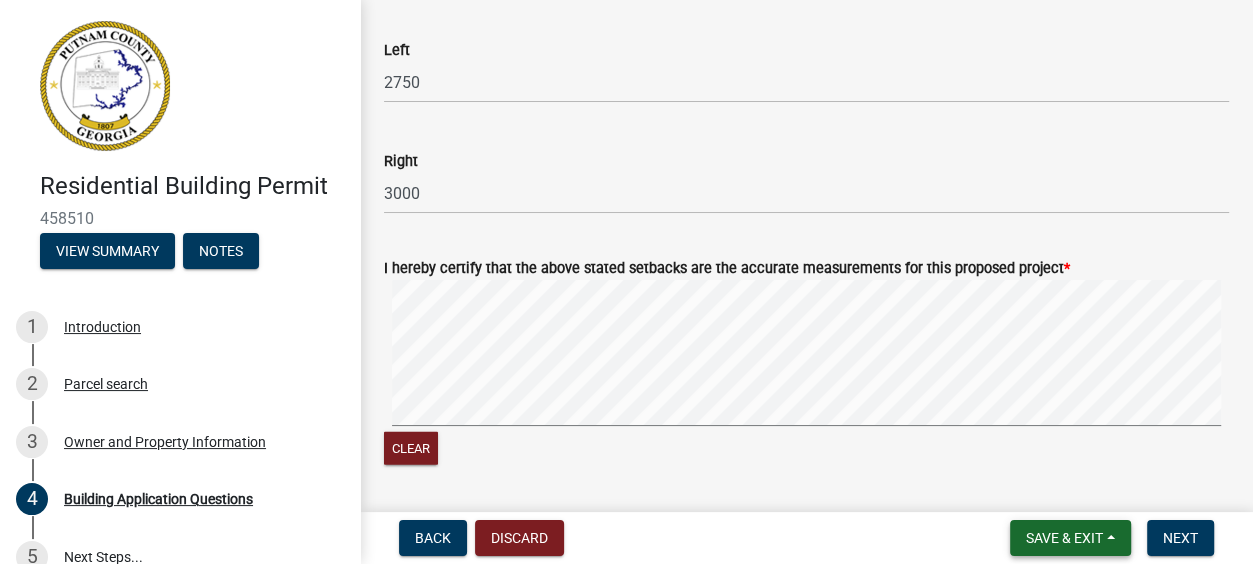 type on "1042" 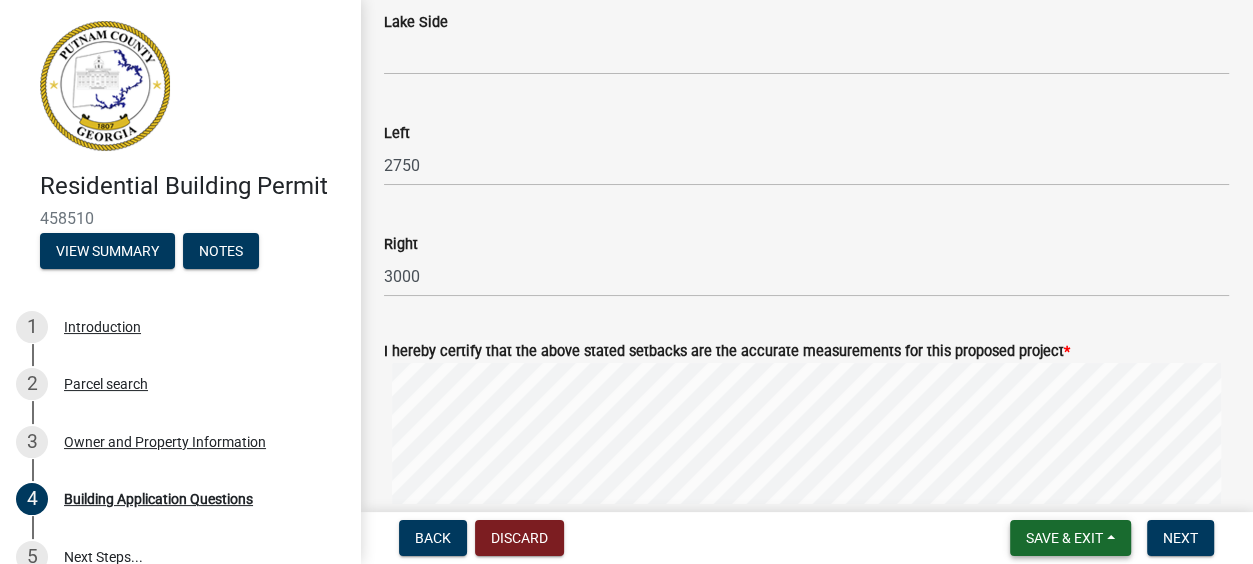 click on "Save & Exit" at bounding box center [1064, 538] 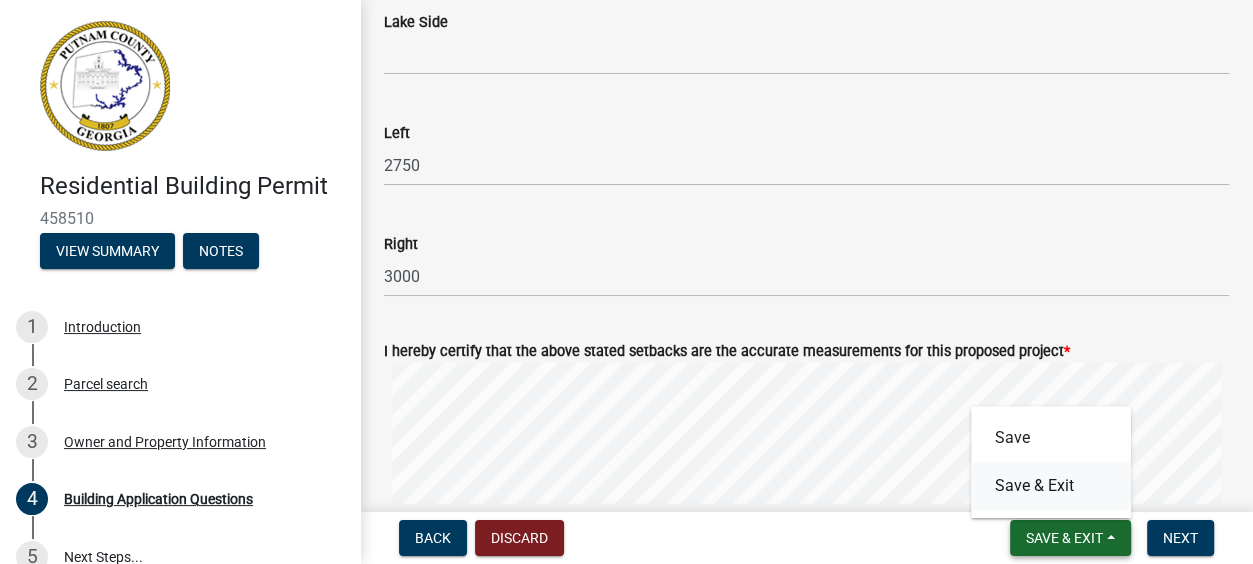 scroll, scrollTop: 3271, scrollLeft: 0, axis: vertical 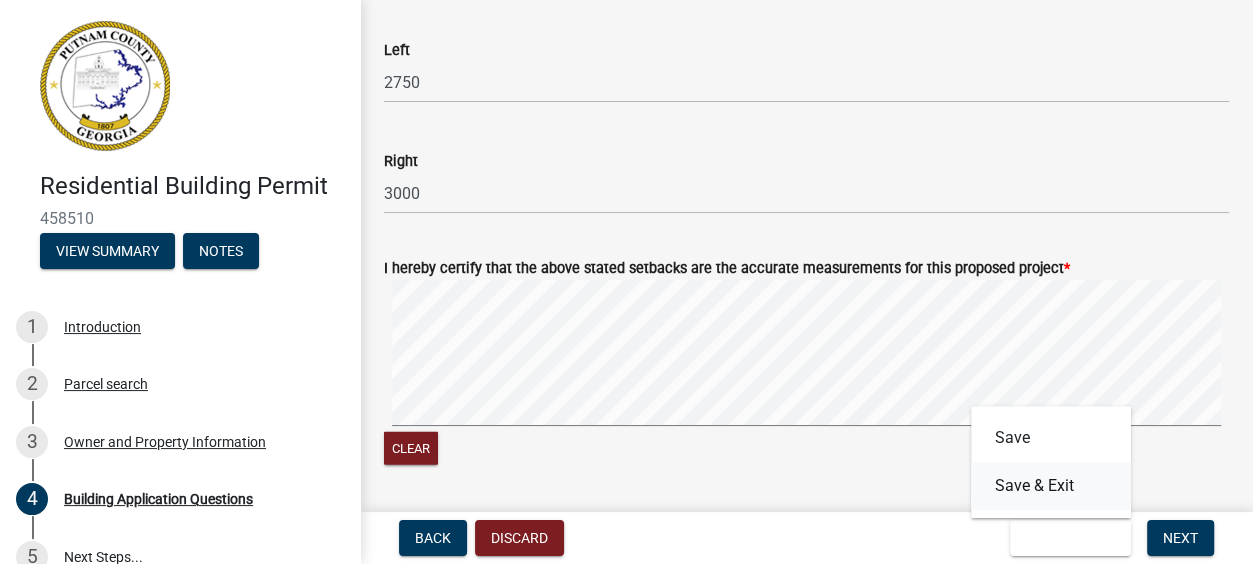 click on "Save & Exit" at bounding box center (1051, 486) 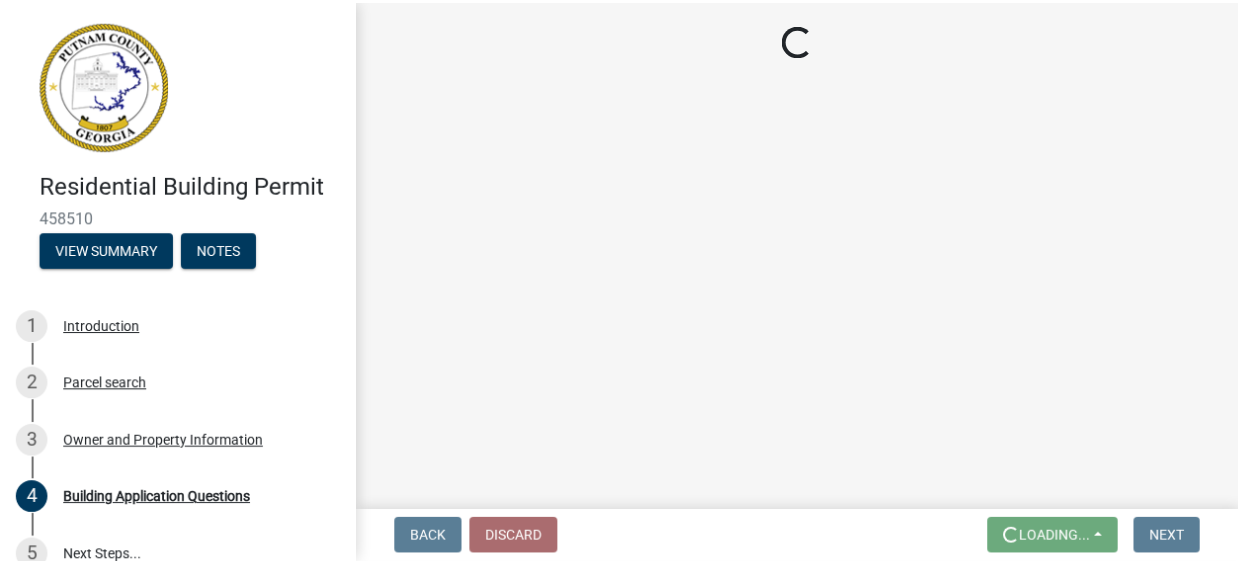 scroll, scrollTop: 0, scrollLeft: 0, axis: both 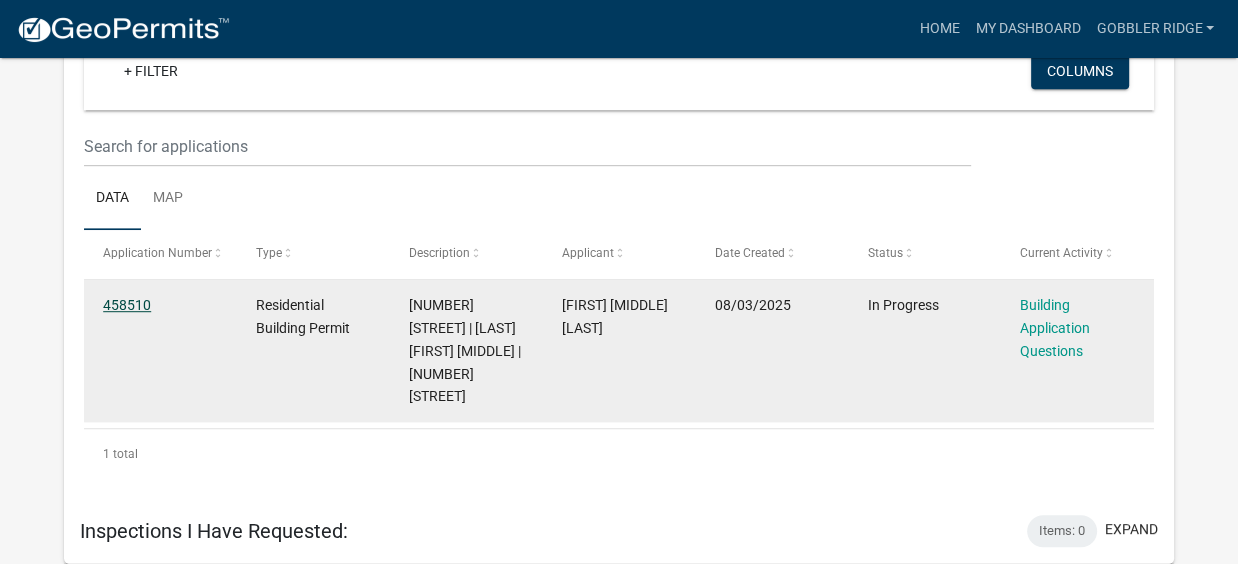 click on "458510" 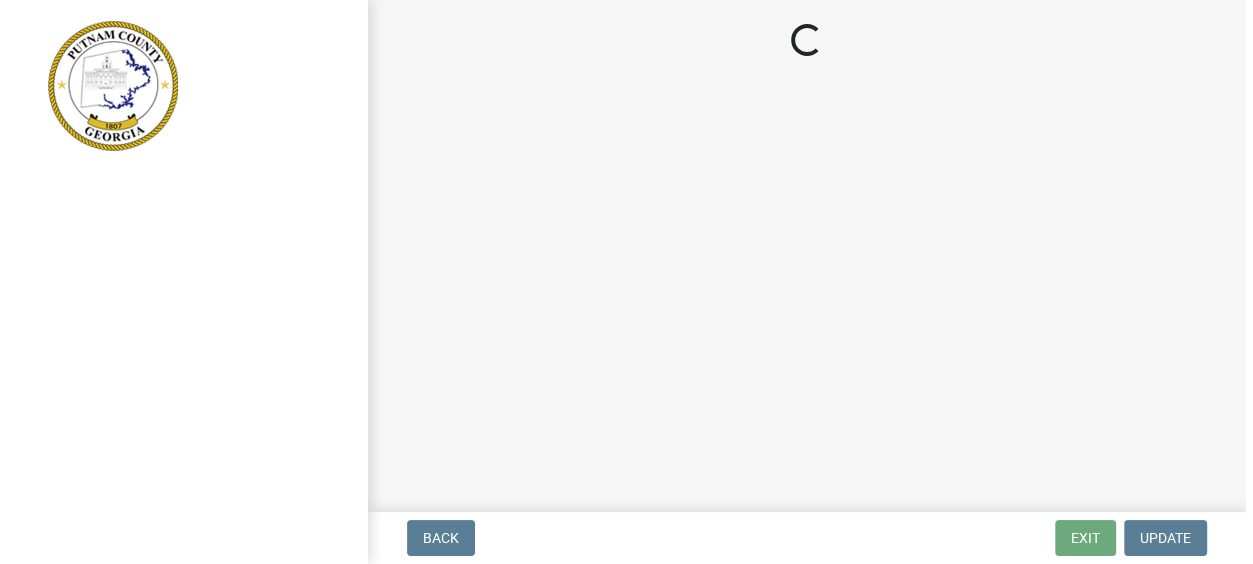 scroll, scrollTop: 0, scrollLeft: 0, axis: both 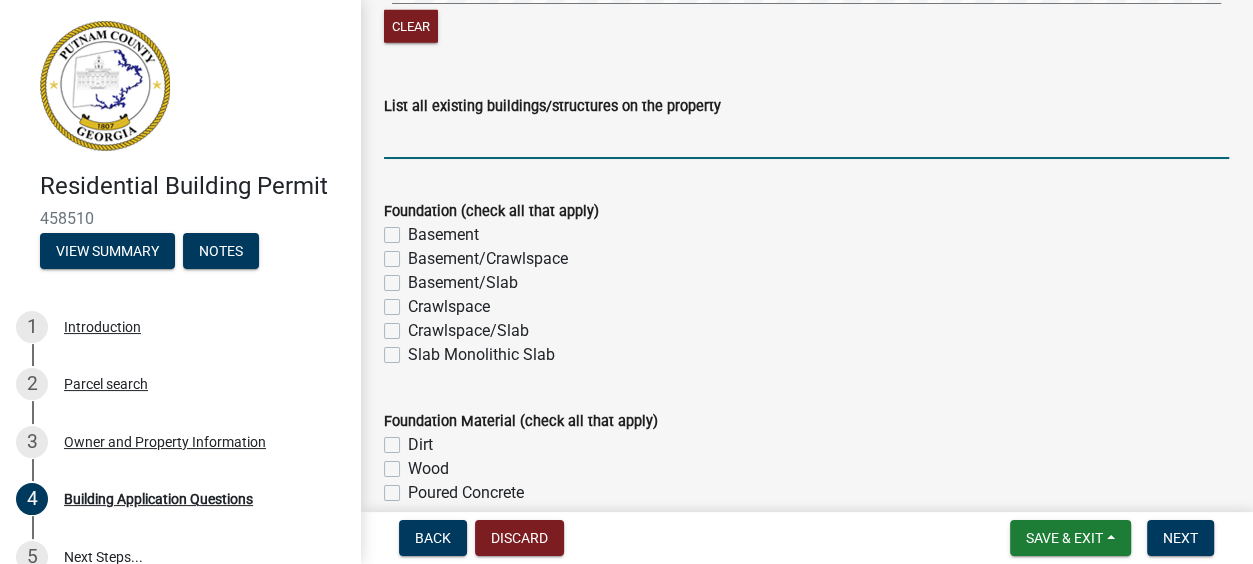 click on "List all existing buildings/structures on the property" at bounding box center [806, 138] 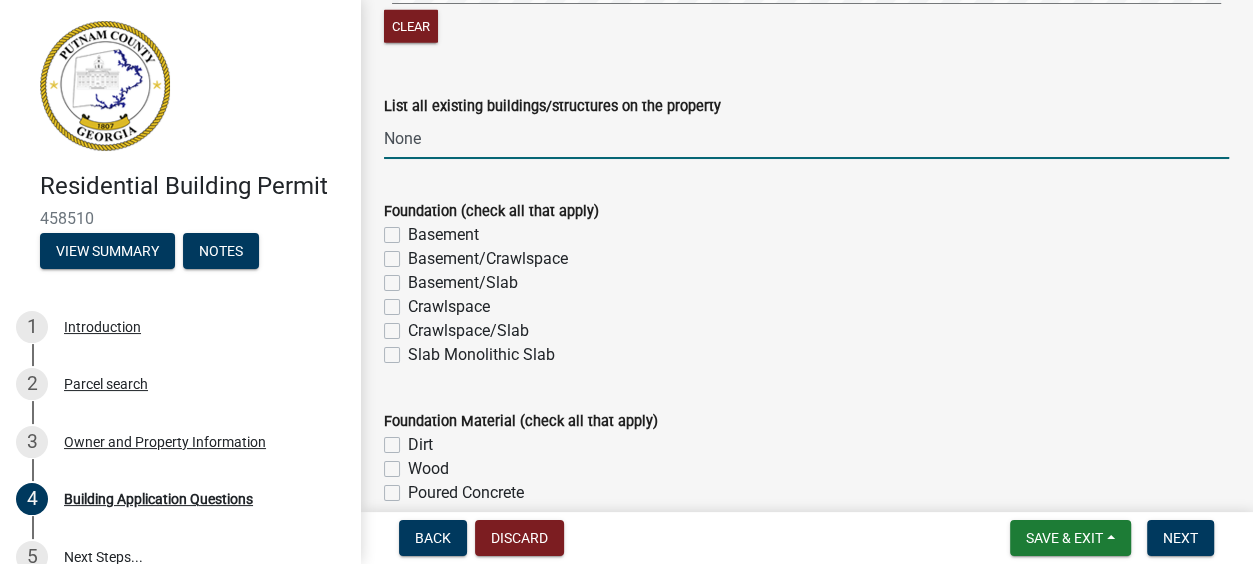 type on "None" 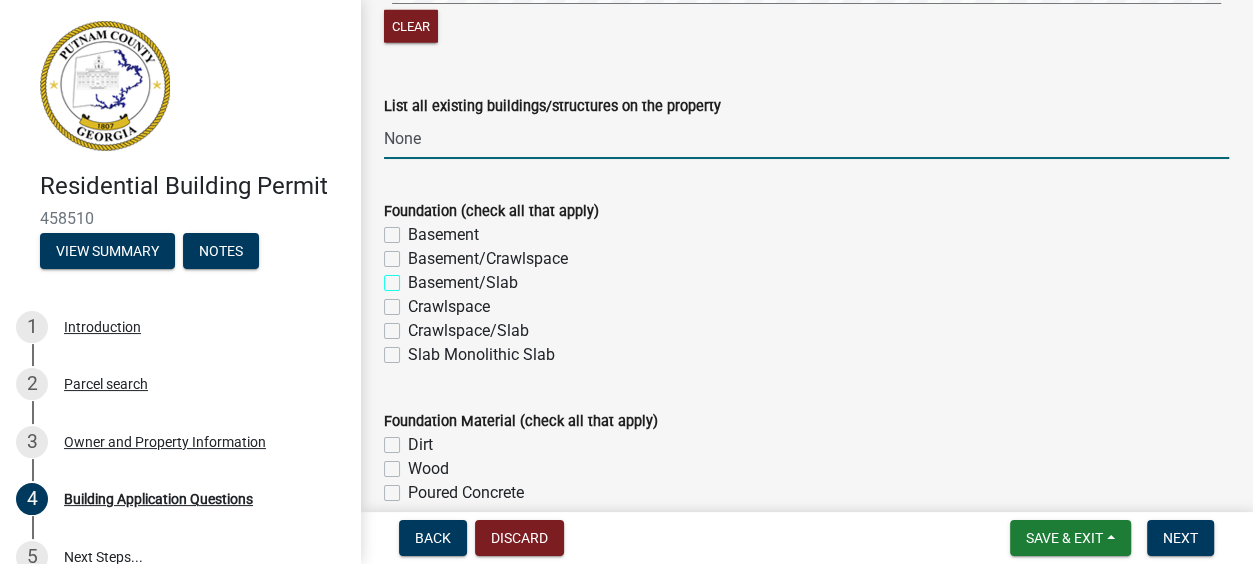 click on "Basement/Slab" at bounding box center [414, 277] 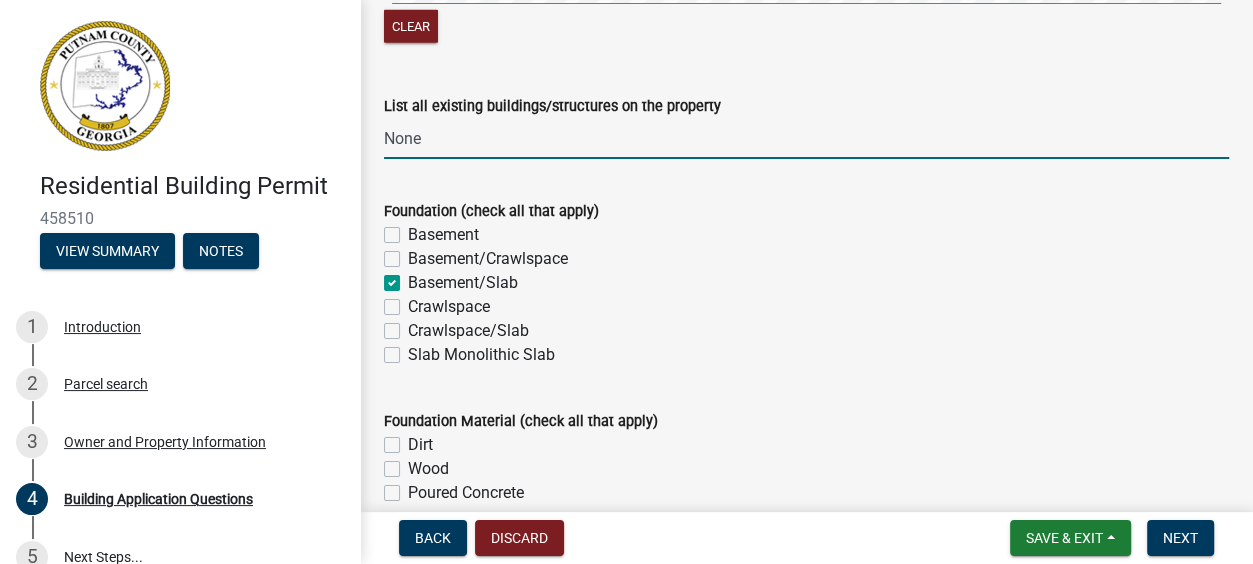 checkbox on "false" 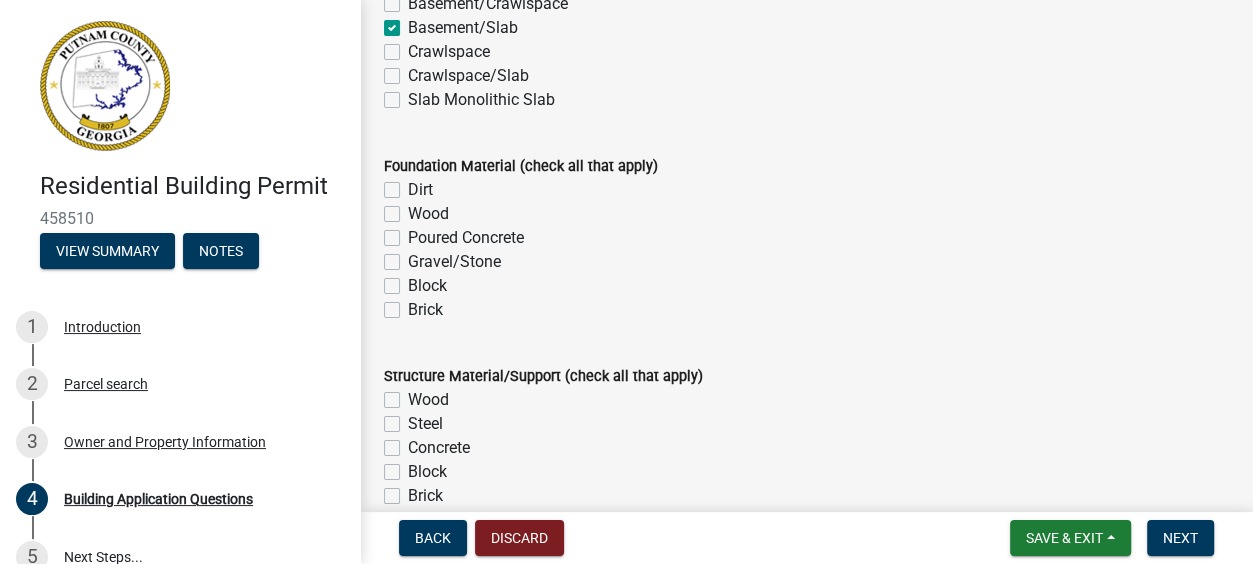 scroll, scrollTop: 3995, scrollLeft: 0, axis: vertical 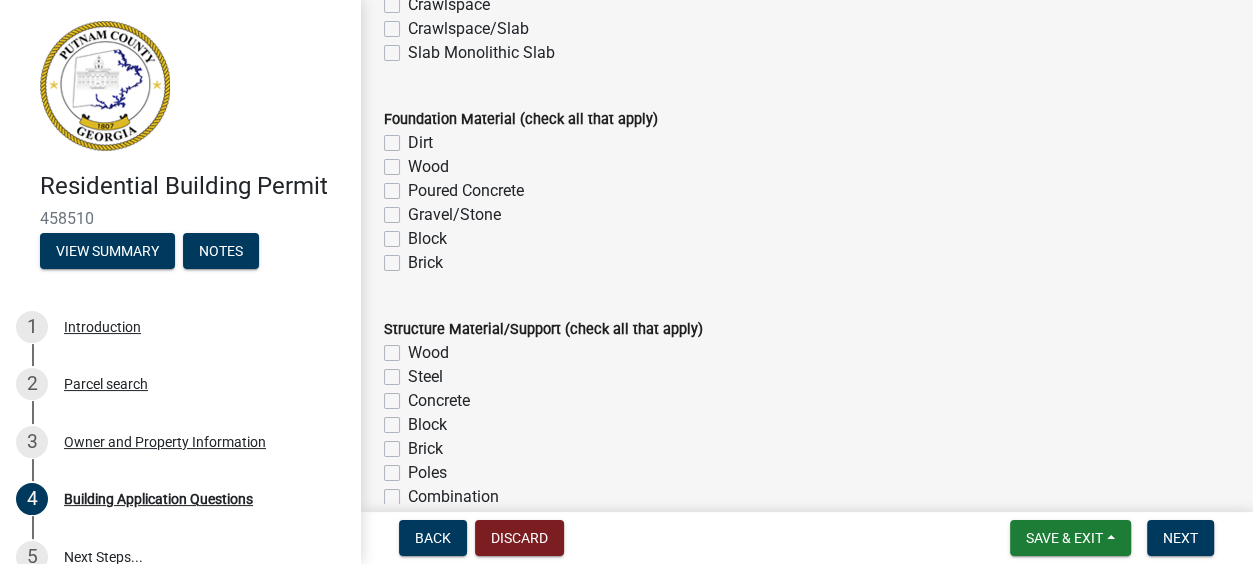 click on "Wood" 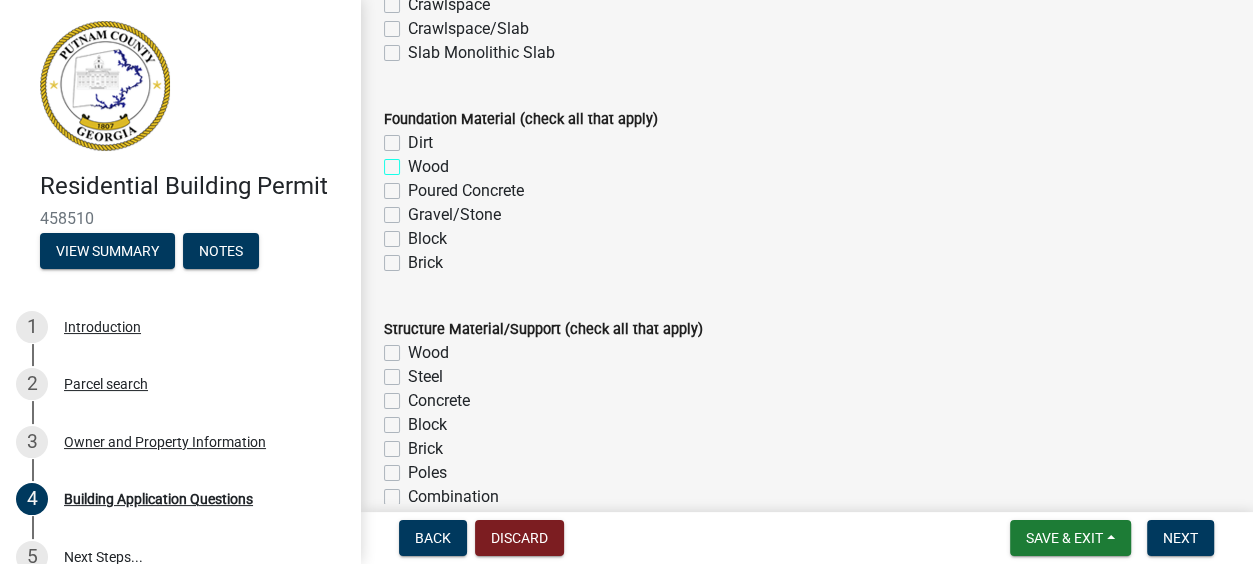click on "Wood" at bounding box center [414, 161] 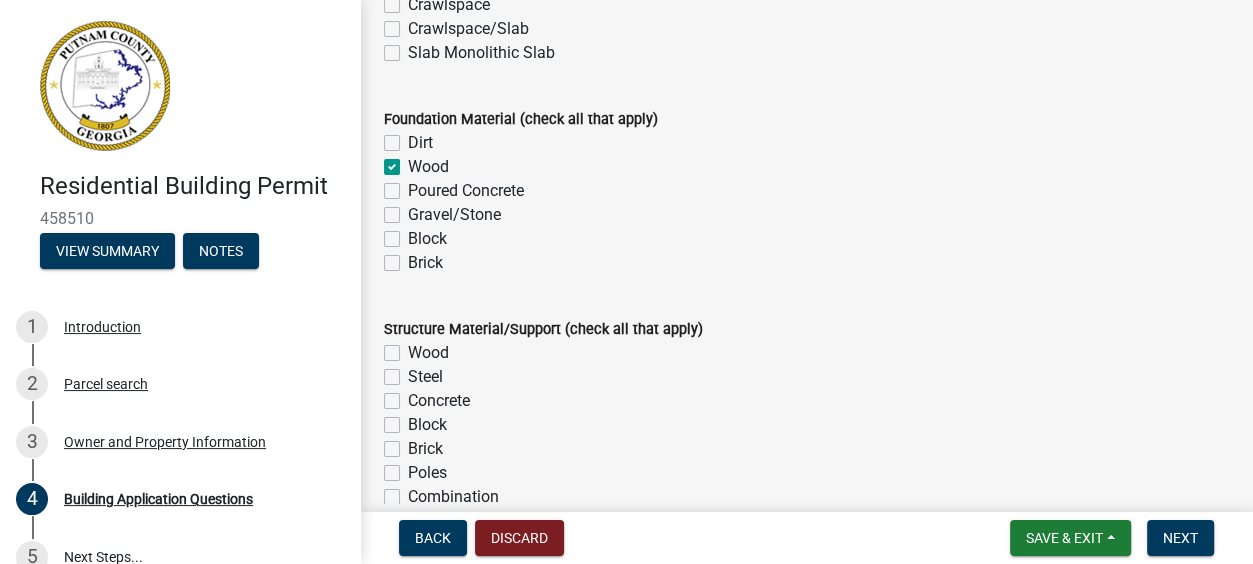 checkbox on "false" 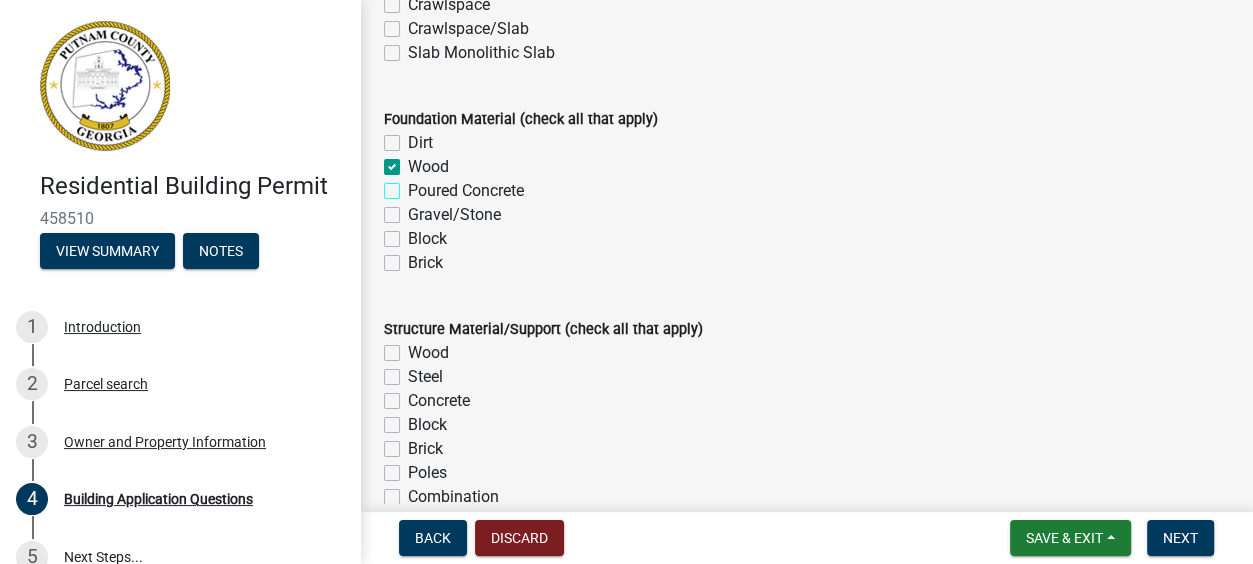click on "Poured Concrete" at bounding box center [414, 185] 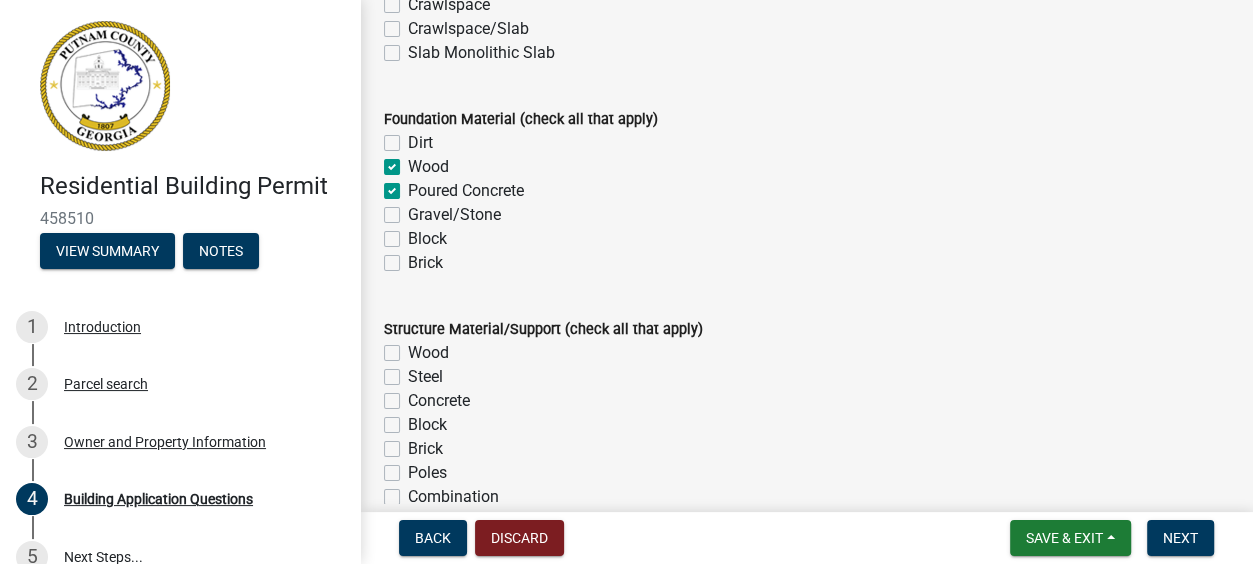 checkbox on "false" 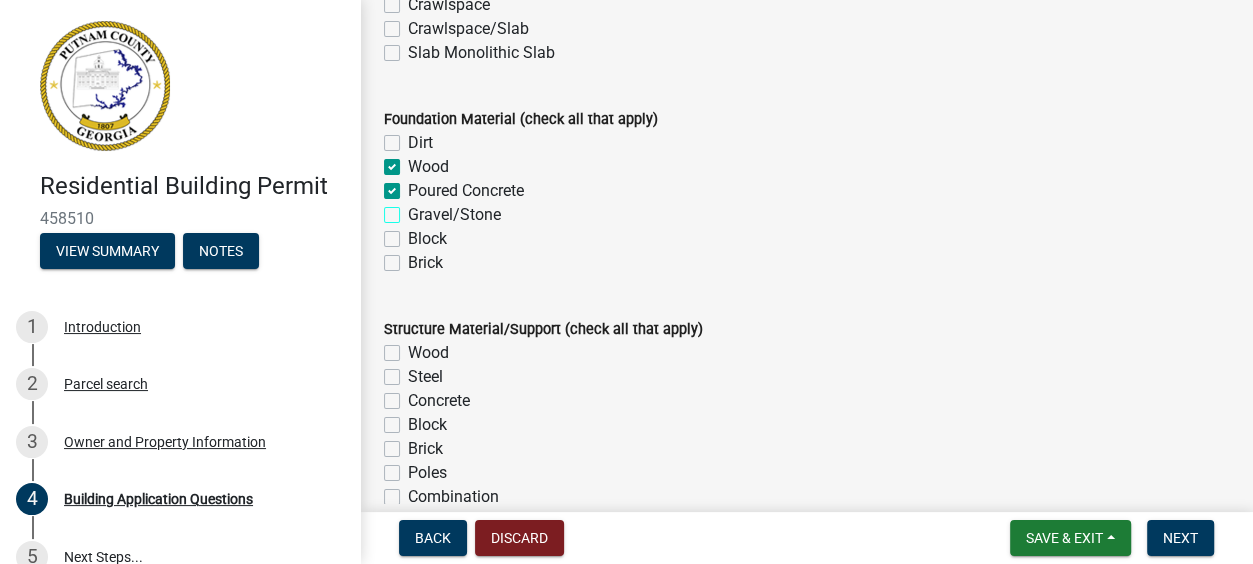 click on "Gravel/Stone" at bounding box center (414, 209) 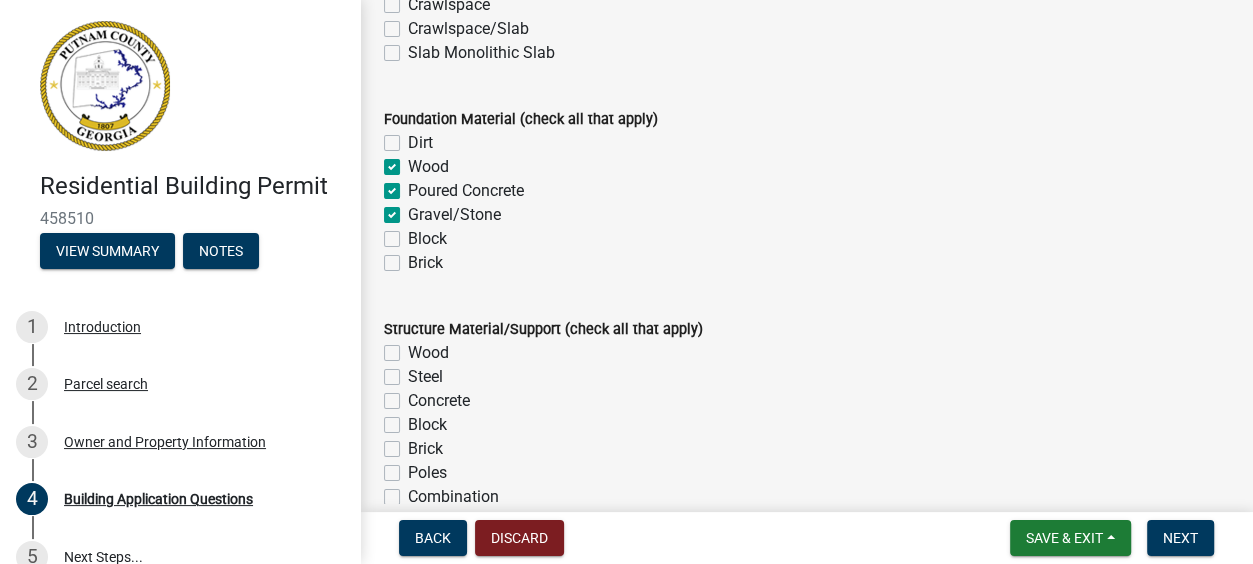 checkbox on "false" 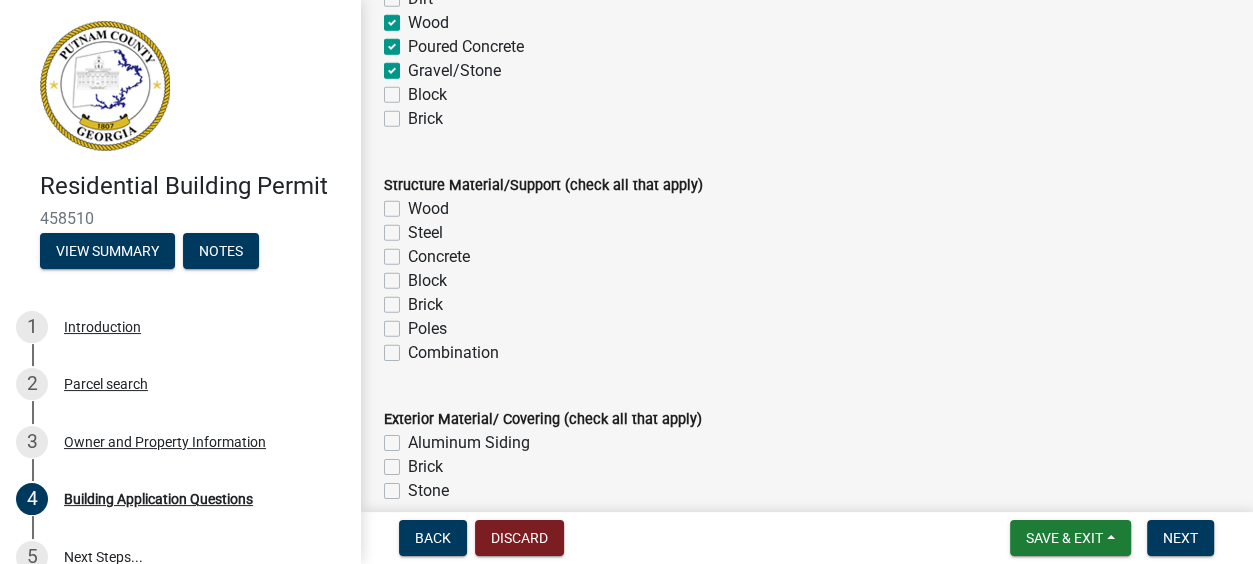 scroll, scrollTop: 4155, scrollLeft: 0, axis: vertical 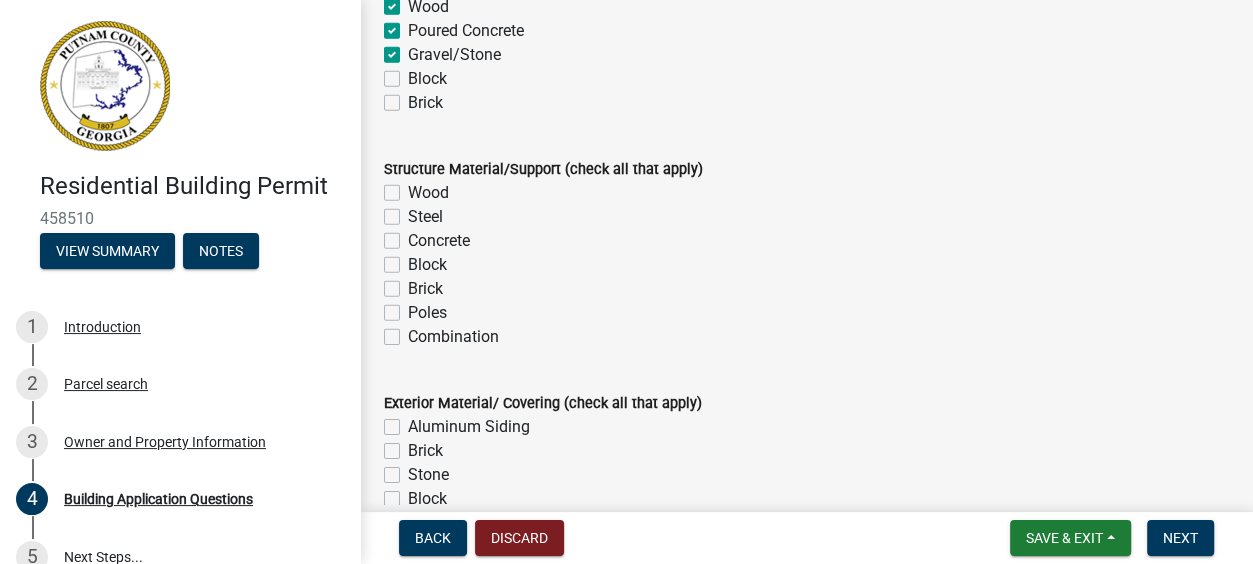 click on "Wood" 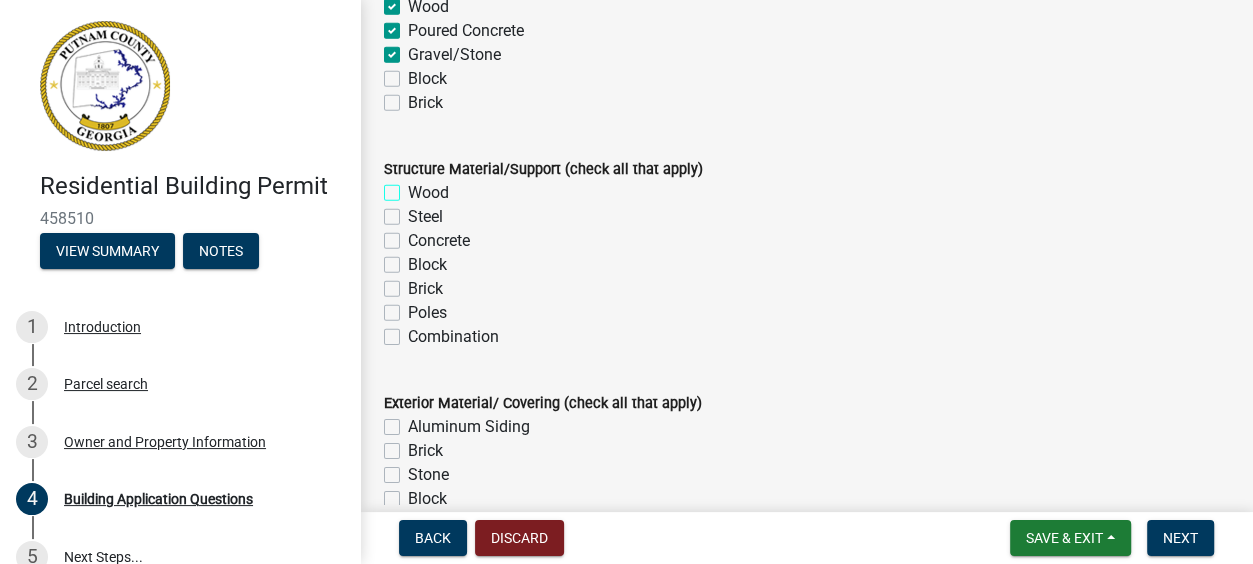 click on "Wood" at bounding box center [414, 187] 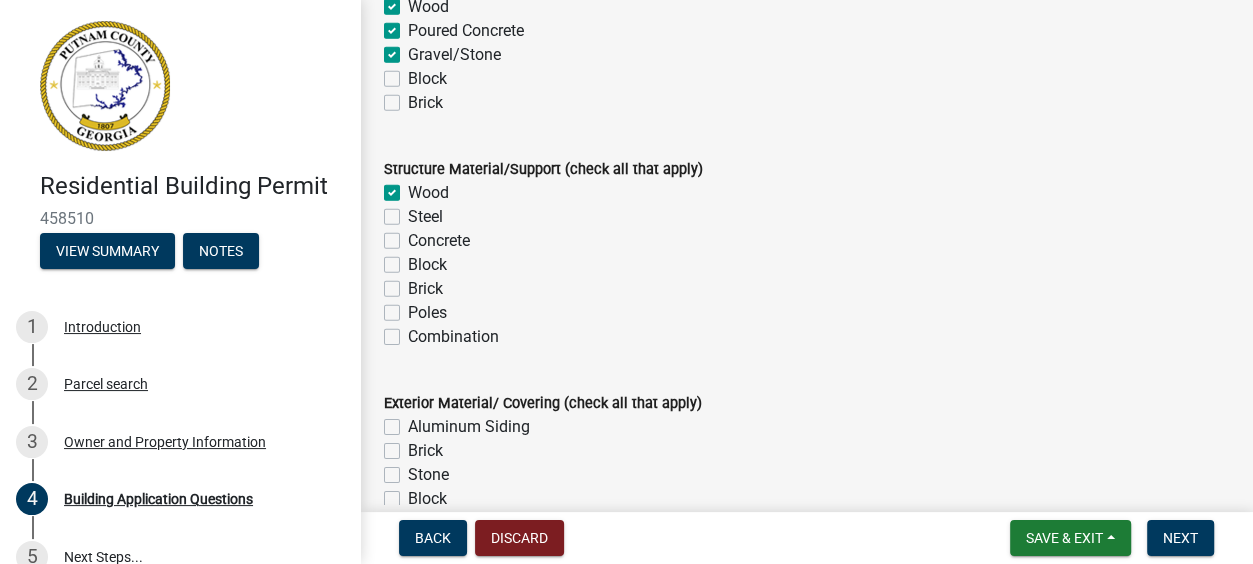 checkbox on "true" 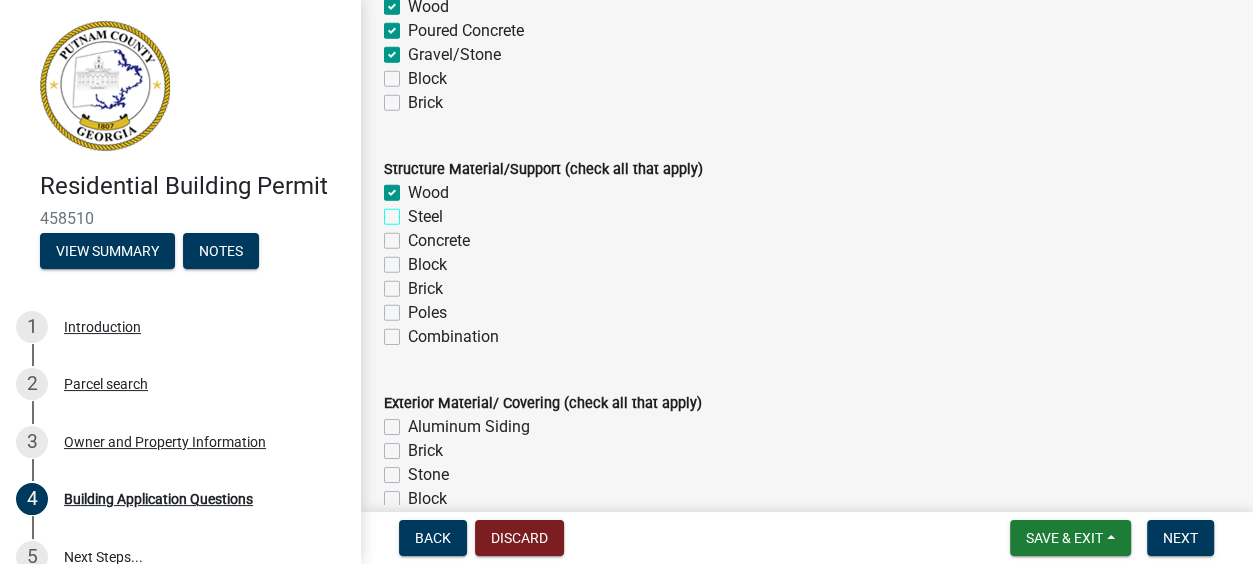click on "Steel" at bounding box center (414, 211) 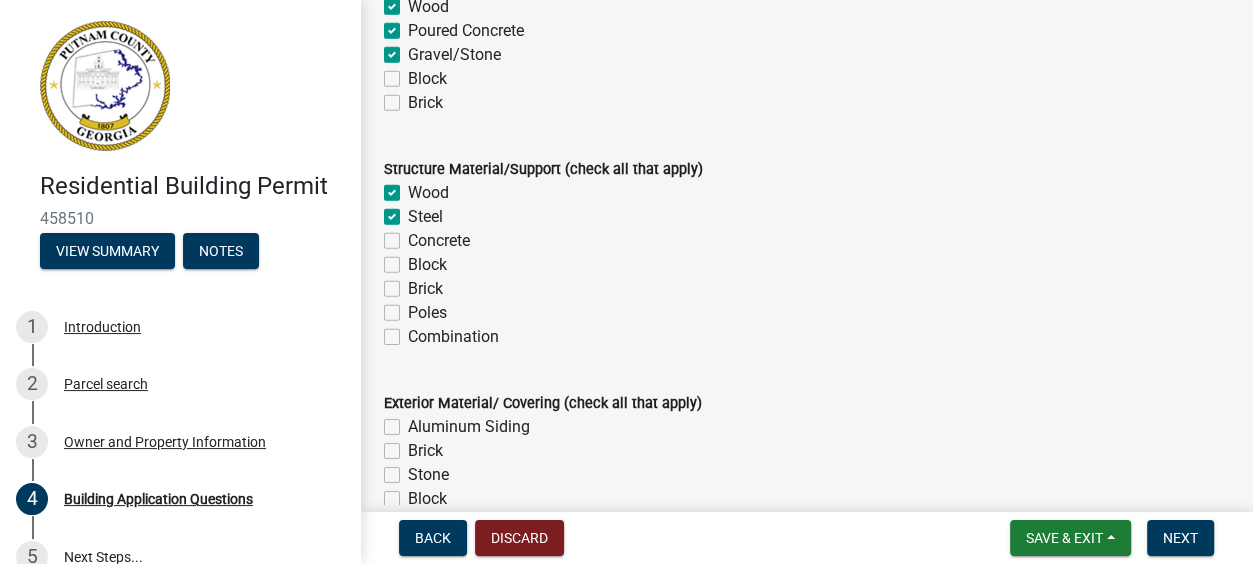 checkbox on "true" 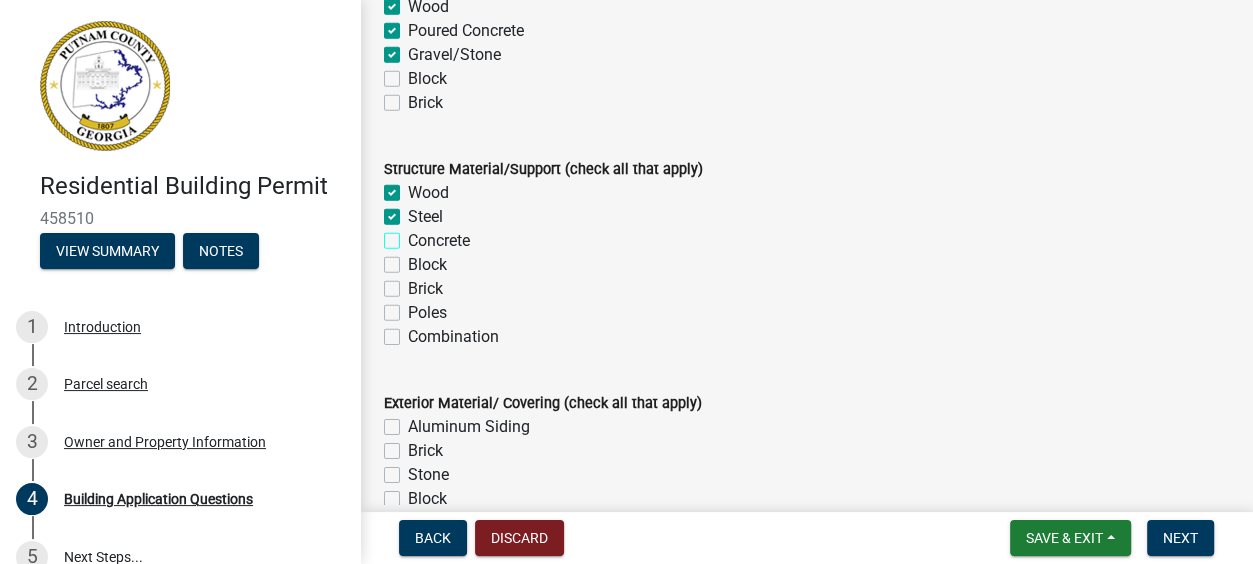 click on "Concrete" at bounding box center (414, 235) 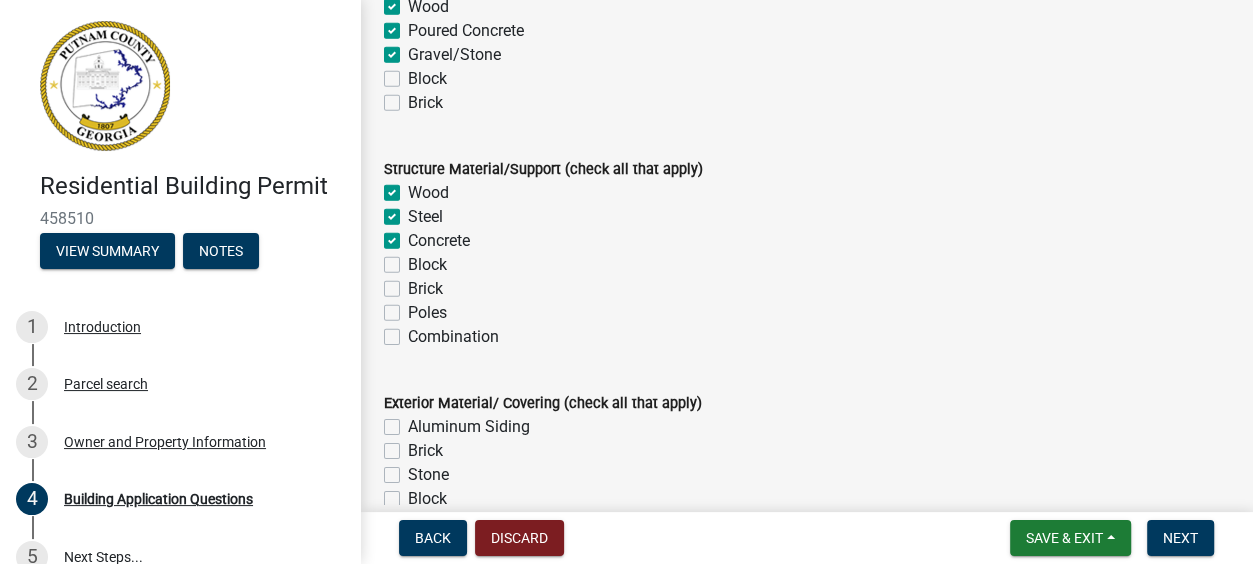 checkbox on "true" 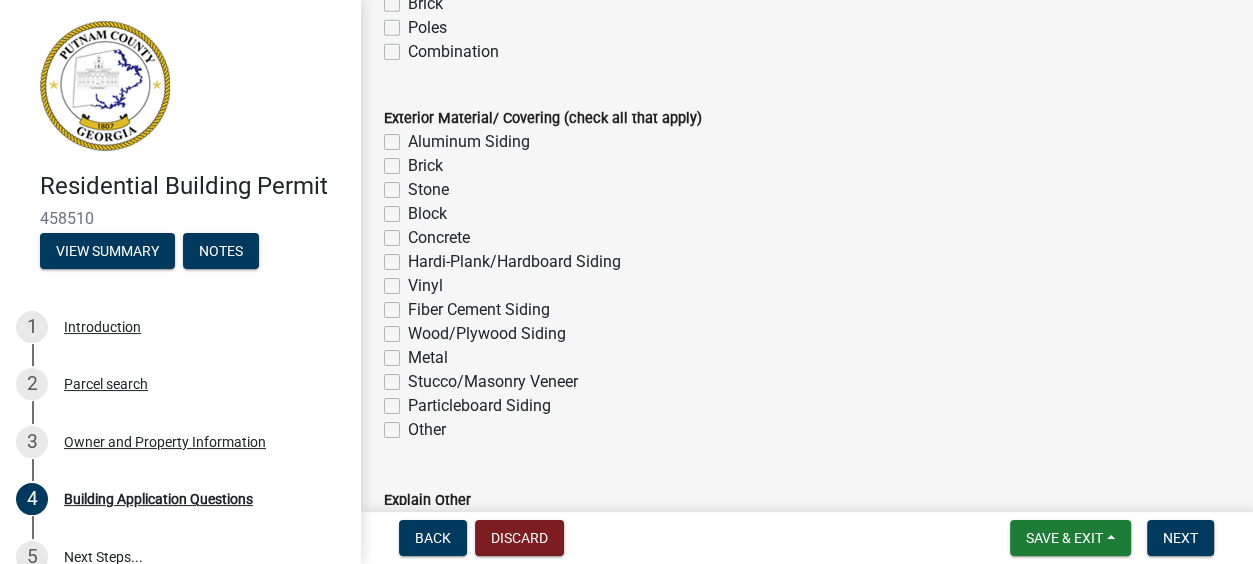 scroll, scrollTop: 4456, scrollLeft: 0, axis: vertical 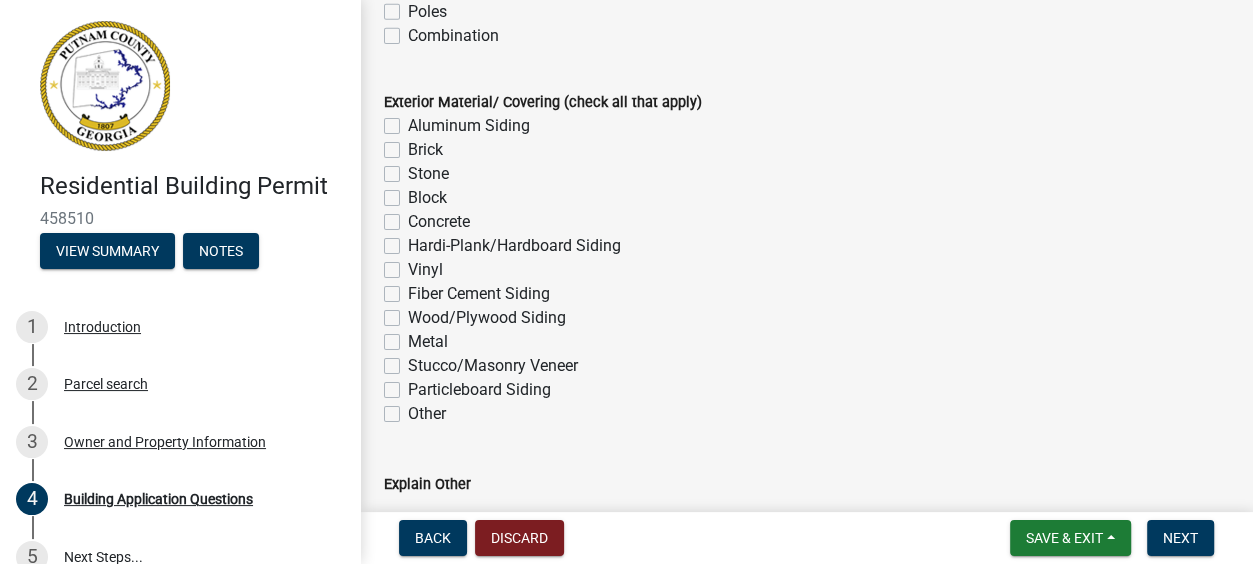 click on "Metal" 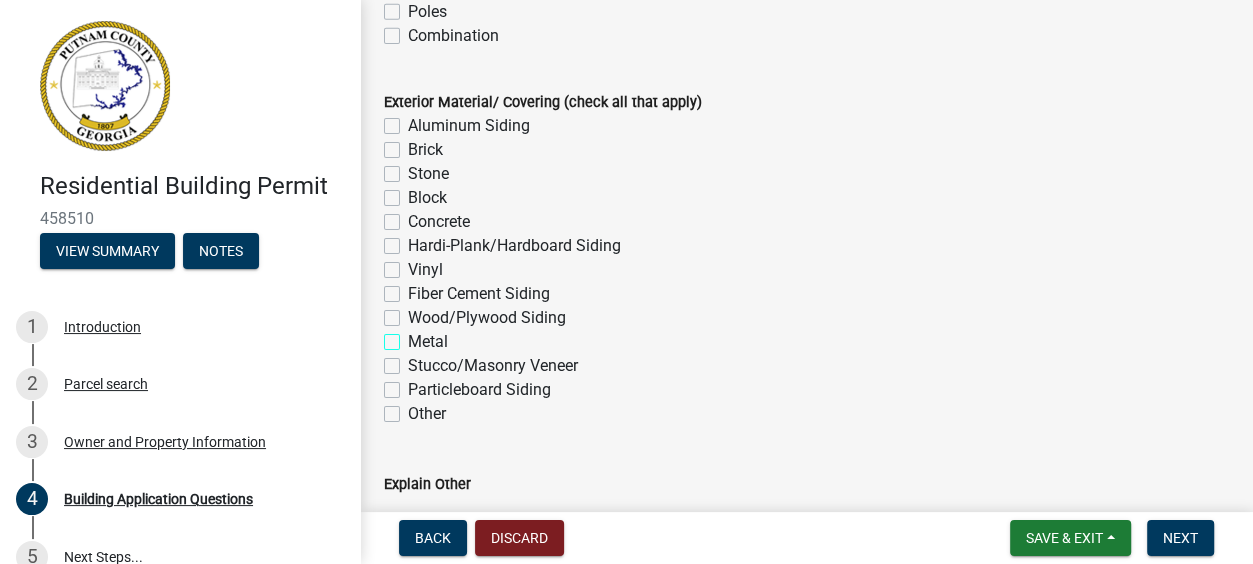 click on "Metal" at bounding box center (414, 336) 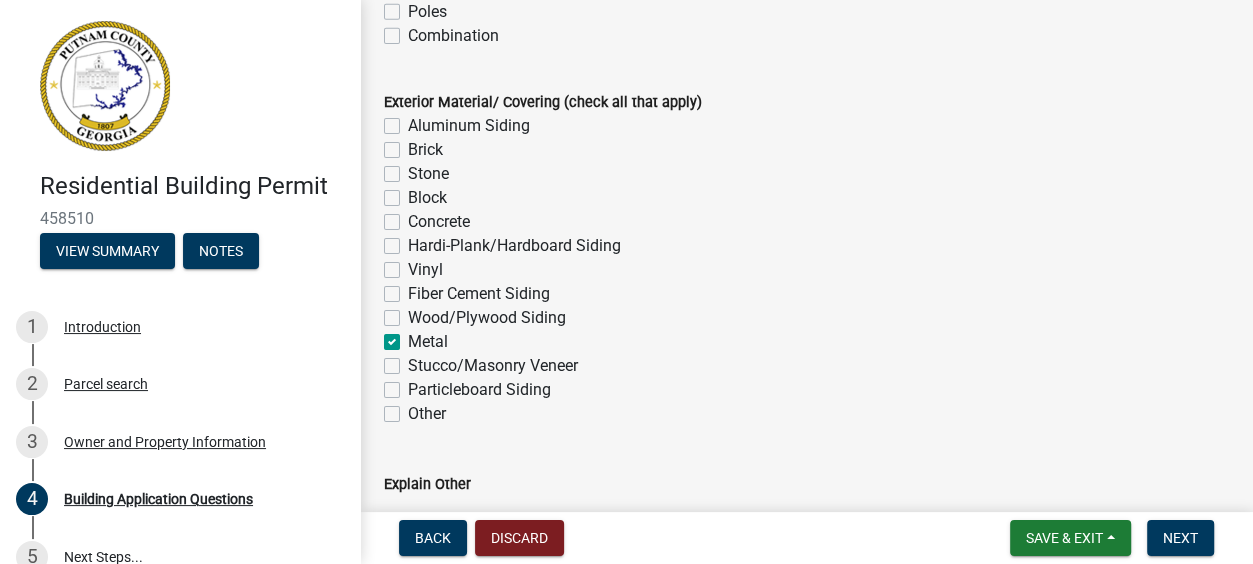 checkbox on "false" 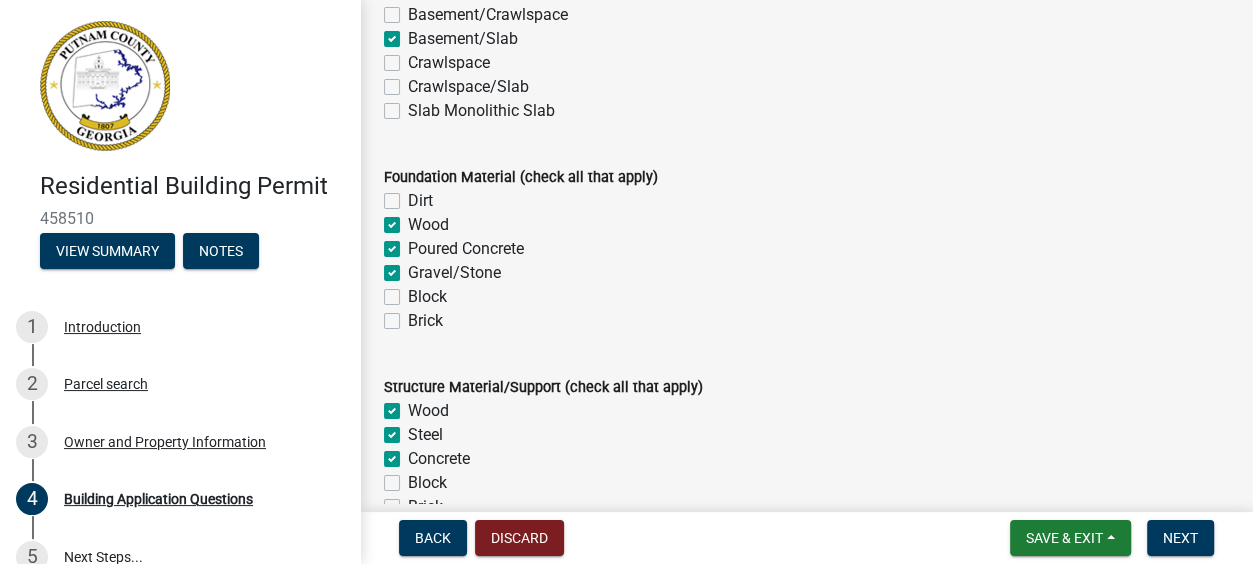 scroll, scrollTop: 4000, scrollLeft: 0, axis: vertical 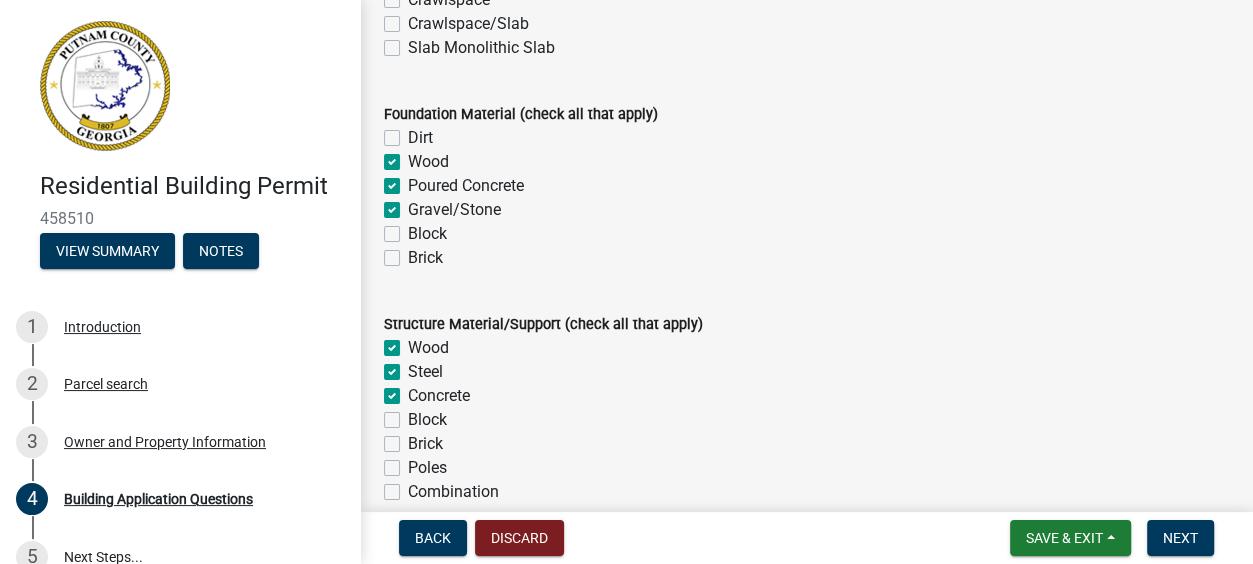 click on "Gravel/Stone" 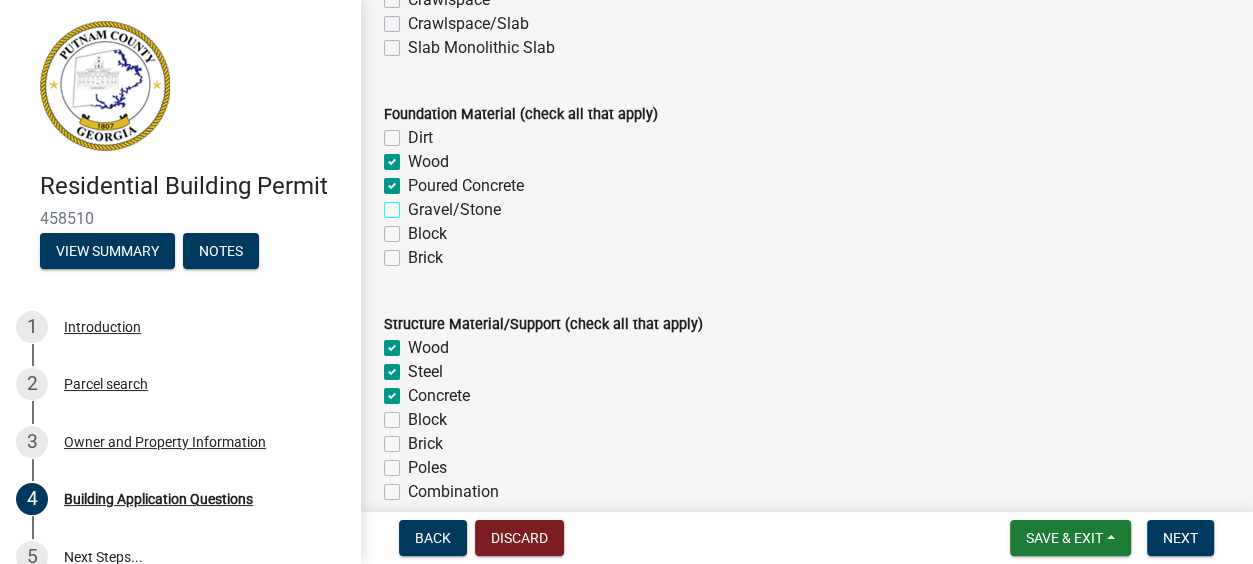 checkbox on "false" 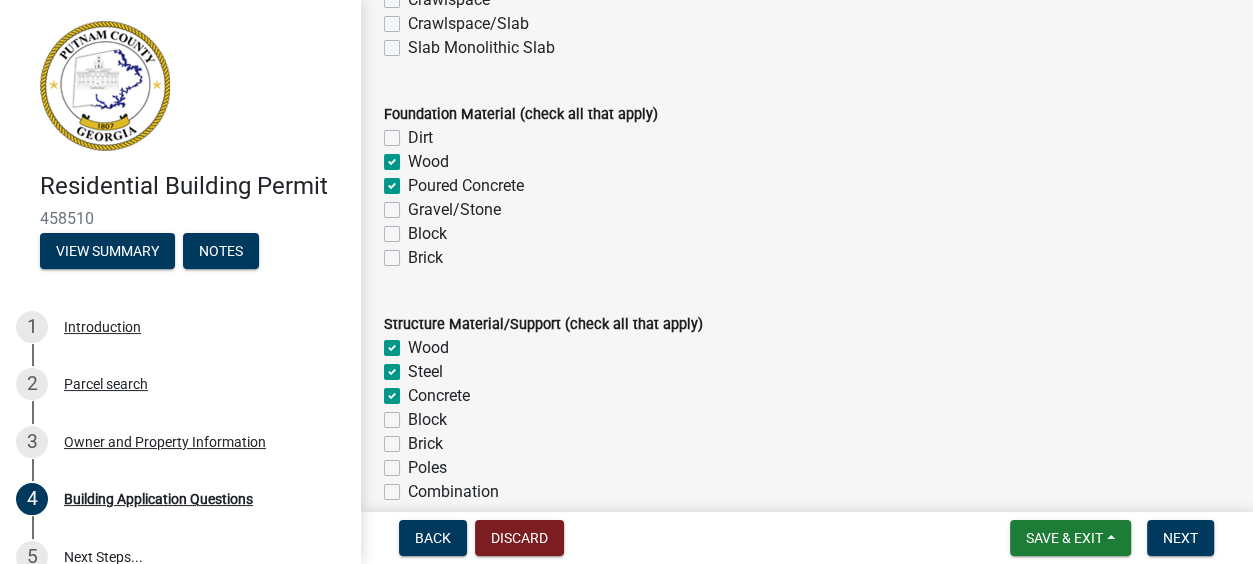 click on "Wood" 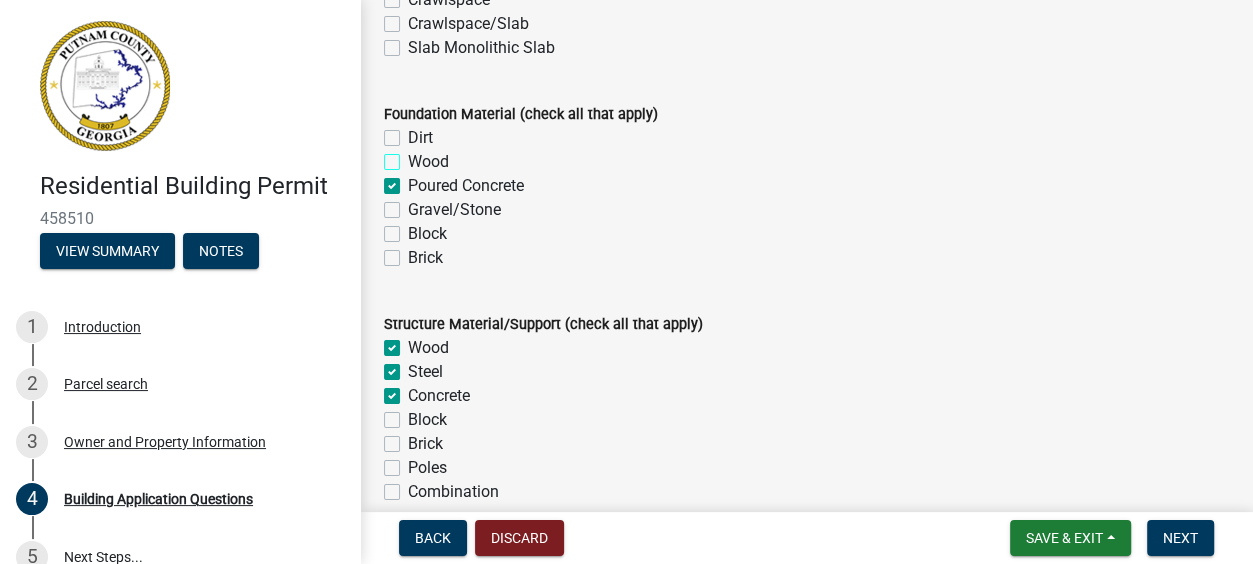 checkbox on "false" 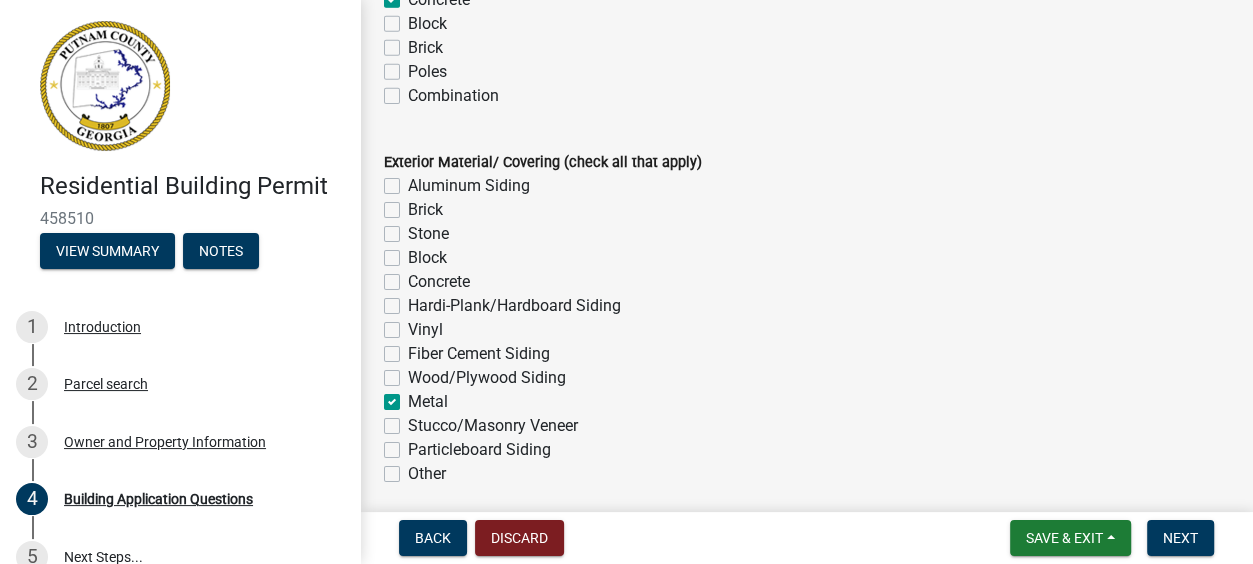 scroll, scrollTop: 4411, scrollLeft: 0, axis: vertical 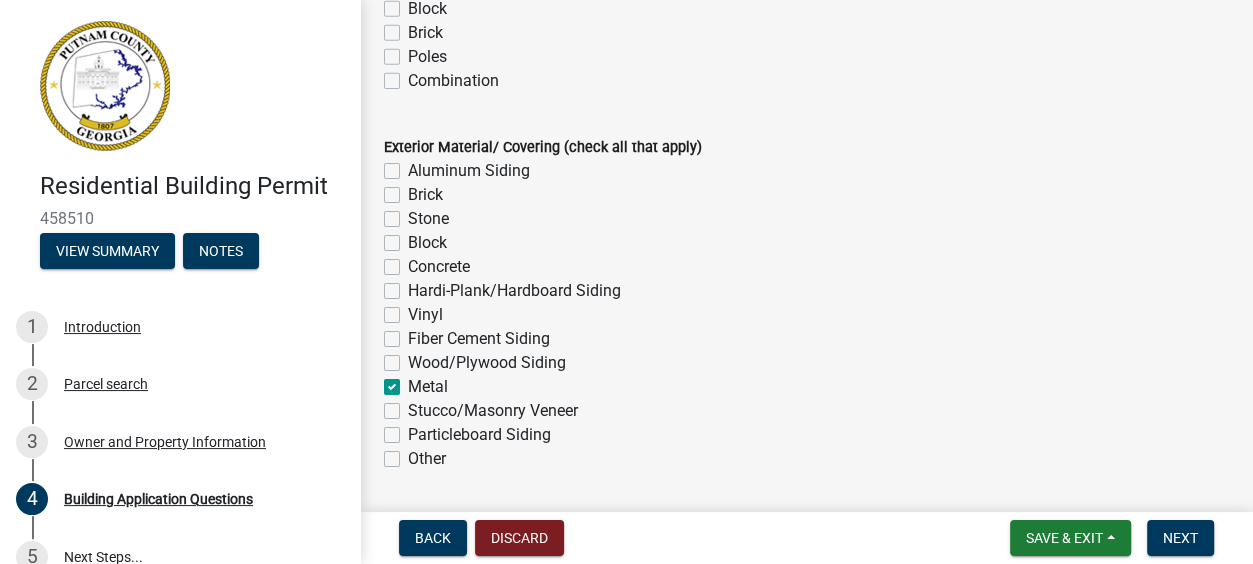 click on "Stone" 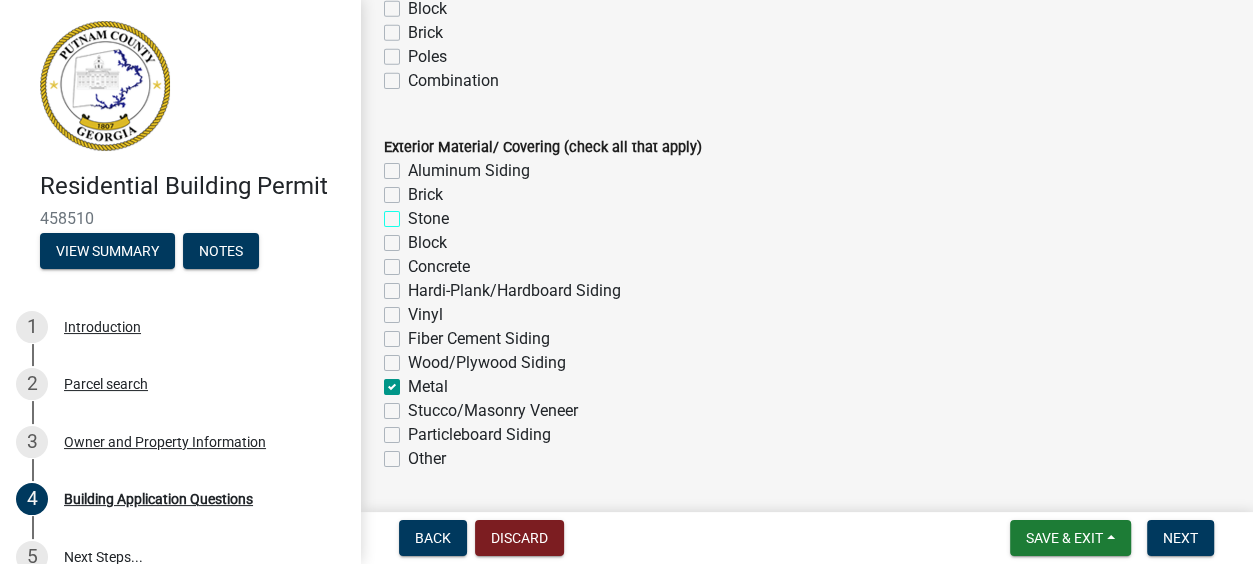 click on "Stone" at bounding box center (414, 213) 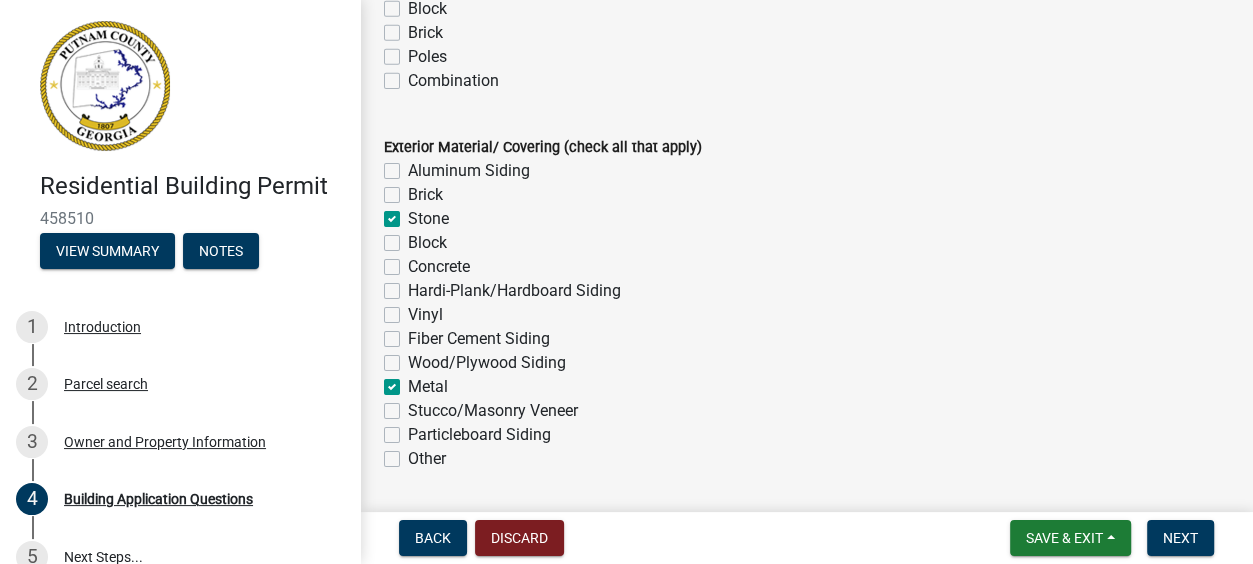 checkbox on "false" 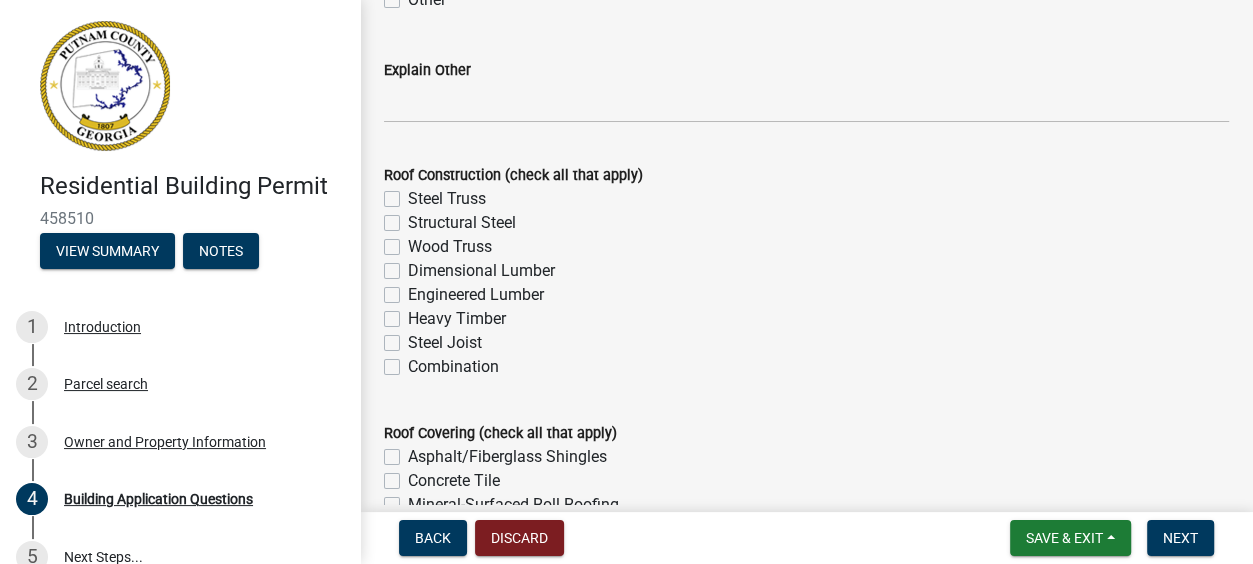 scroll, scrollTop: 4933, scrollLeft: 0, axis: vertical 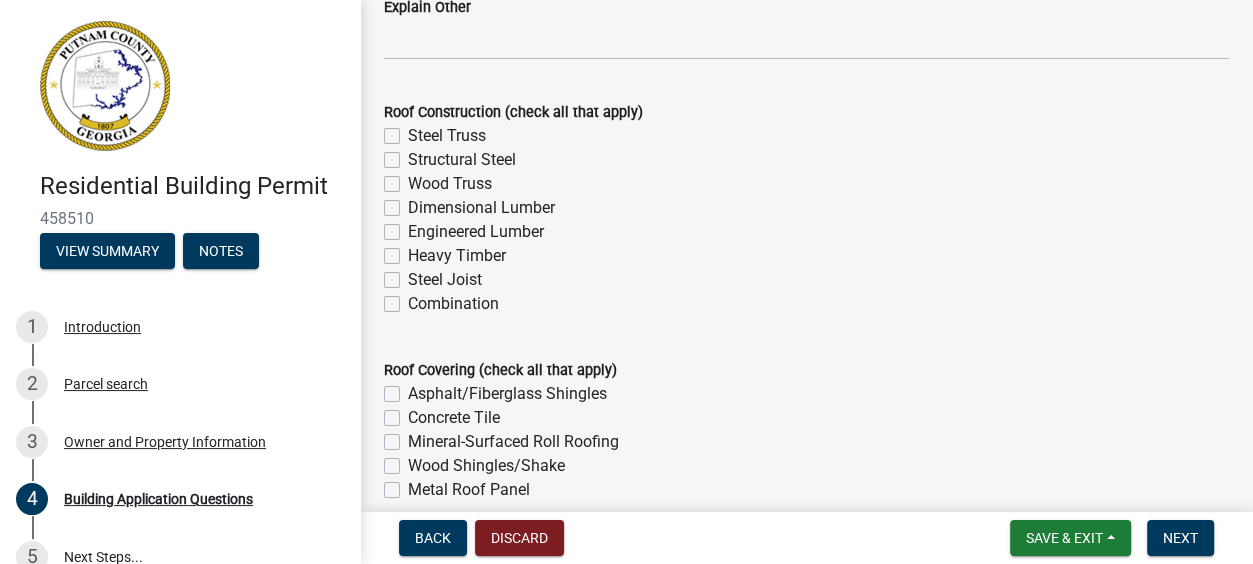 click on "Structural Steel" 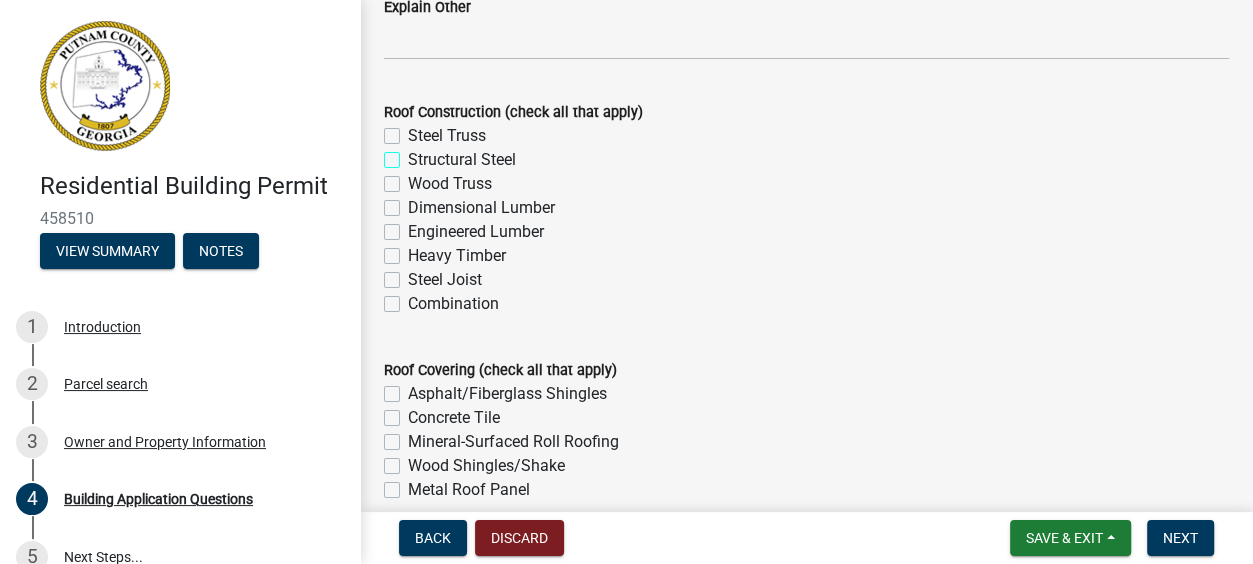 click on "Structural Steel" at bounding box center [414, 154] 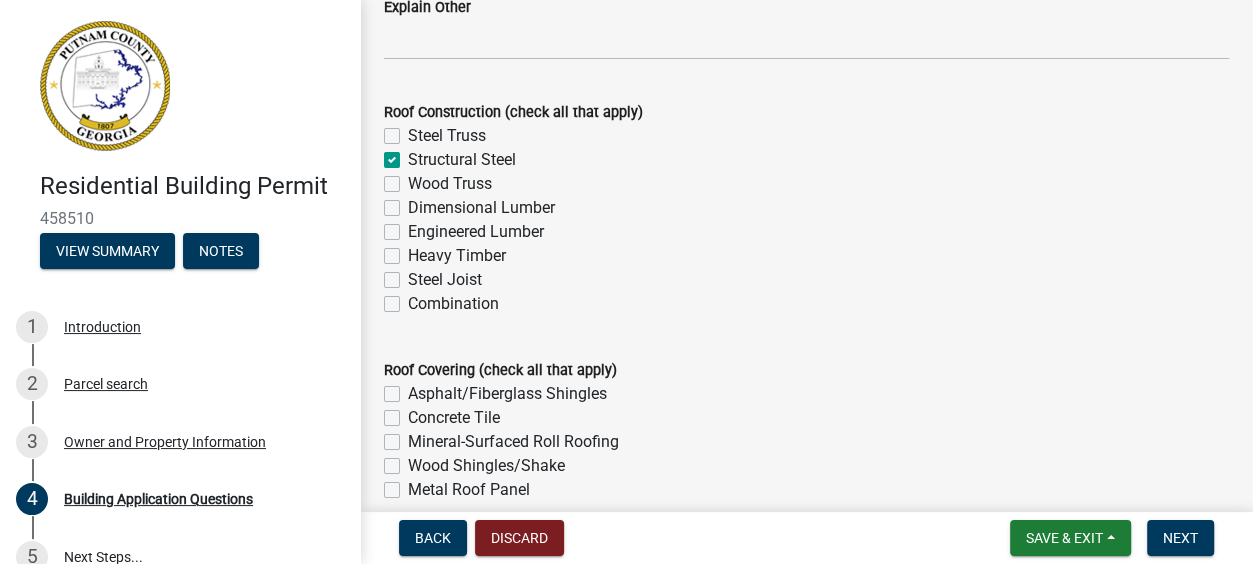 checkbox on "false" 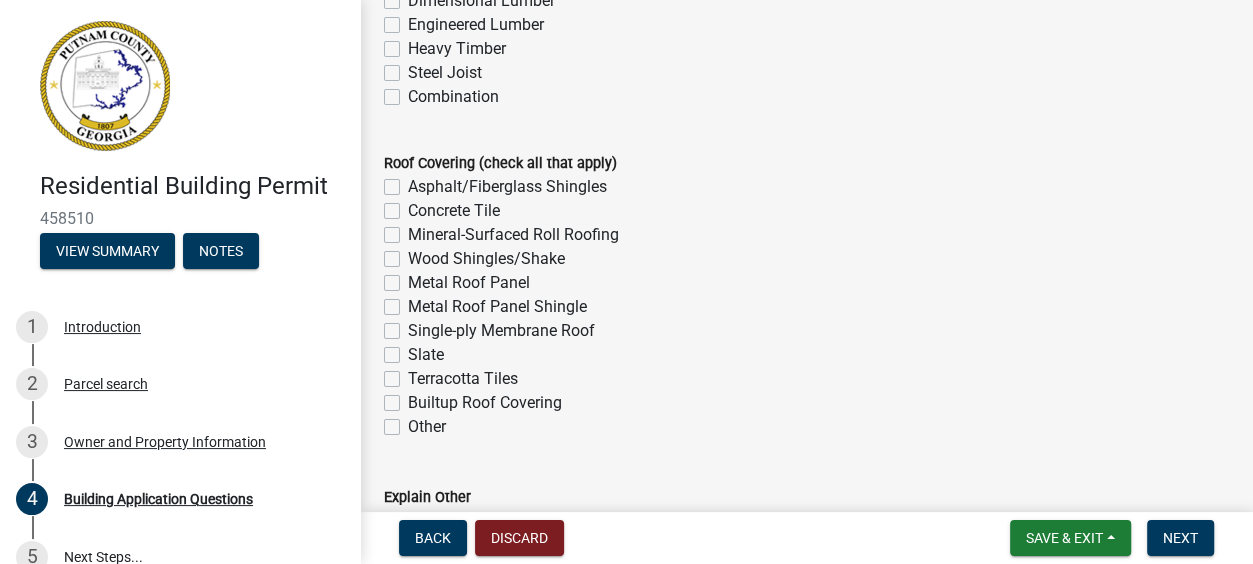 scroll, scrollTop: 5171, scrollLeft: 0, axis: vertical 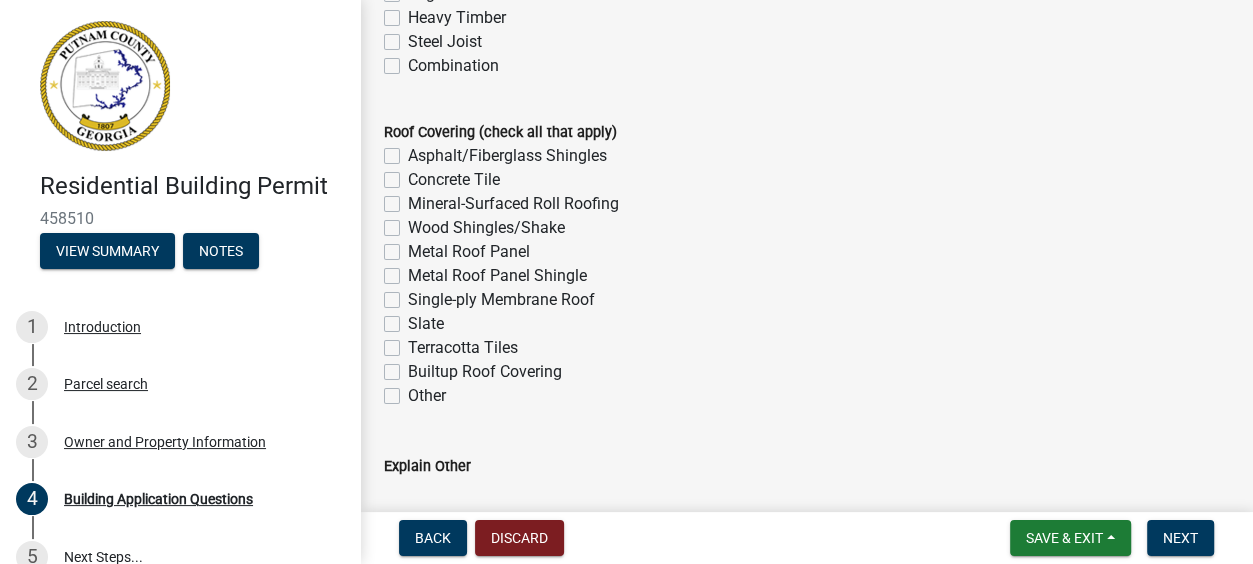 click on "Metal Roof Panel" 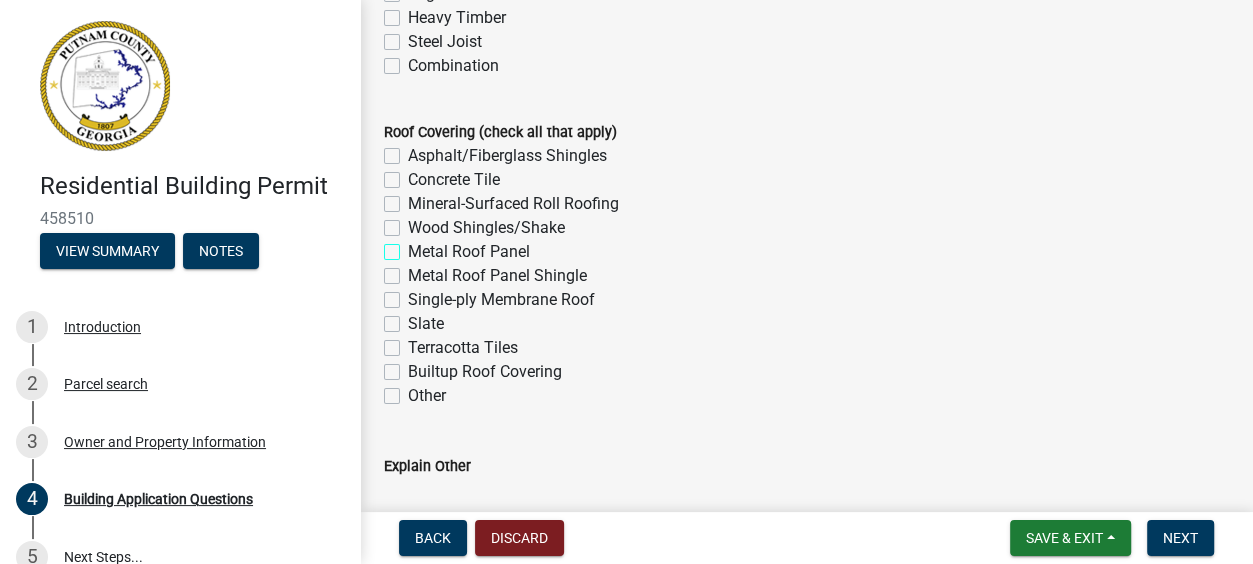 click on "Metal Roof Panel" at bounding box center [414, 246] 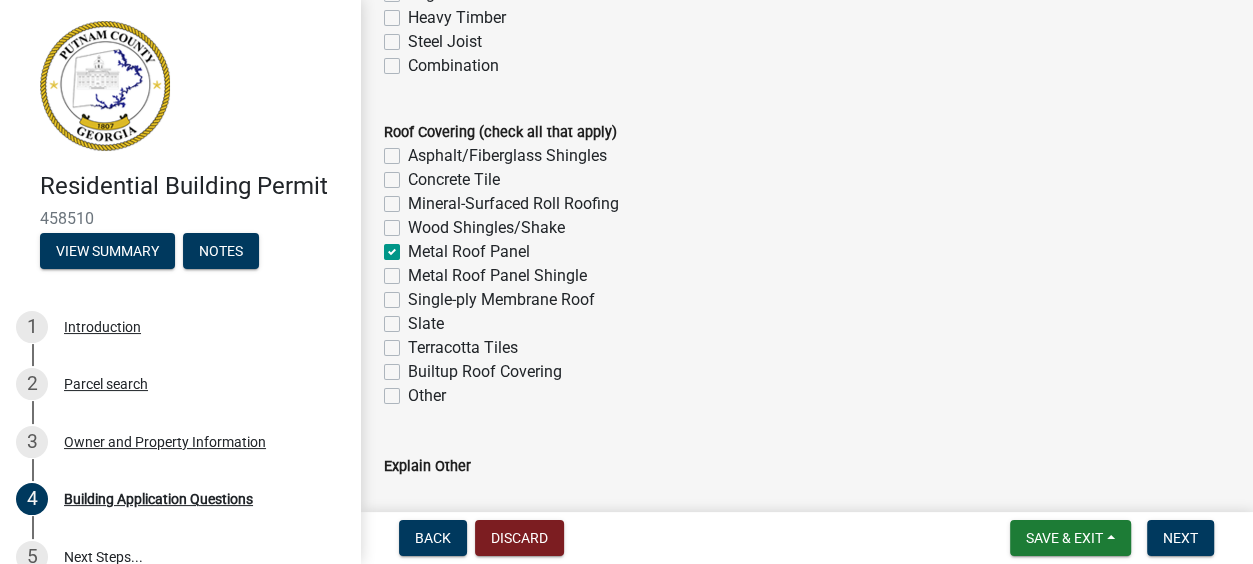 checkbox on "false" 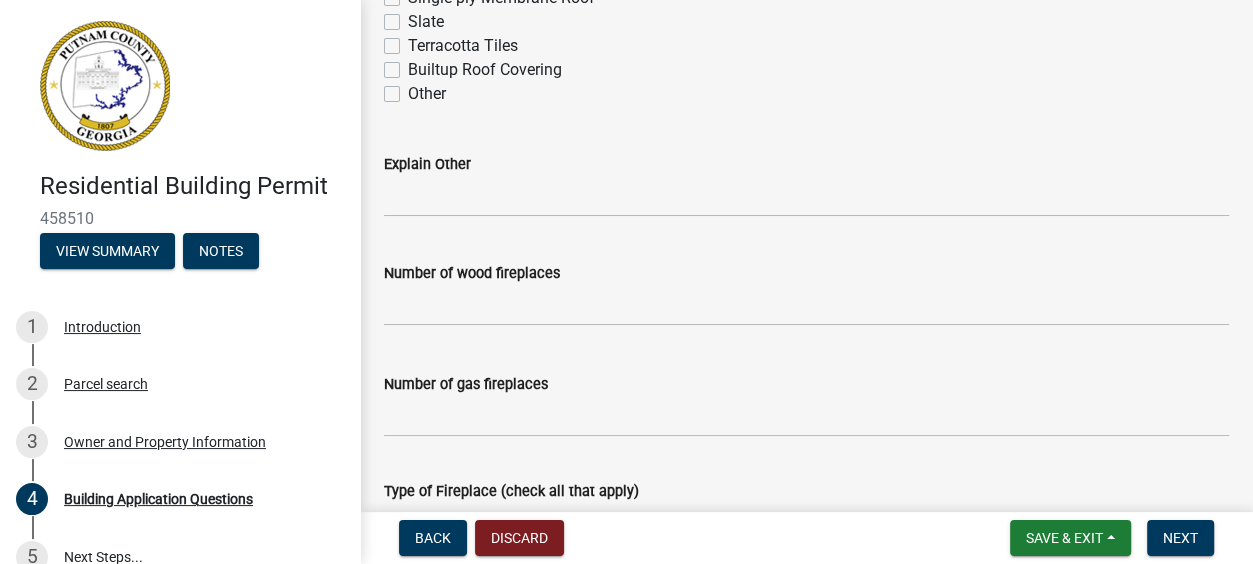 scroll, scrollTop: 5520, scrollLeft: 0, axis: vertical 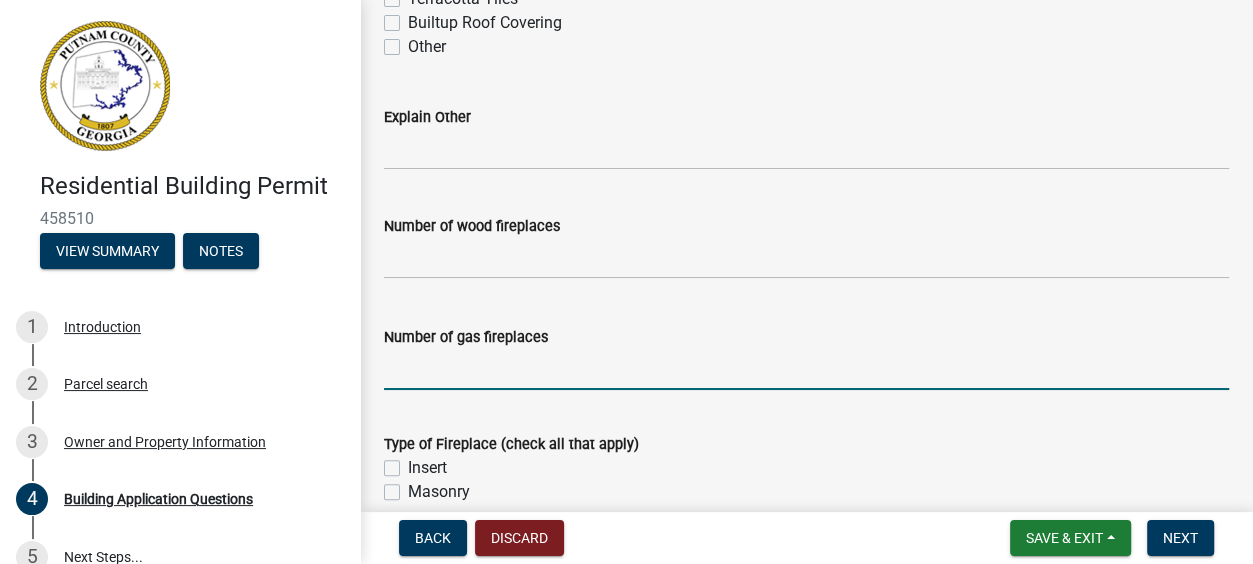 click 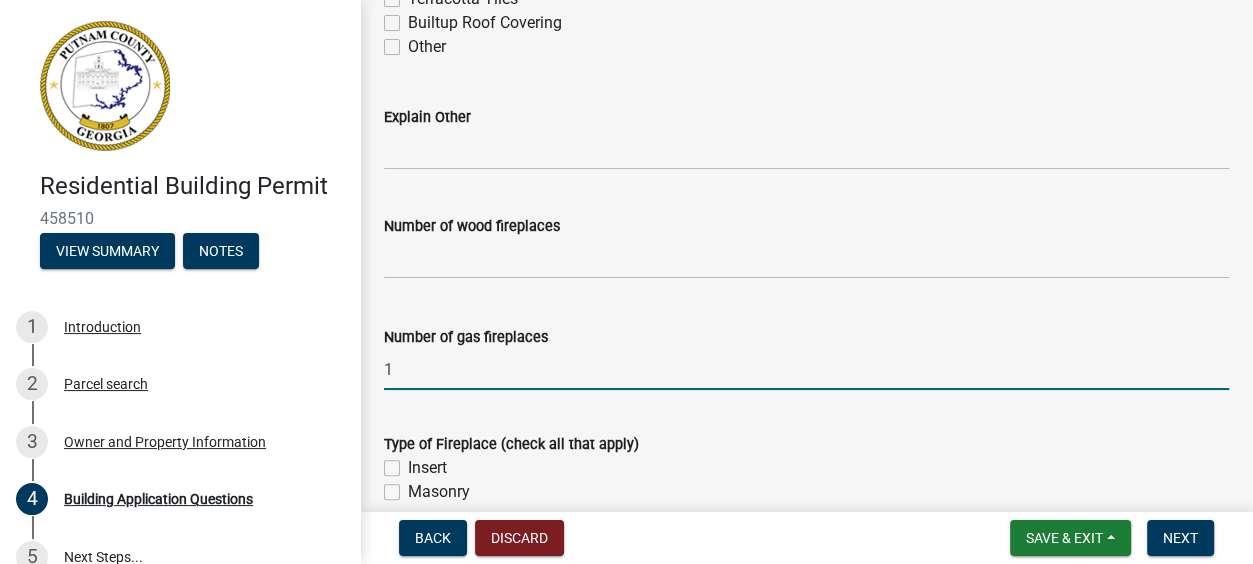 type on "1" 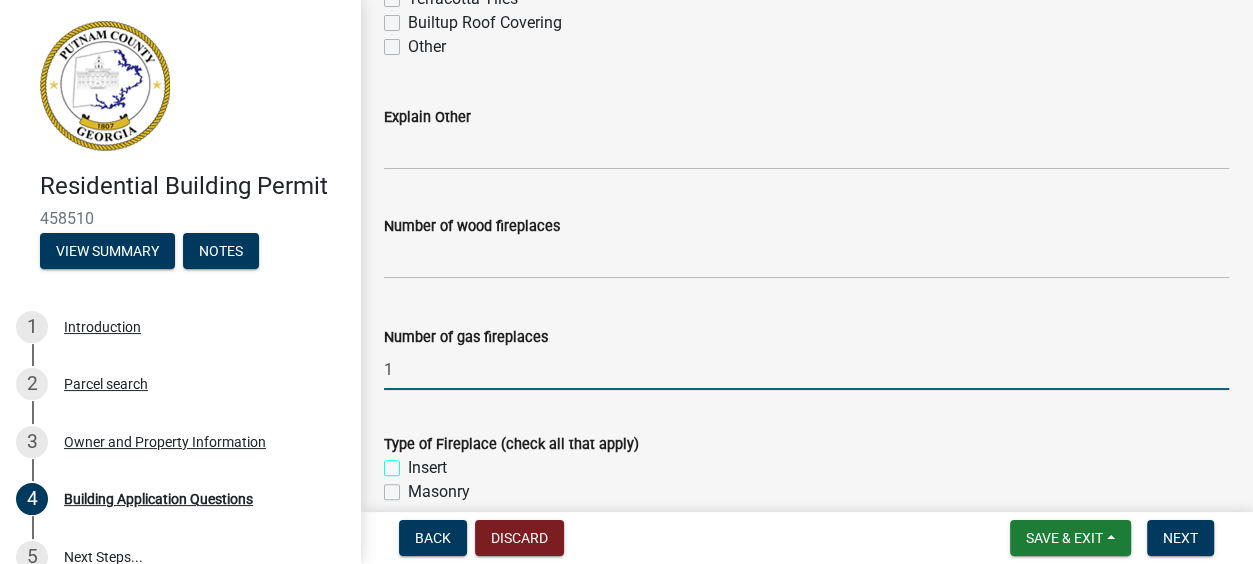 click on "Insert" at bounding box center [414, 462] 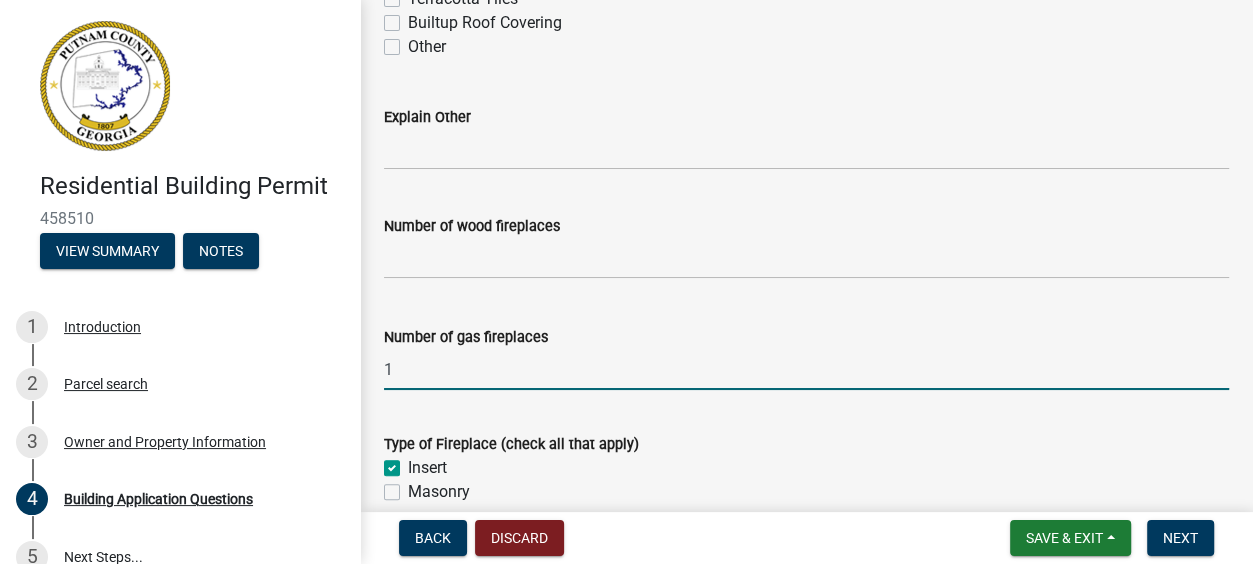 checkbox on "true" 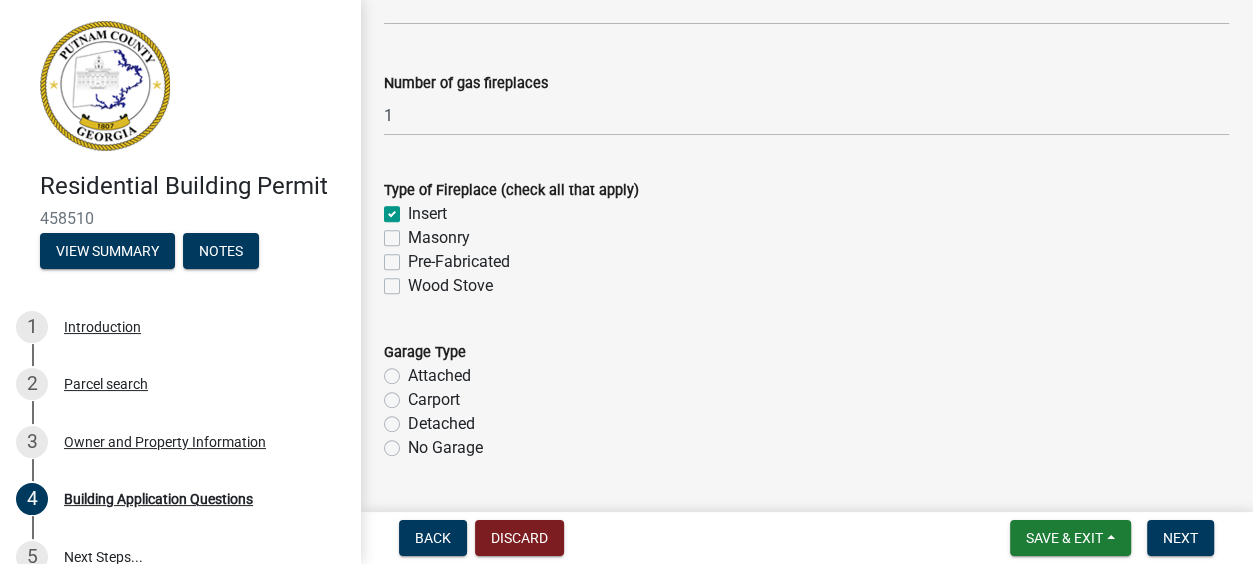 scroll, scrollTop: 5915, scrollLeft: 0, axis: vertical 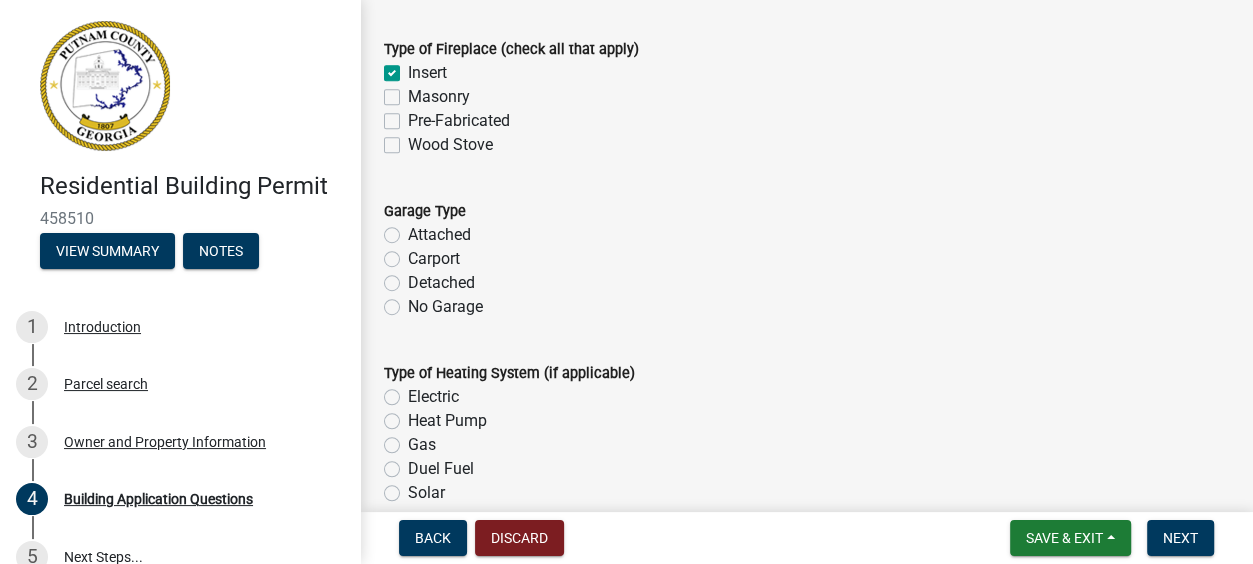click on "Attached" 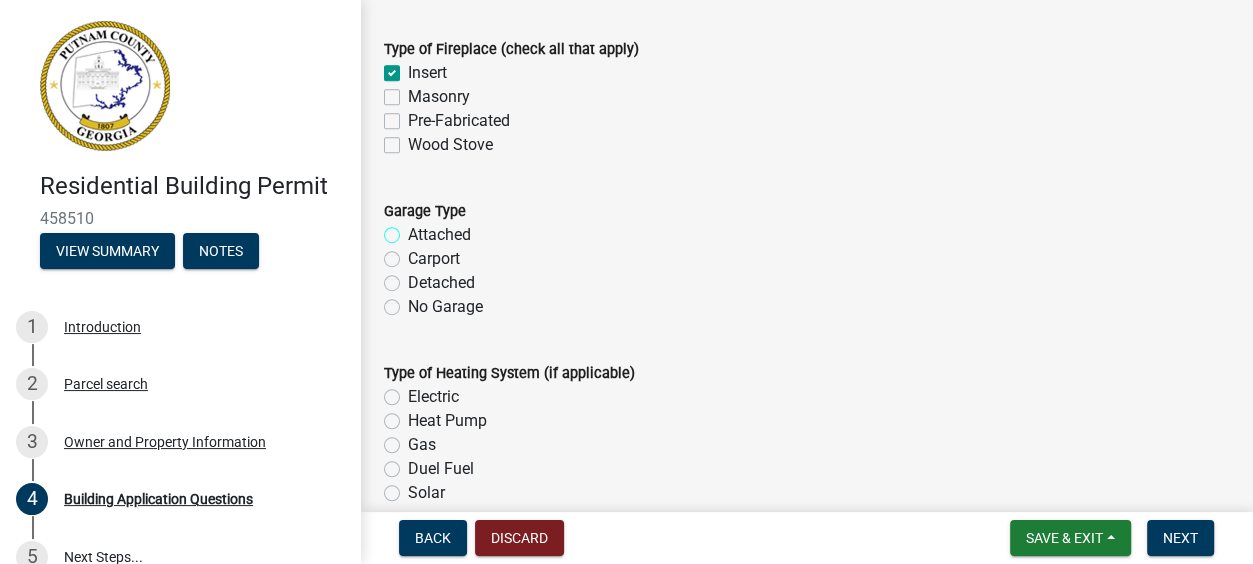 click on "Attached" at bounding box center [414, 229] 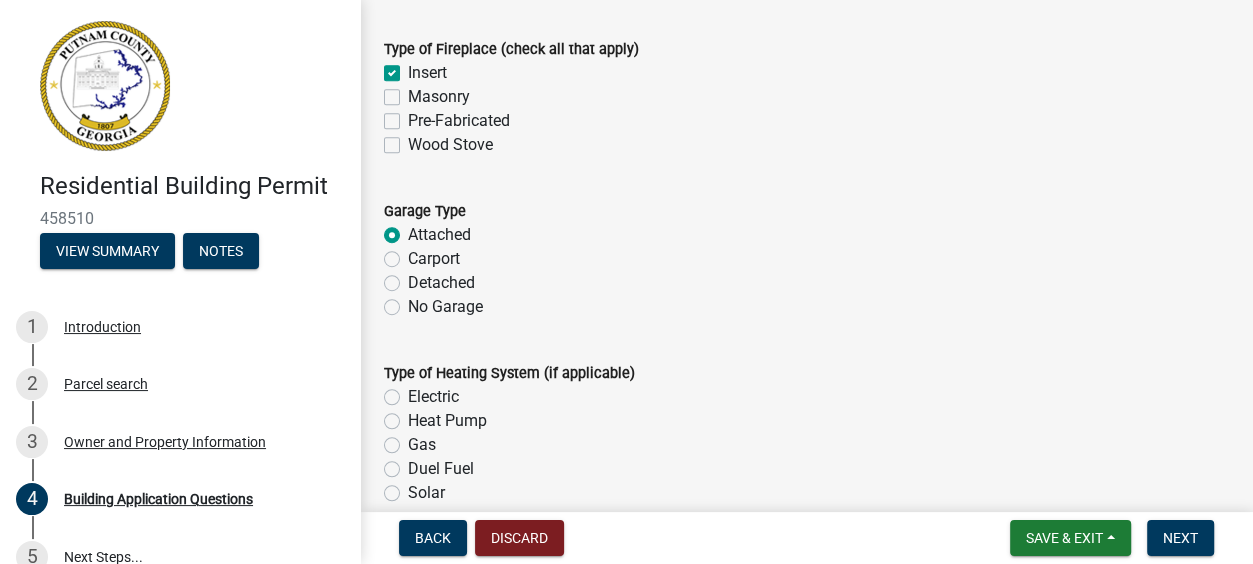 radio on "true" 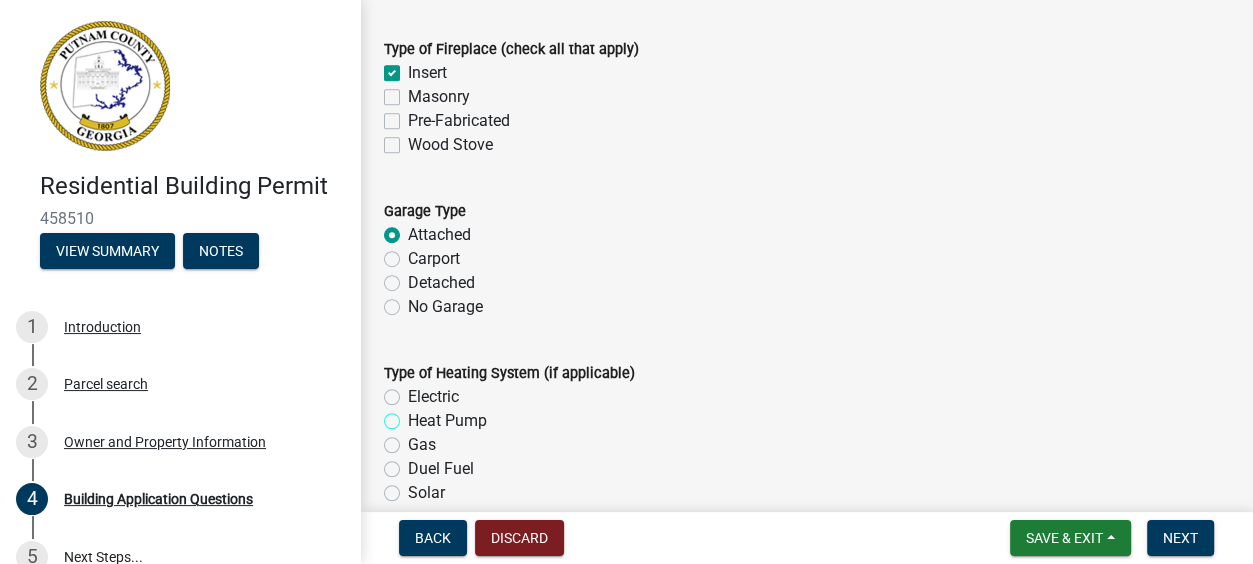 click on "Heat Pump" at bounding box center (414, 415) 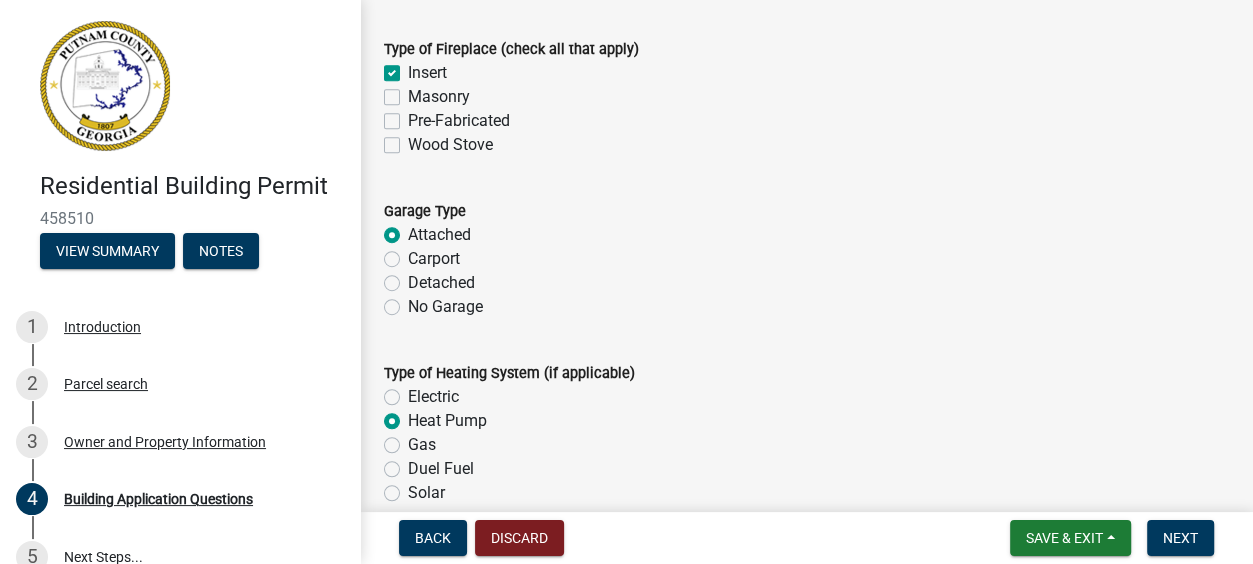 radio on "true" 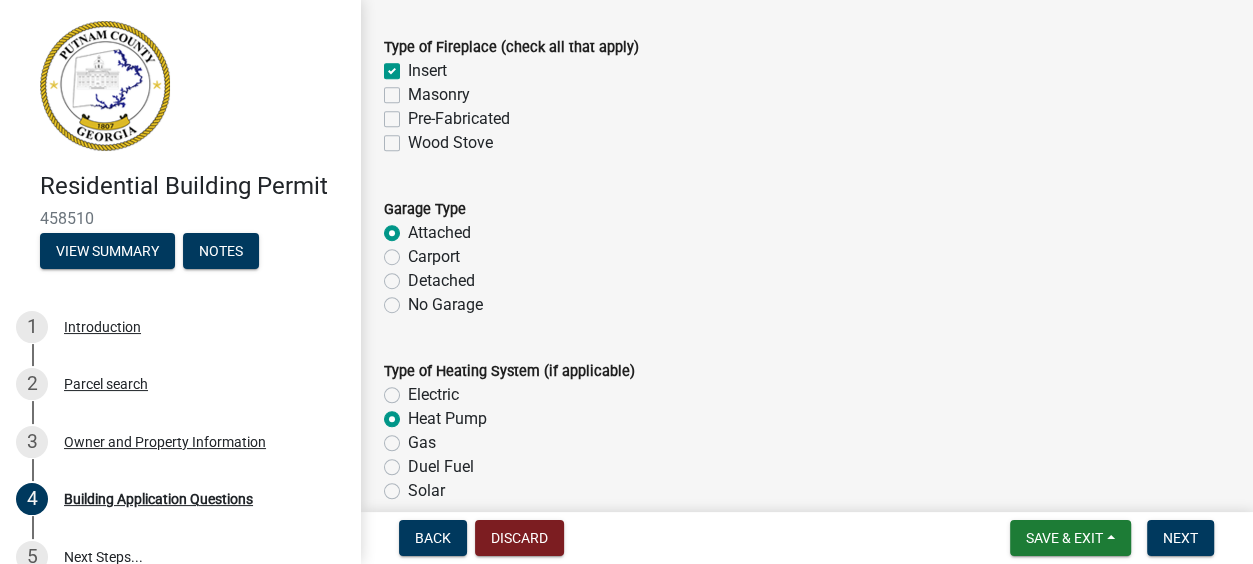 scroll, scrollTop: 5996, scrollLeft: 0, axis: vertical 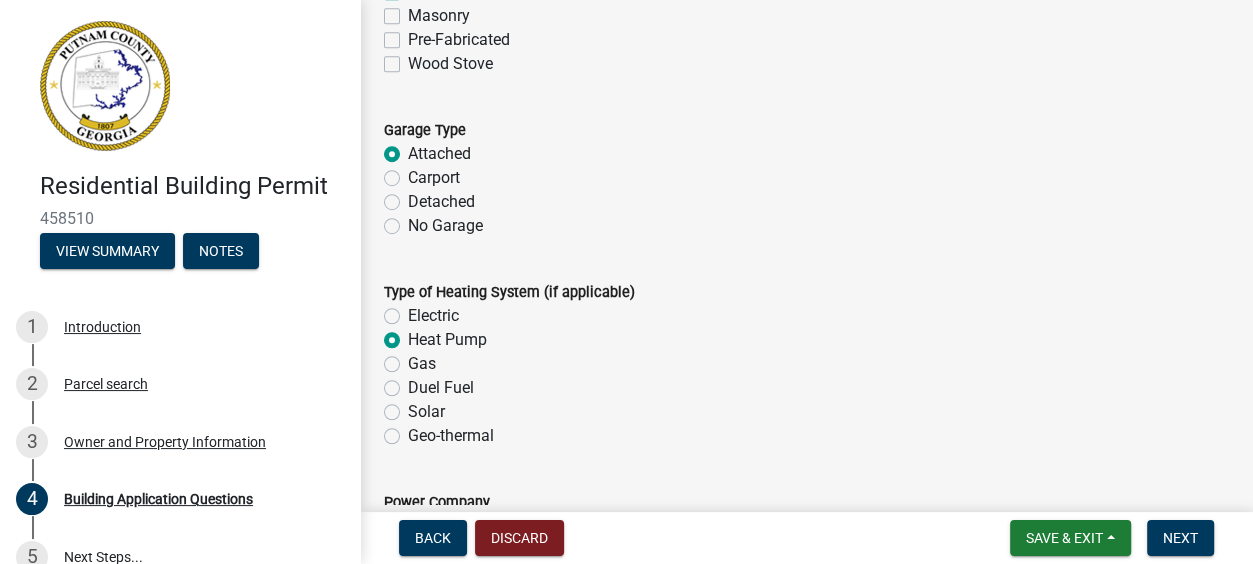 click on "Gas" 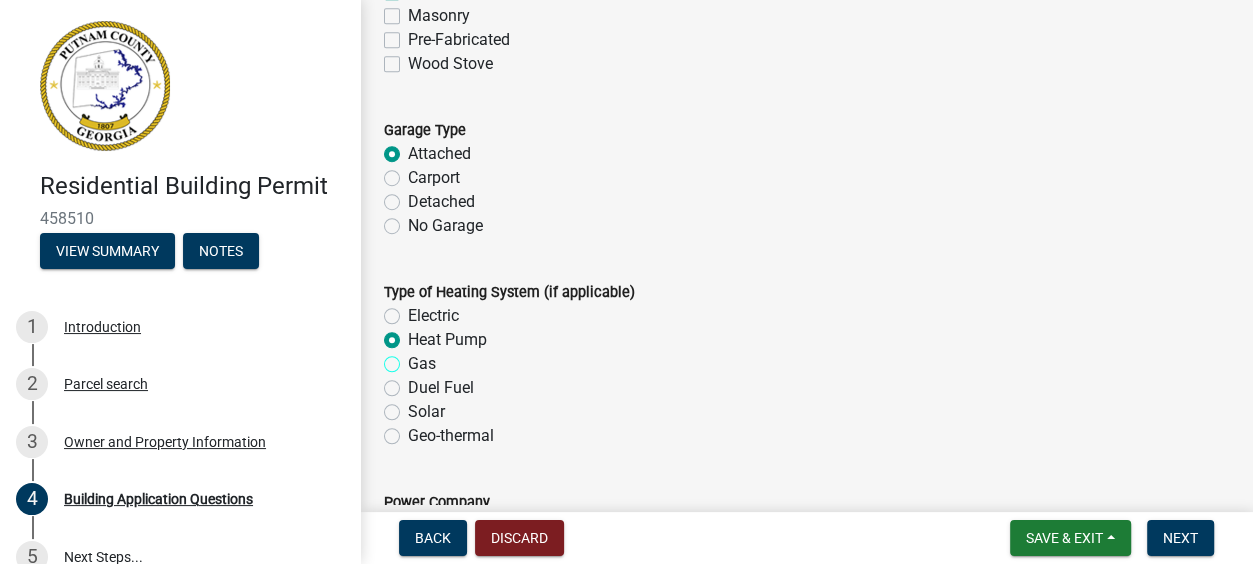 click on "Gas" at bounding box center [414, 358] 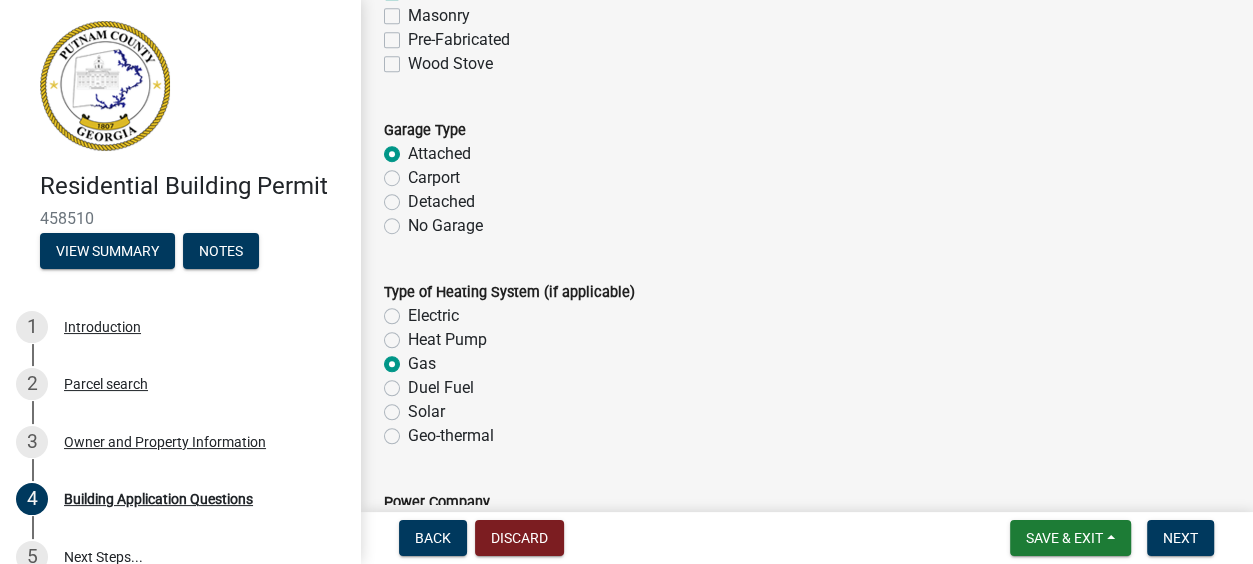 radio on "true" 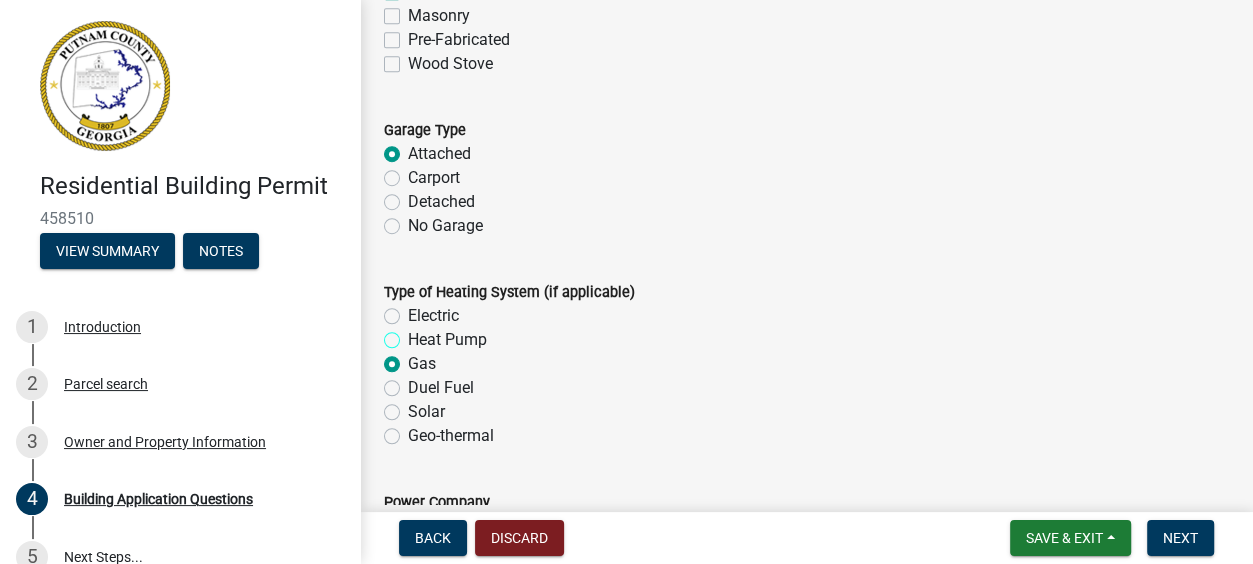 click on "Heat Pump" at bounding box center [414, 334] 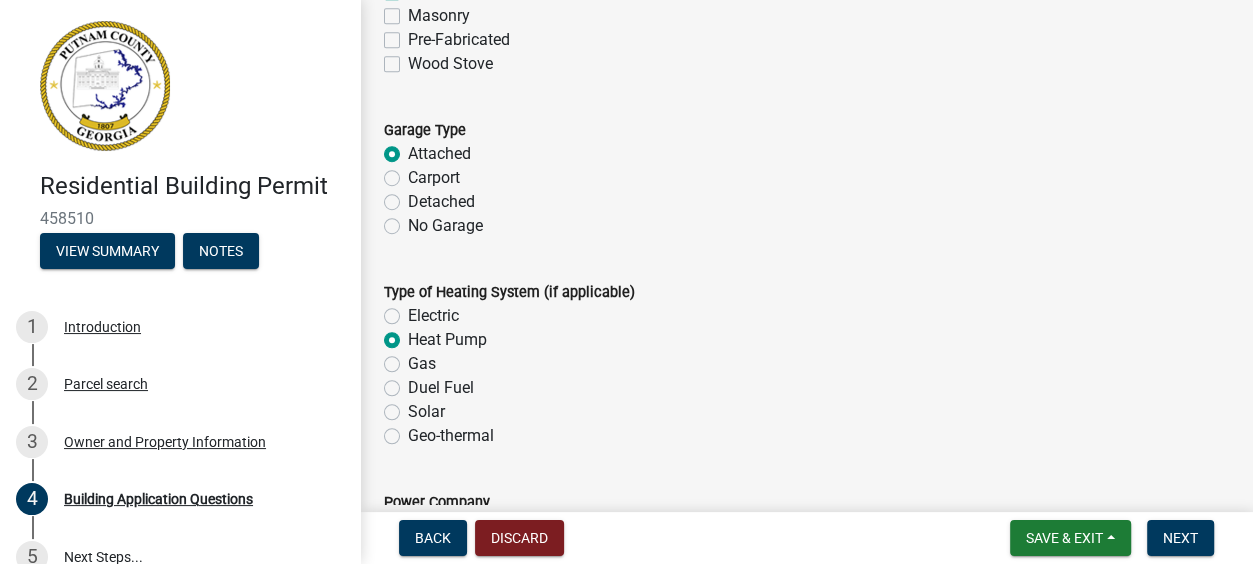 radio on "true" 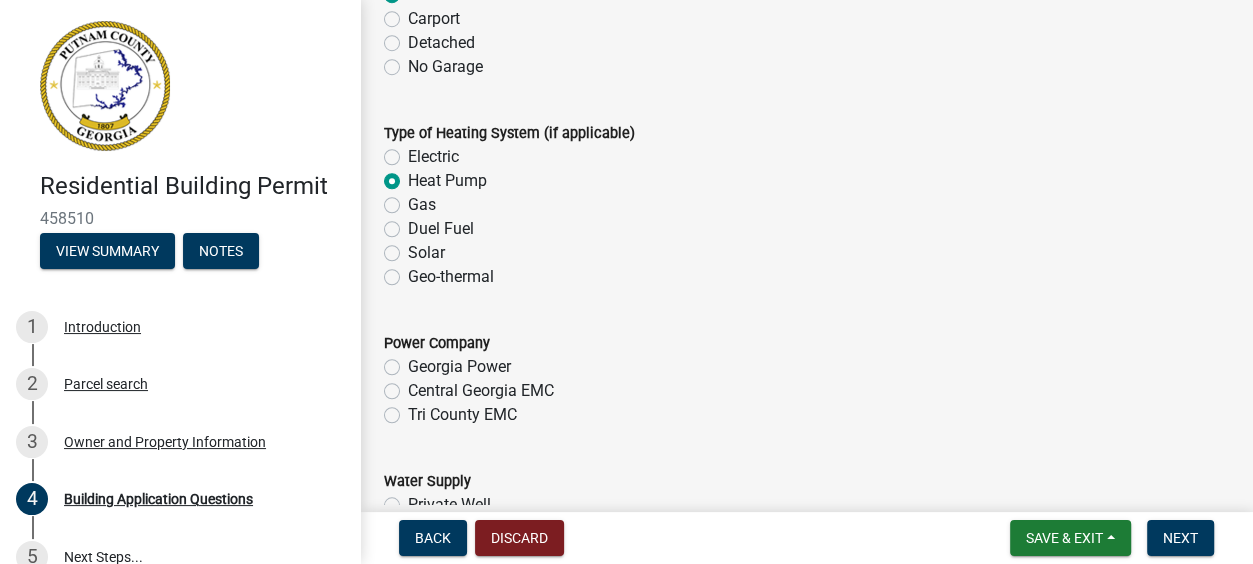 scroll, scrollTop: 6249, scrollLeft: 0, axis: vertical 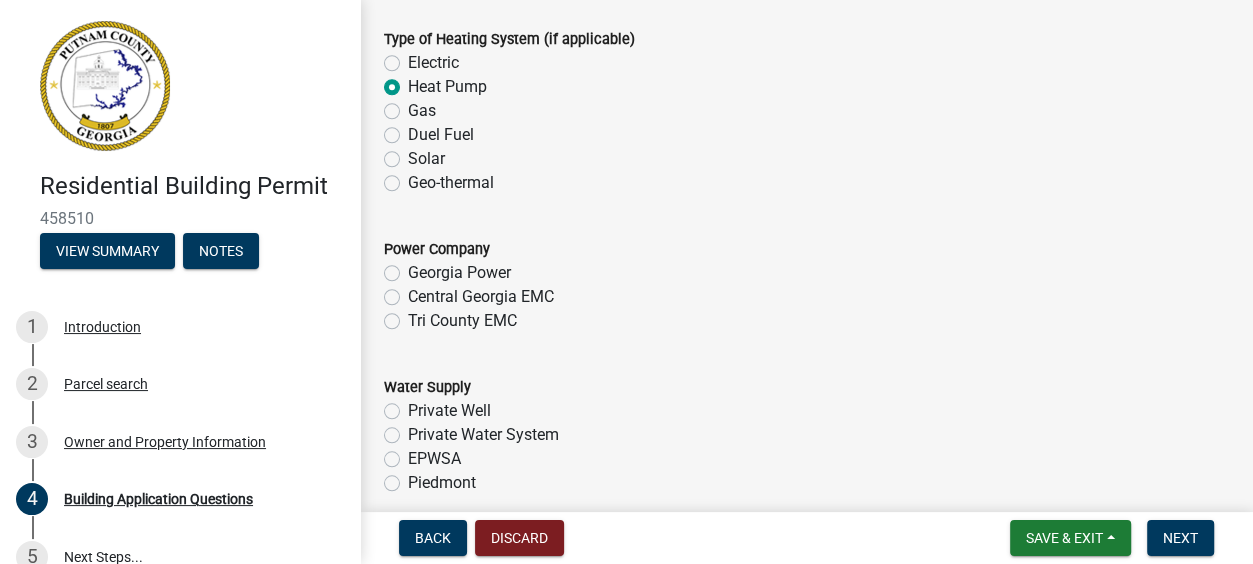 click on "Tri County EMC" 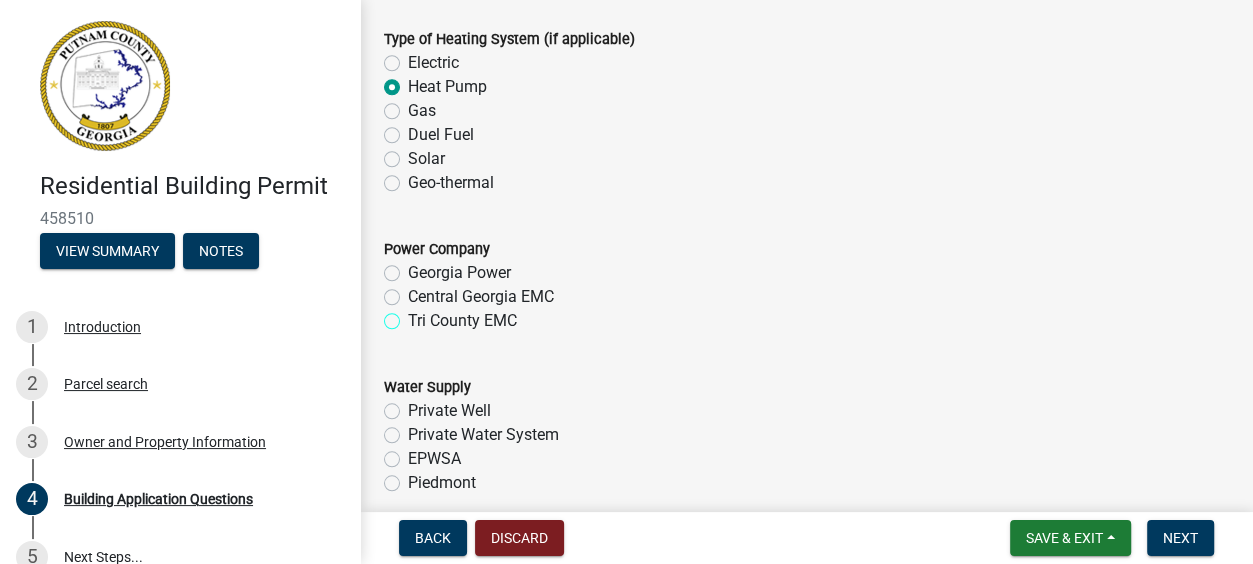 click on "Tri County EMC" at bounding box center [414, 315] 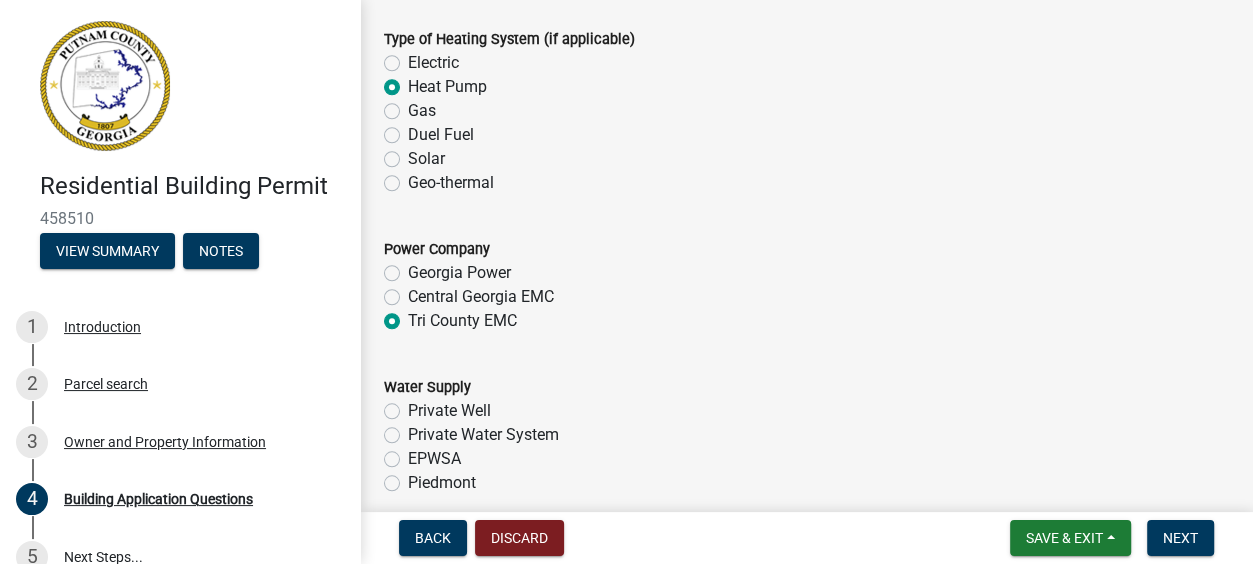 radio on "true" 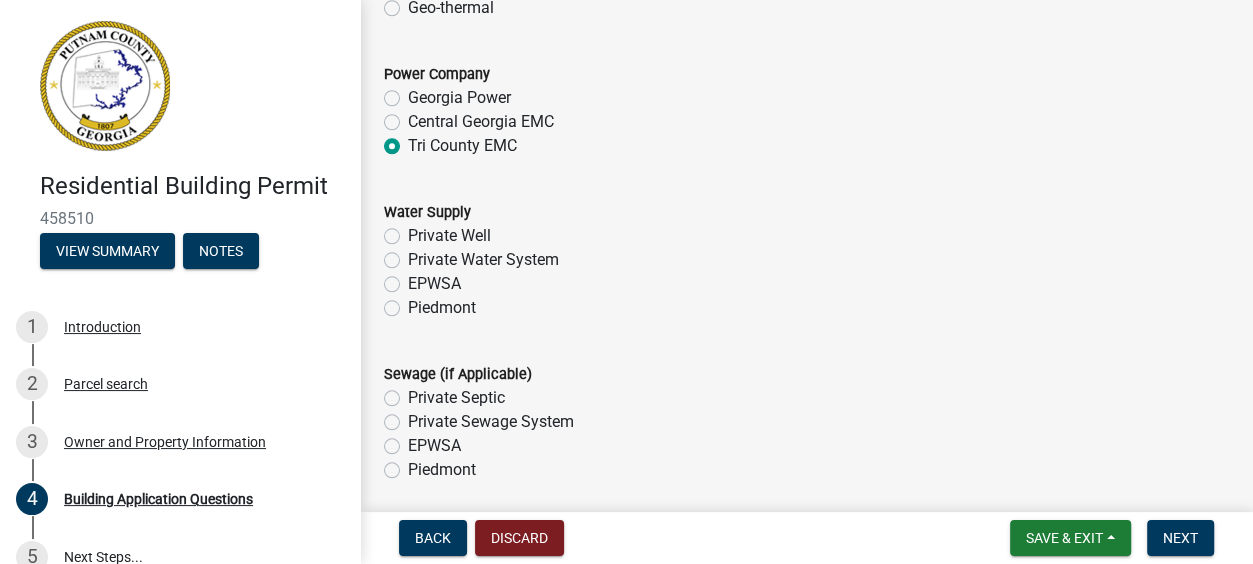 scroll, scrollTop: 6361, scrollLeft: 0, axis: vertical 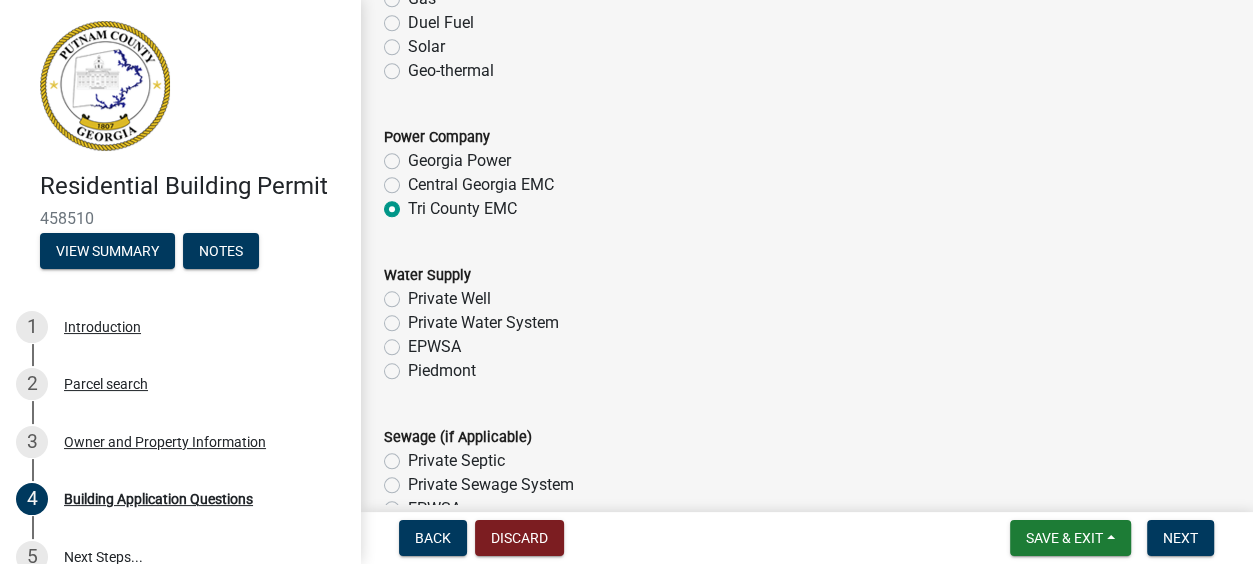 click on "EPWSA" 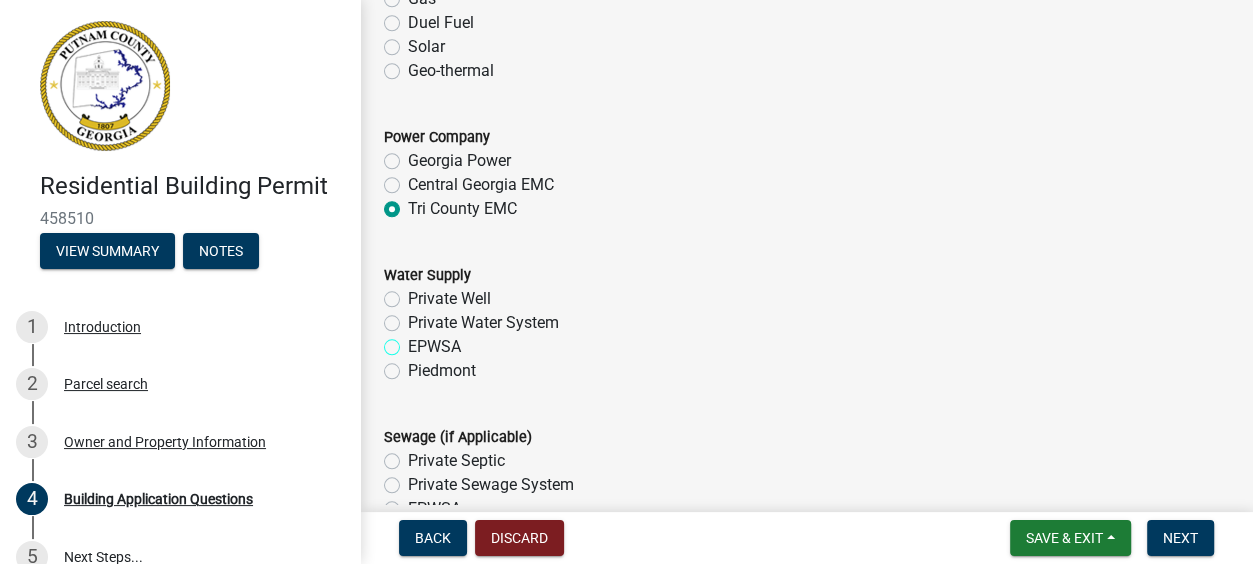 click on "EPWSA" at bounding box center (414, 341) 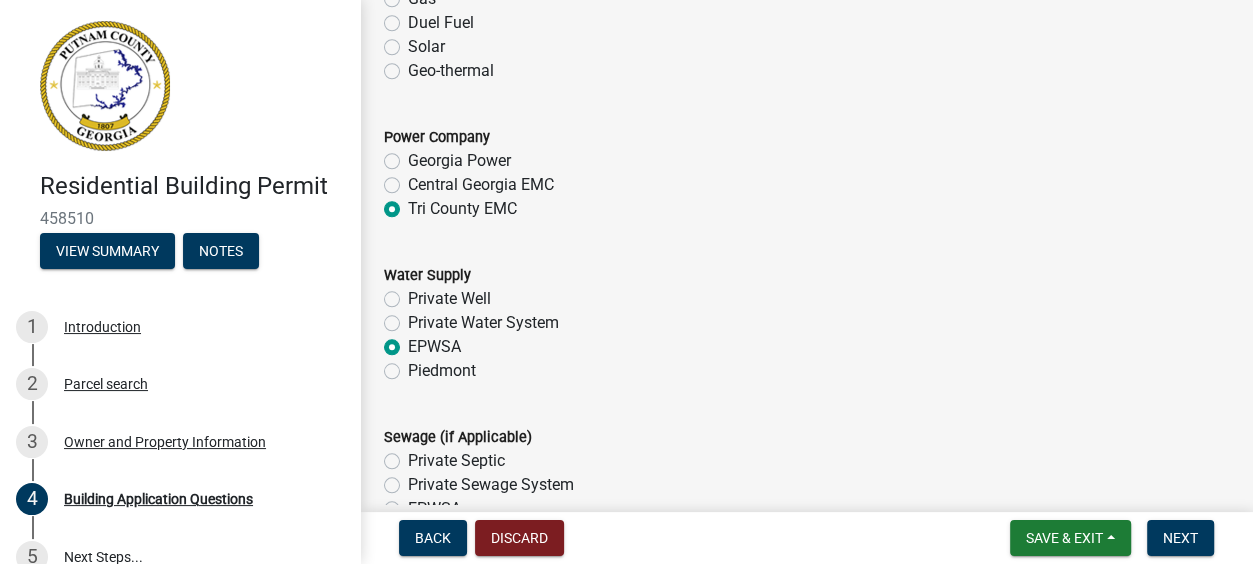 radio on "true" 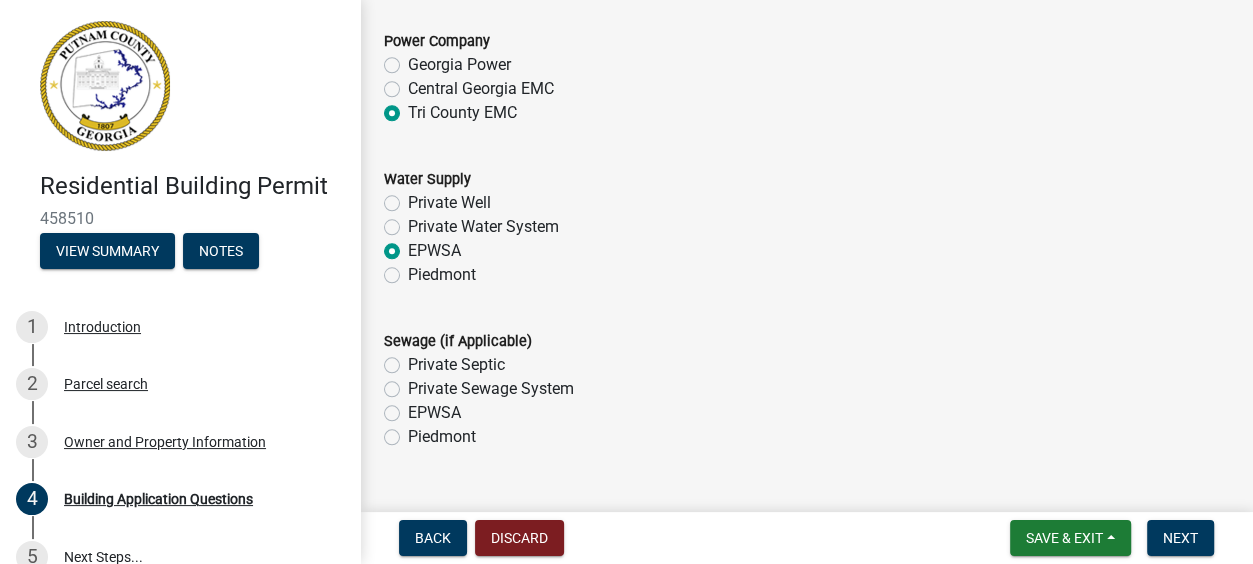 scroll, scrollTop: 6536, scrollLeft: 0, axis: vertical 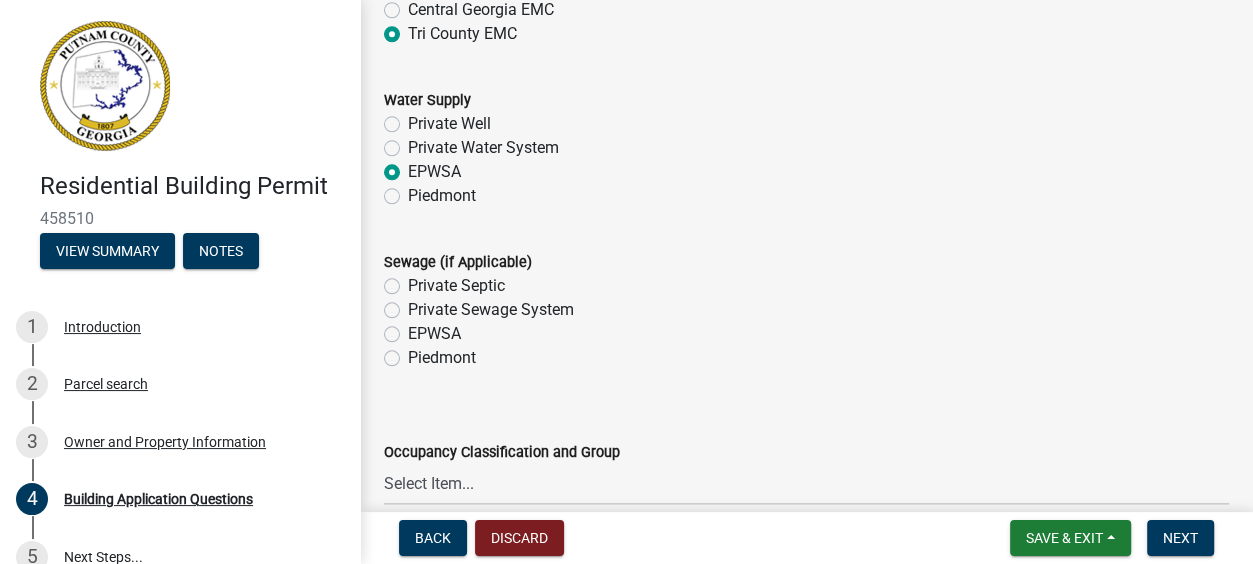 click on "Private Septic" 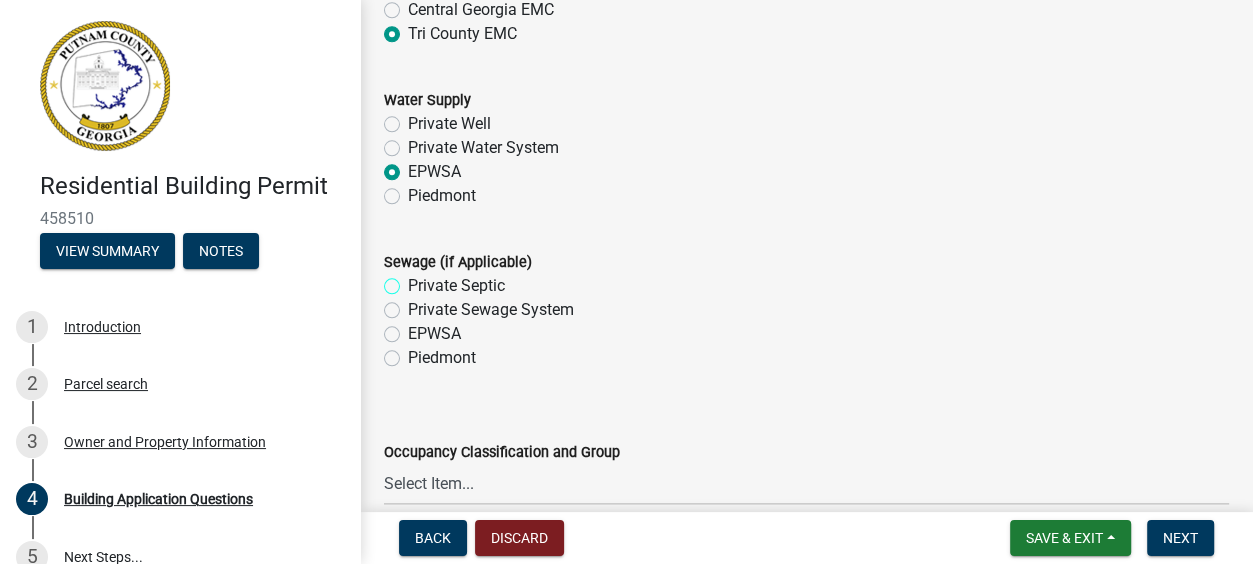 click on "Private Septic" at bounding box center (414, 280) 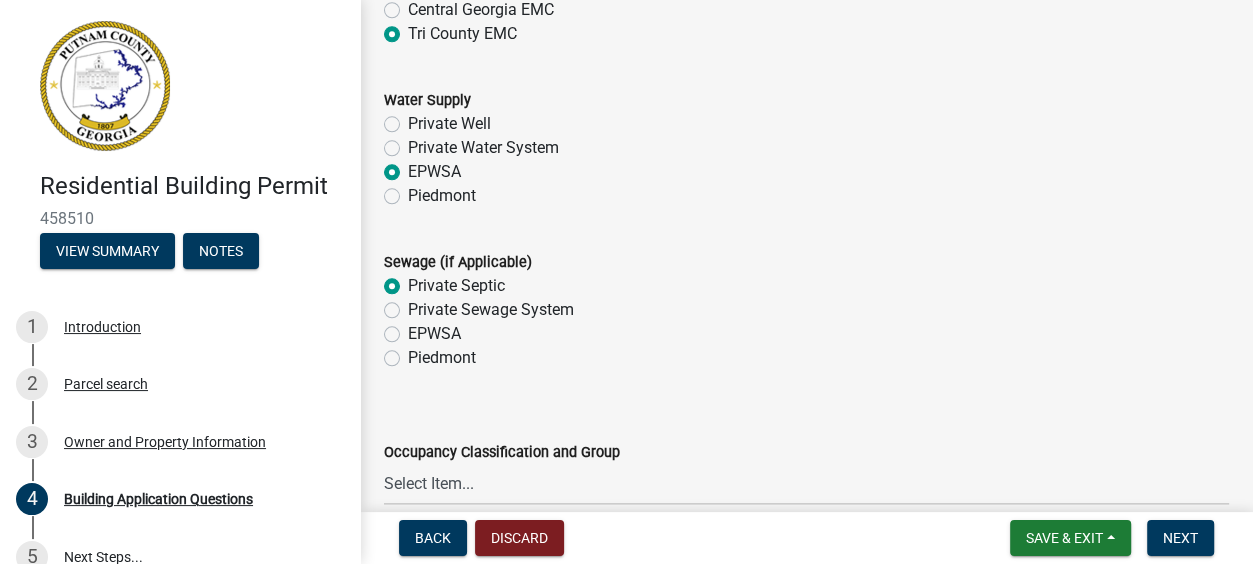 radio on "true" 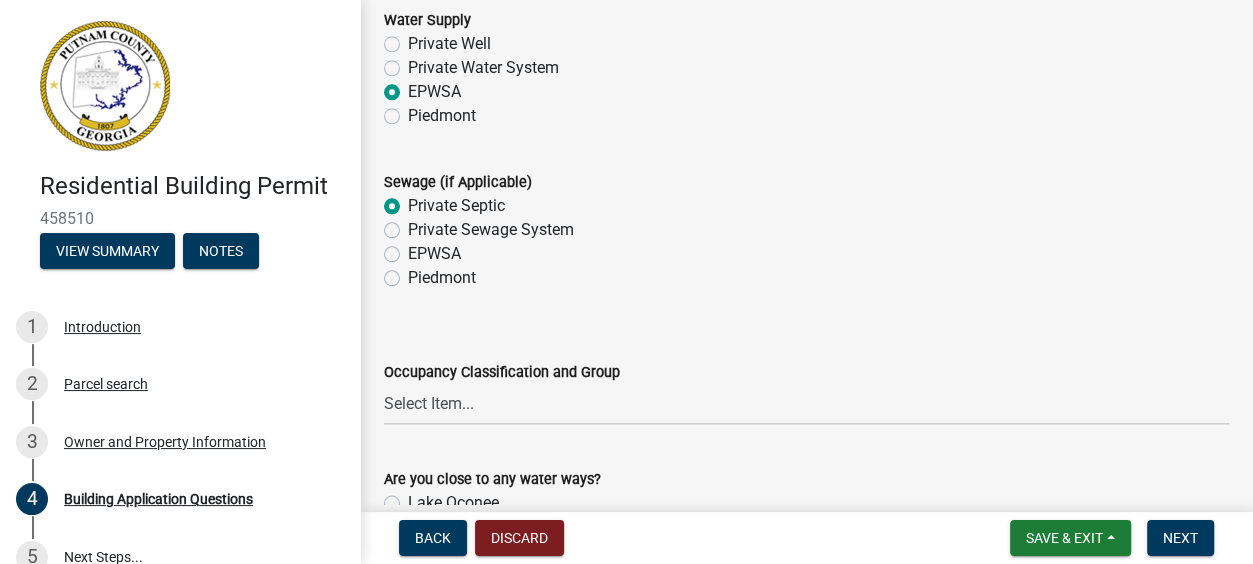 scroll, scrollTop: 6711, scrollLeft: 0, axis: vertical 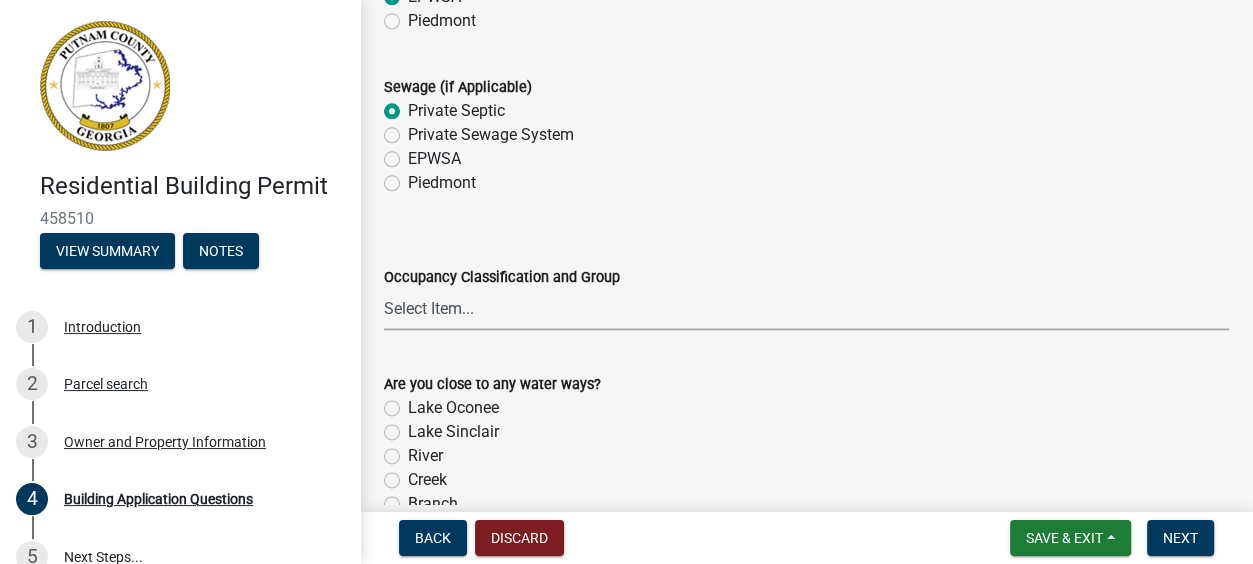 click on "Select Item...   A-1   A-2   A-3   A-4   A-5   B   M   E   F-1   F-2   R-1   R-2   R-3   R-4   H-1   H-2   H-4   H-5   I-1   I-2   I-3   I-4   S-1   S-2   U   Single Family Dwelling   Two Family Dwelling" at bounding box center [806, 309] 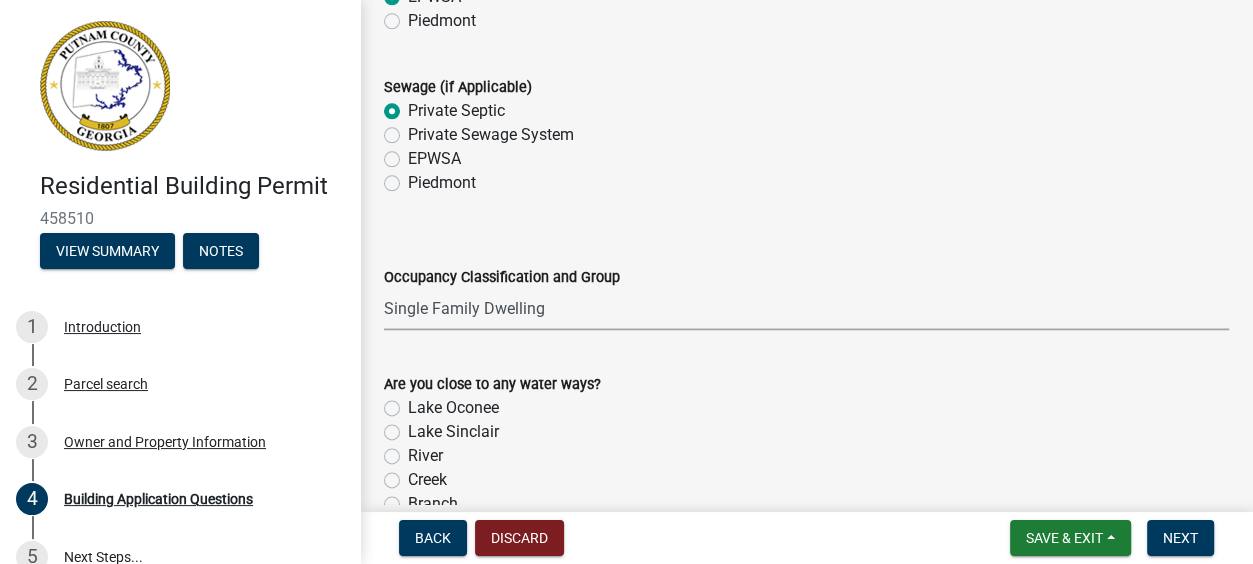 click on "Select Item...   A-1   A-2   A-3   A-4   A-5   B   M   E   F-1   F-2   R-1   R-2   R-3   R-4   H-1   H-2   H-4   H-5   I-1   I-2   I-3   I-4   S-1   S-2   U   Single Family Dwelling   Two Family Dwelling" at bounding box center [806, 309] 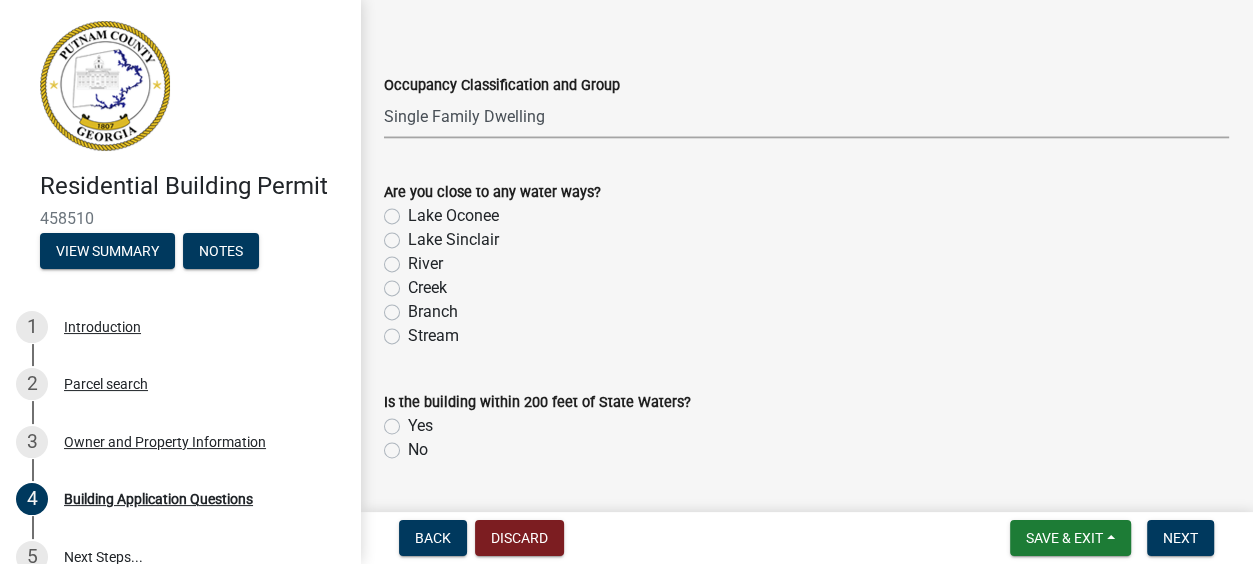 scroll, scrollTop: 6981, scrollLeft: 0, axis: vertical 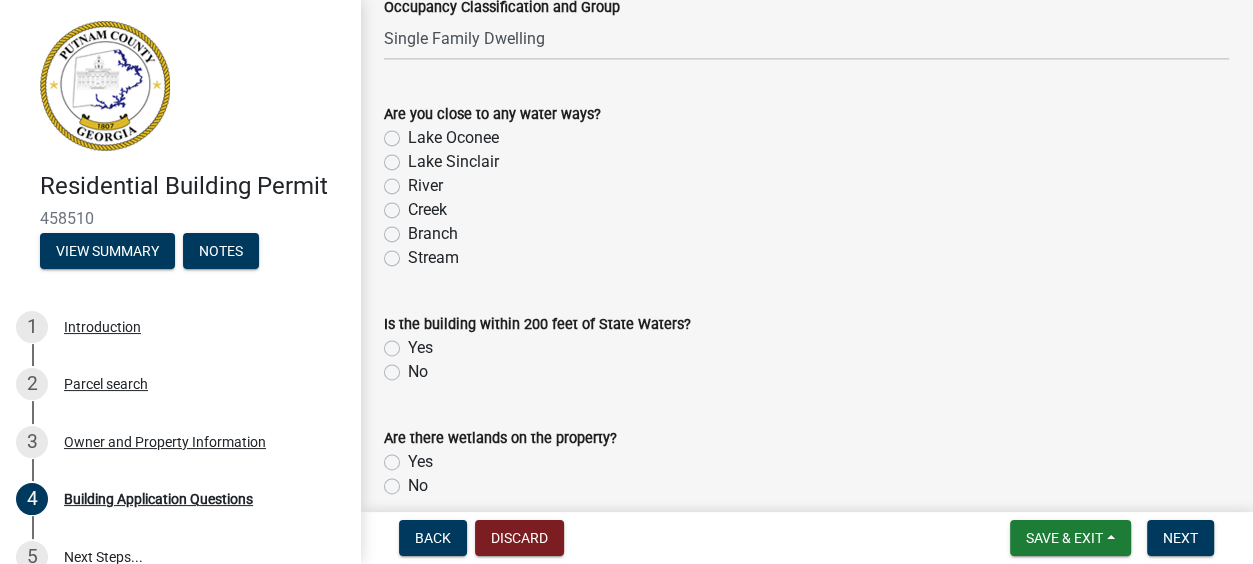 click on "No" 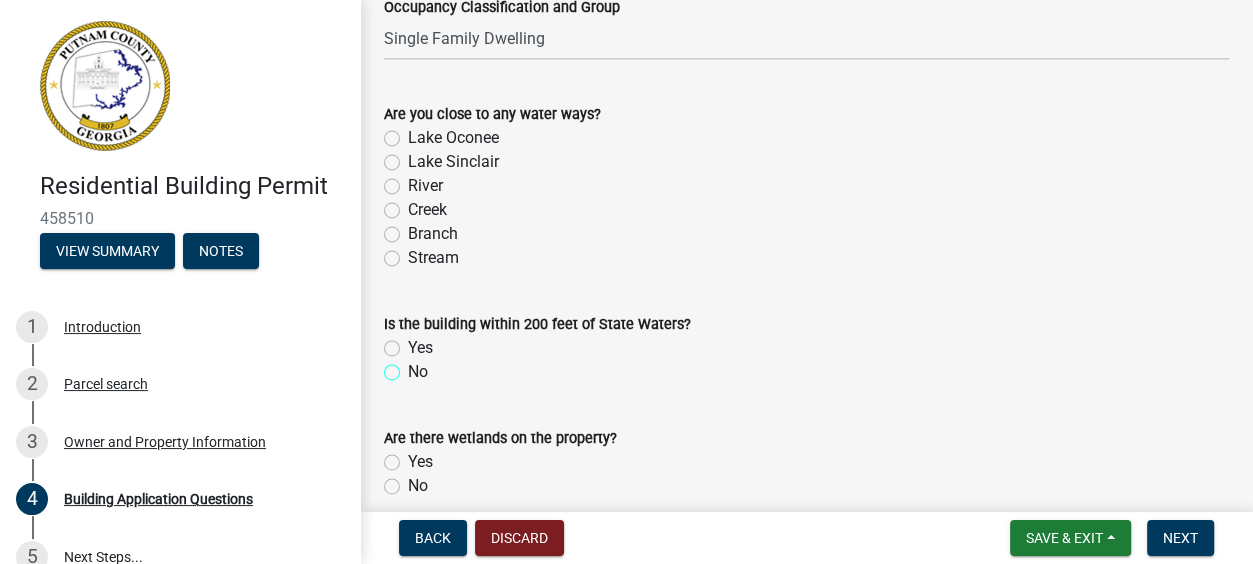 click on "No" at bounding box center (414, 366) 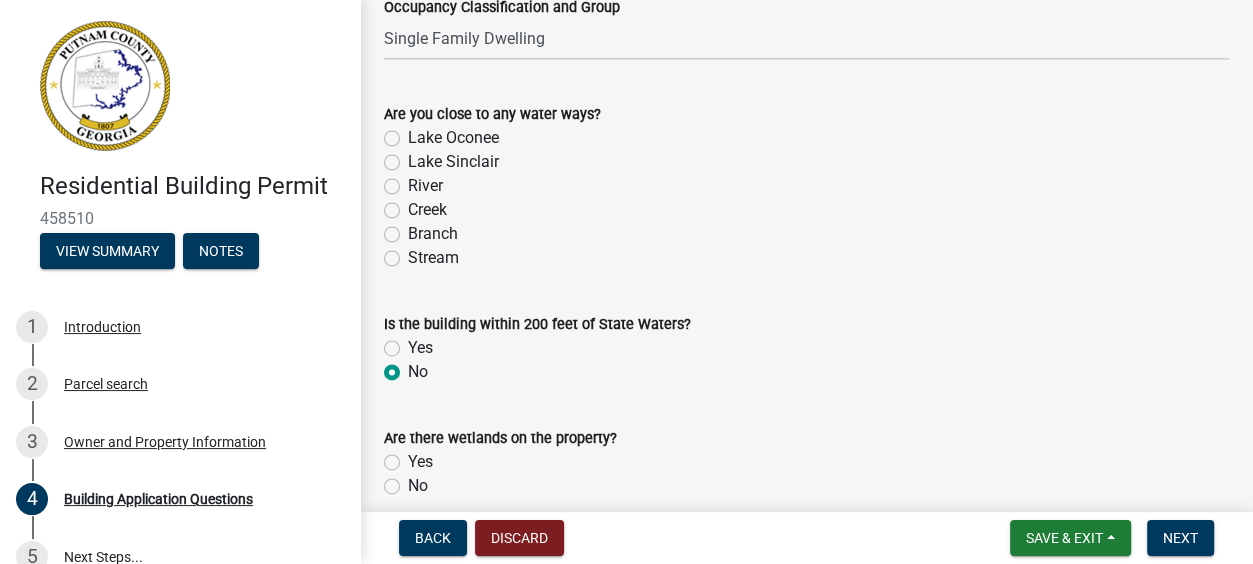 radio on "true" 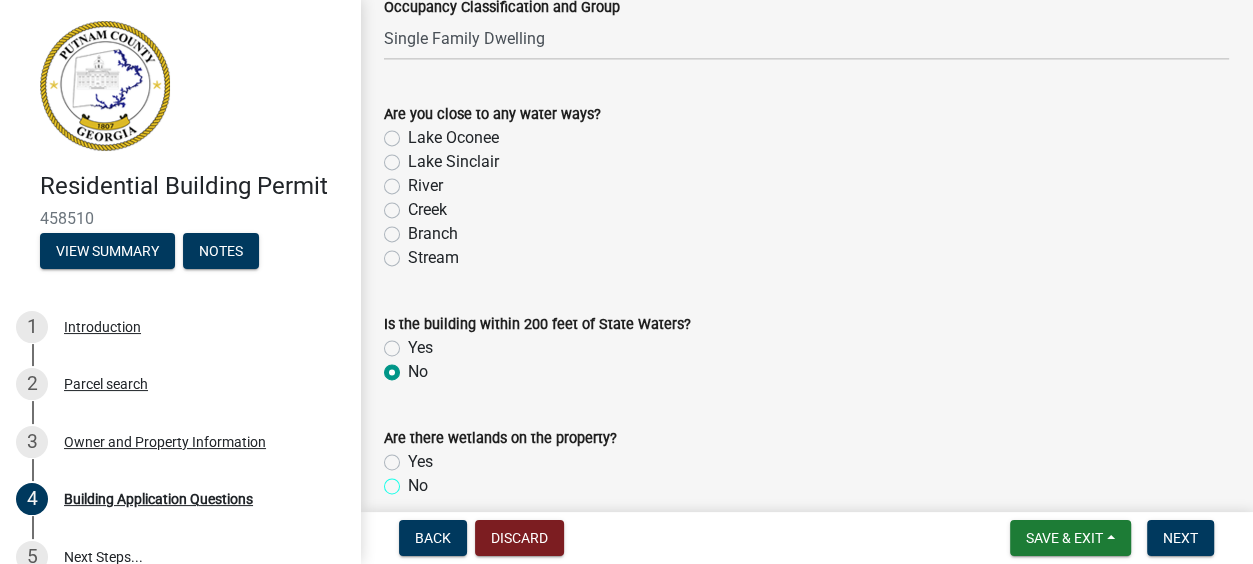 click on "No" at bounding box center [414, 480] 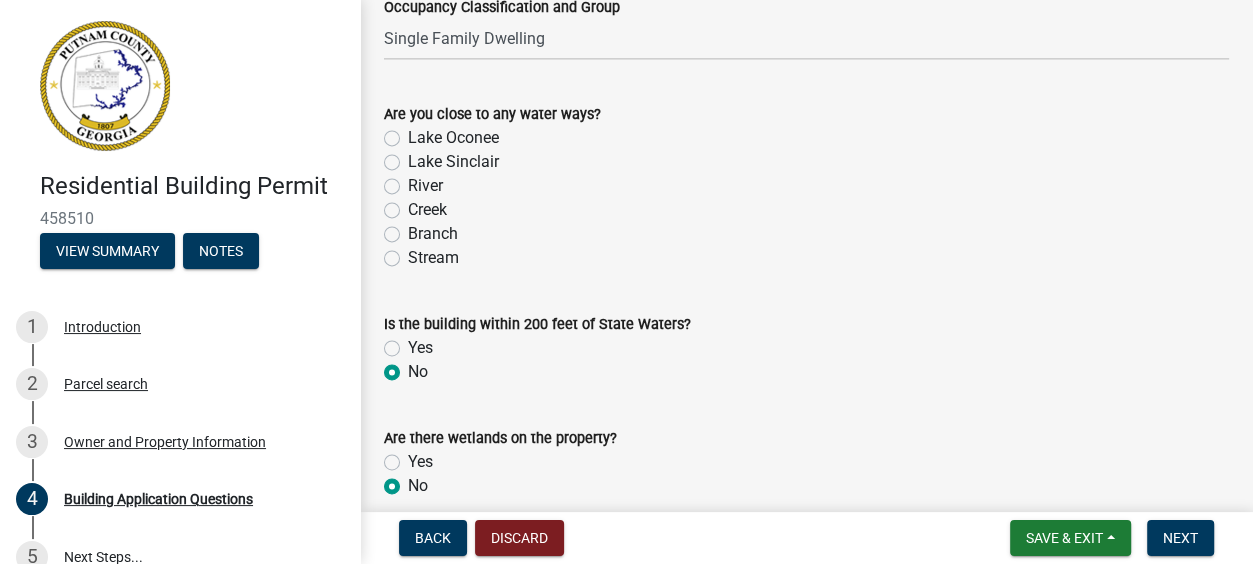 radio on "true" 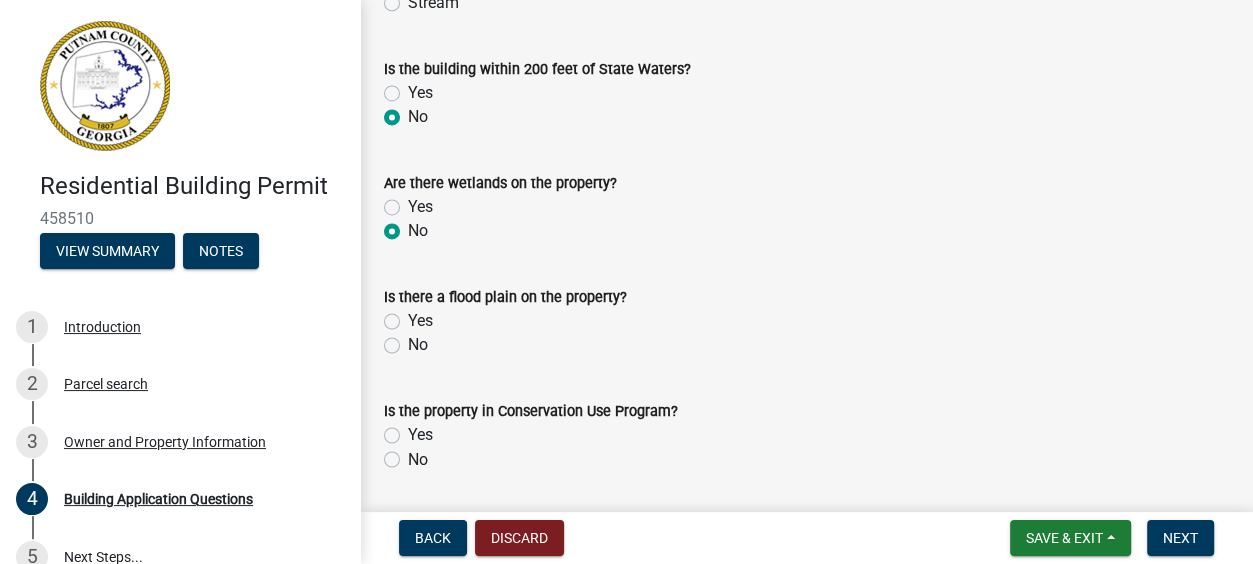 scroll, scrollTop: 7267, scrollLeft: 0, axis: vertical 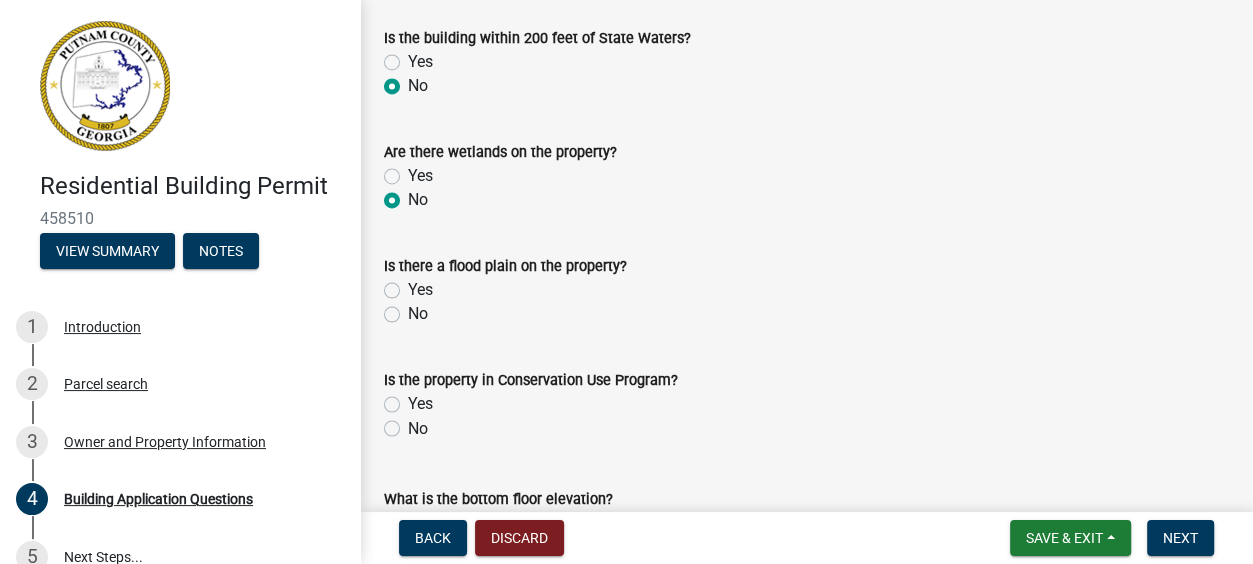 click on "No" 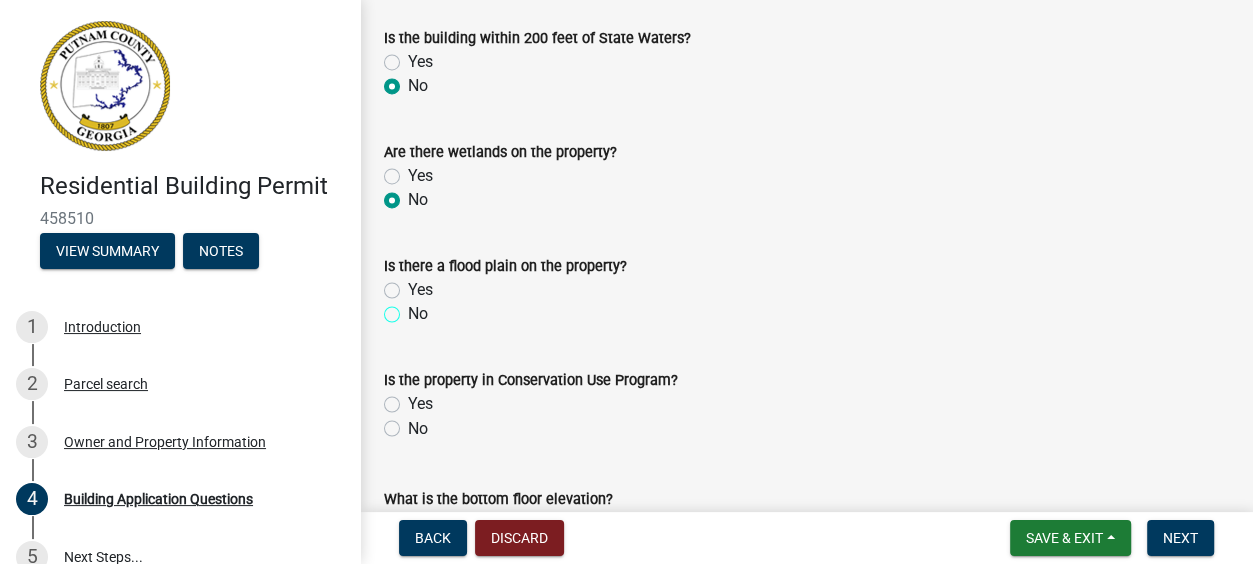 click on "No" at bounding box center (414, 308) 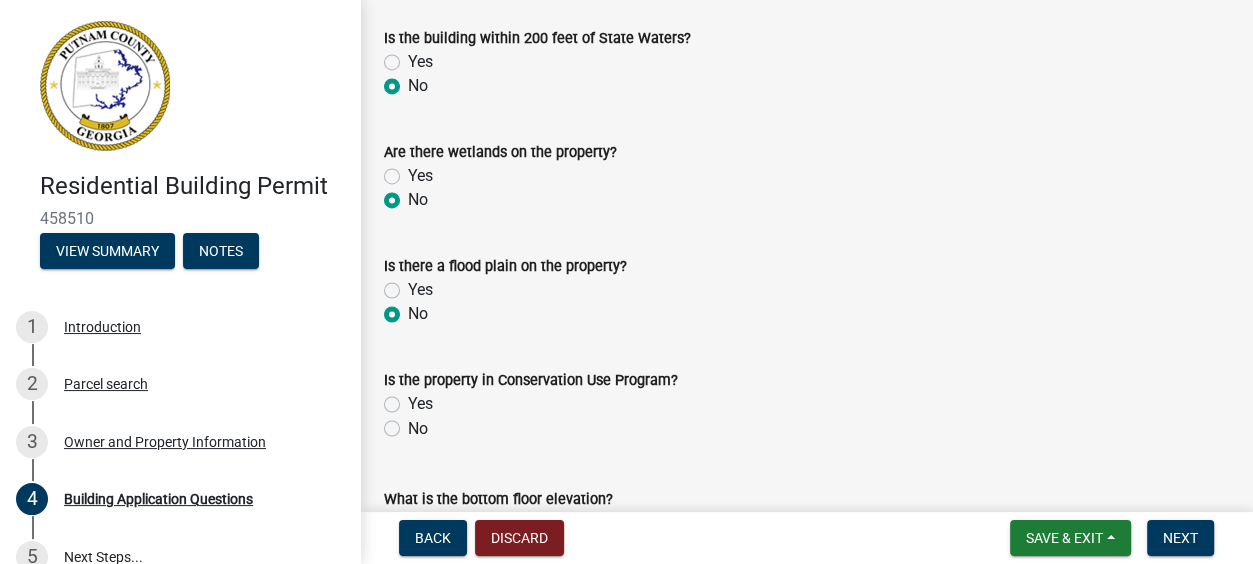 radio on "true" 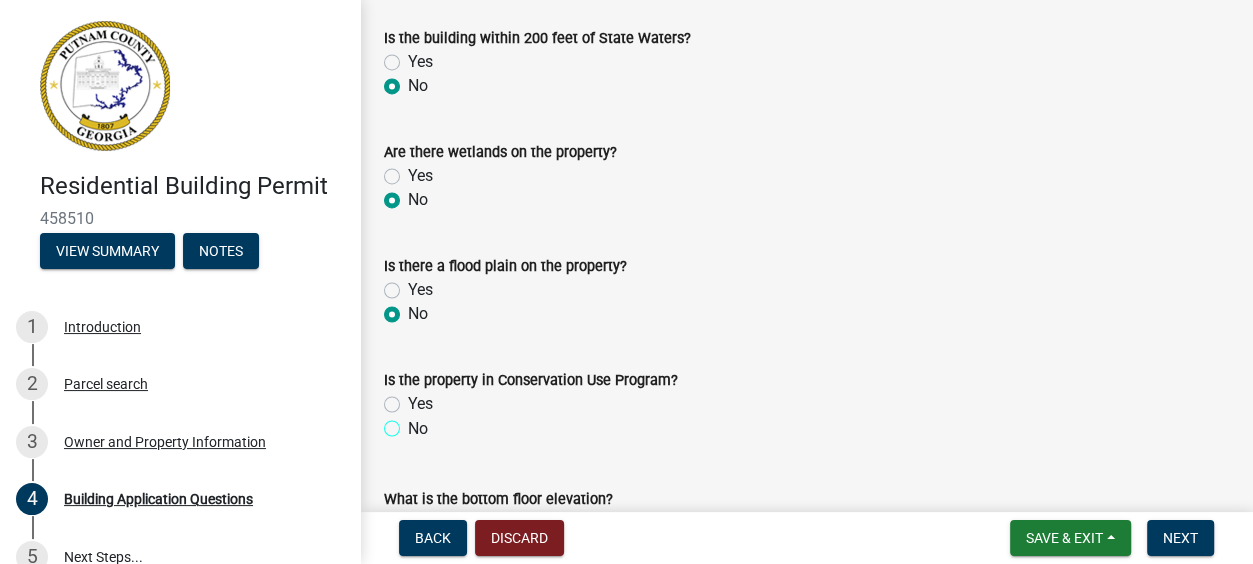 click on "No" at bounding box center (414, 422) 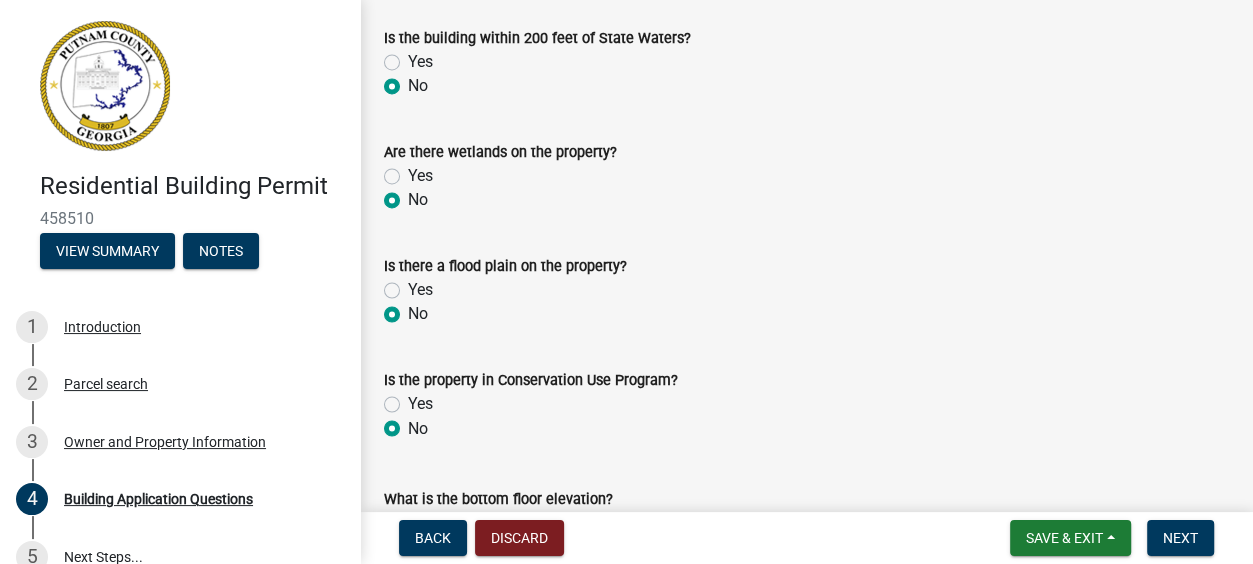 radio on "true" 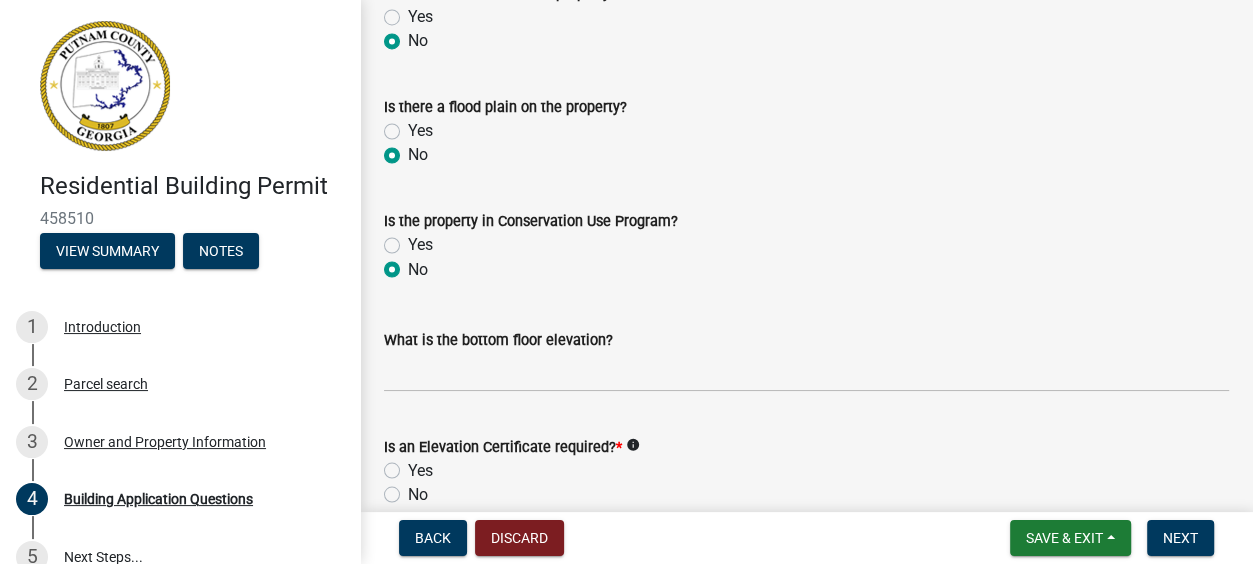 scroll, scrollTop: 7458, scrollLeft: 0, axis: vertical 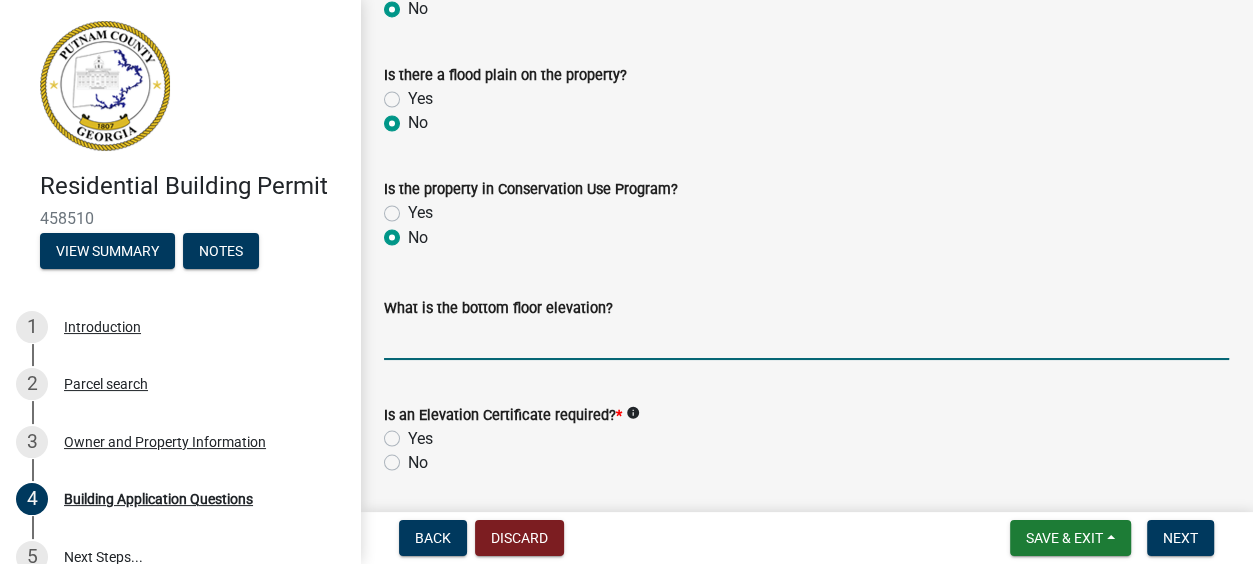 click 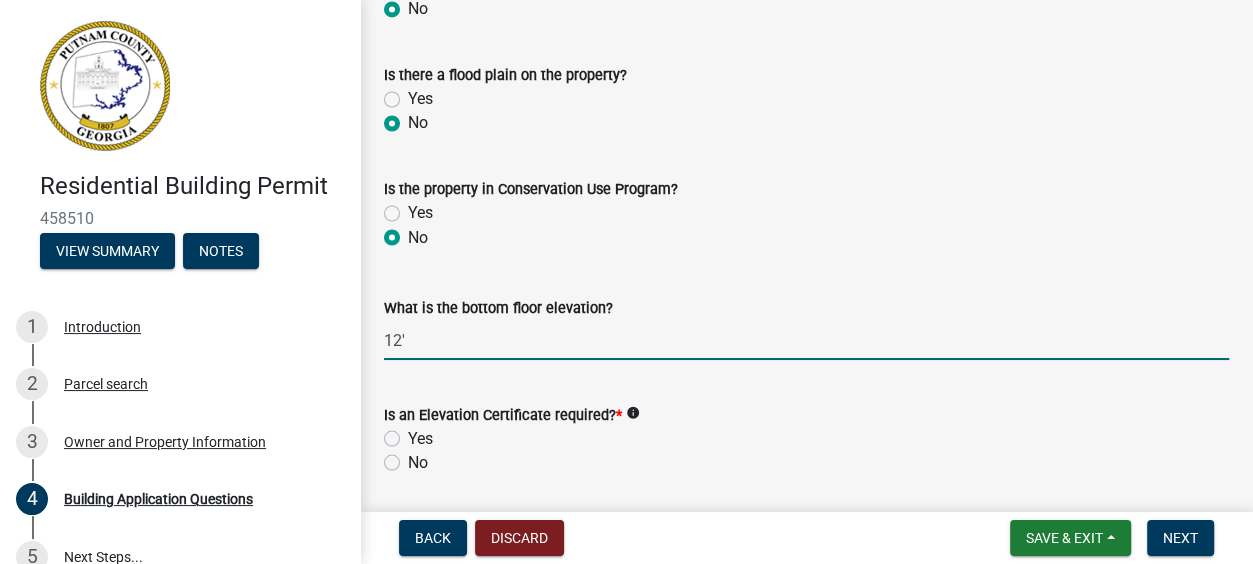 type on "12" 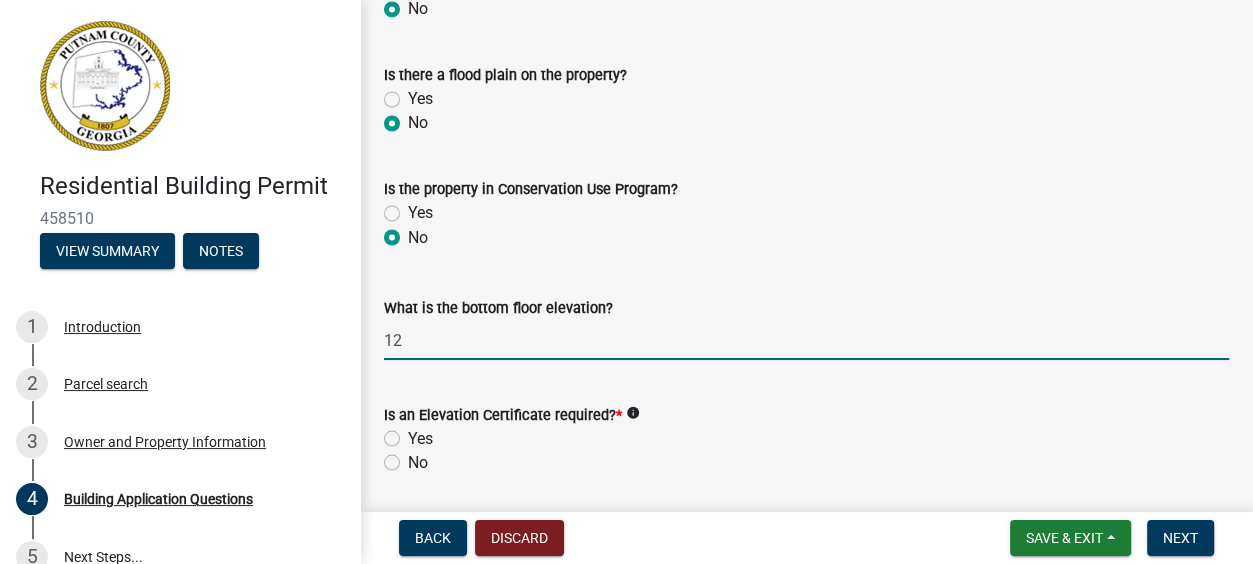 click on "No" 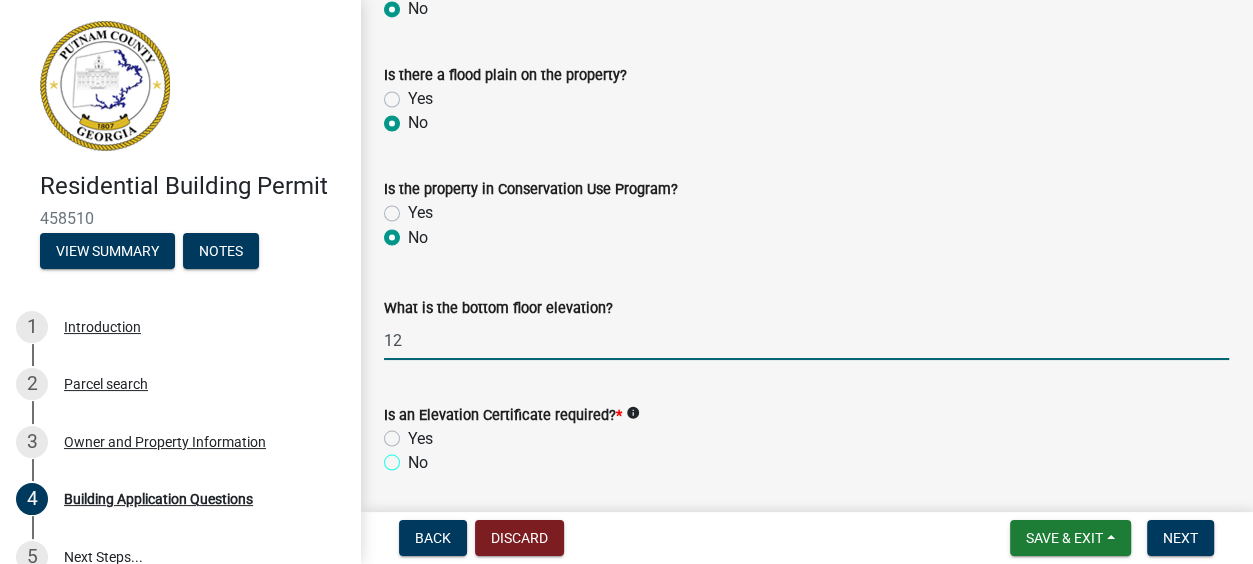 click on "No" at bounding box center [414, 456] 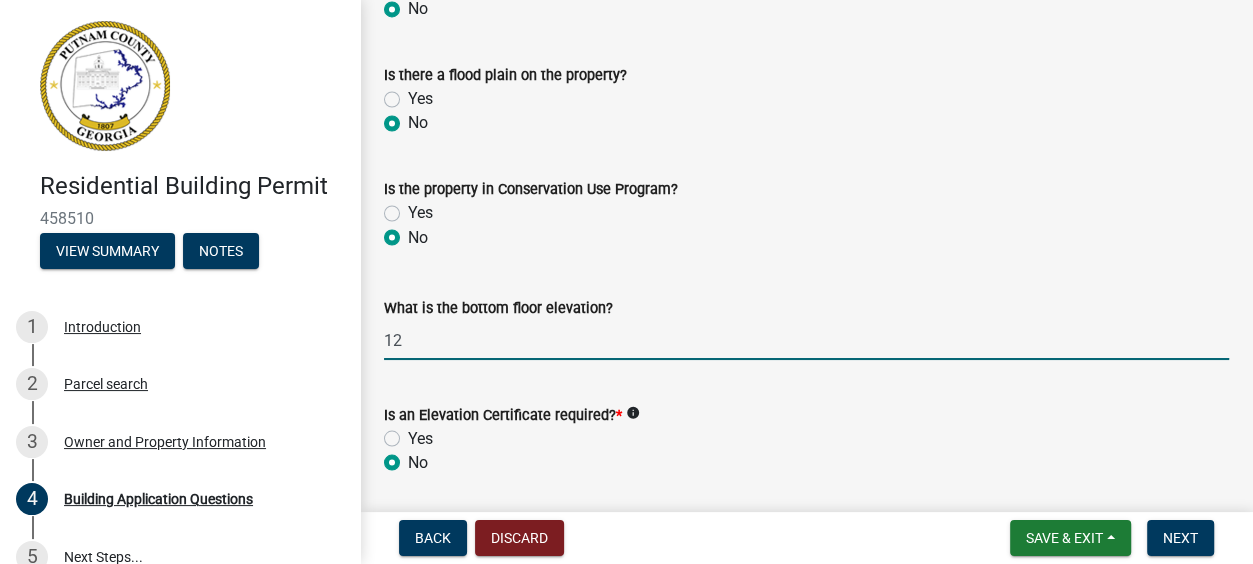 radio on "true" 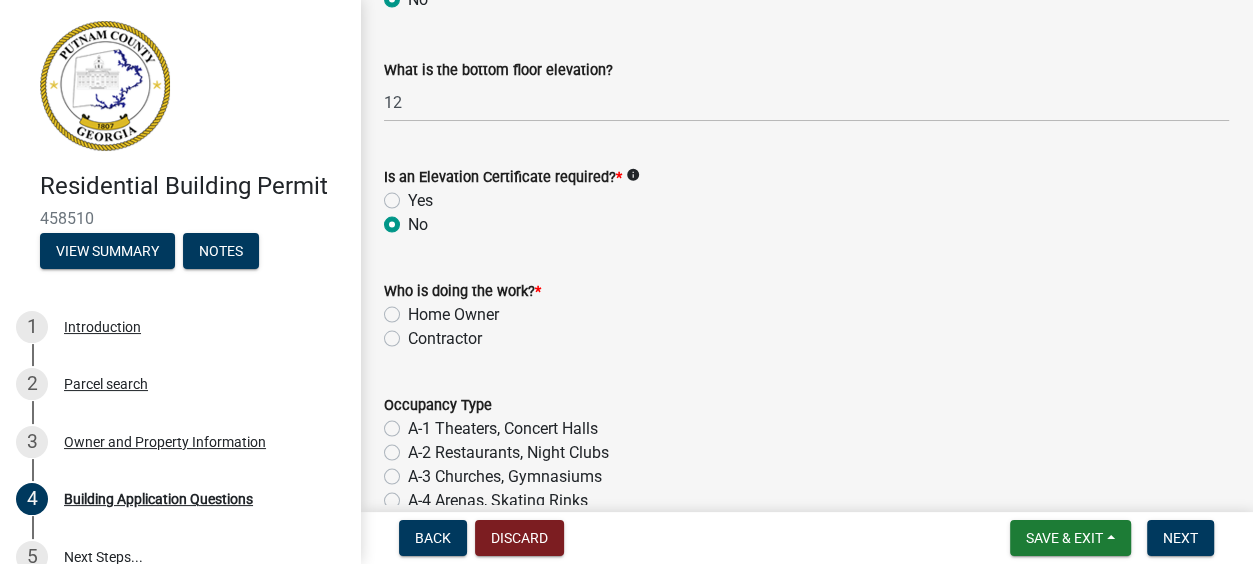 scroll, scrollTop: 7711, scrollLeft: 0, axis: vertical 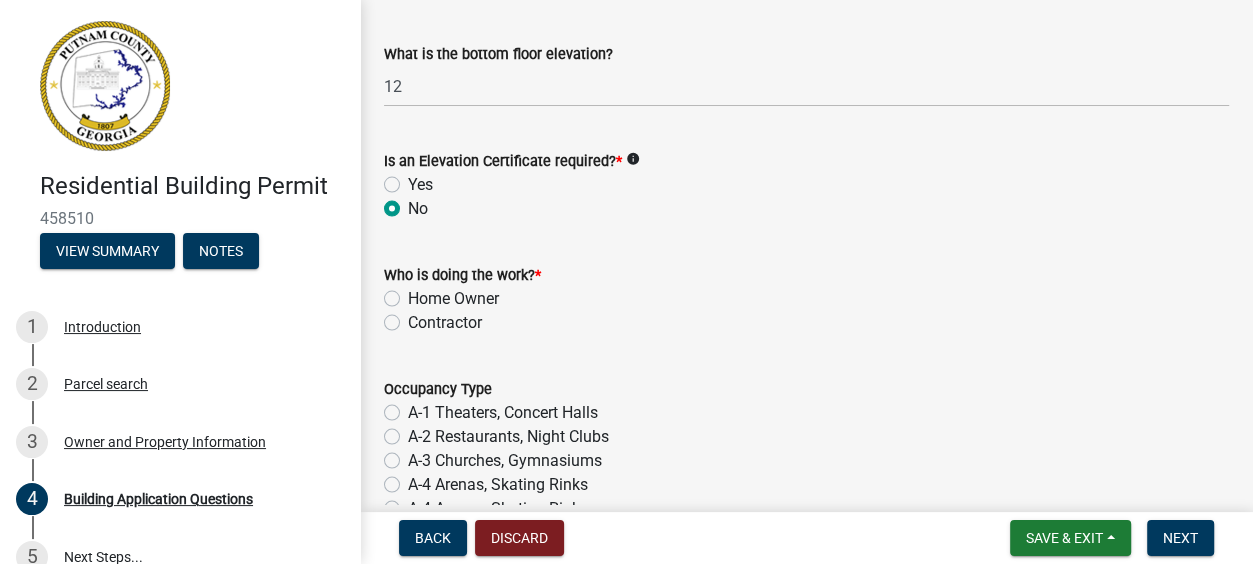 click on "Home Owner" 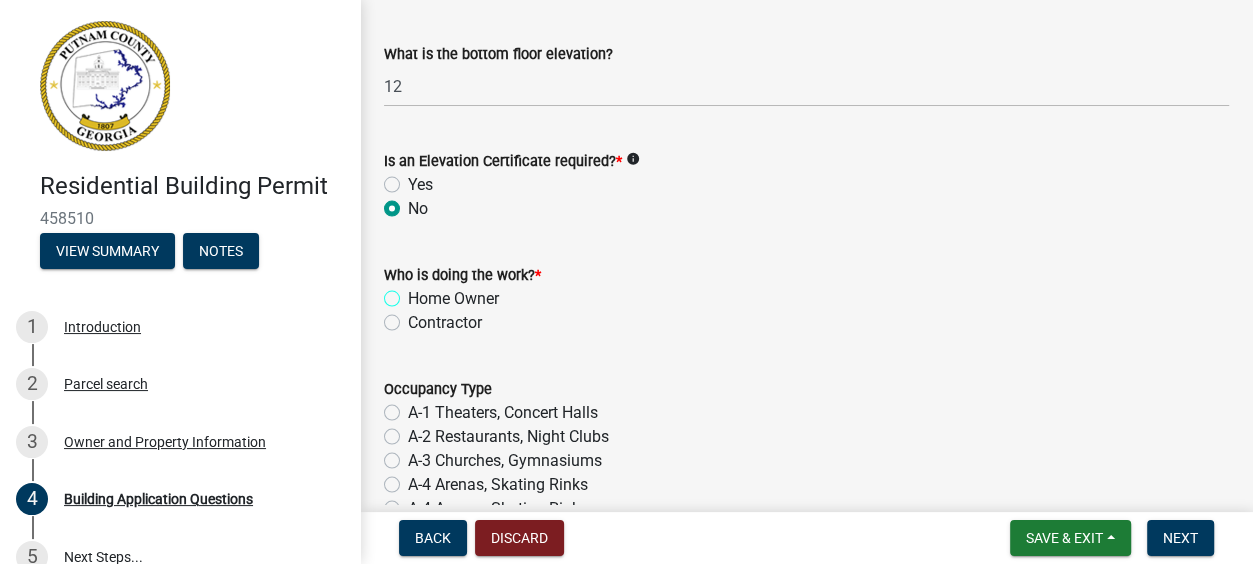 click on "Home Owner" at bounding box center (414, 293) 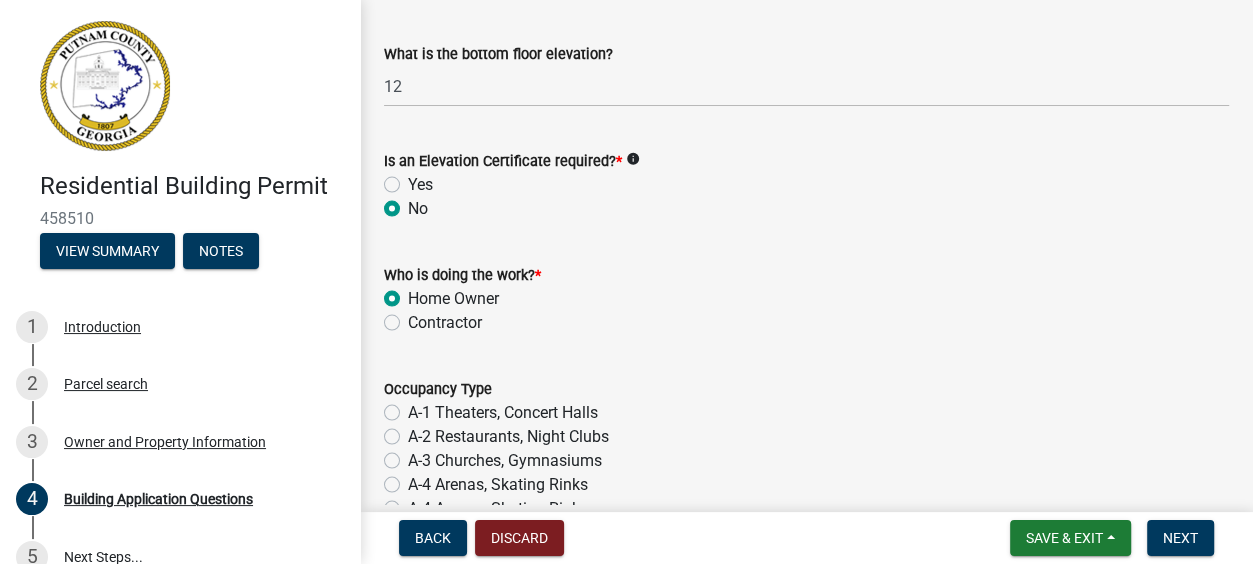 radio on "true" 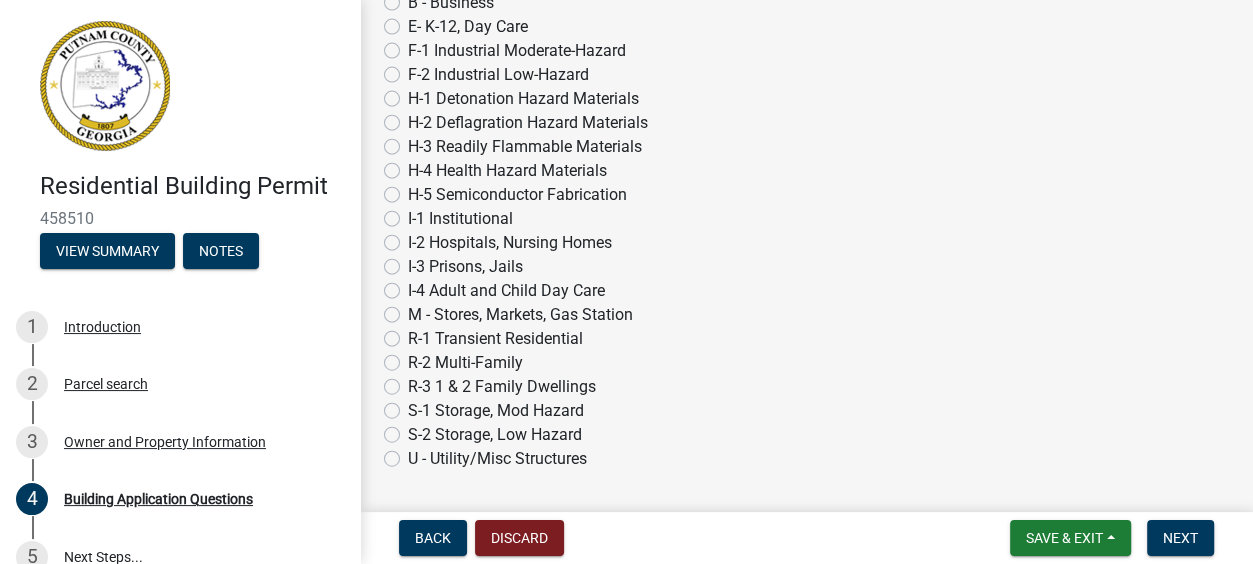 scroll, scrollTop: 8258, scrollLeft: 0, axis: vertical 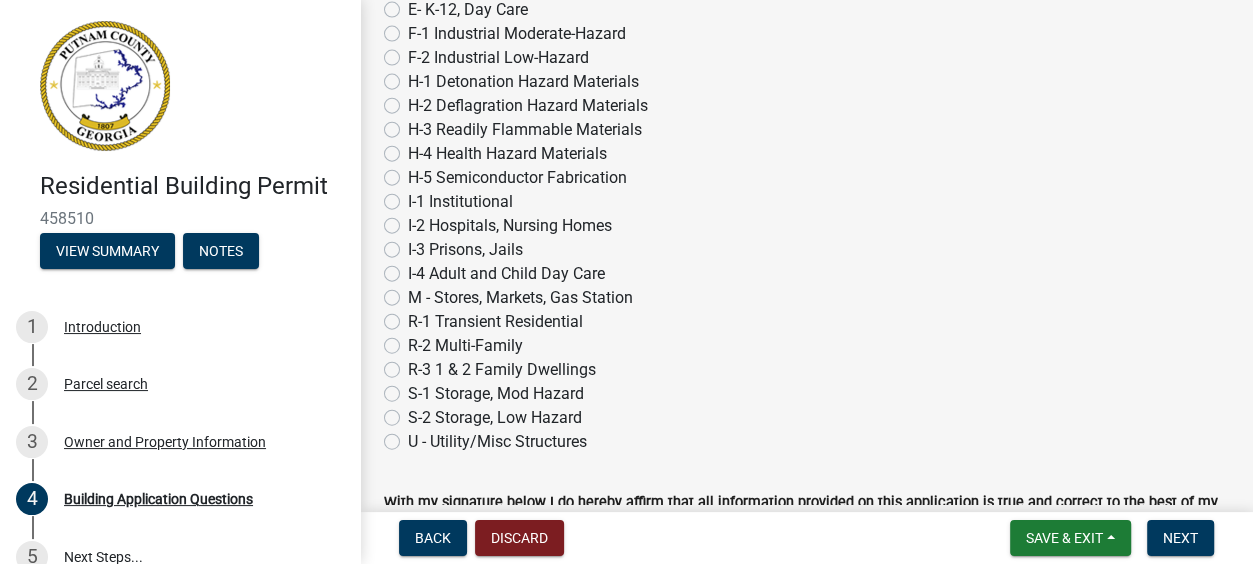 click on "R-3 1 & 2 Family Dwellings" 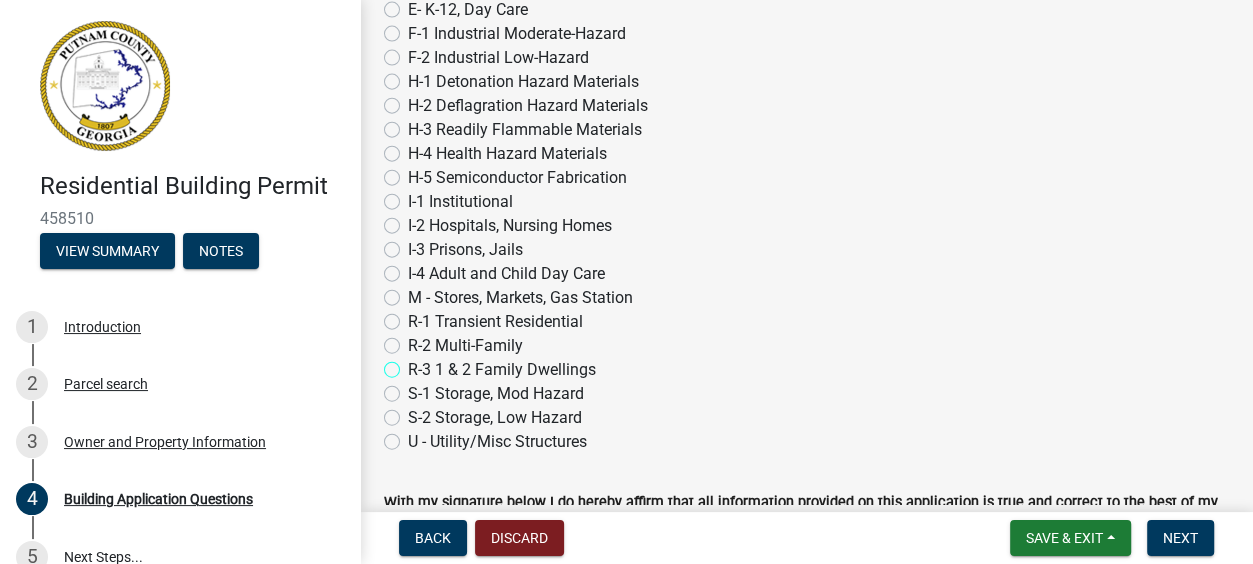 click on "R-3 1 & 2 Family Dwellings" at bounding box center (414, 364) 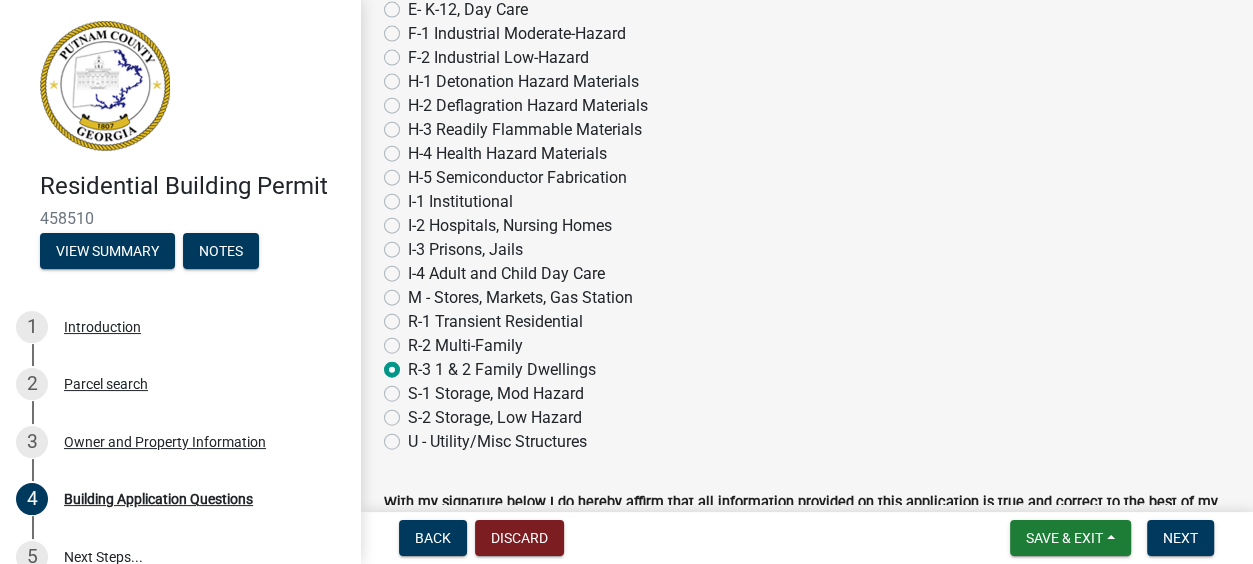 radio on "true" 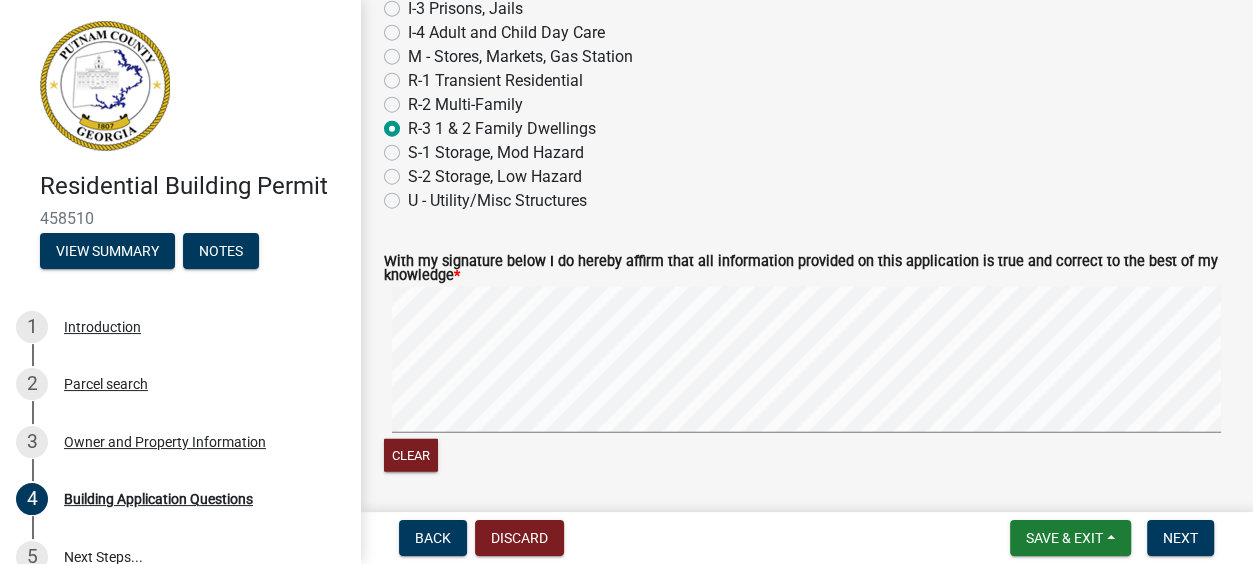 scroll, scrollTop: 8547, scrollLeft: 0, axis: vertical 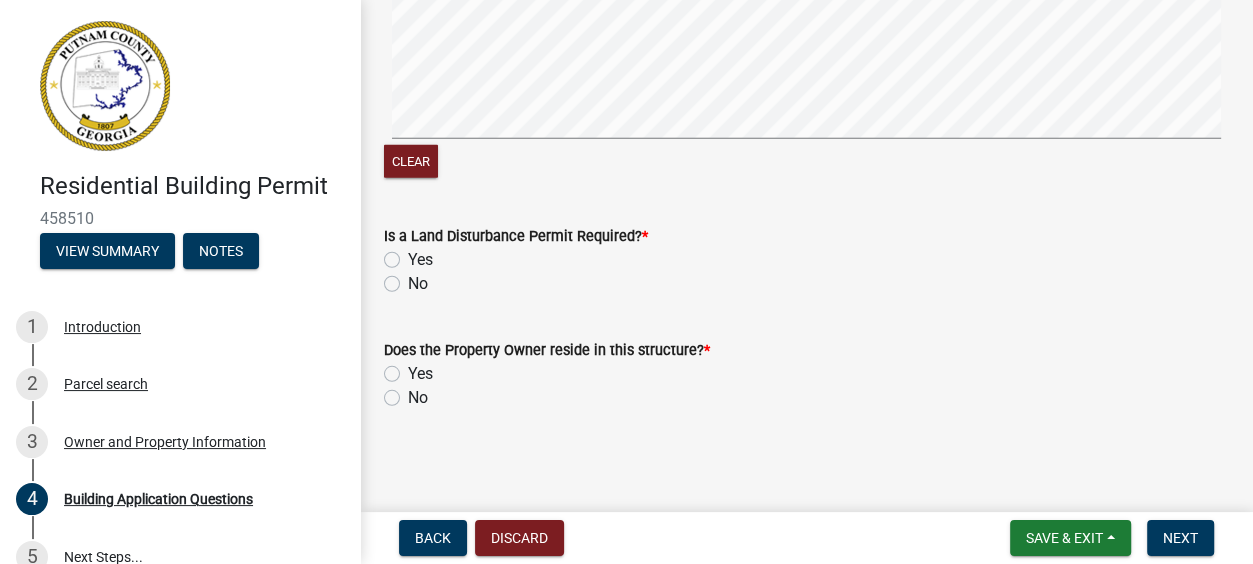 click on "No" 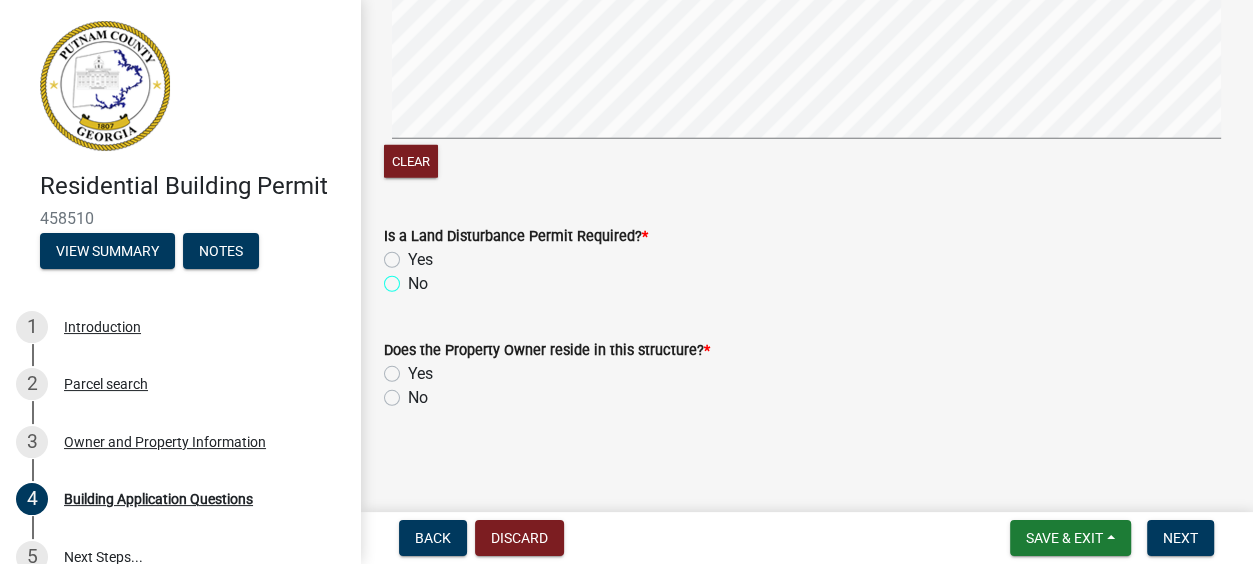 click on "No" at bounding box center (414, 278) 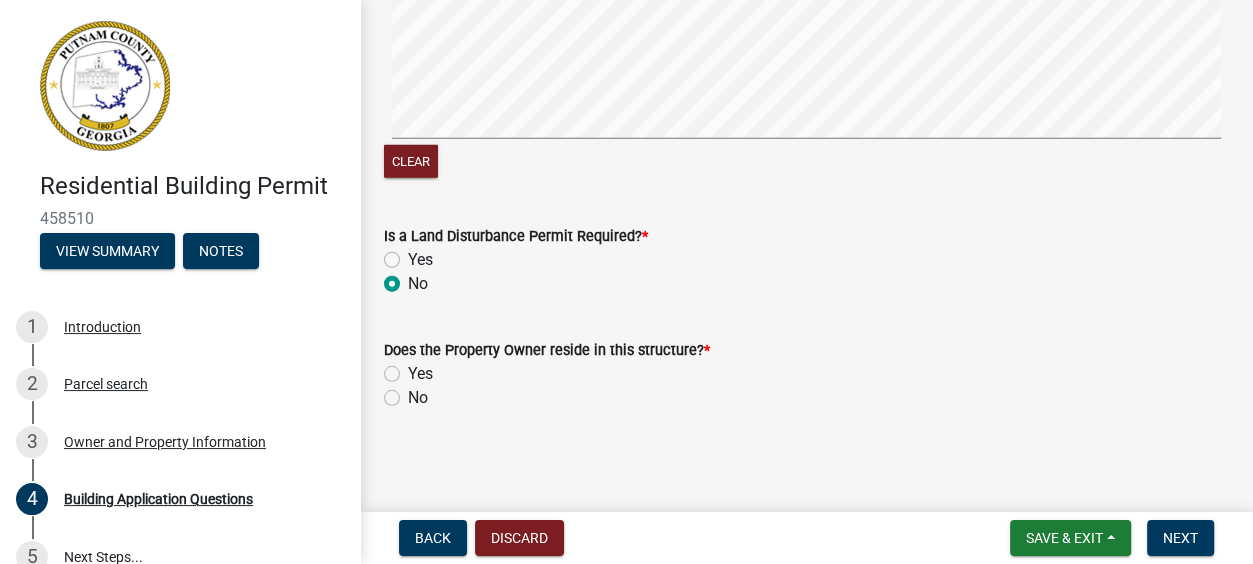 radio on "true" 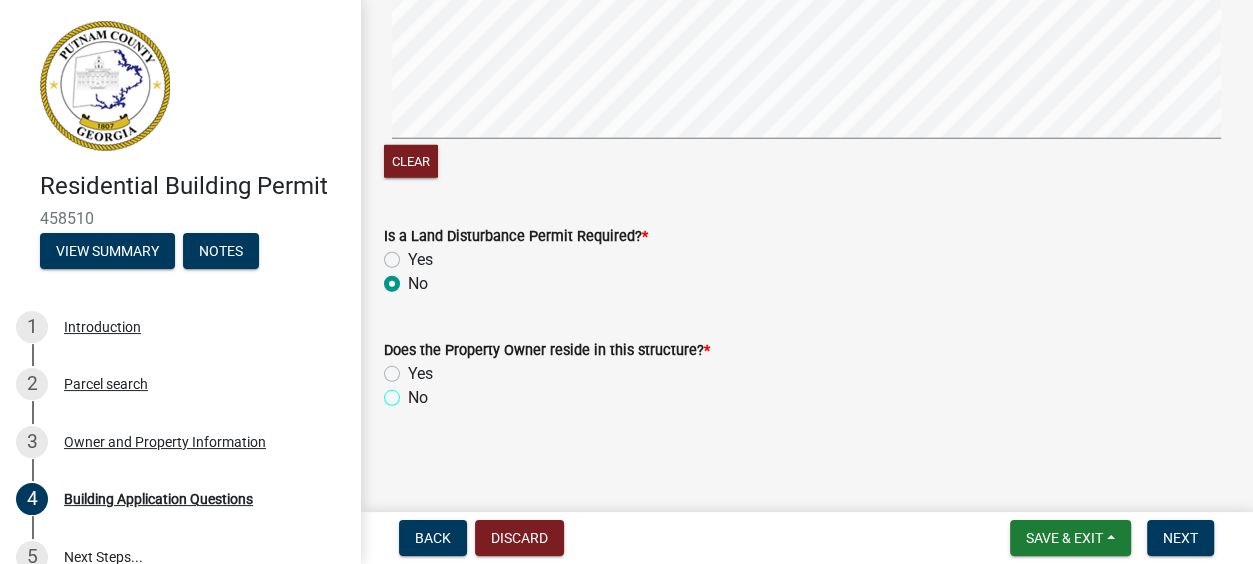 click on "No" at bounding box center (414, 392) 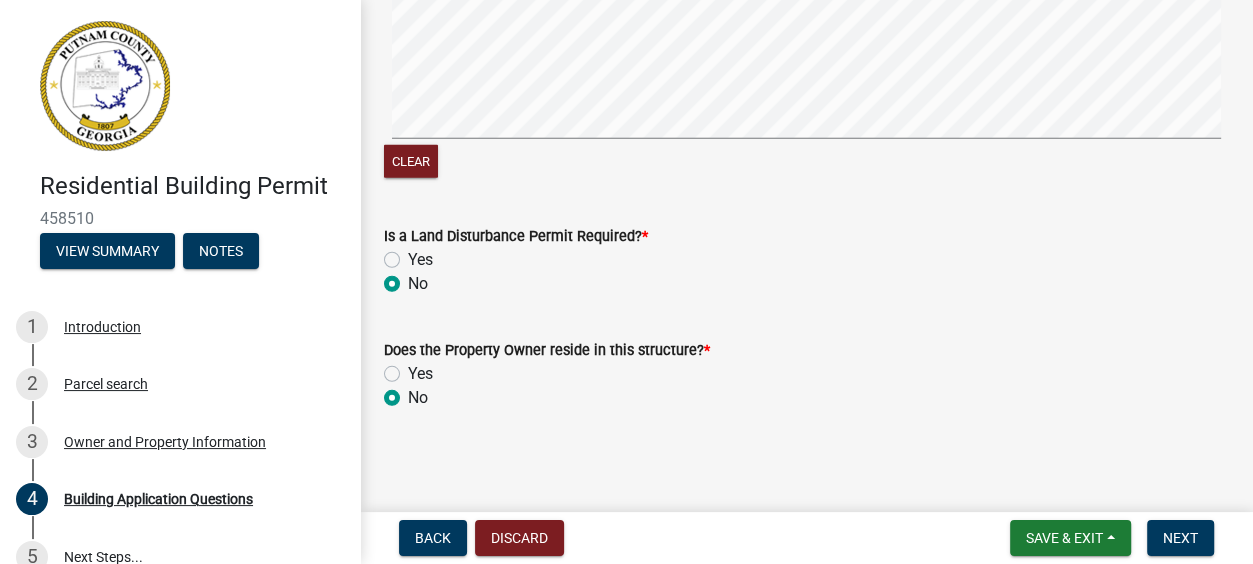 radio on "true" 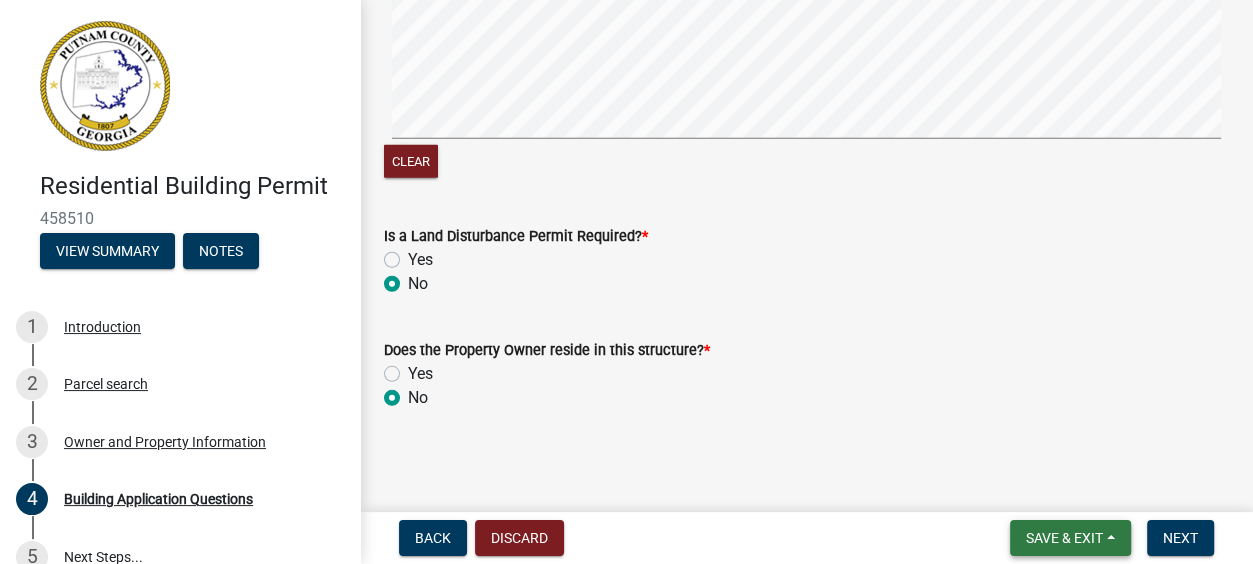 click on "Save & Exit" at bounding box center (1064, 538) 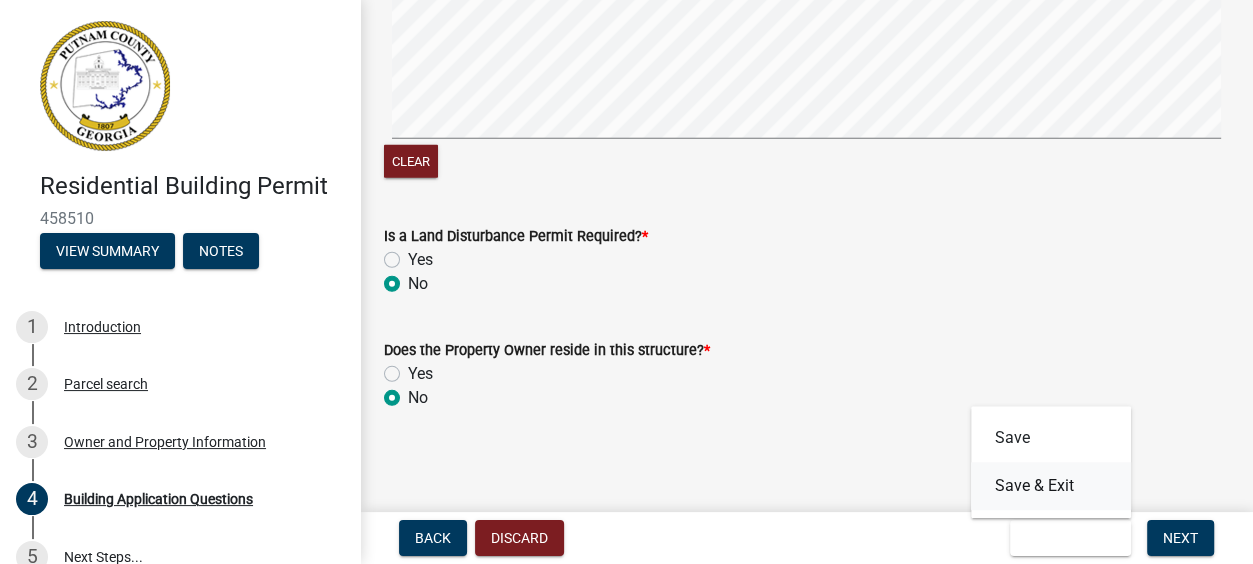 click on "Save & Exit" at bounding box center [1051, 486] 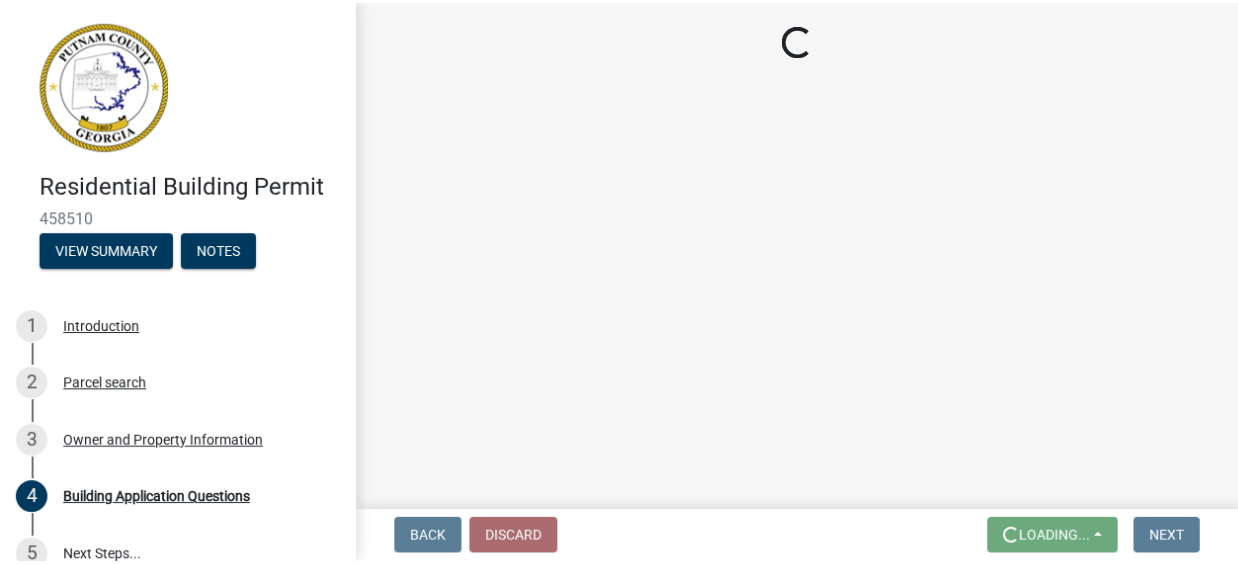 scroll, scrollTop: 0, scrollLeft: 0, axis: both 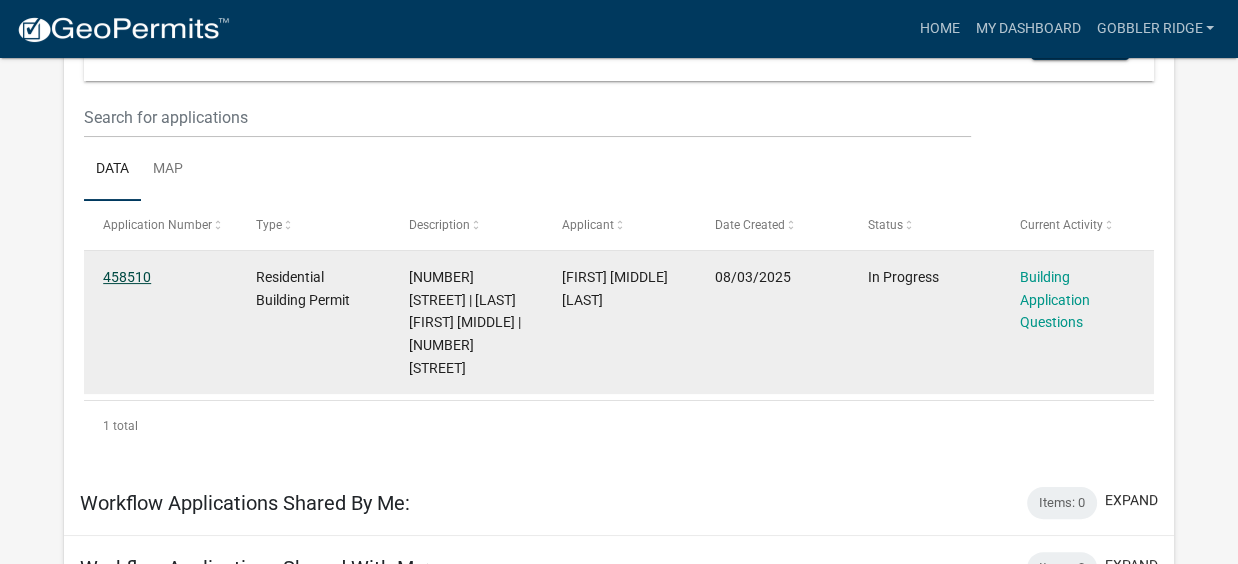 click on "458510" 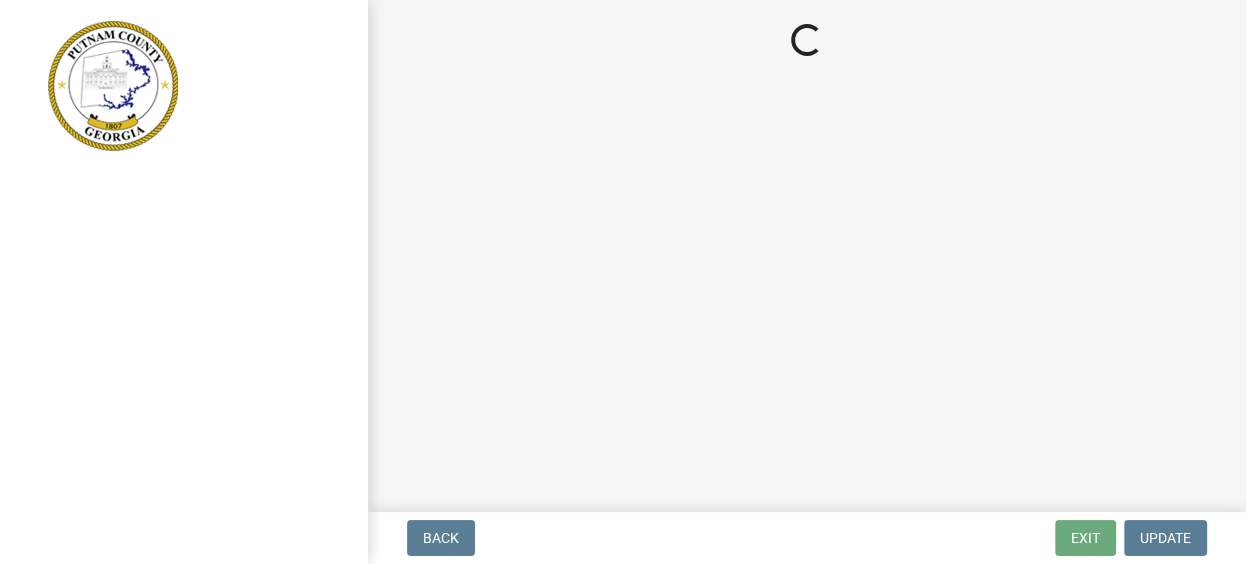scroll, scrollTop: 0, scrollLeft: 0, axis: both 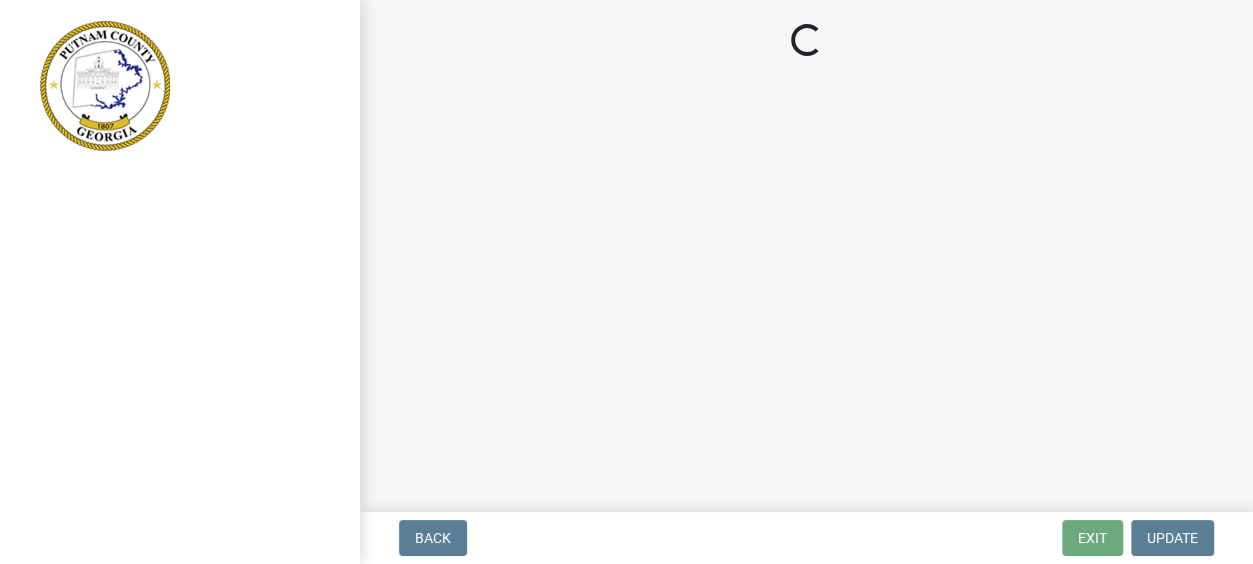 select on "2ec94193-6885-4dbb-8fbc-a6ee81e417fe" 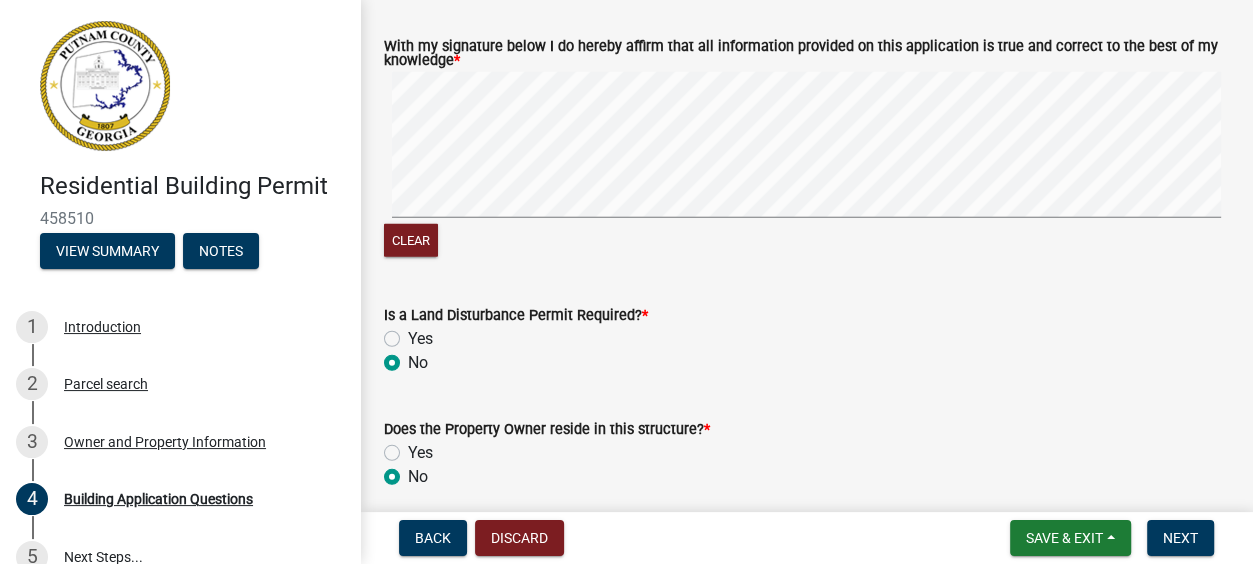 scroll, scrollTop: 8793, scrollLeft: 0, axis: vertical 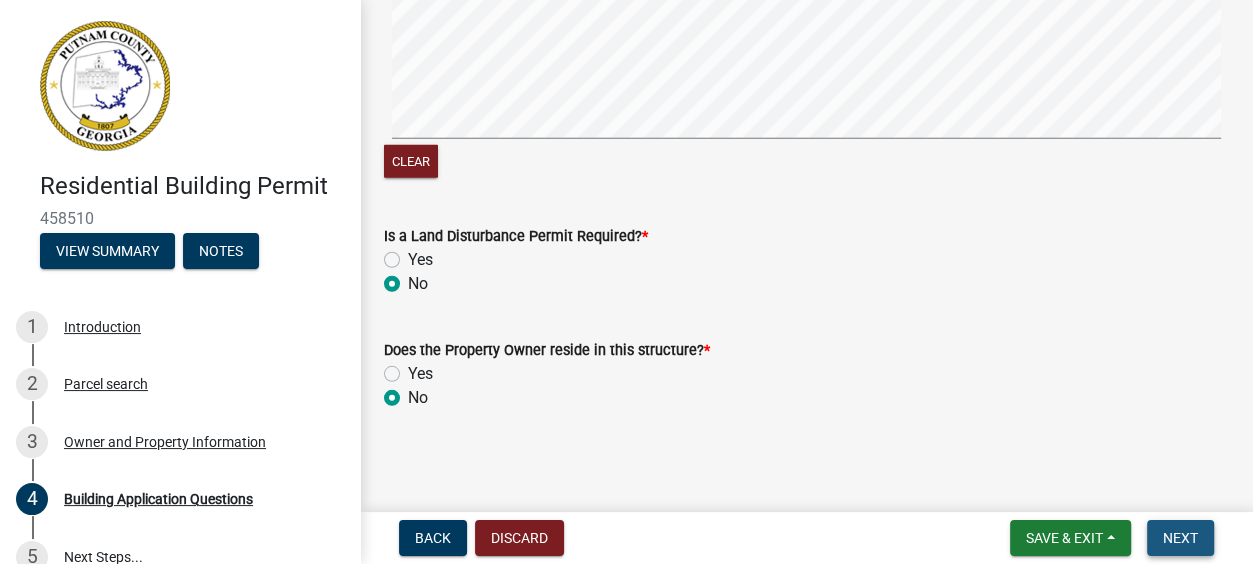 click on "Next" at bounding box center [1180, 538] 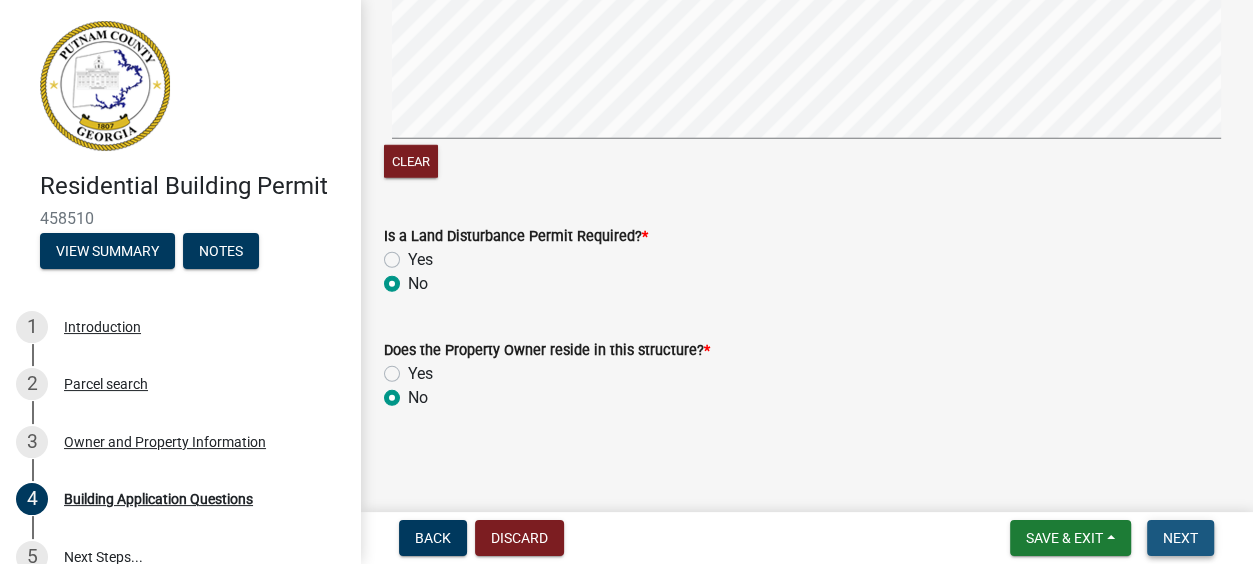 click on "Next" at bounding box center [1180, 538] 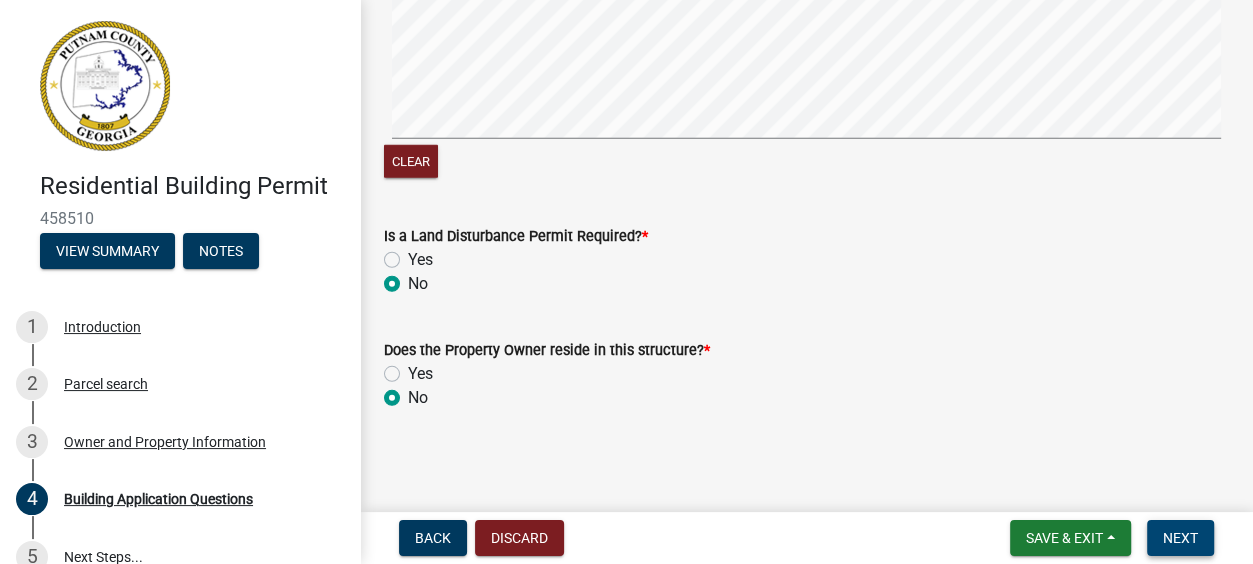 click on "Next" at bounding box center (1180, 538) 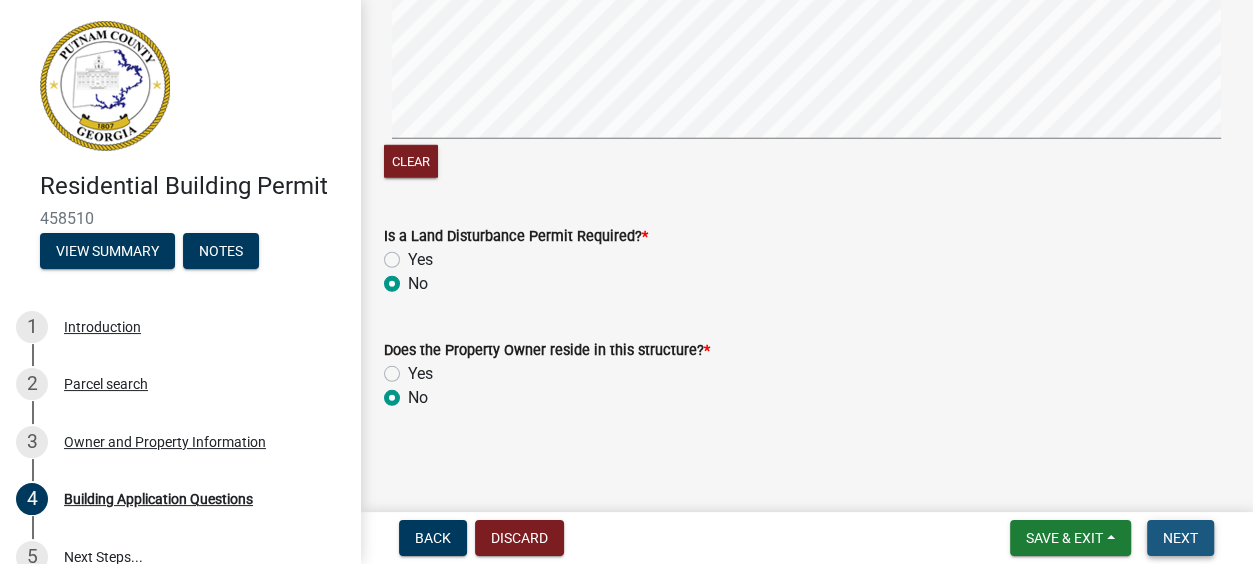 click on "Next" at bounding box center [1180, 538] 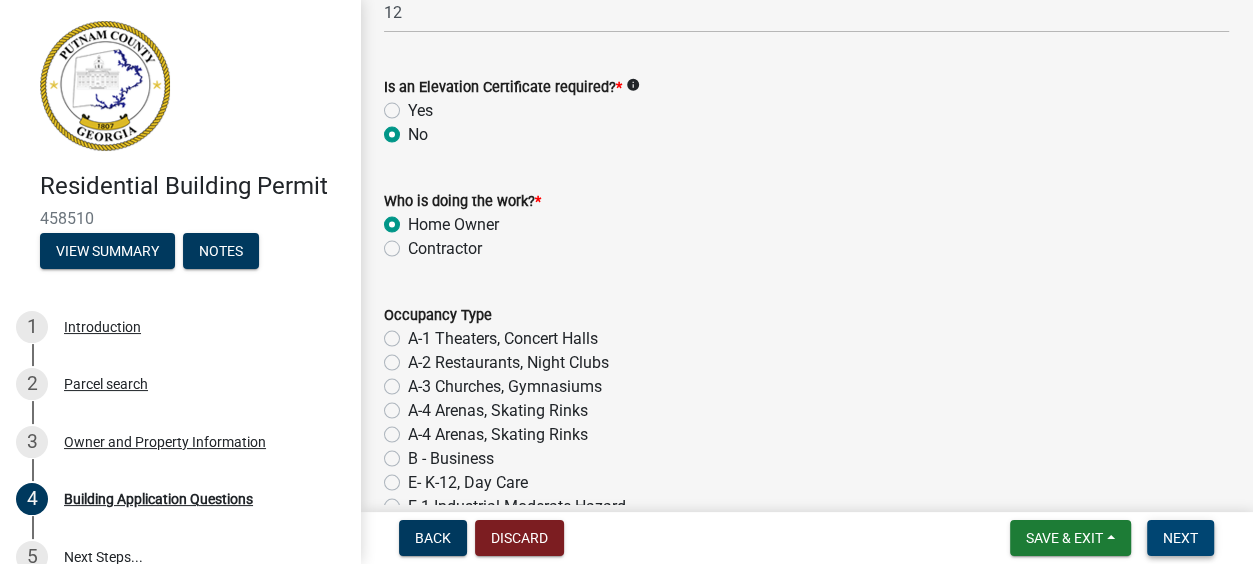 scroll, scrollTop: 8833, scrollLeft: 0, axis: vertical 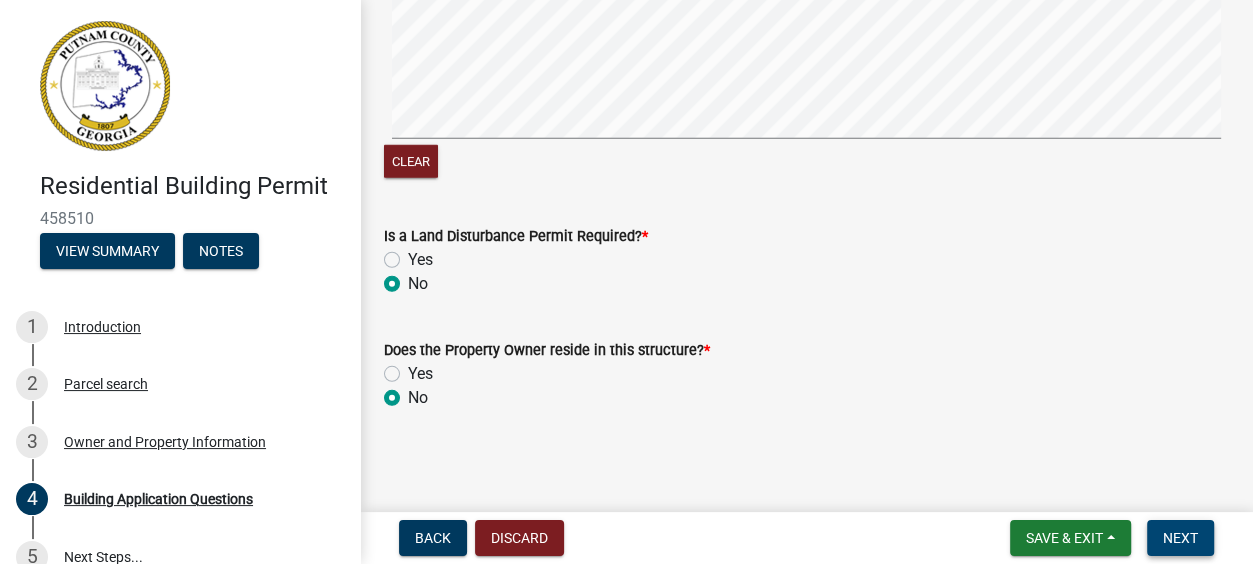 click on "Next" at bounding box center [1180, 538] 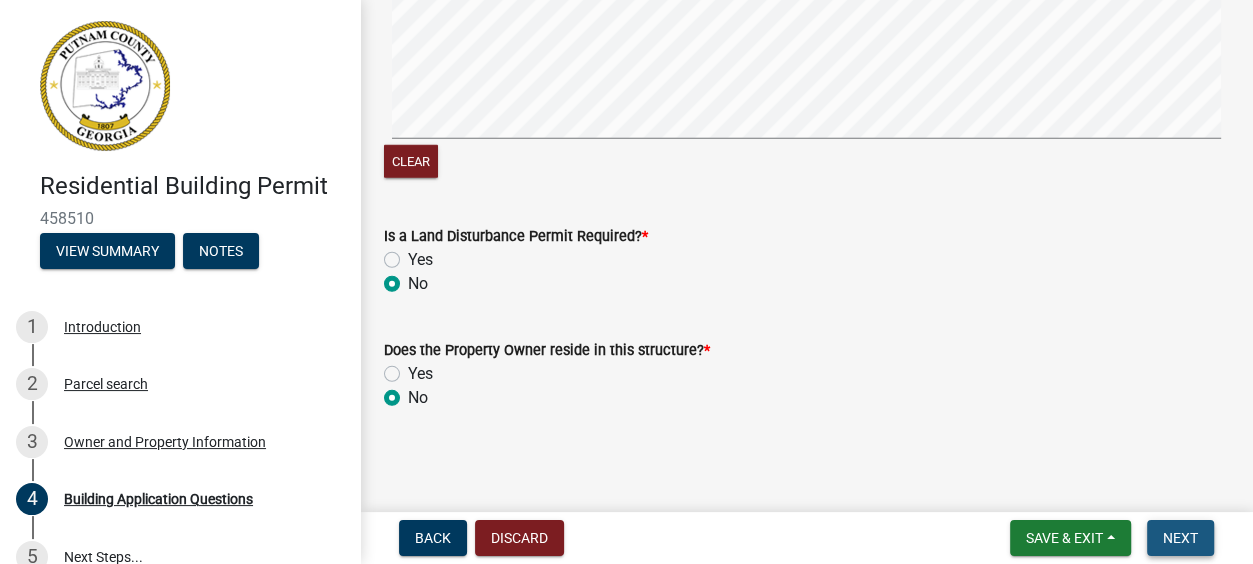 click on "Next" at bounding box center [1180, 538] 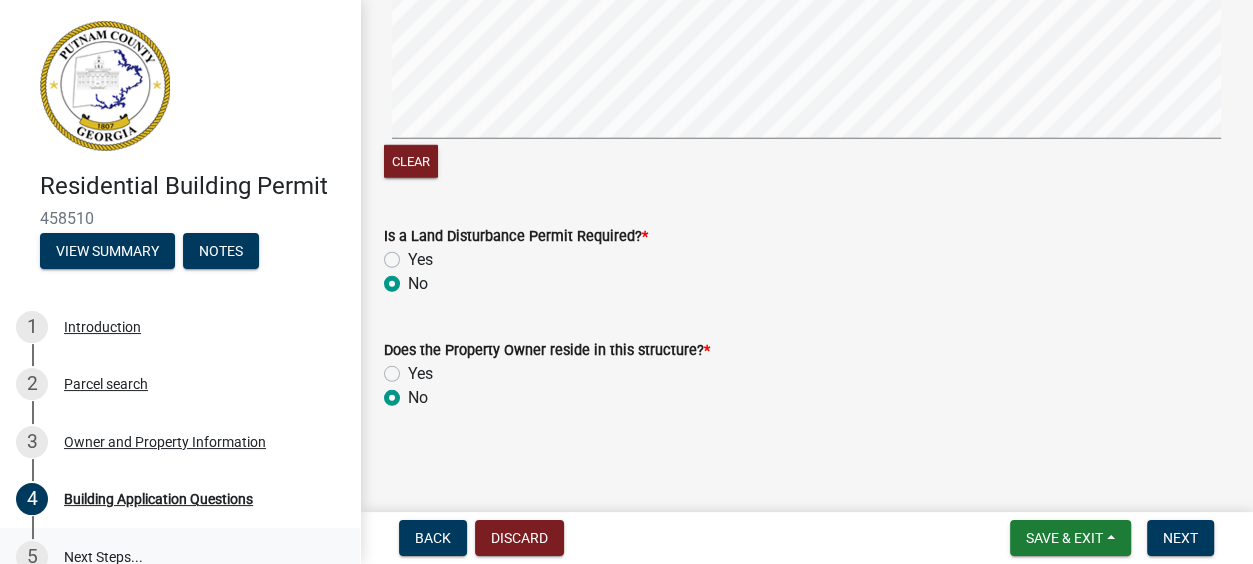 click on "5   Next Steps..." at bounding box center [180, 557] 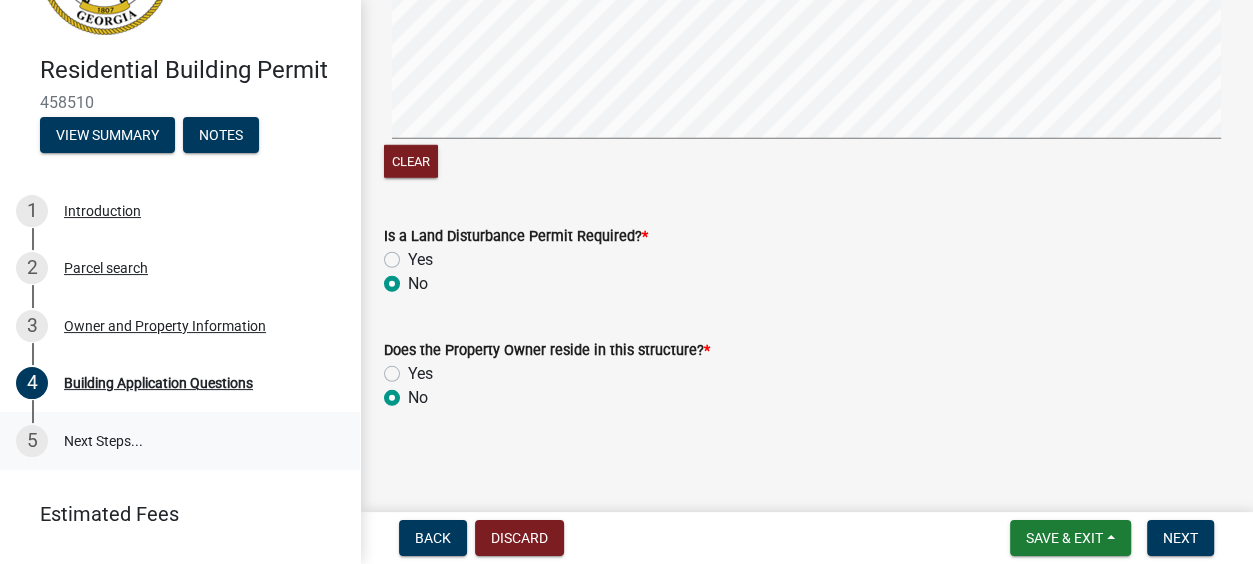 scroll, scrollTop: 118, scrollLeft: 0, axis: vertical 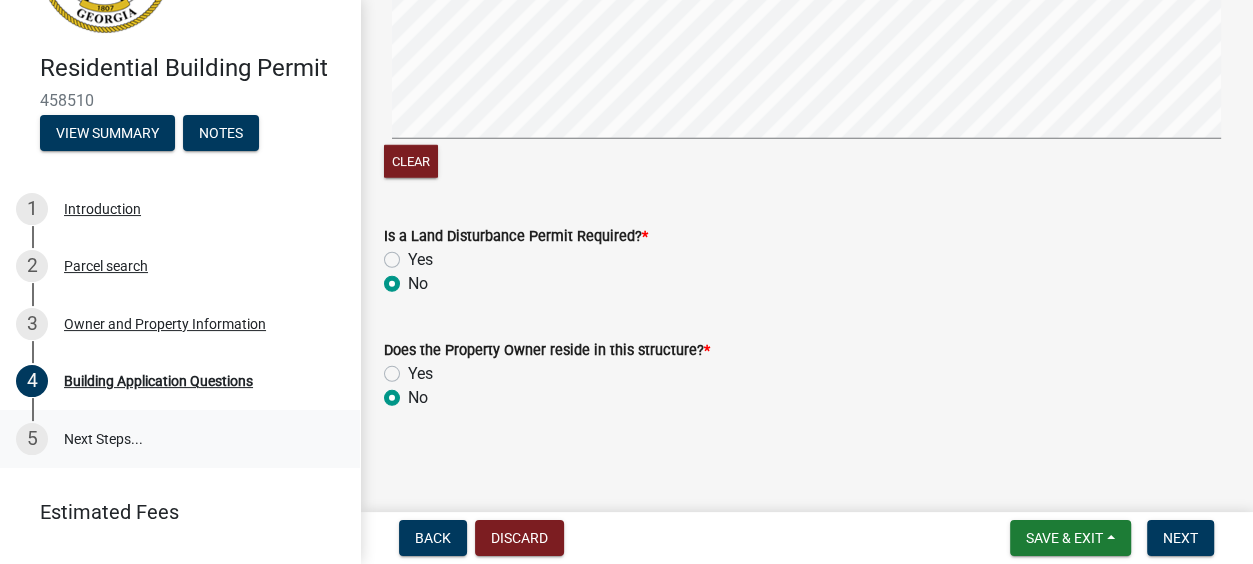 click on "5   Next Steps..." at bounding box center (180, 439) 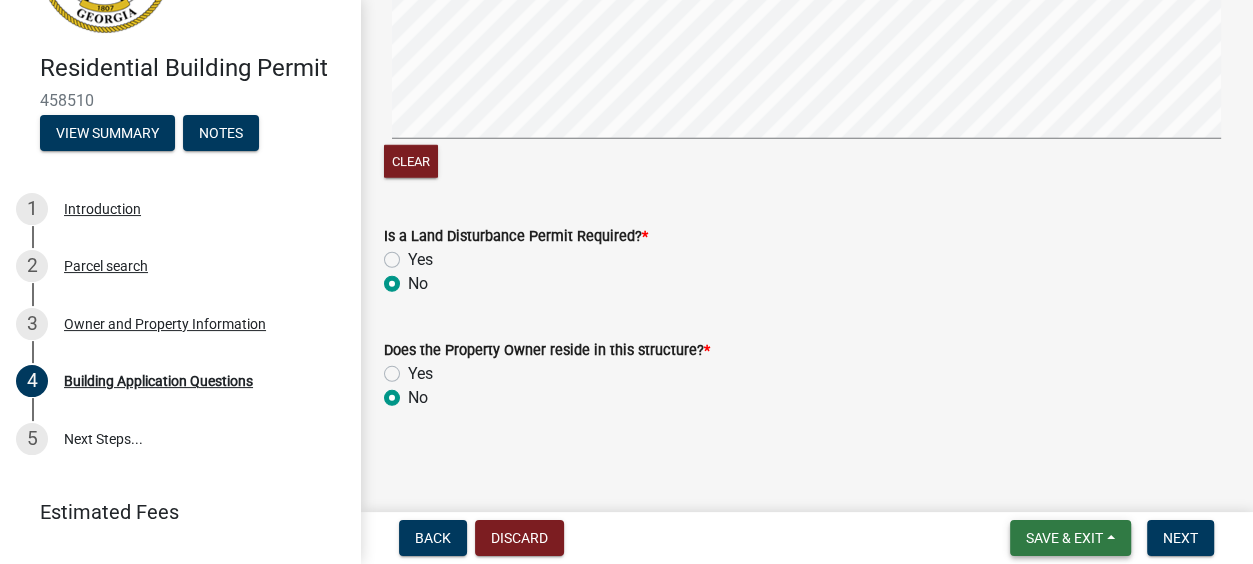 click on "Save & Exit" at bounding box center [1064, 538] 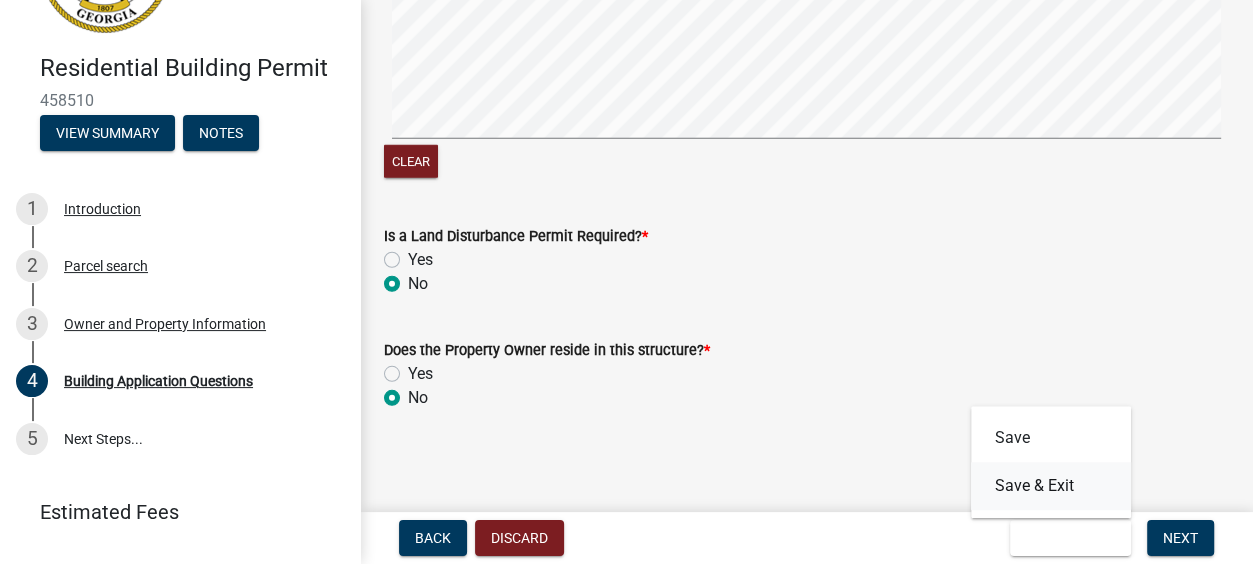 click on "Save & Exit" at bounding box center [1051, 486] 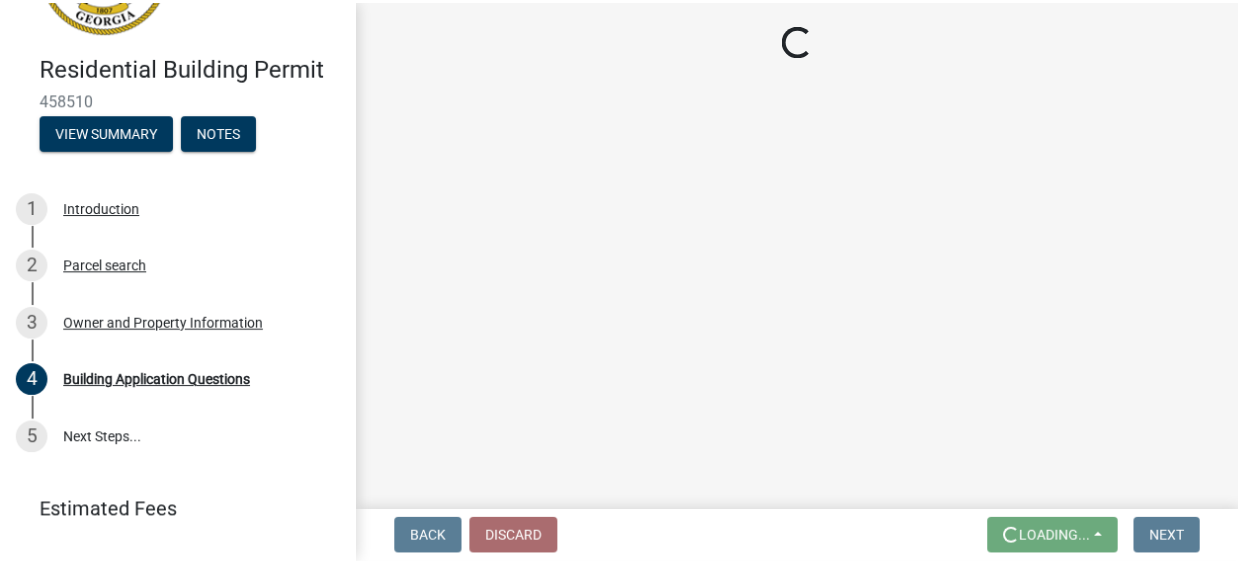 scroll, scrollTop: 0, scrollLeft: 0, axis: both 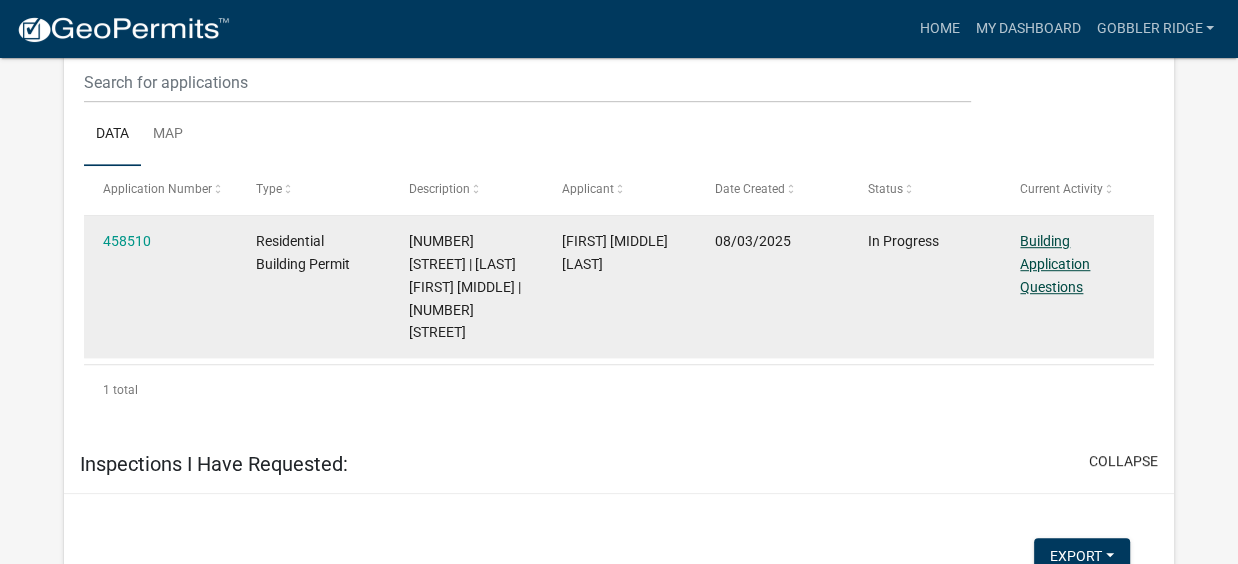 click on "Building Application Questions" 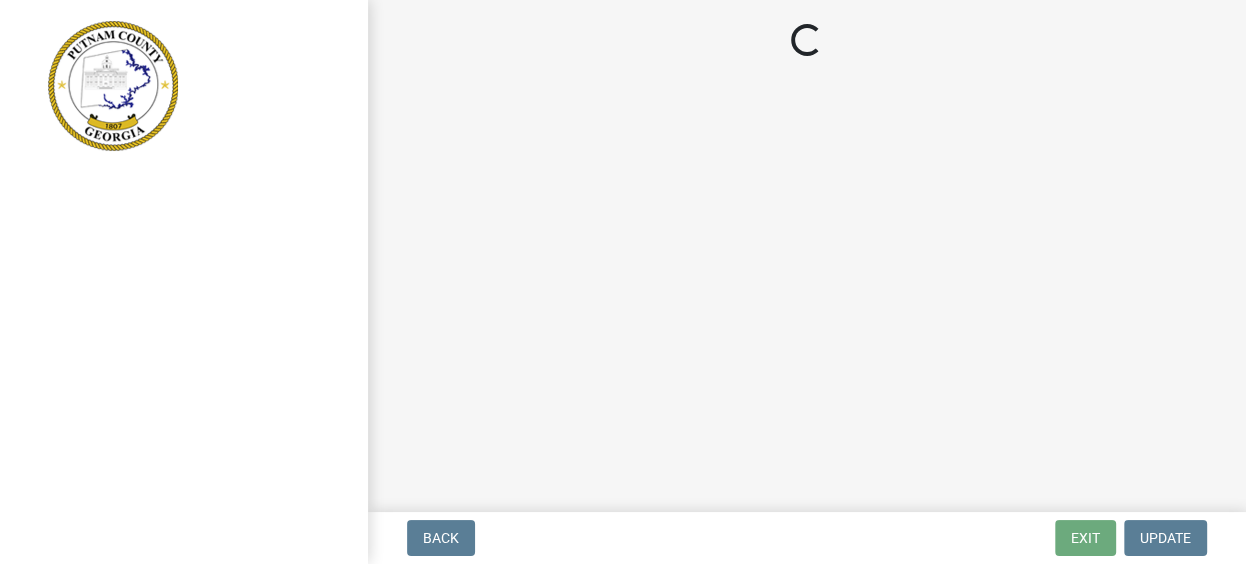 scroll, scrollTop: 0, scrollLeft: 0, axis: both 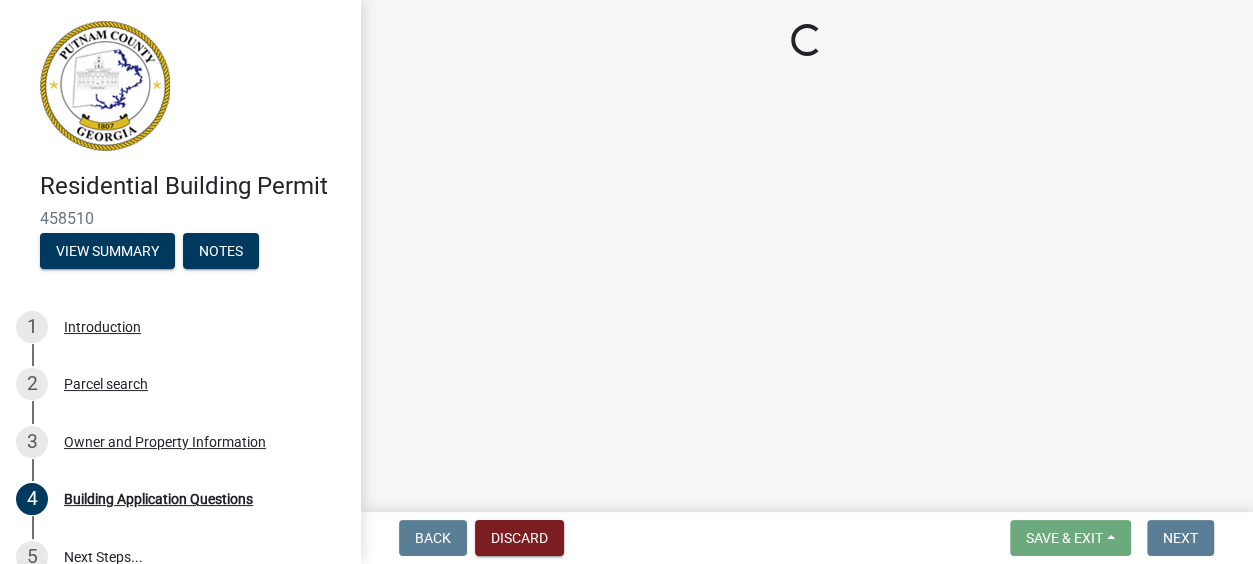 select on "2ec94193-6885-4dbb-8fbc-a6ee81e417fe" 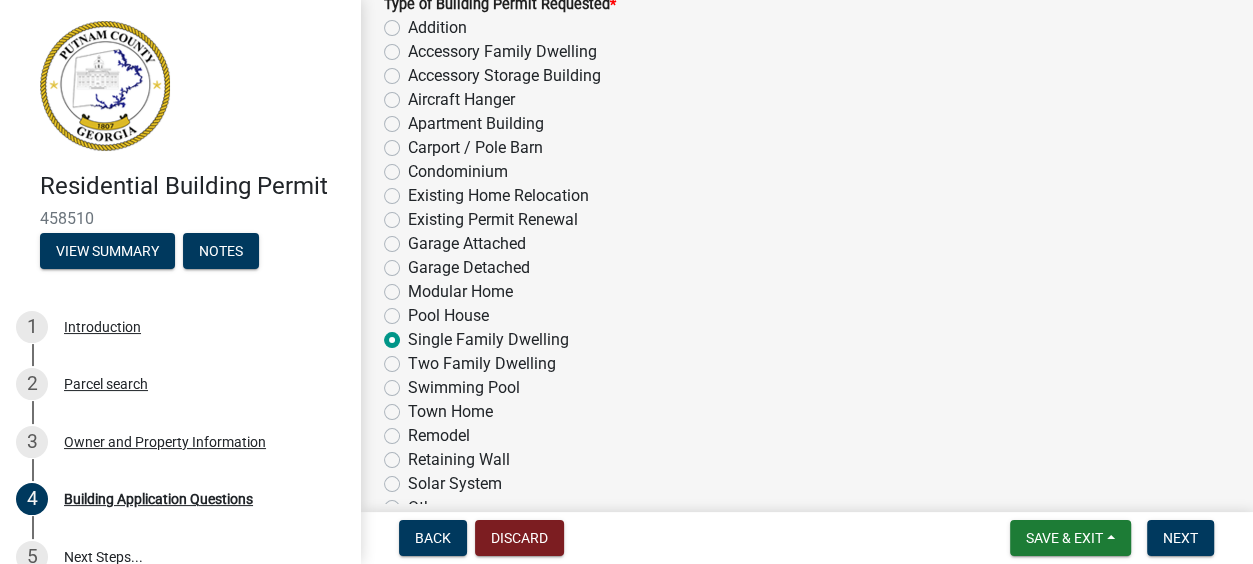 scroll, scrollTop: 161, scrollLeft: 0, axis: vertical 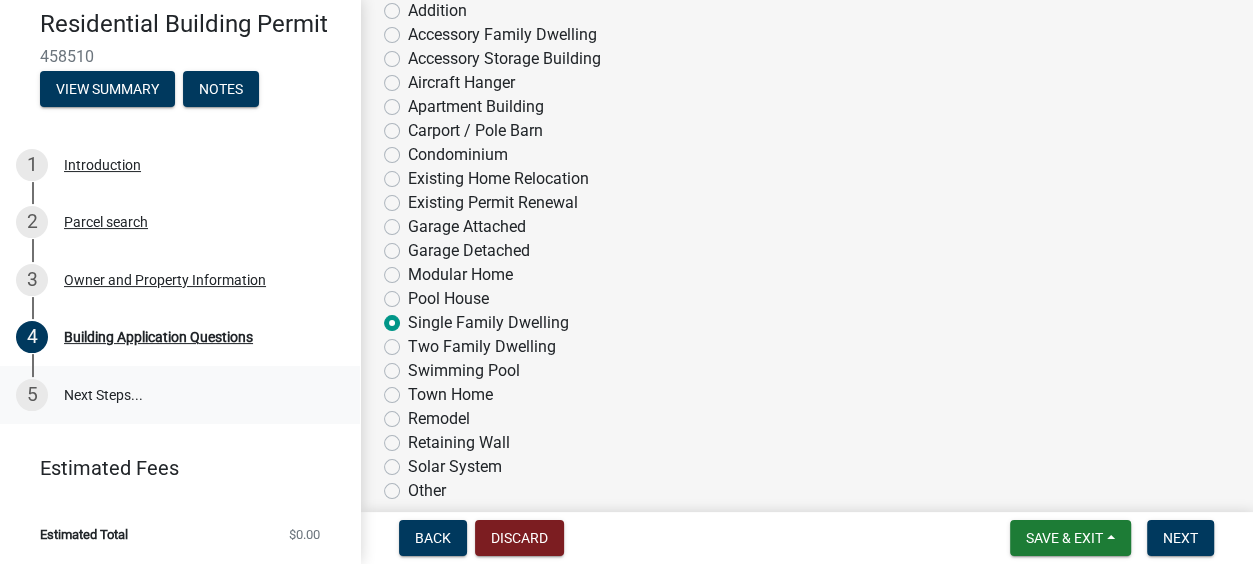 click on "5   Next Steps..." at bounding box center (180, 395) 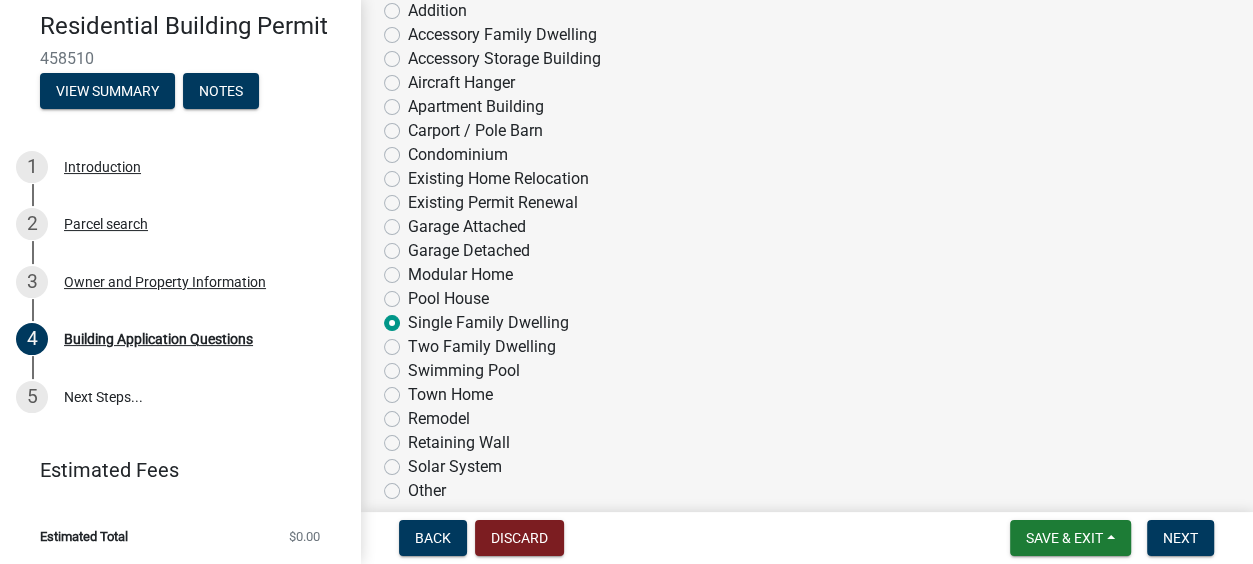scroll, scrollTop: 162, scrollLeft: 0, axis: vertical 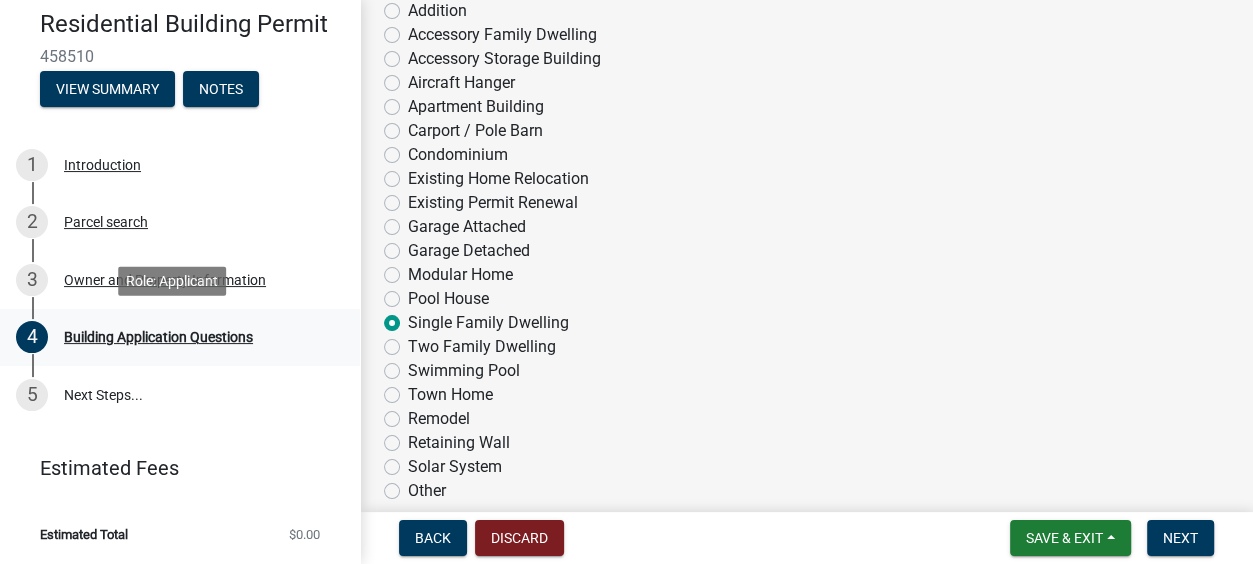 click on "Building Application Questions" at bounding box center (158, 337) 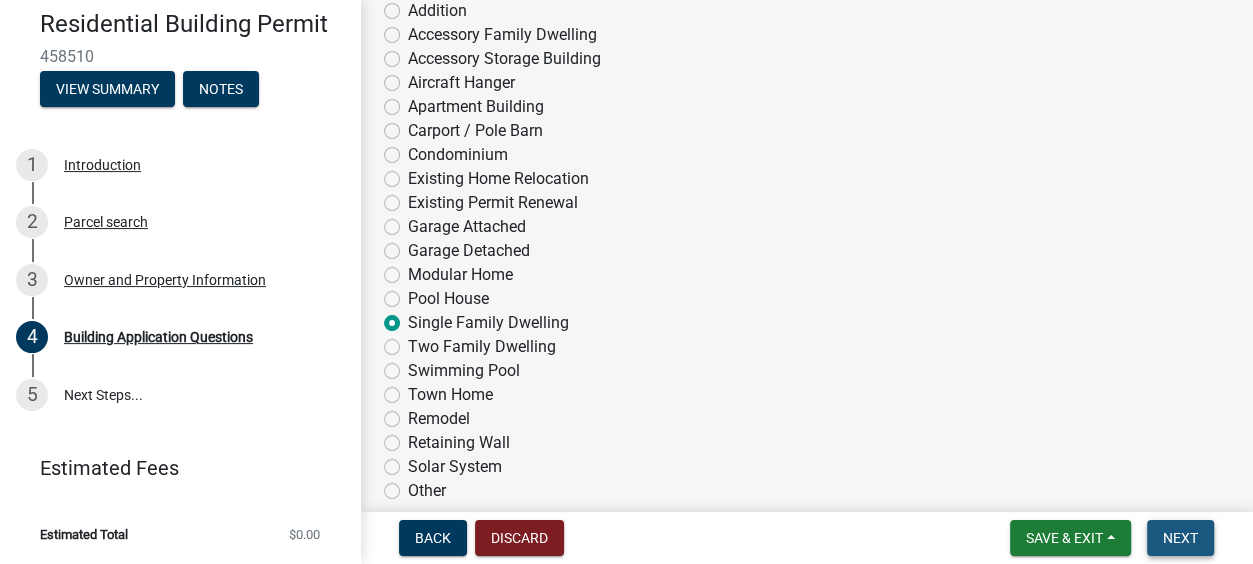 click on "Next" at bounding box center [1180, 538] 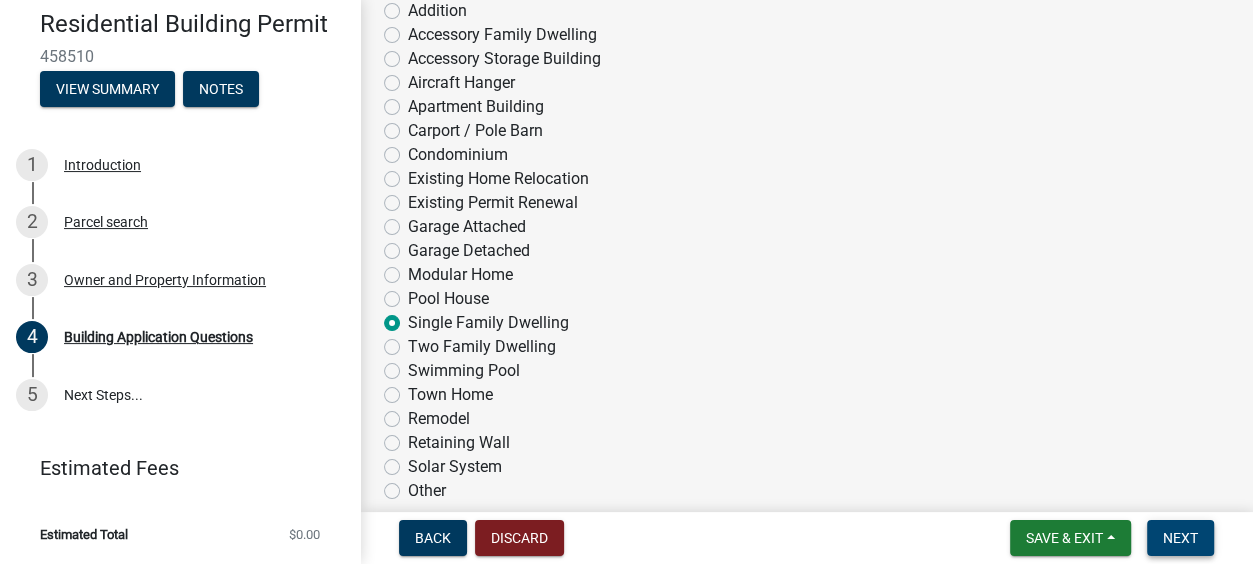 click on "Next" at bounding box center (1180, 538) 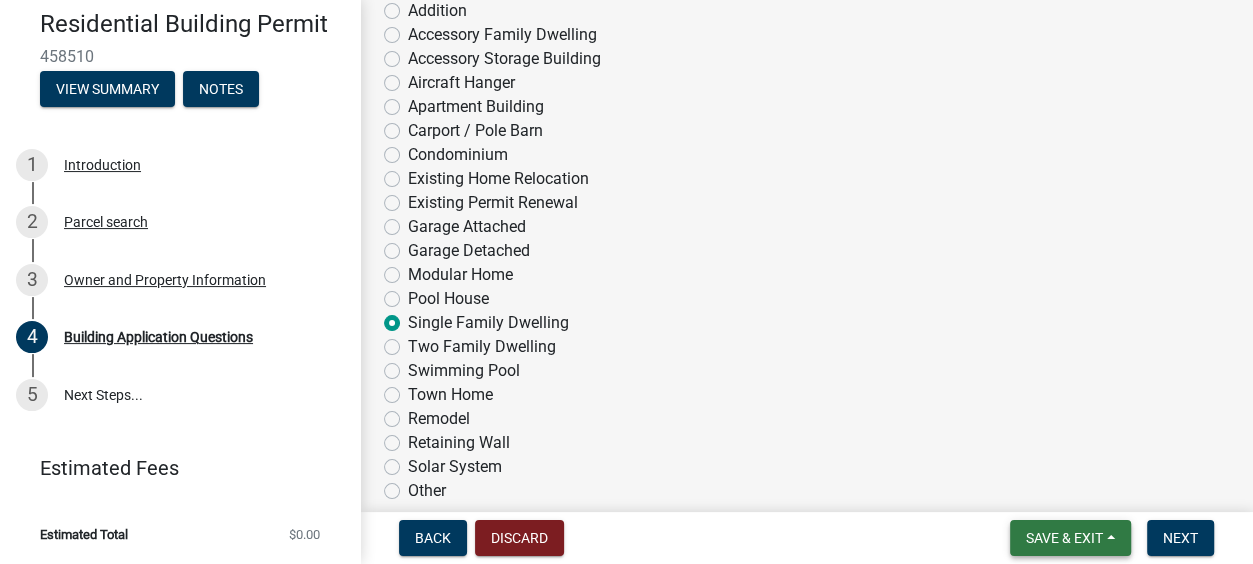 click on "Save & Exit" at bounding box center (1064, 538) 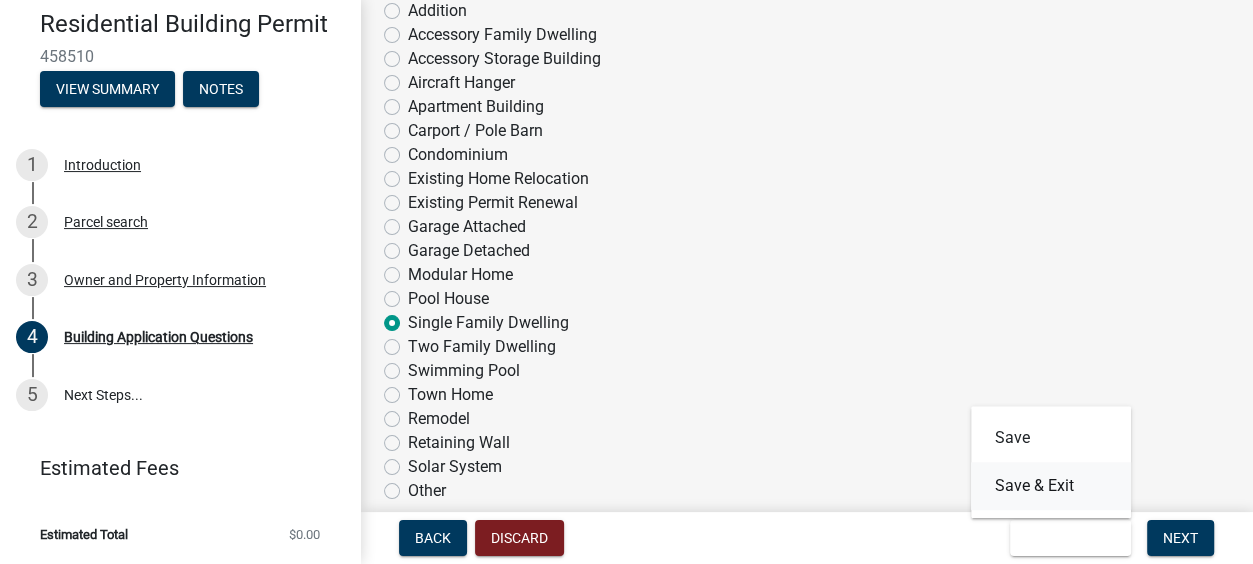 click on "Save & Exit" at bounding box center (1051, 486) 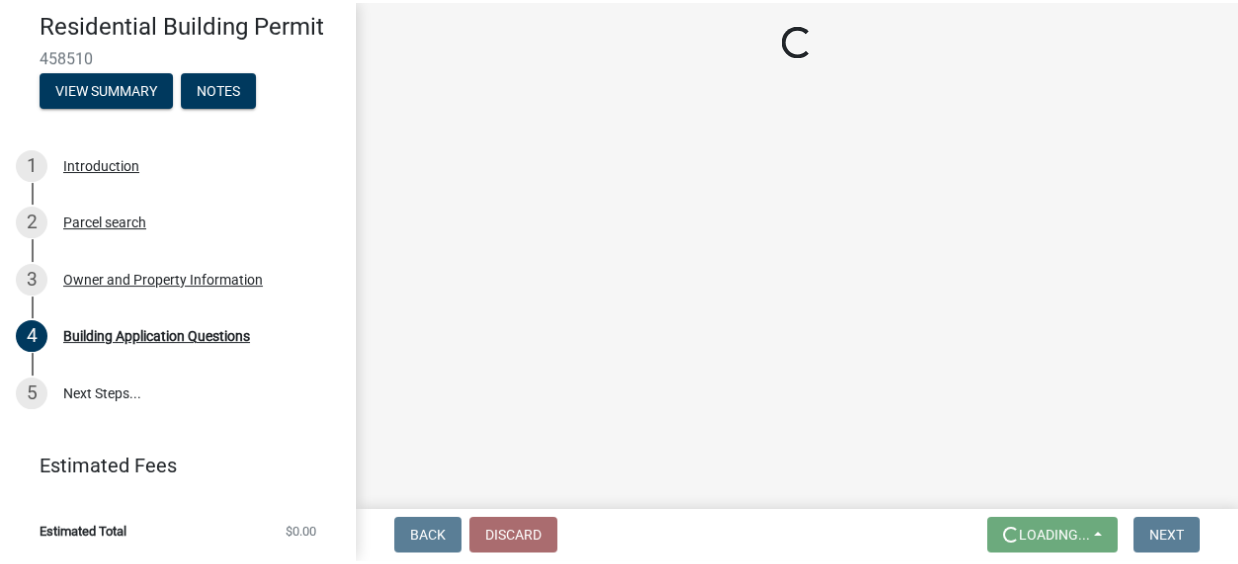 scroll, scrollTop: 0, scrollLeft: 0, axis: both 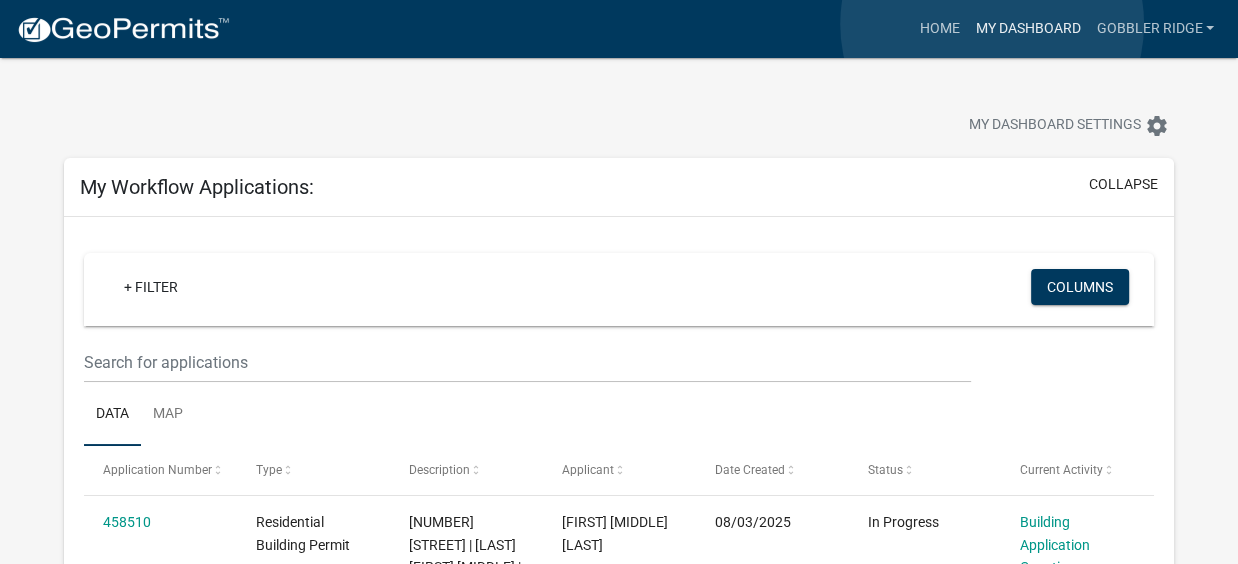 click on "My Dashboard" at bounding box center (1027, 29) 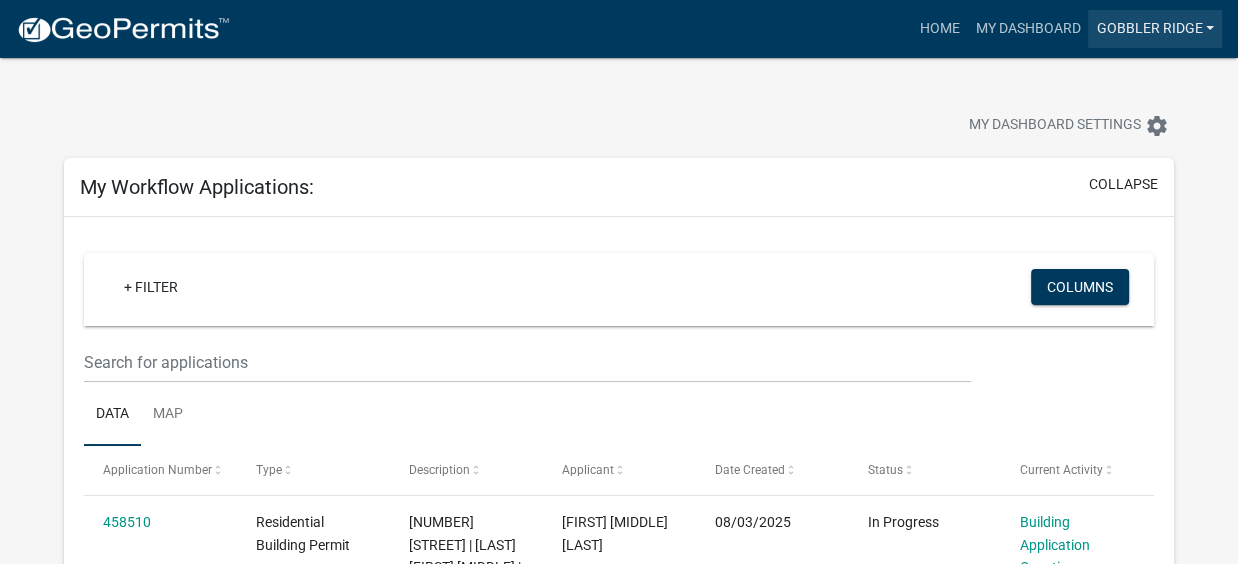 click on "Gobbler Ridge" at bounding box center [1155, 29] 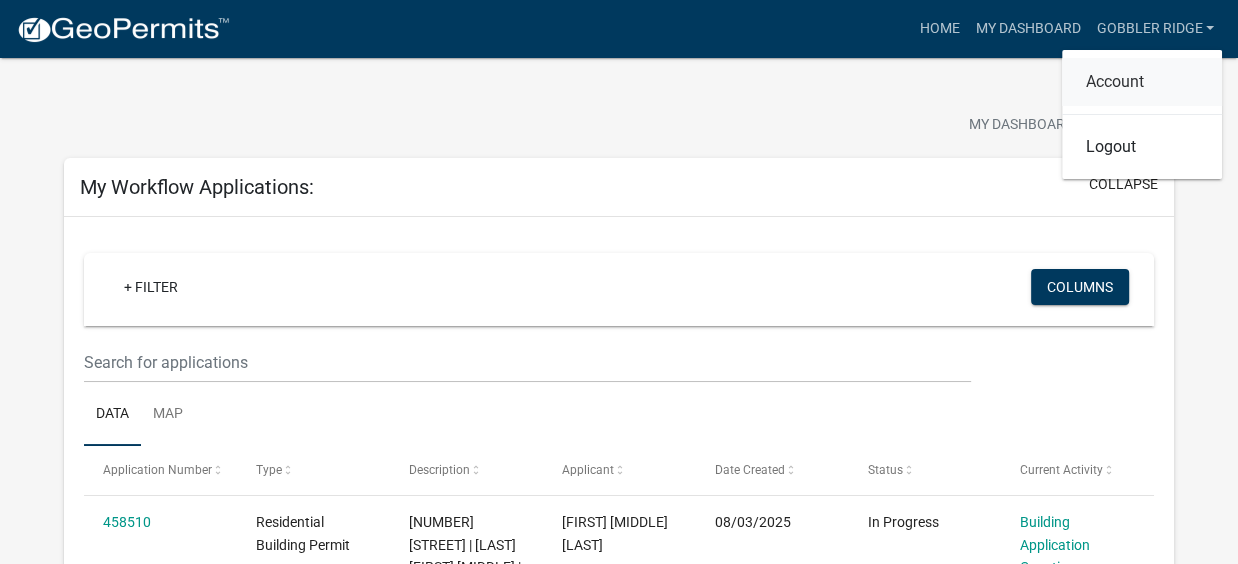 click on "Account" at bounding box center (1142, 82) 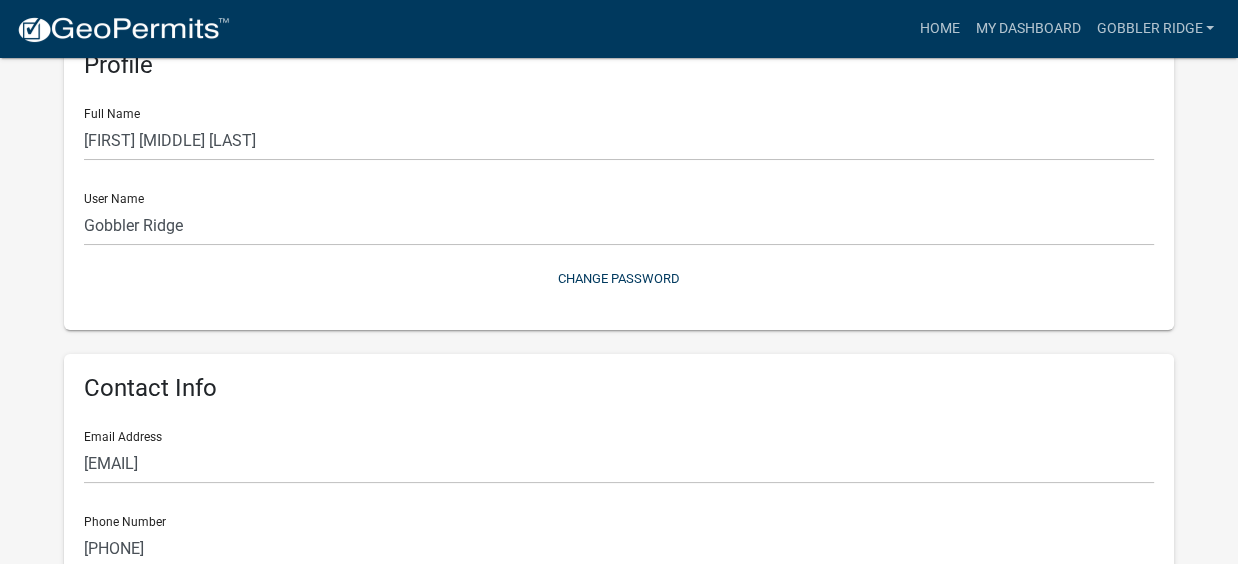 scroll, scrollTop: 0, scrollLeft: 0, axis: both 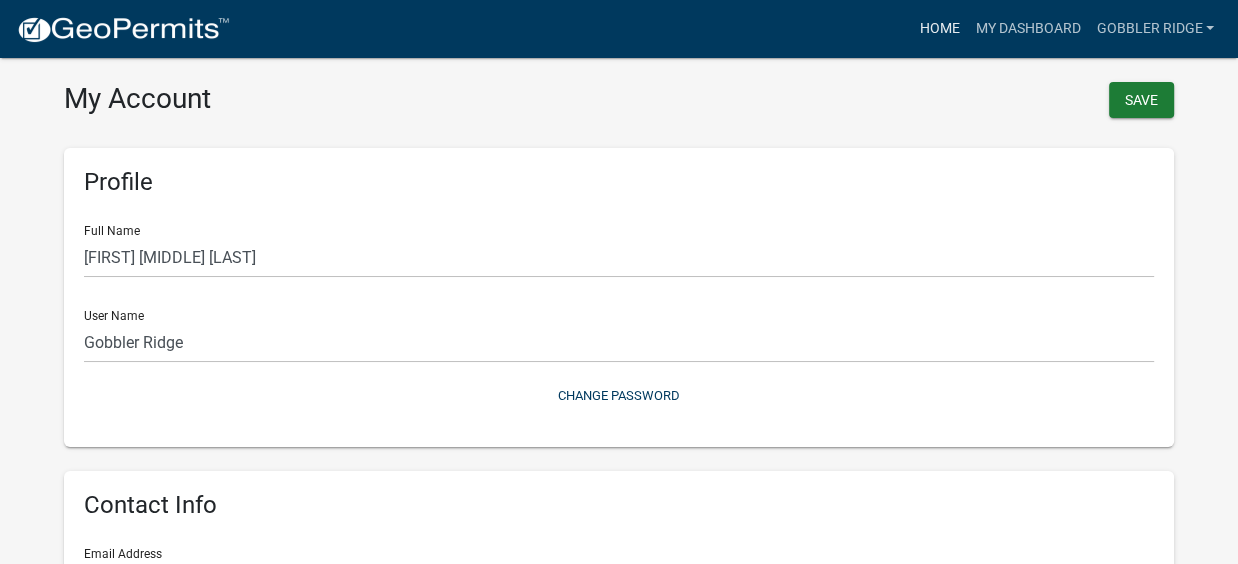 click on "Home" at bounding box center [939, 29] 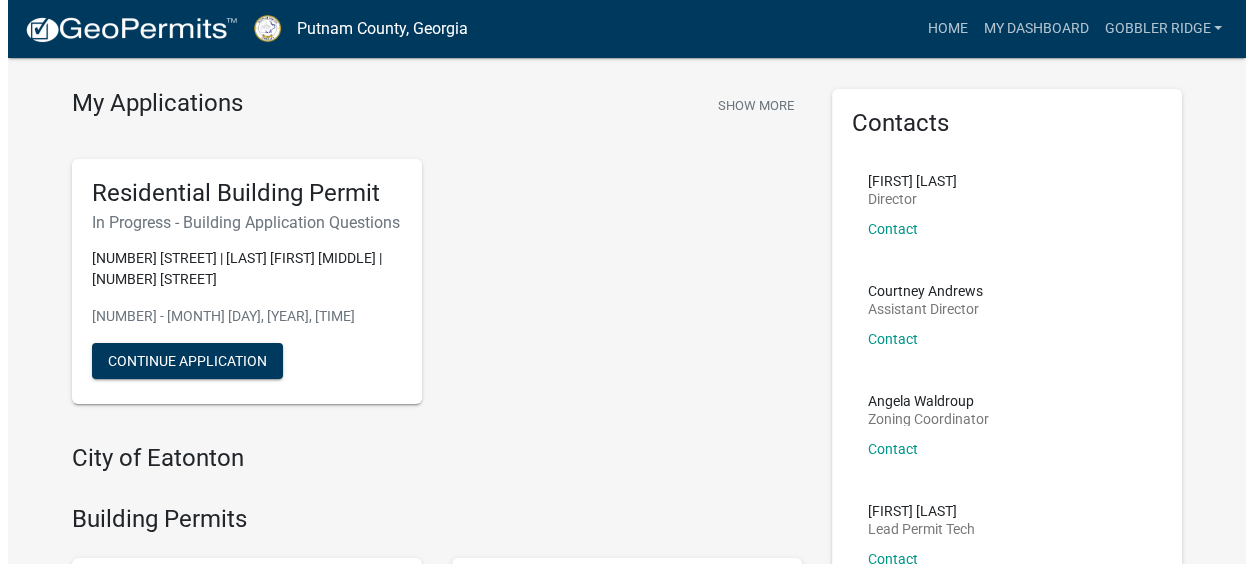scroll, scrollTop: 0, scrollLeft: 0, axis: both 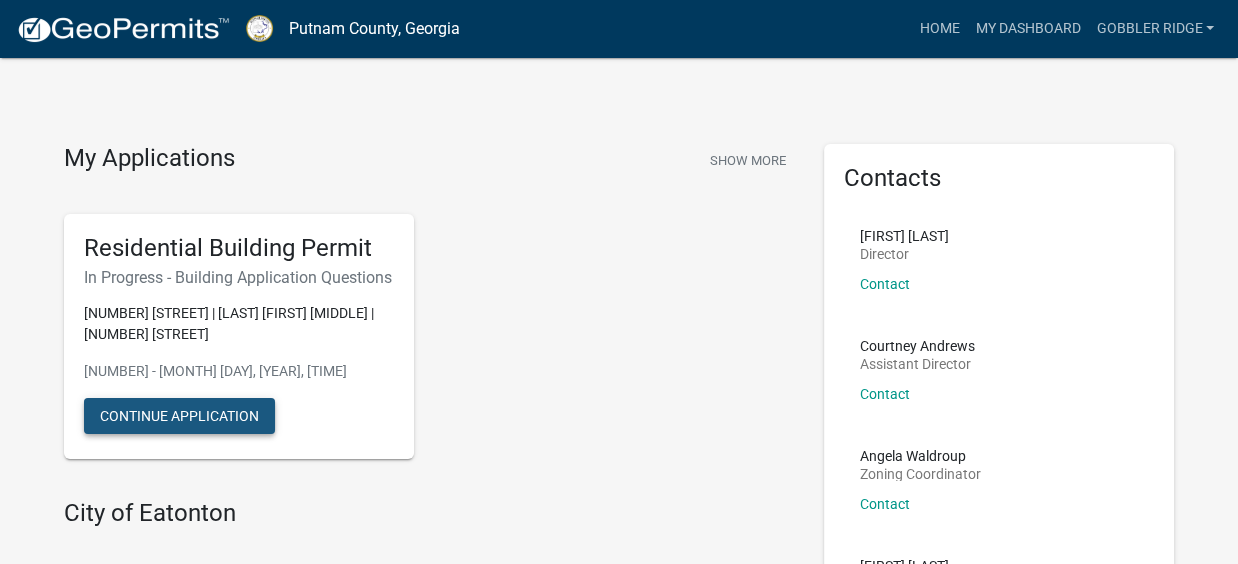 click on "Continue Application" 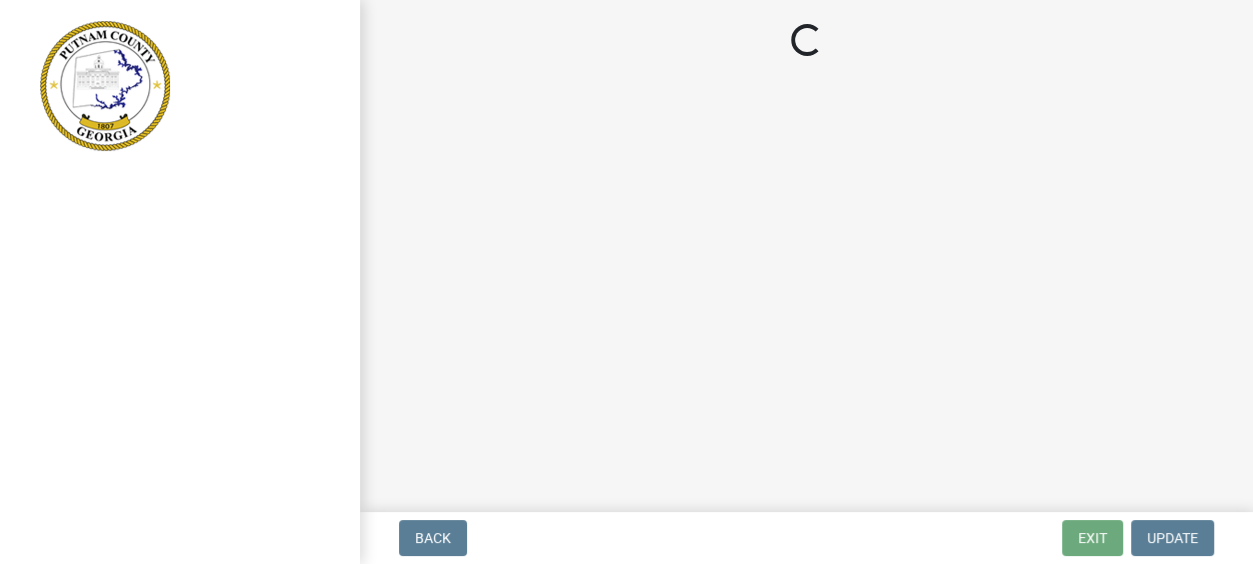 select on "2ec94193-6885-4dbb-8fbc-a6ee81e417fe" 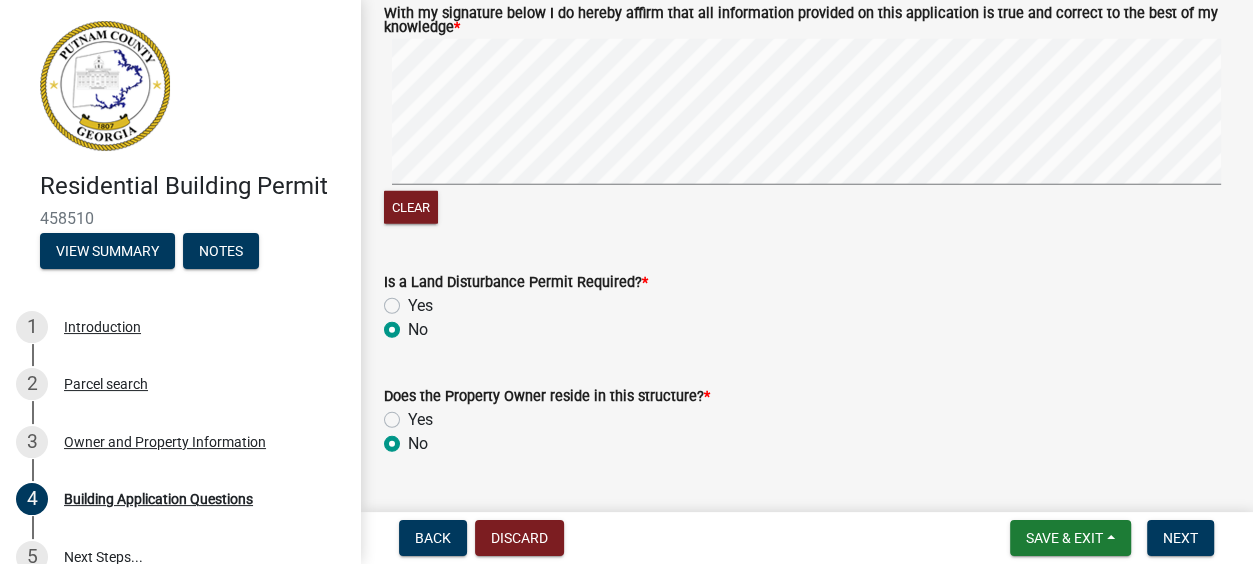 scroll, scrollTop: 8793, scrollLeft: 0, axis: vertical 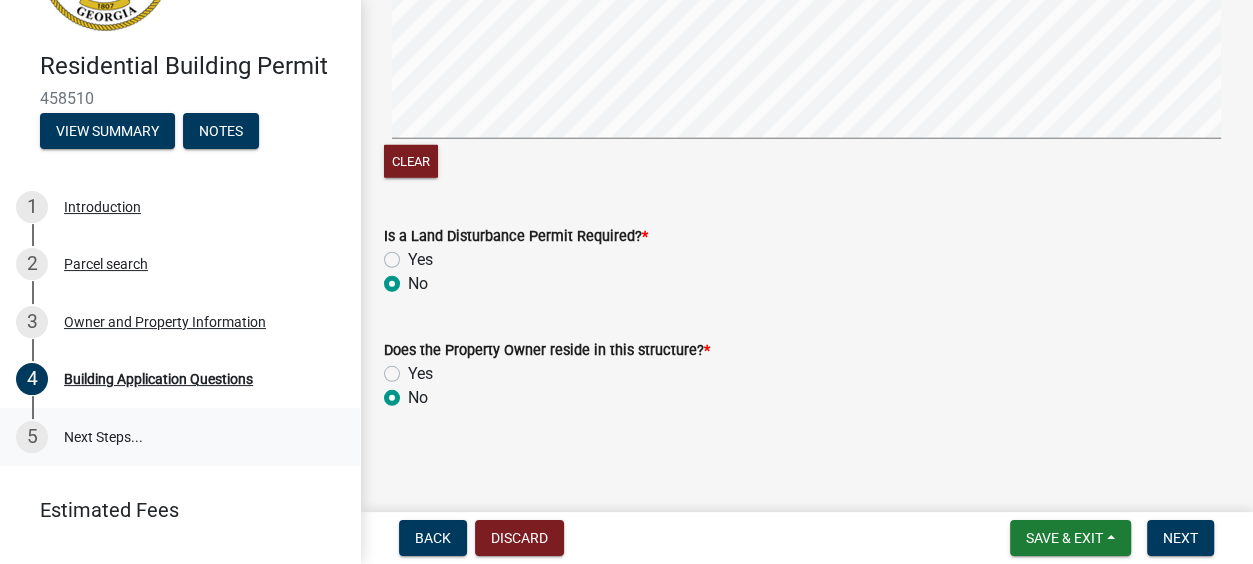 click on "5   Next Steps..." at bounding box center [180, 437] 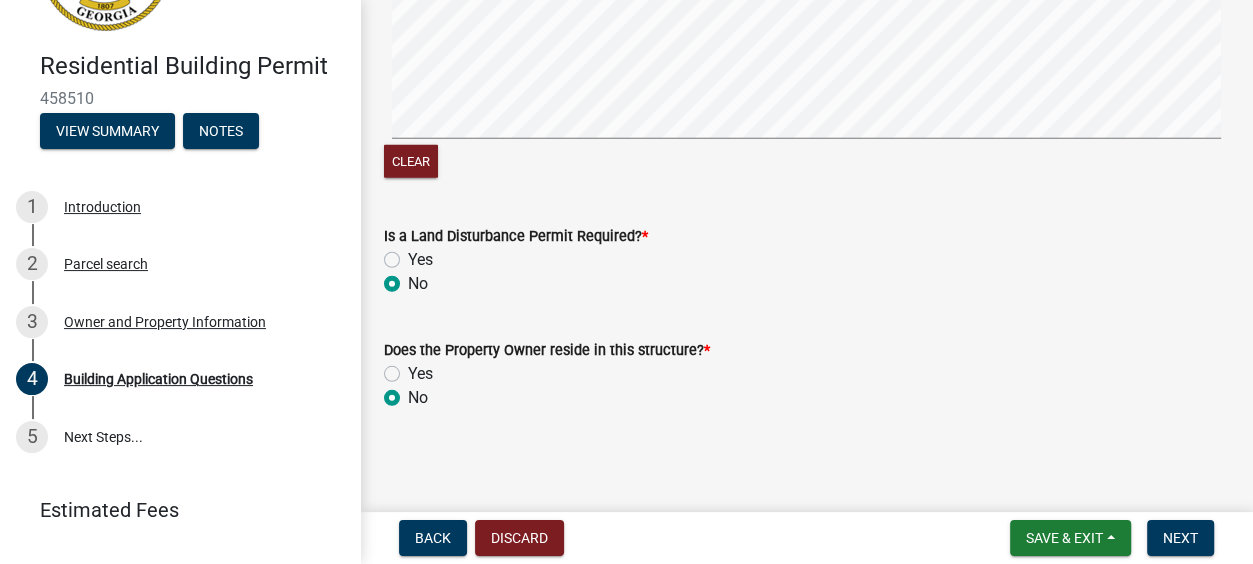 scroll, scrollTop: 162, scrollLeft: 0, axis: vertical 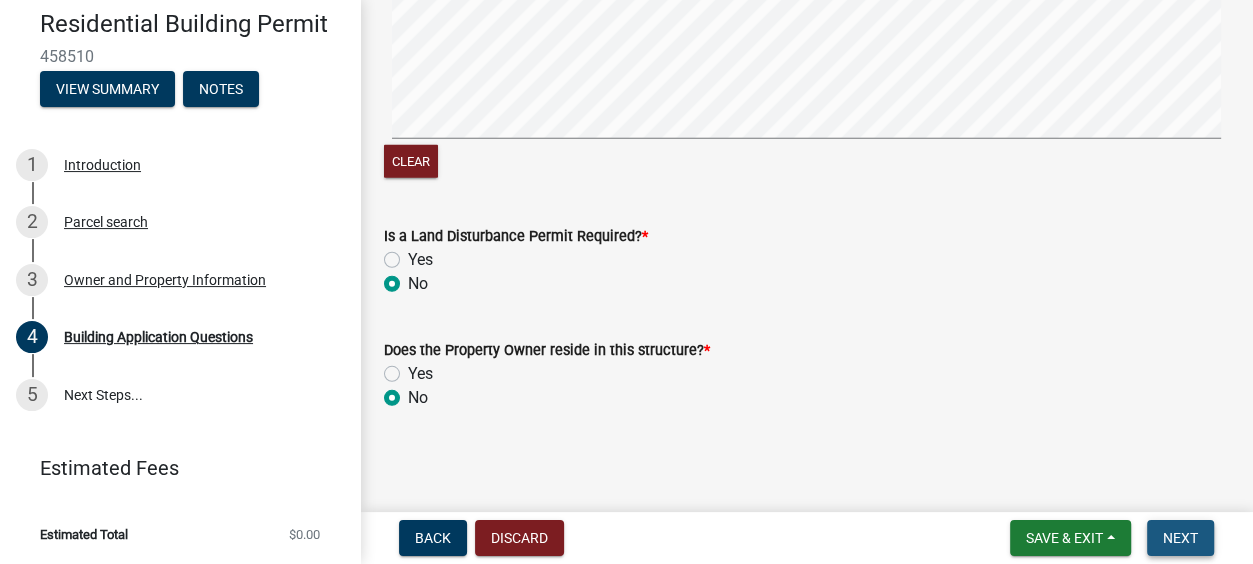 click on "Next" at bounding box center [1180, 538] 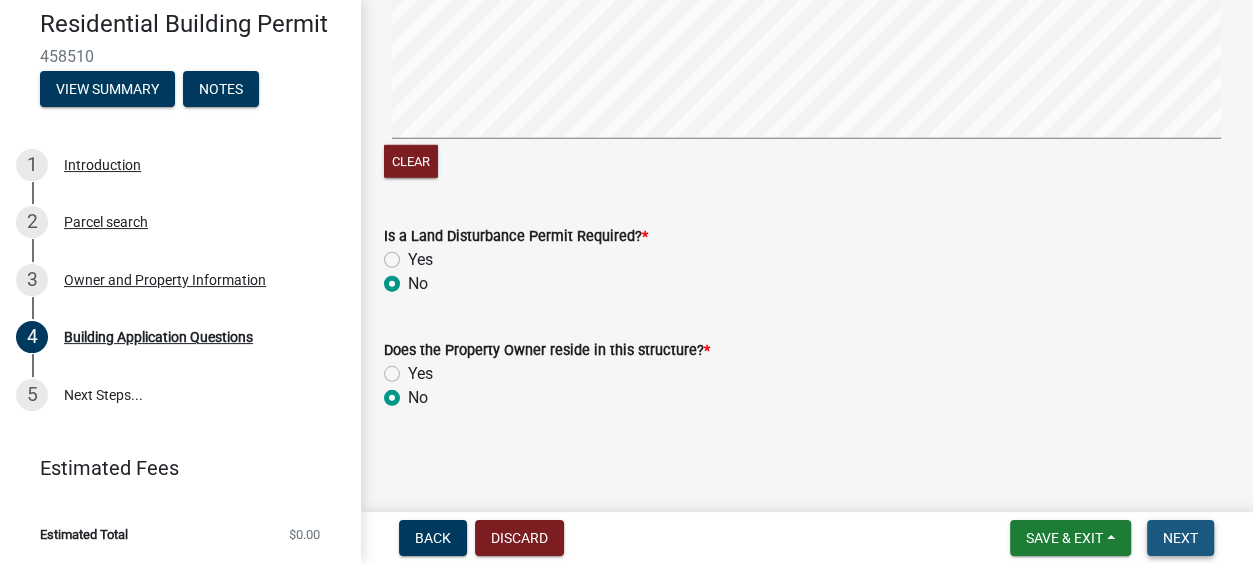 click on "Next" at bounding box center (1180, 538) 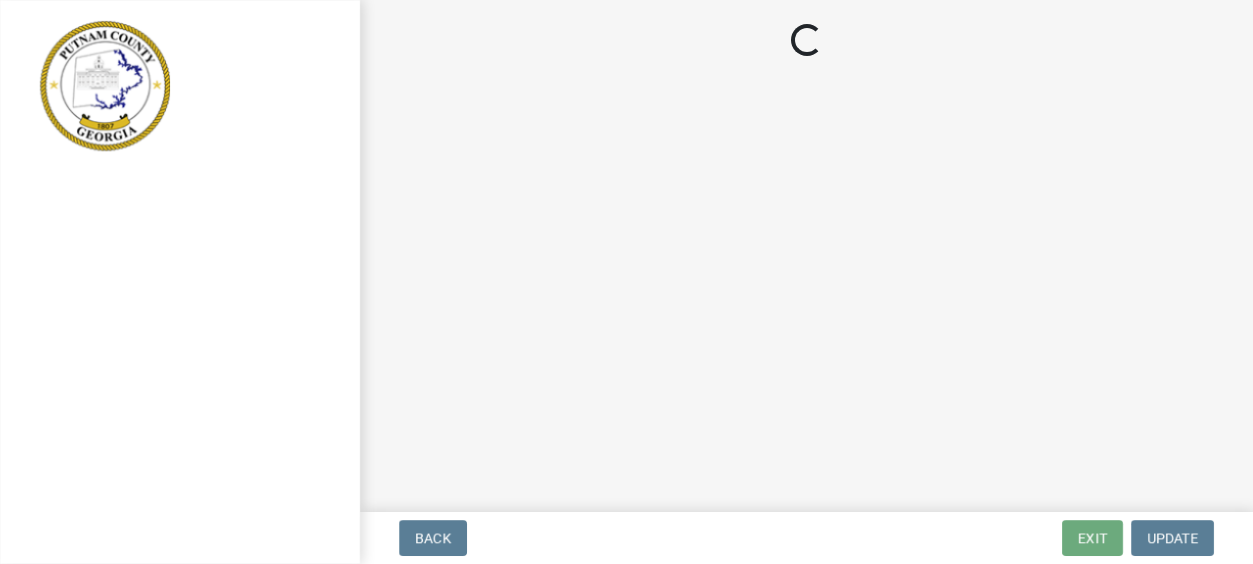 scroll, scrollTop: 0, scrollLeft: 0, axis: both 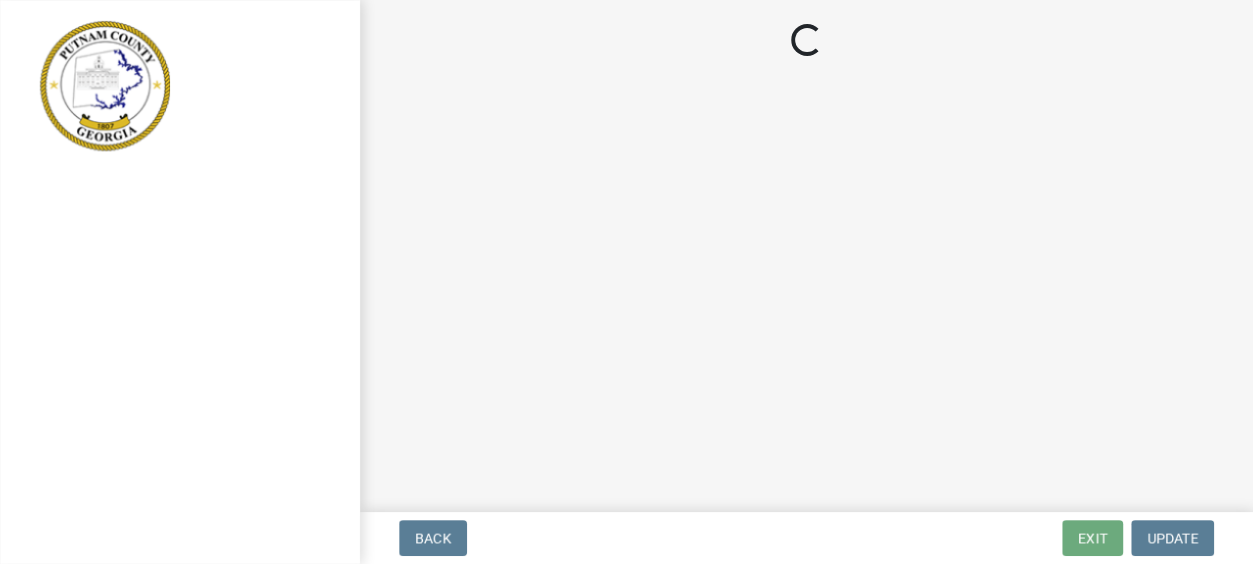 select on "2ec94193-6885-4dbb-8fbc-a6ee81e417fe" 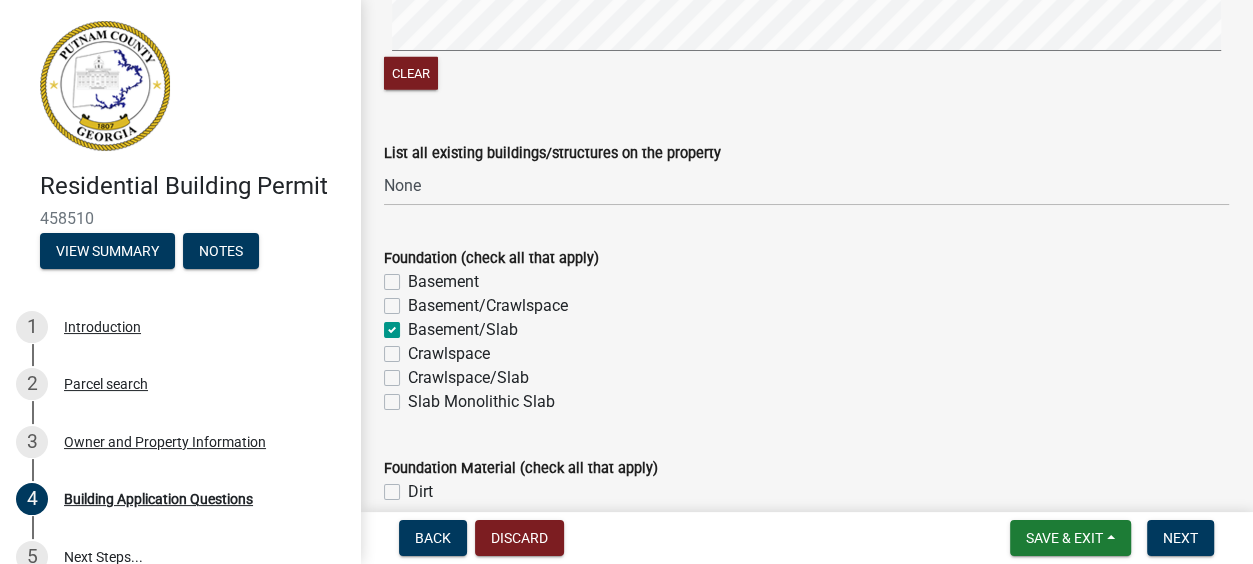 scroll, scrollTop: 3598, scrollLeft: 0, axis: vertical 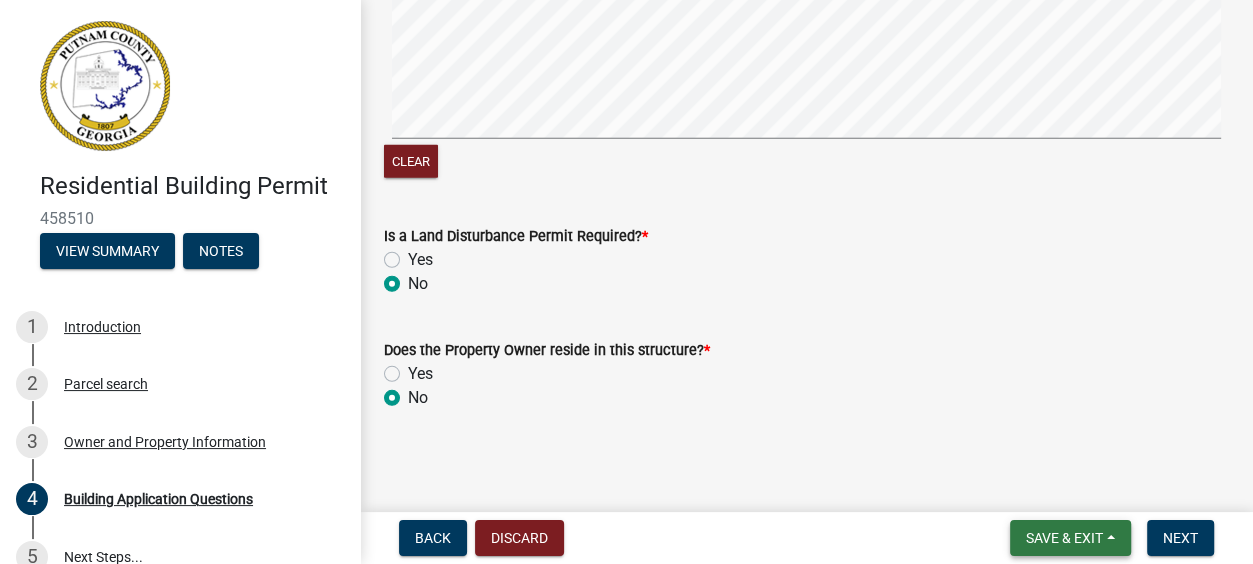 click on "Save & Exit" at bounding box center (1064, 538) 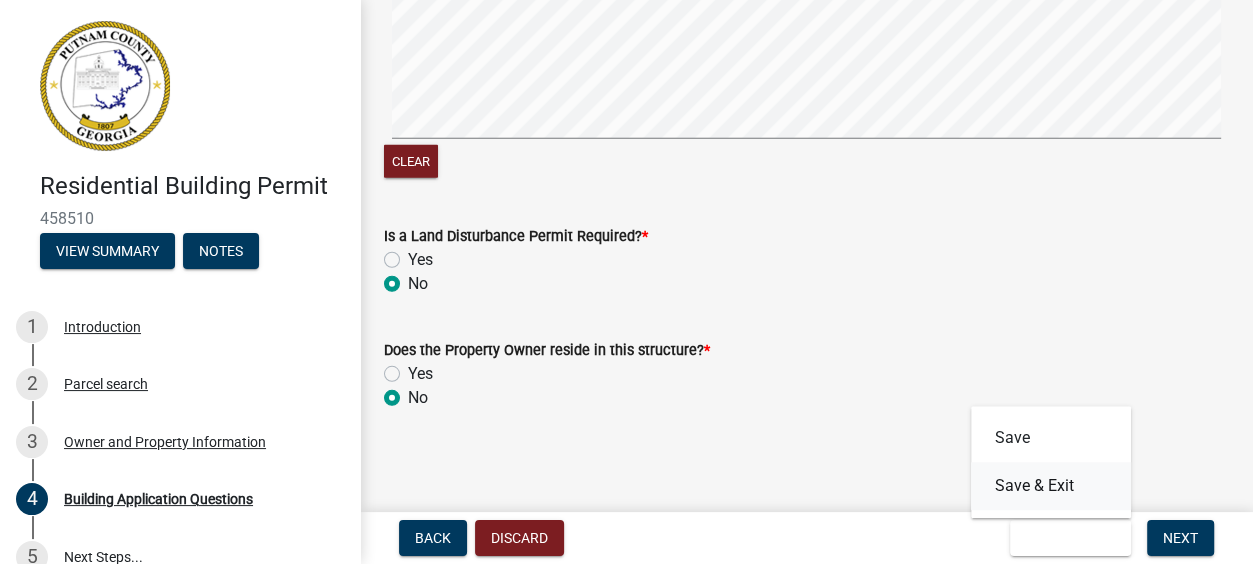 click on "Save & Exit" at bounding box center (1051, 486) 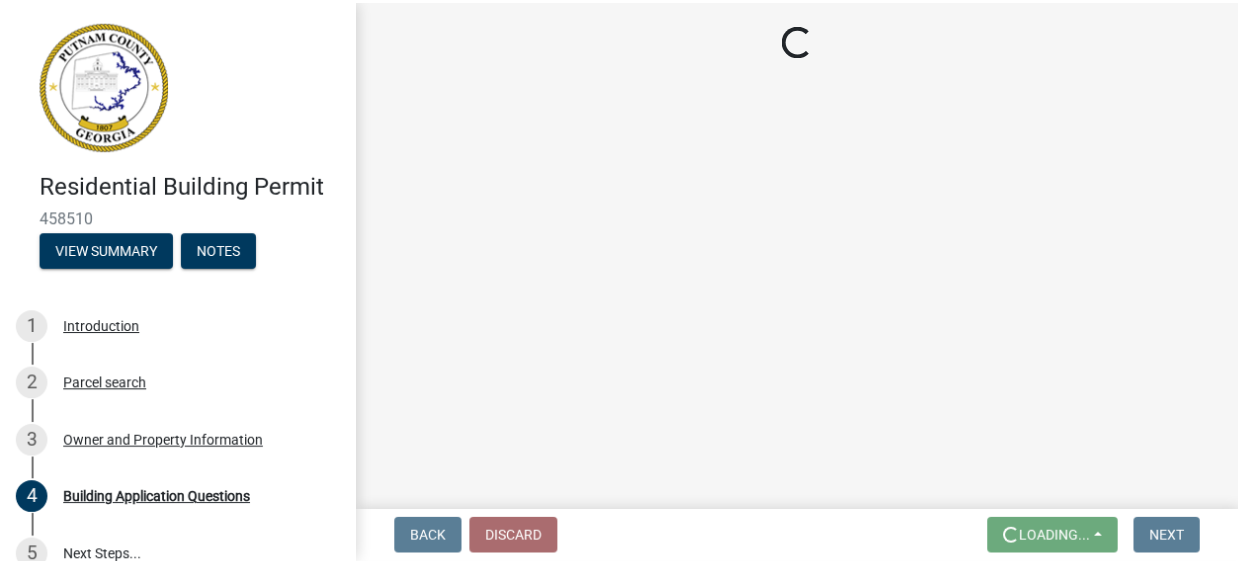 scroll, scrollTop: 0, scrollLeft: 0, axis: both 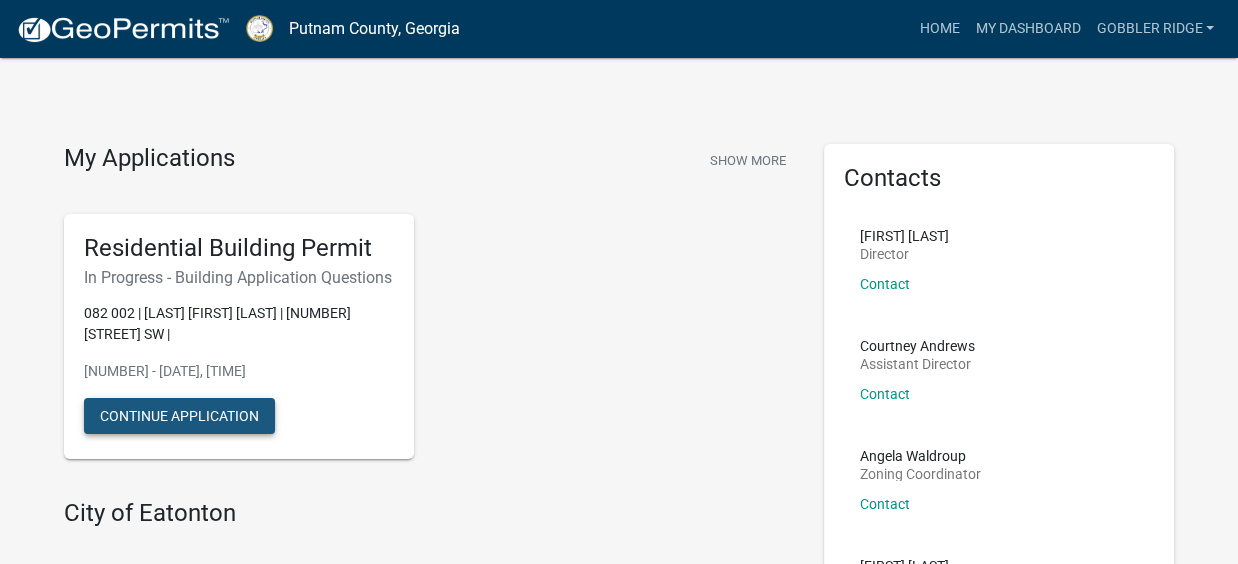click on "Continue Application" 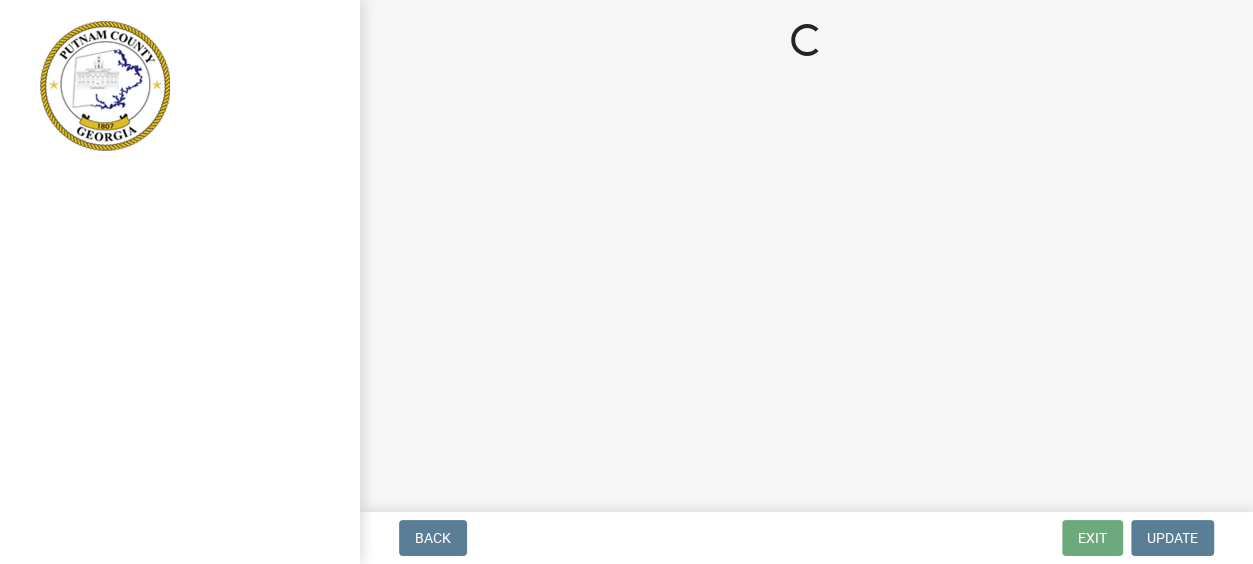 select on "2ec94193-6885-4dbb-8fbc-a6ee81e417fe" 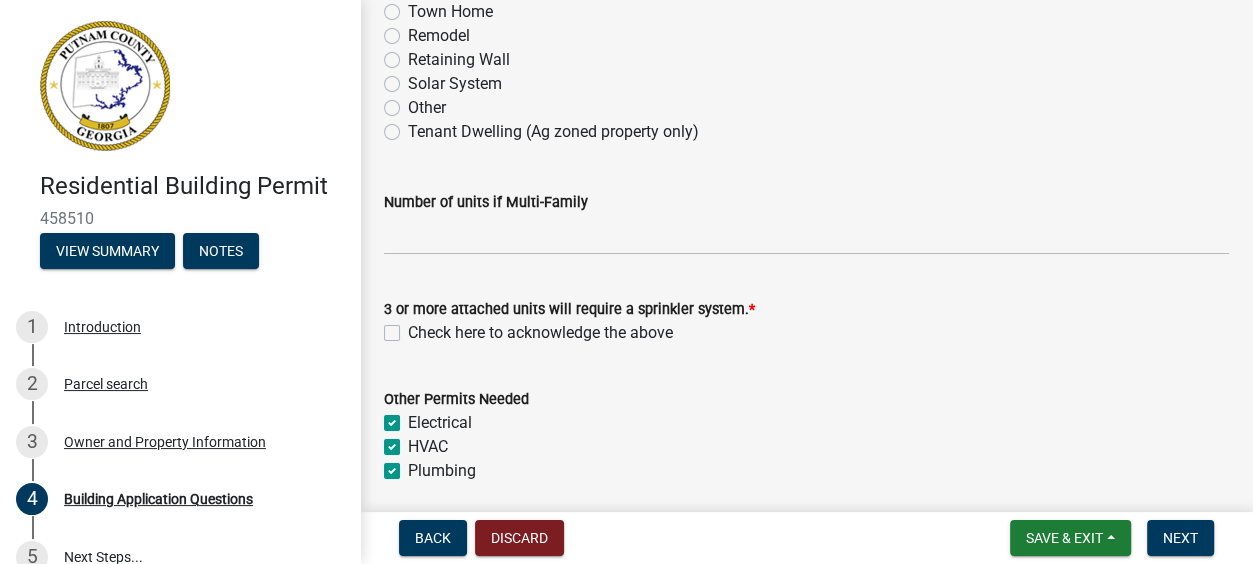 scroll, scrollTop: 0, scrollLeft: 0, axis: both 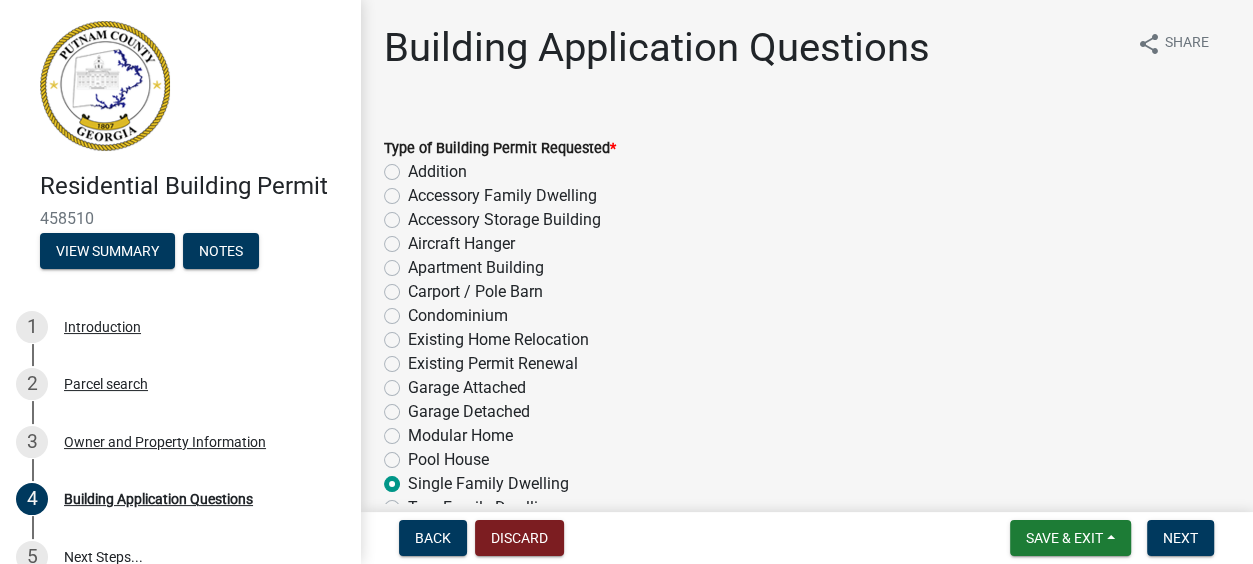 drag, startPoint x: 858, startPoint y: 132, endPoint x: 810, endPoint y: 155, distance: 53.225933 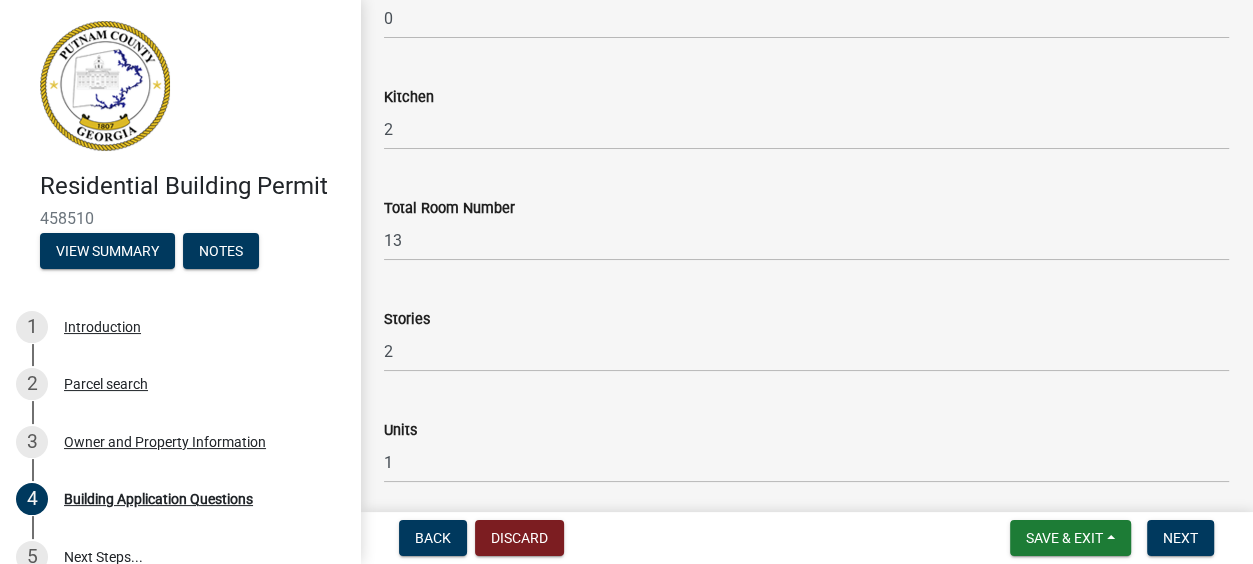 scroll, scrollTop: 2367, scrollLeft: 0, axis: vertical 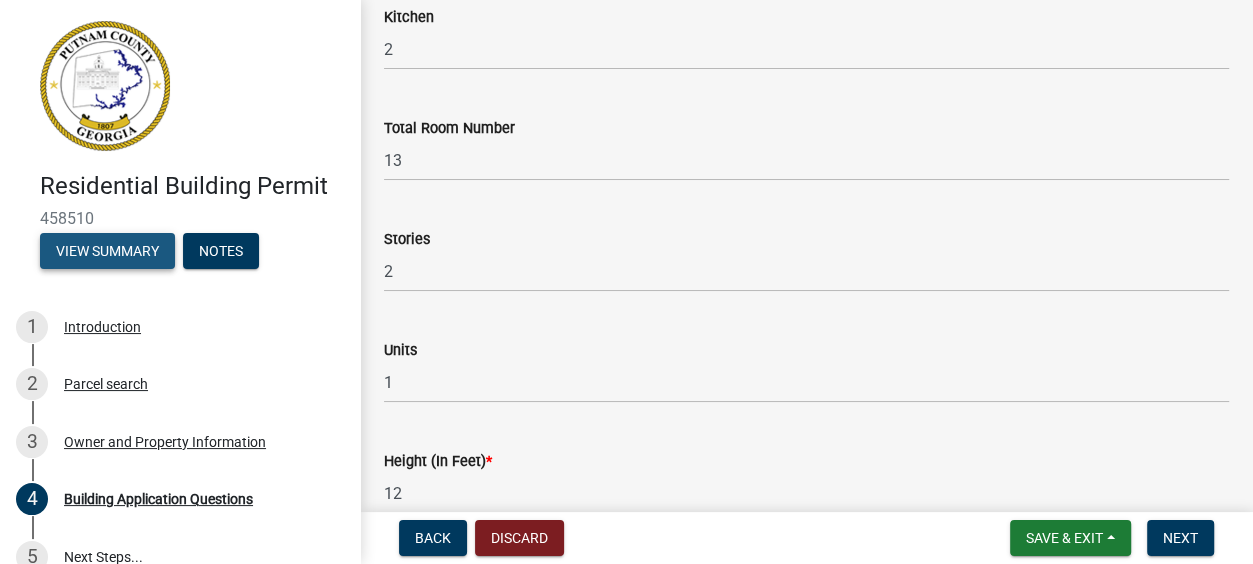 click on "View Summary" at bounding box center [107, 251] 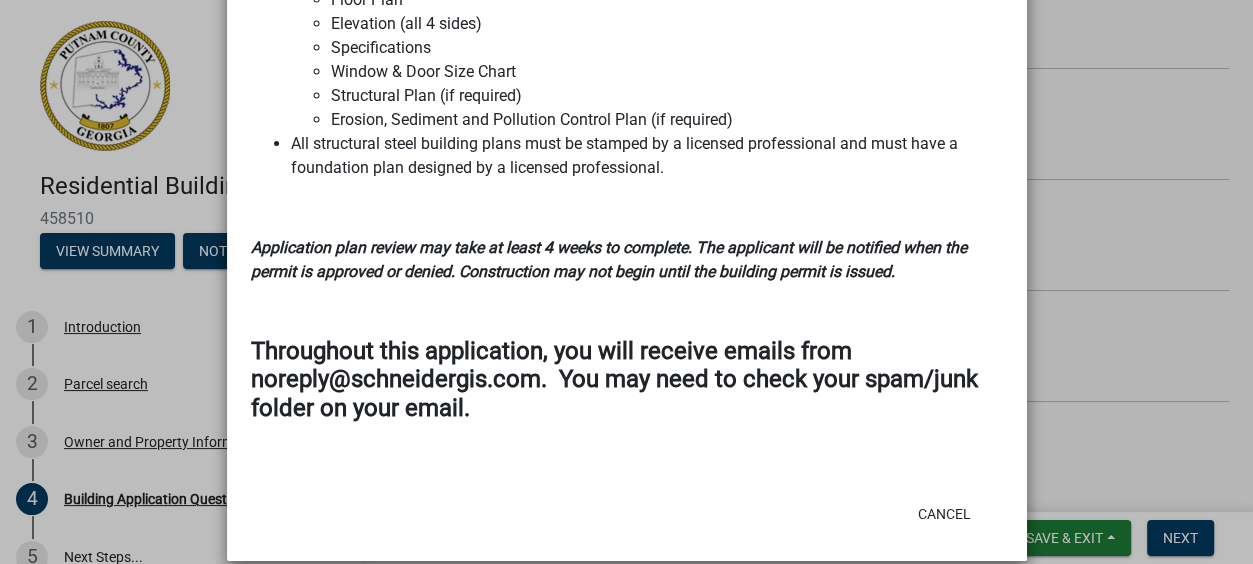 scroll, scrollTop: 0, scrollLeft: 0, axis: both 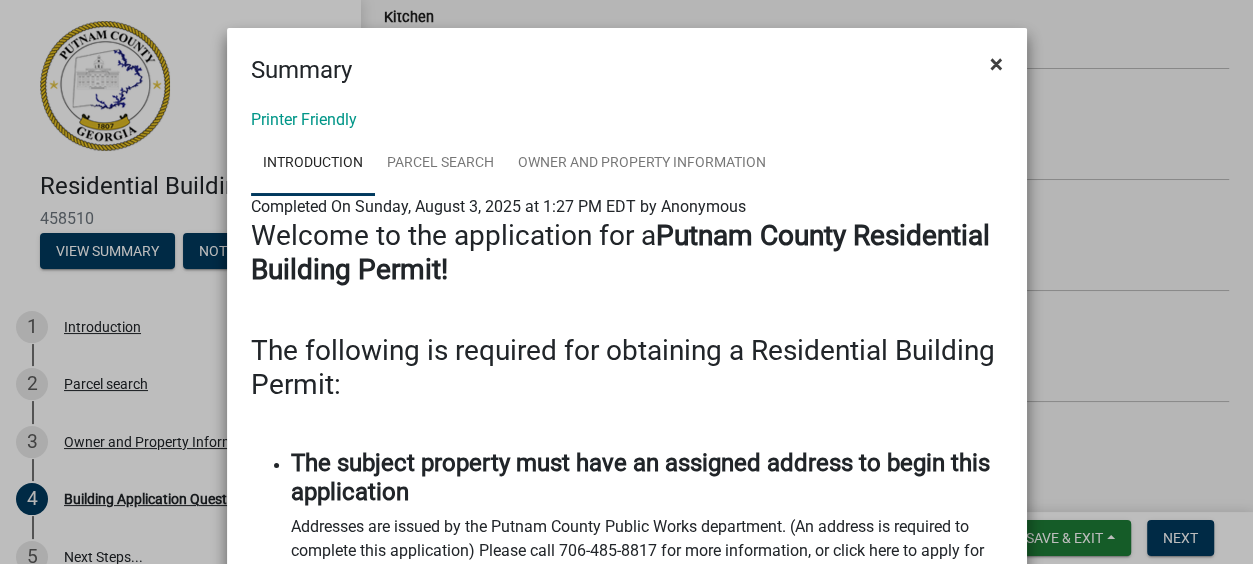 click on "×" 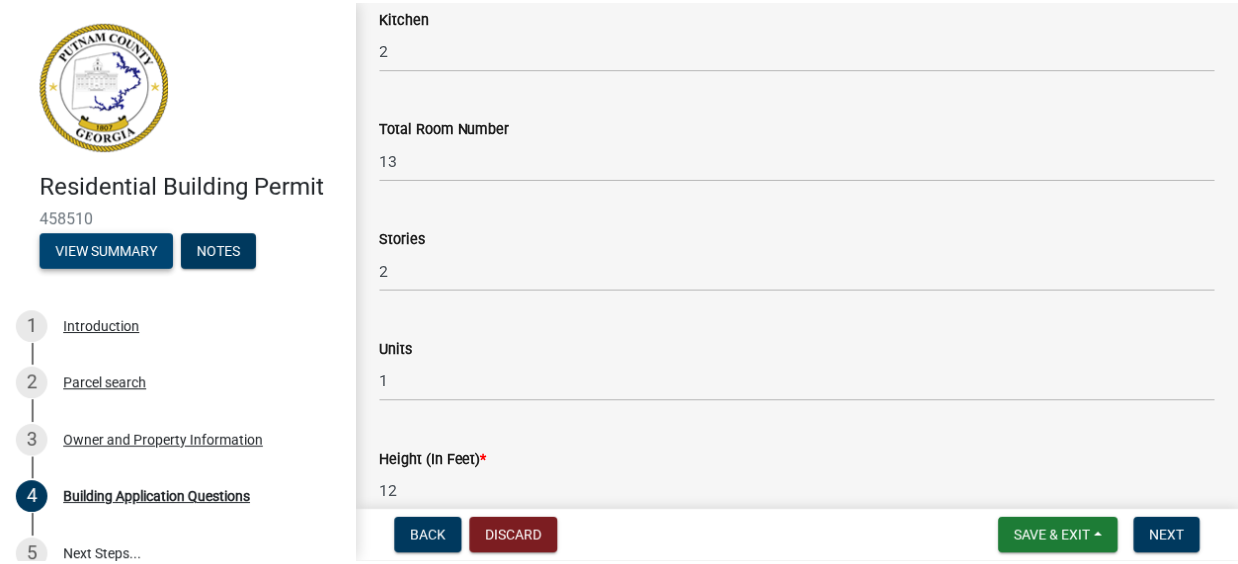 scroll, scrollTop: 0, scrollLeft: 0, axis: both 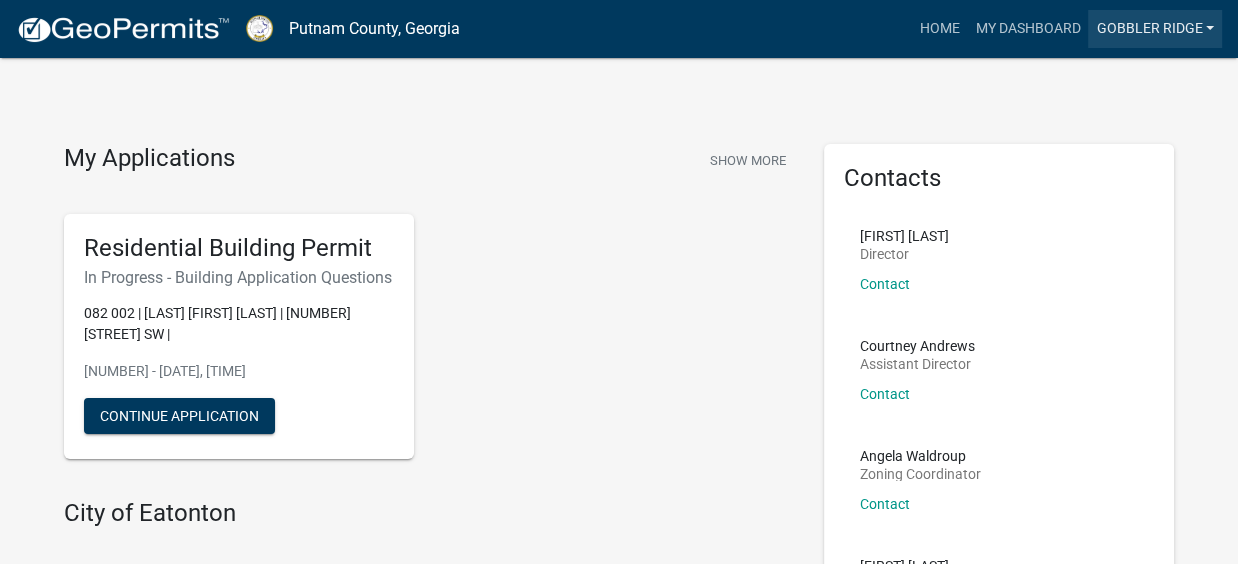 click on "Gobbler Ridge" at bounding box center (1155, 29) 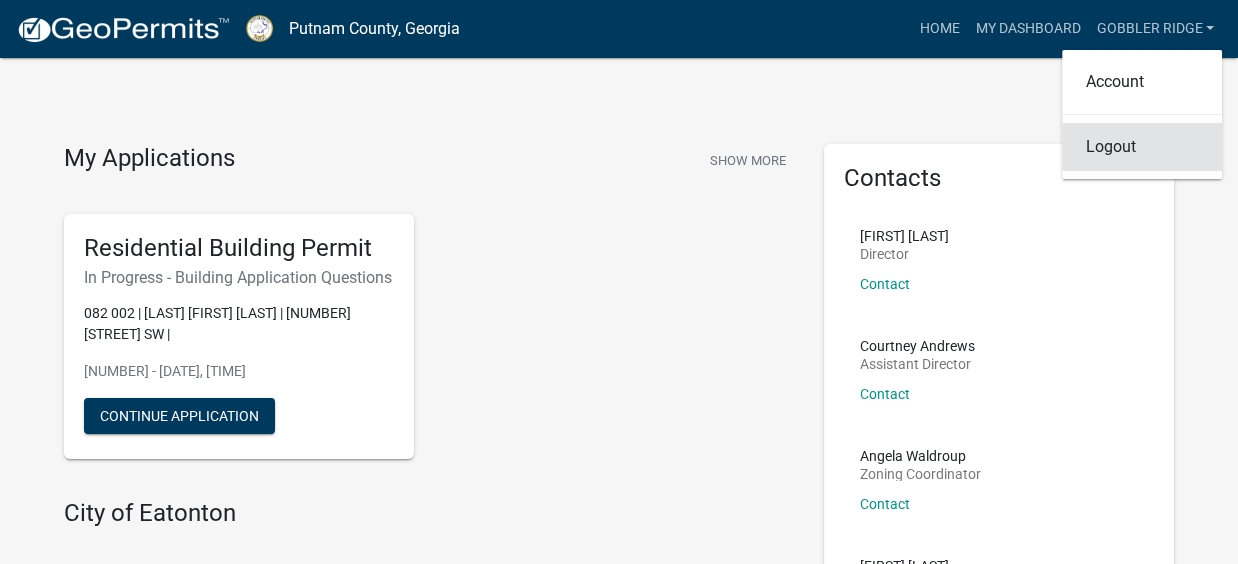 click on "Logout" at bounding box center [1142, 147] 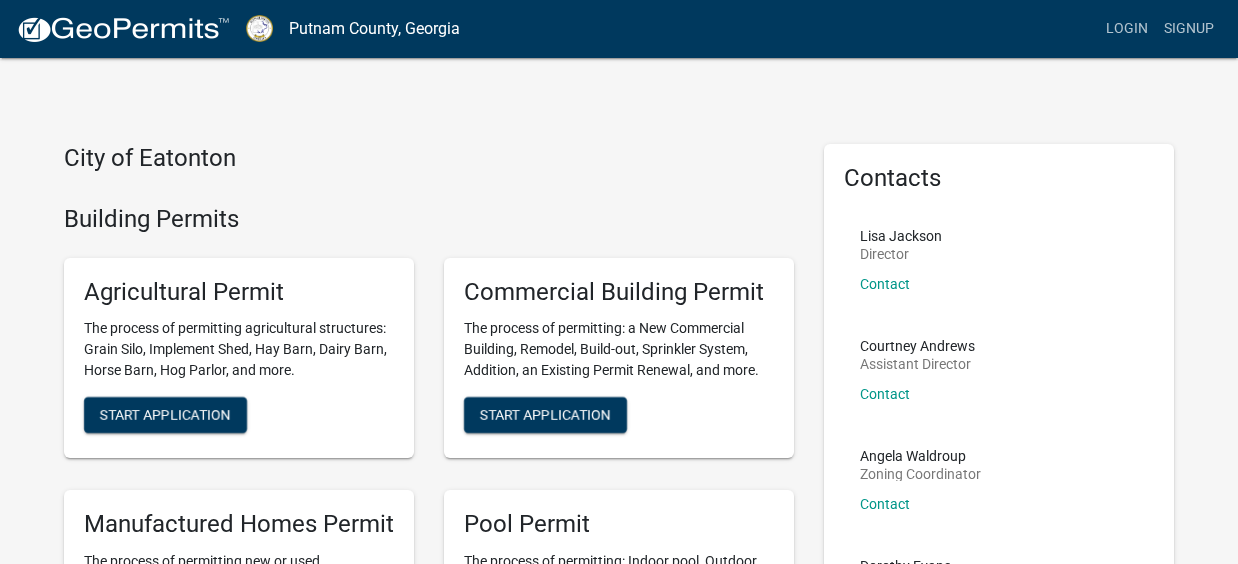 scroll, scrollTop: 0, scrollLeft: 0, axis: both 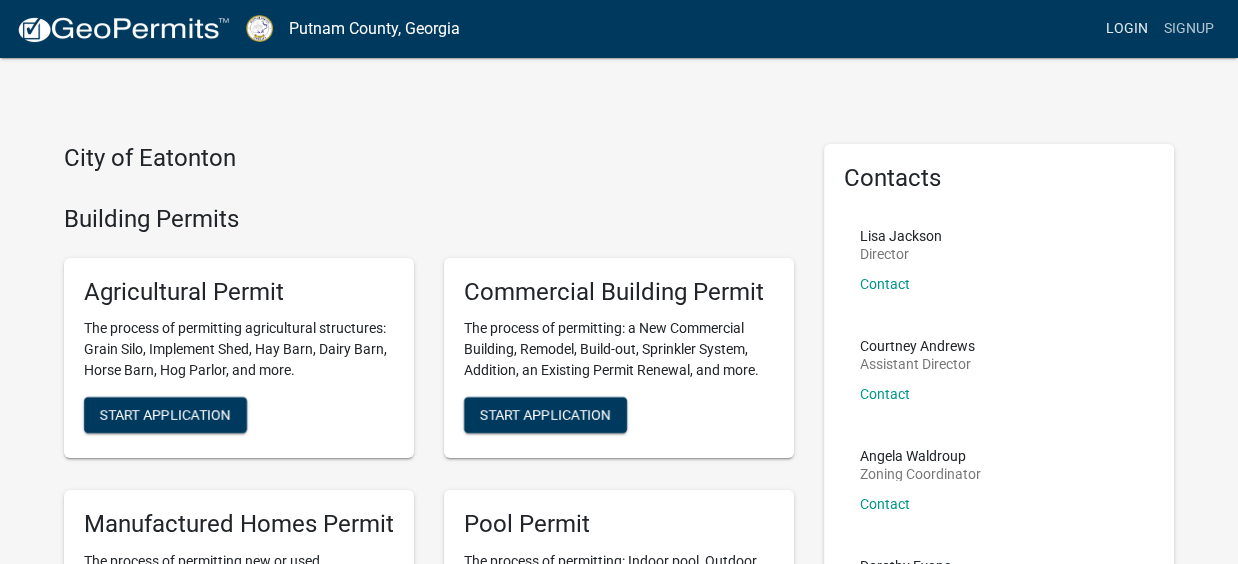 click on "Login" at bounding box center (1127, 29) 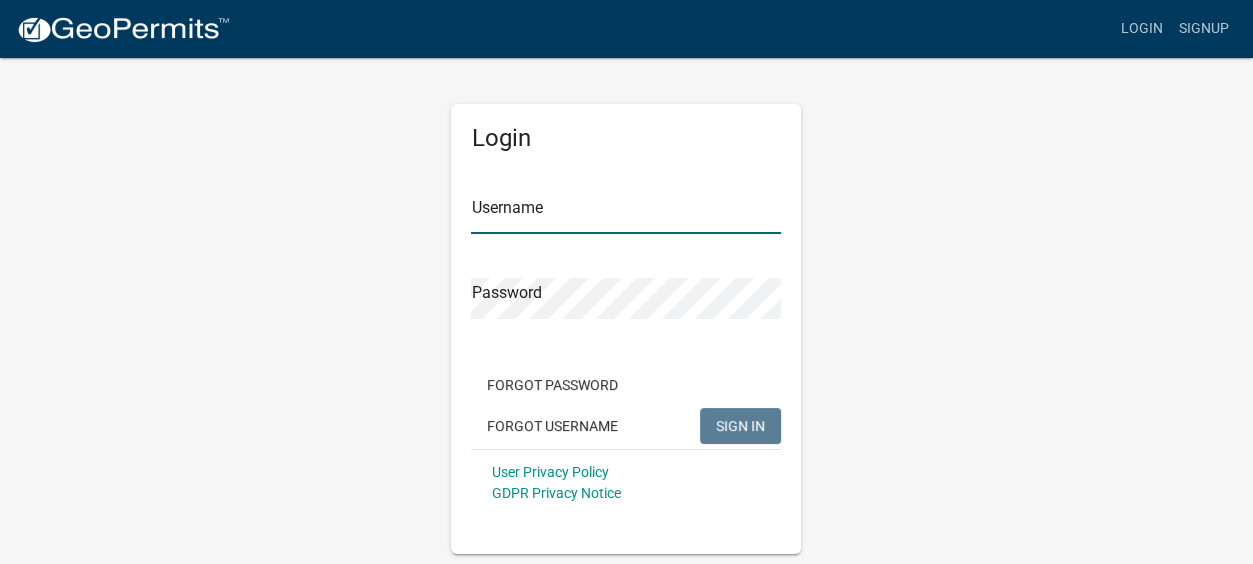 type on "Gobbler Ridge" 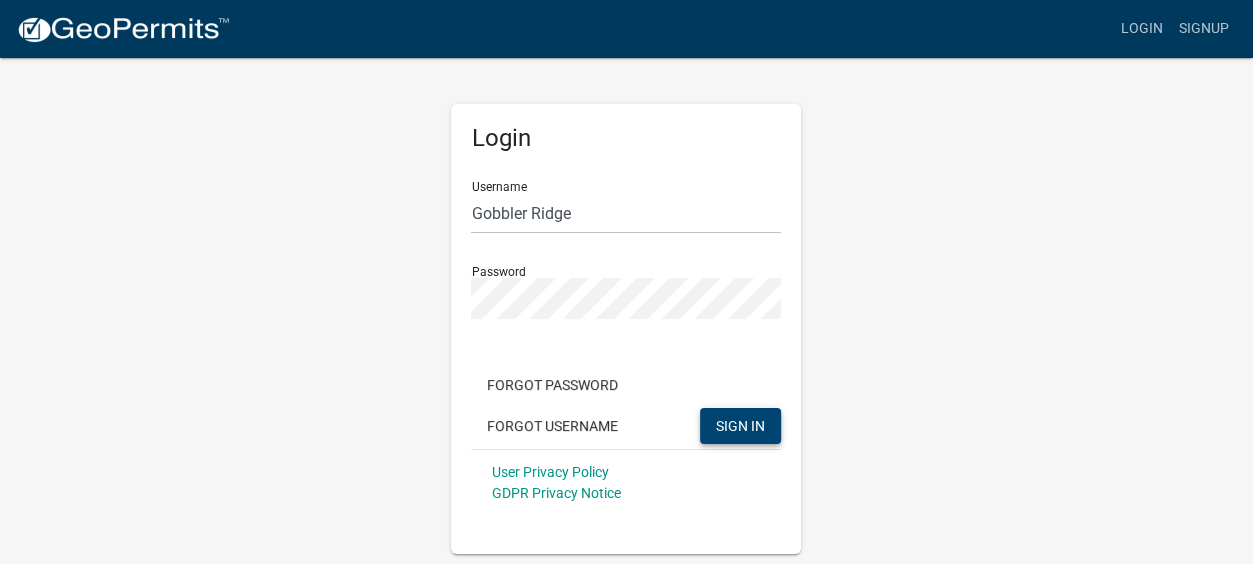 click on "SIGN IN" 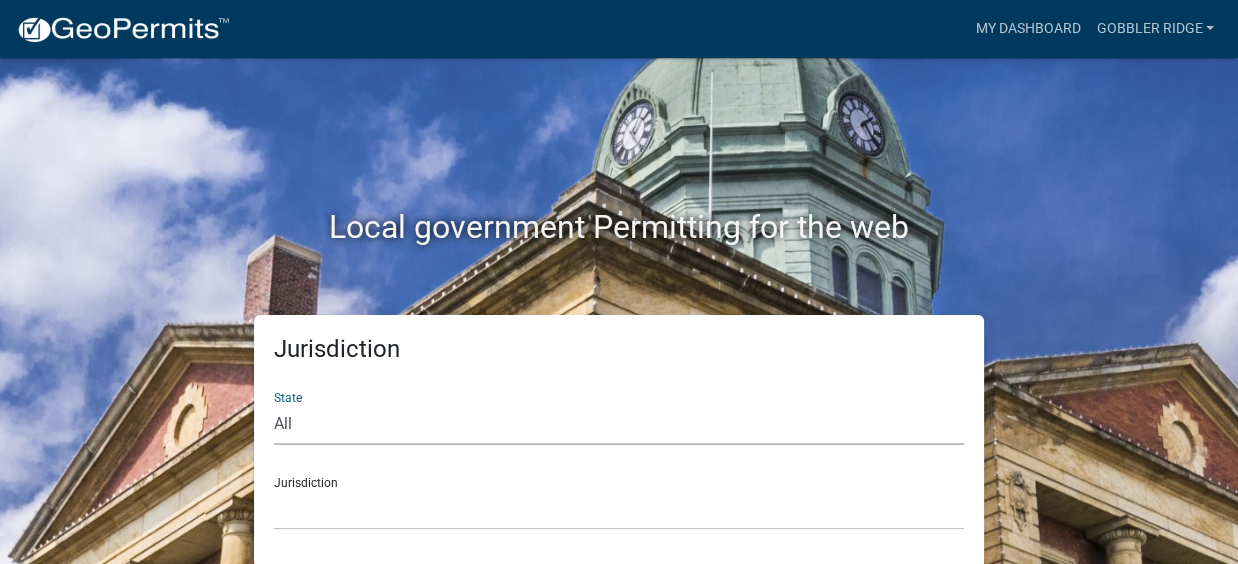 click on "All  Colorado   Georgia   Indiana   Iowa   Kansas   Minnesota   Ohio   South Carolina   Wisconsin" 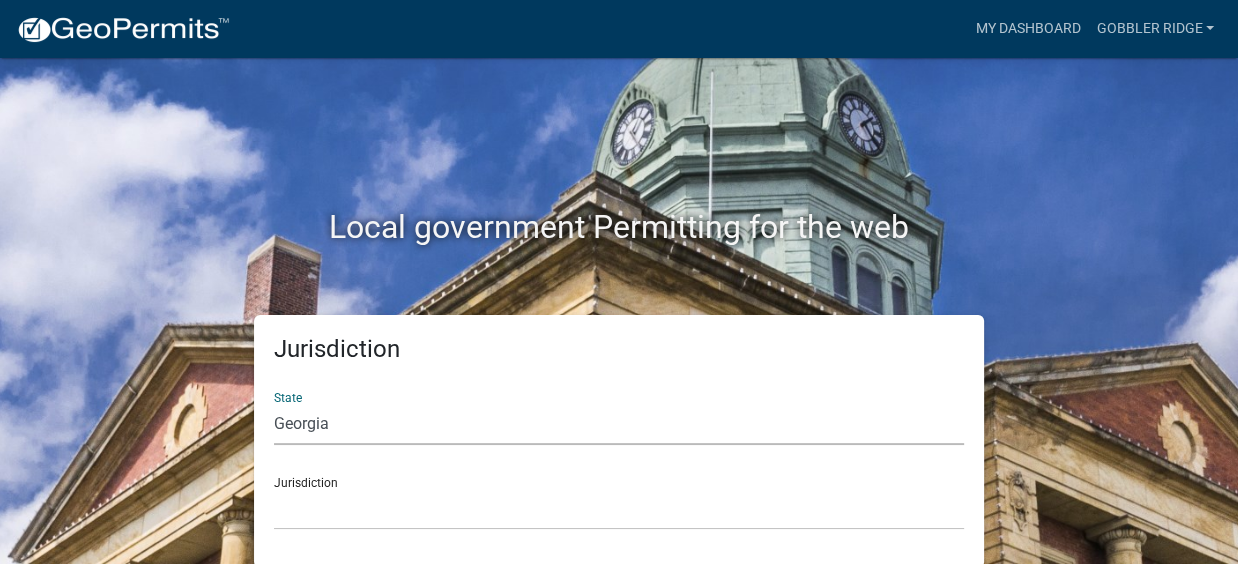 click on "All  Colorado   Georgia   Indiana   Iowa   Kansas   Minnesota   Ohio   South Carolina   Wisconsin" 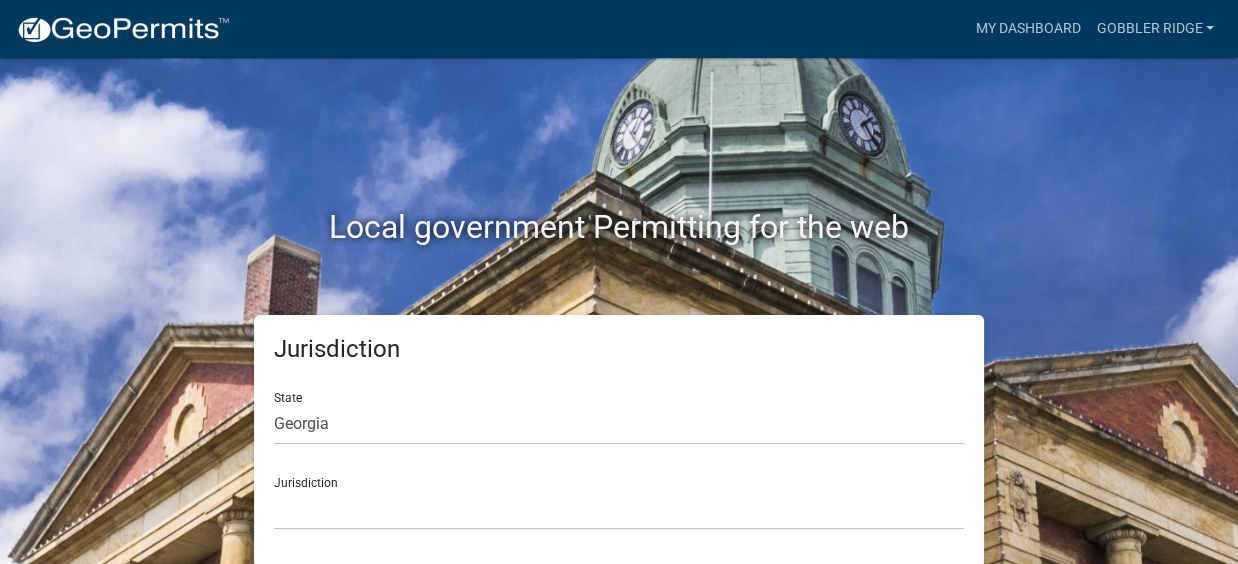 click on "Jurisdiction City of Bainbridge, Georgia Cook County, Georgia Crawford County, Georgia Gilmer County, Georgia Haralson County, Georgia Jasper County, Georgia Madison County, Georgia Putnam County, Georgia Talbot County, Georgia Troup County, Georgia" 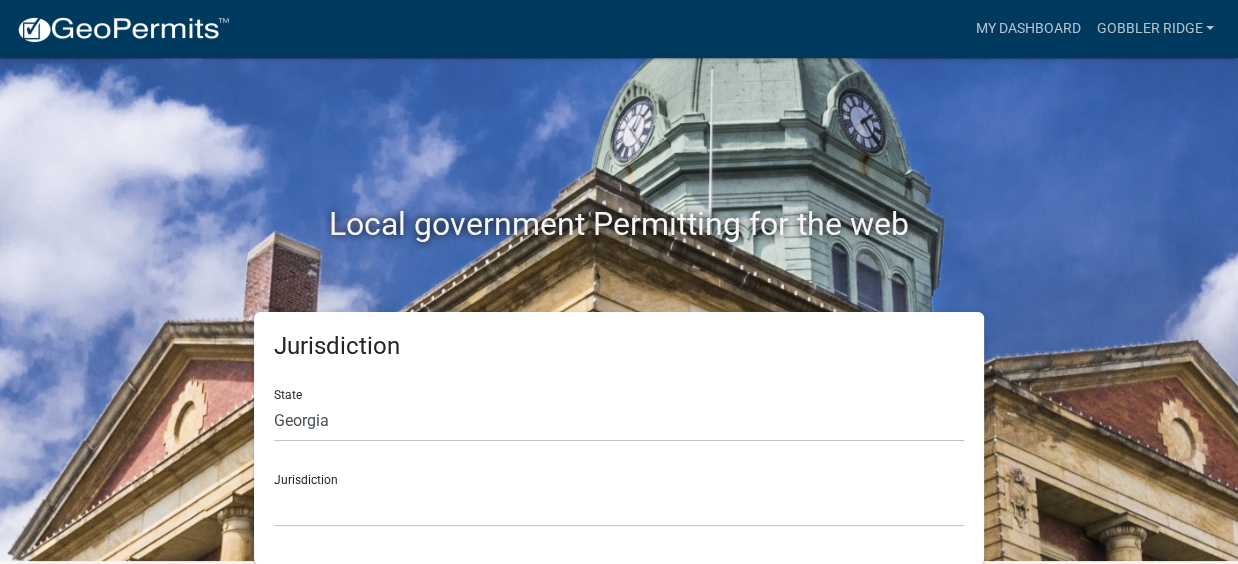 click on "Local government Permitting for the web" 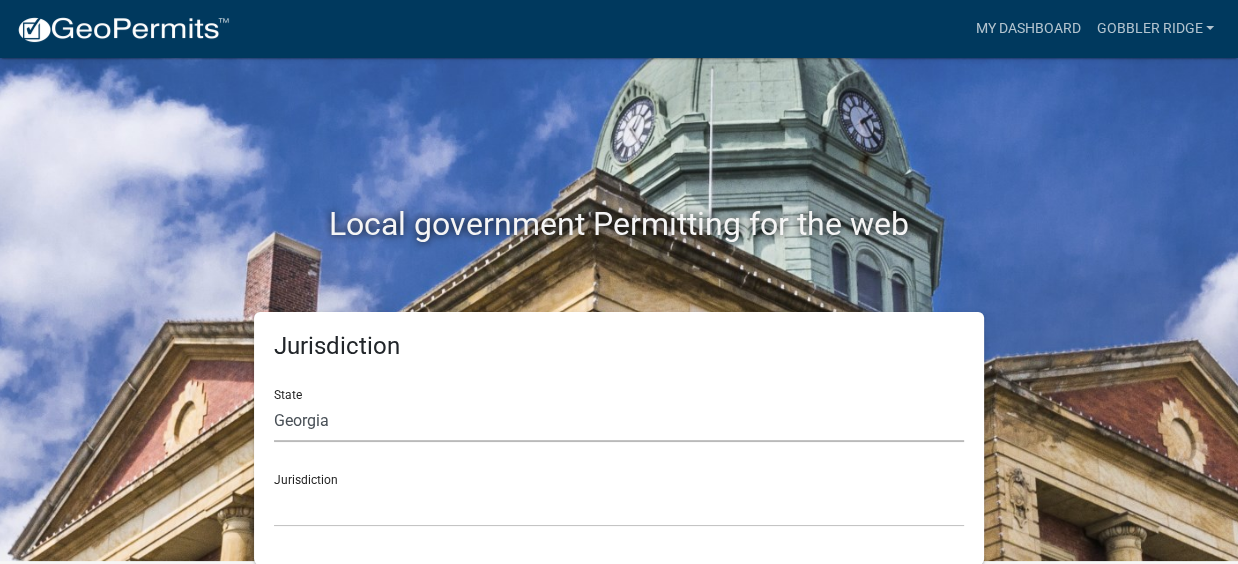 click on "All  Colorado   Georgia   Indiana   Iowa   Kansas   Minnesota   Ohio   South Carolina   Wisconsin" 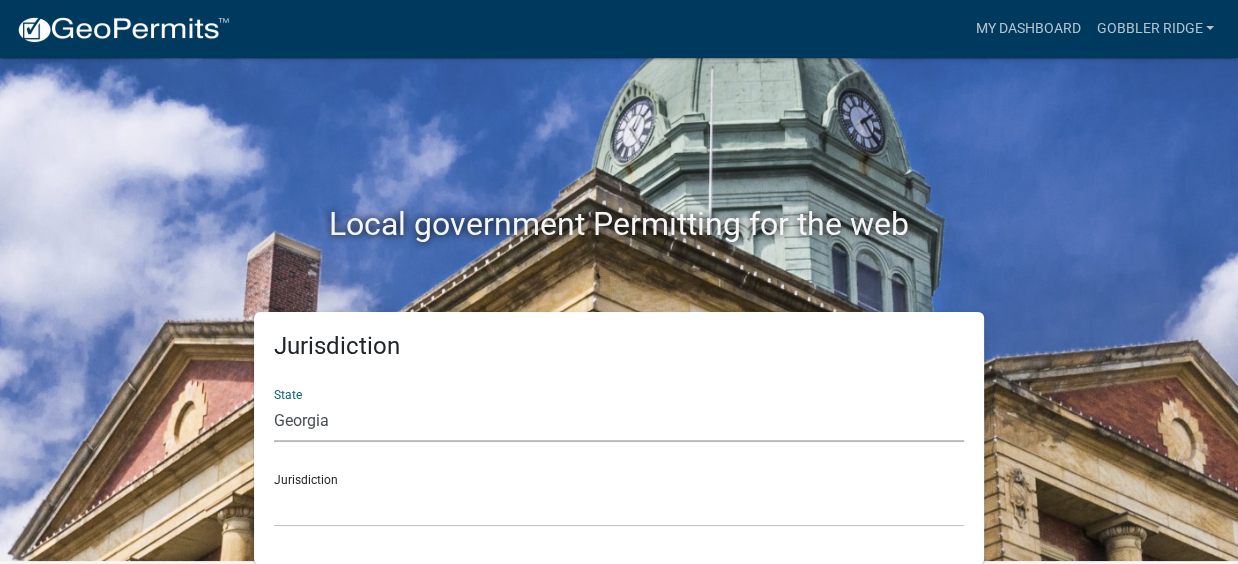 click on "All  Colorado   Georgia   Indiana   Iowa   Kansas   Minnesota   Ohio   South Carolina   Wisconsin" 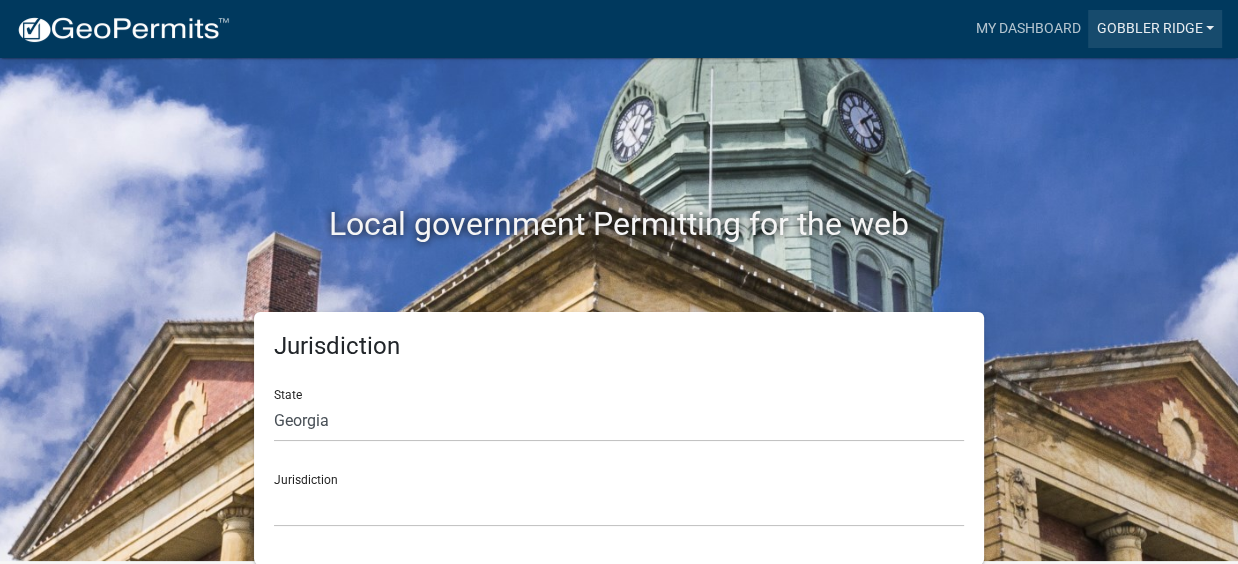 click on "Gobbler Ridge" at bounding box center (1155, 29) 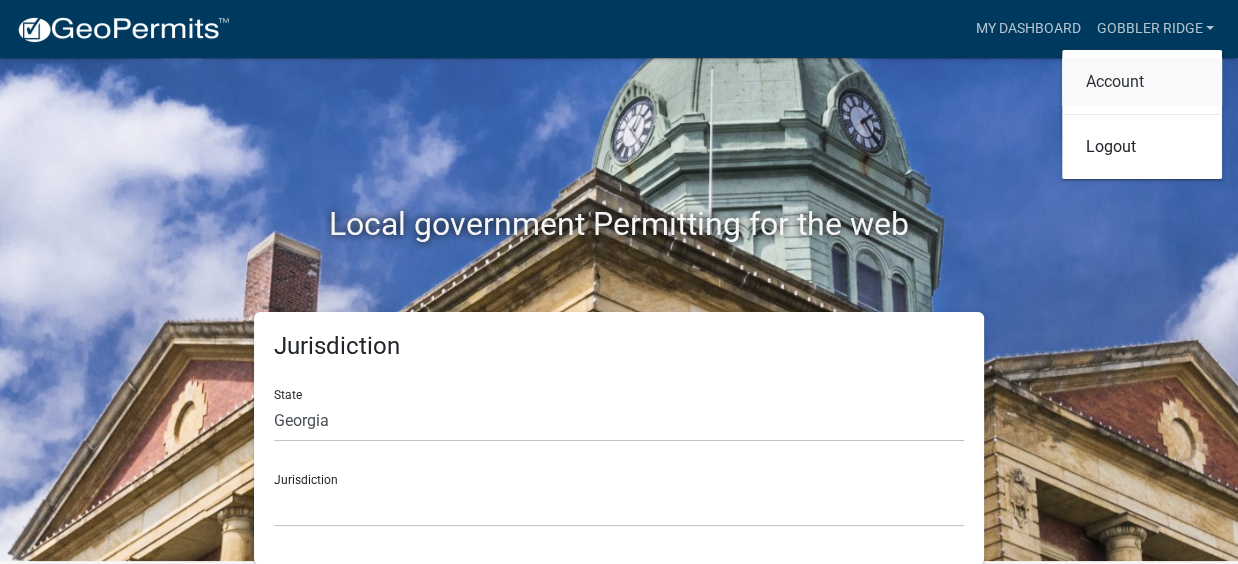 click on "Account" at bounding box center (1142, 82) 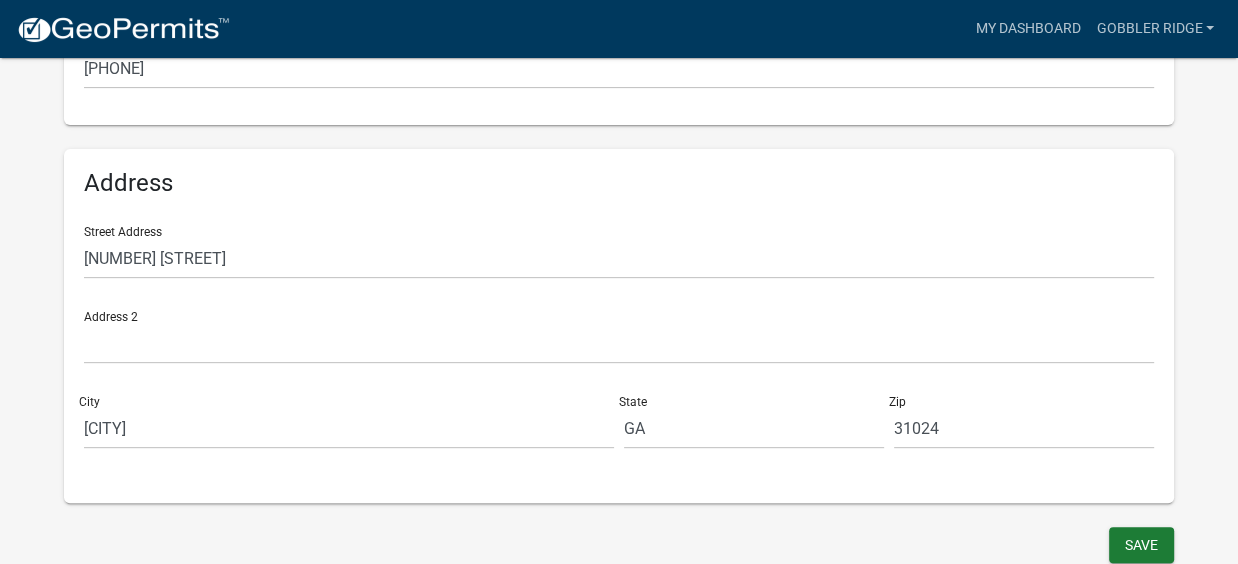 scroll, scrollTop: 600, scrollLeft: 0, axis: vertical 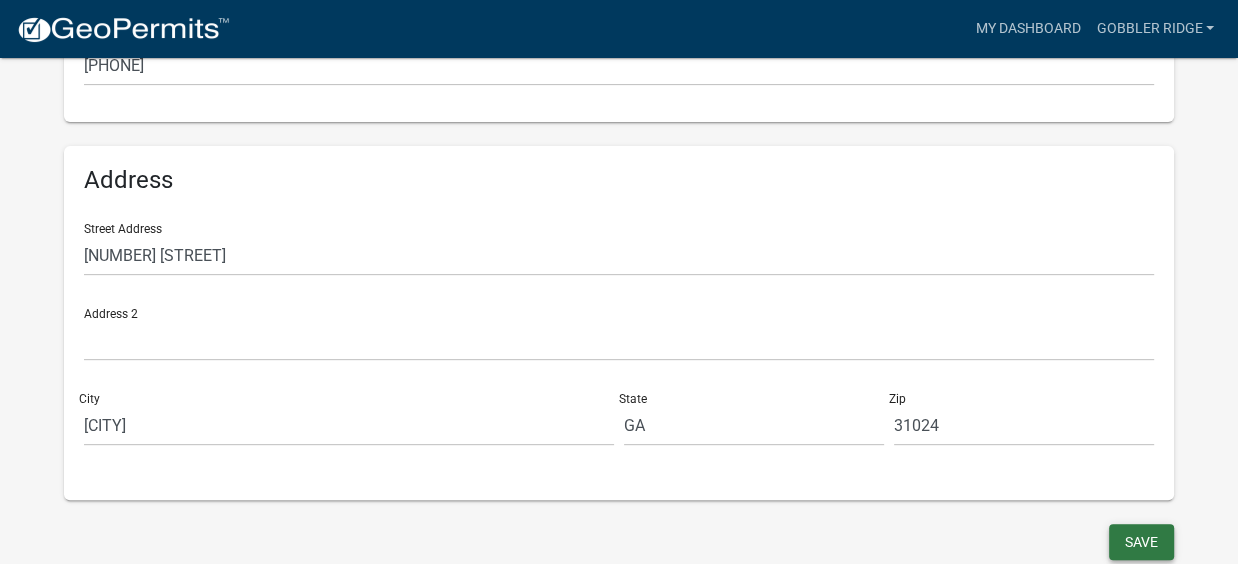 click on "Save" 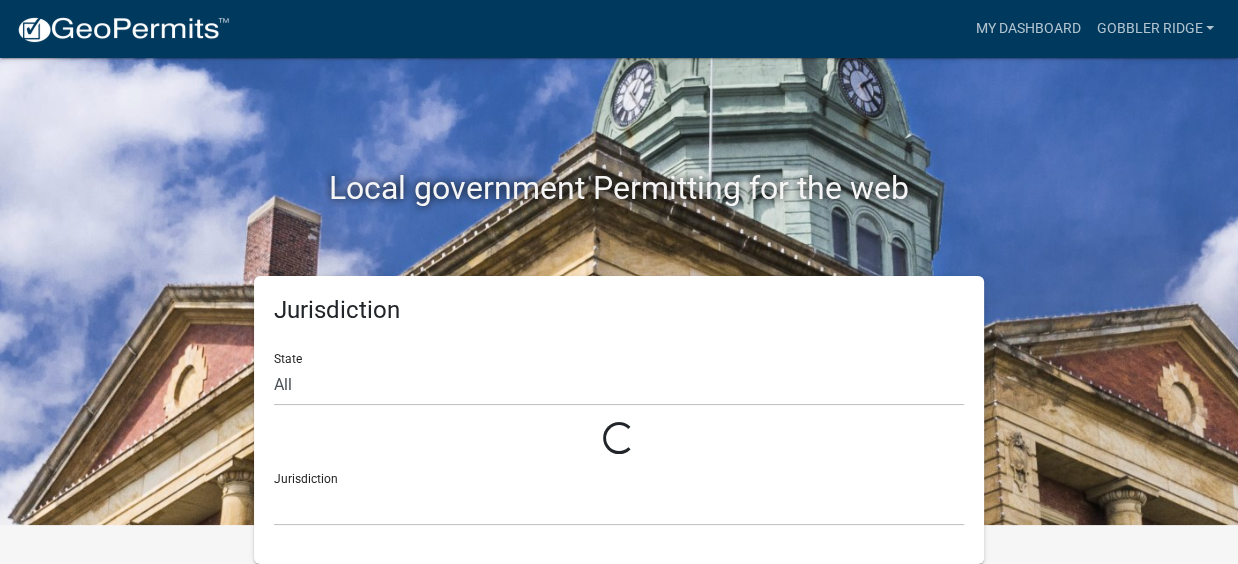scroll, scrollTop: 3, scrollLeft: 0, axis: vertical 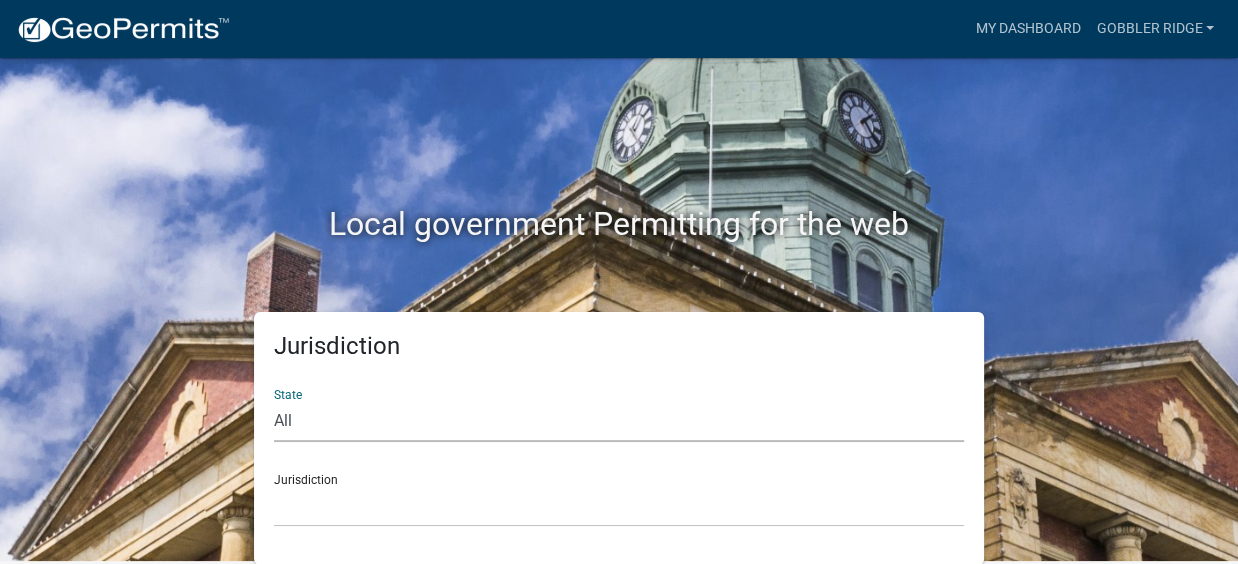 click on "All  Colorado   Georgia   Indiana   Iowa   Kansas   Minnesota   Ohio   South Carolina   Wisconsin" 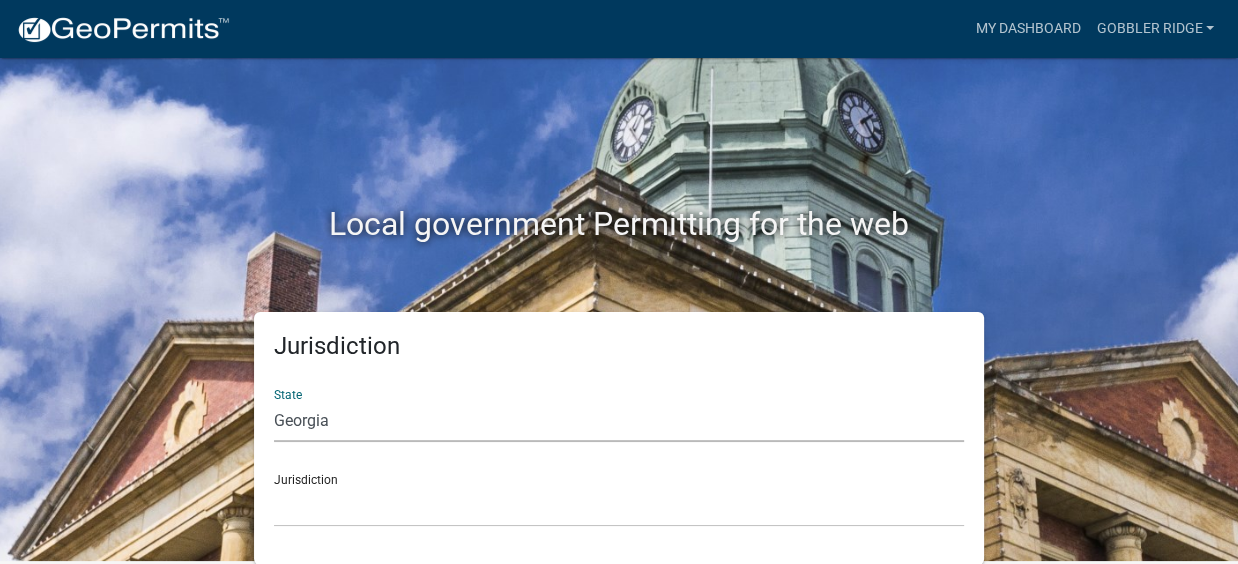 click on "All  Colorado   Georgia   Indiana   Iowa   Kansas   Minnesota   Ohio   South Carolina   Wisconsin" 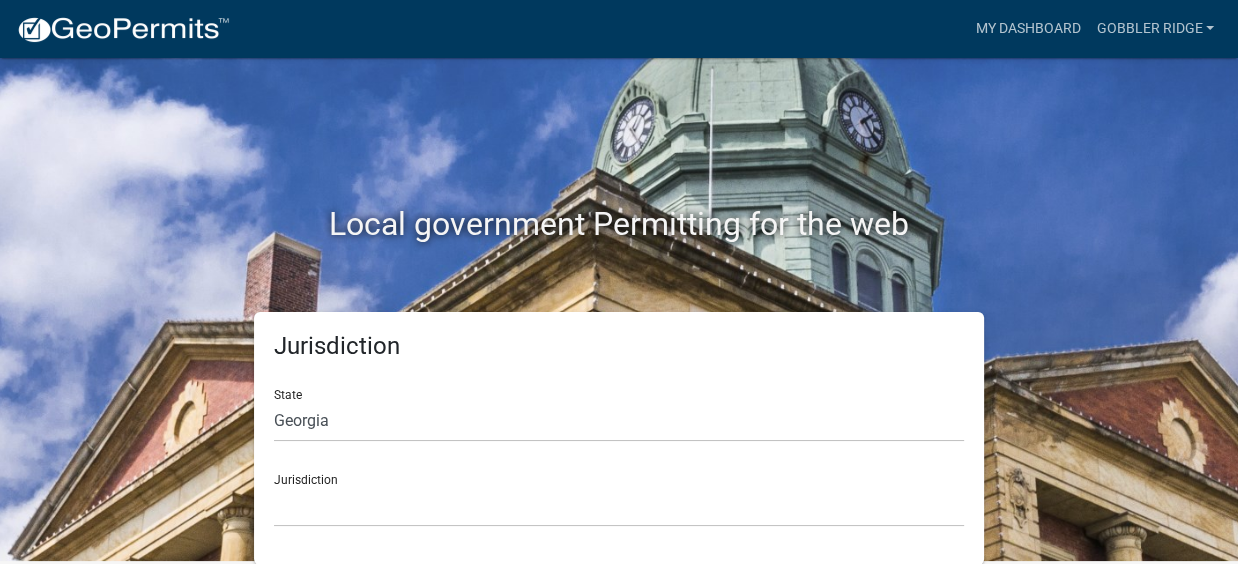 click on "Jurisdiction City of Bainbridge, Georgia Cook County, Georgia Crawford County, Georgia Gilmer County, Georgia Haralson County, Georgia Jasper County, Georgia Madison County, Georgia Putnam County, Georgia Talbot County, Georgia Troup County, Georgia" 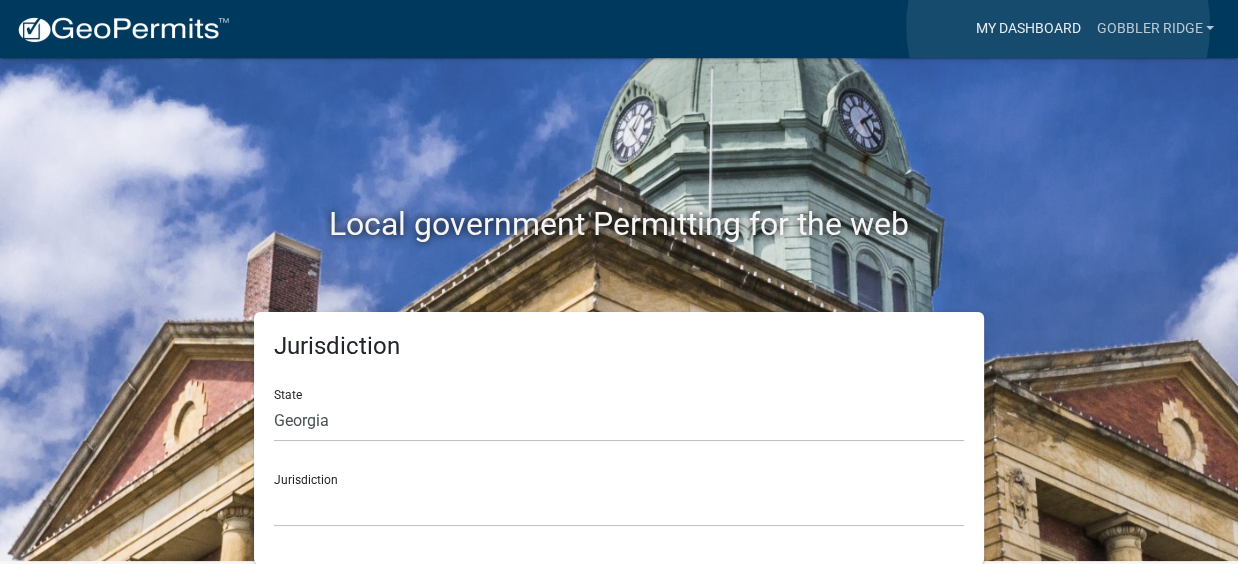 click on "My Dashboard" at bounding box center (1027, 29) 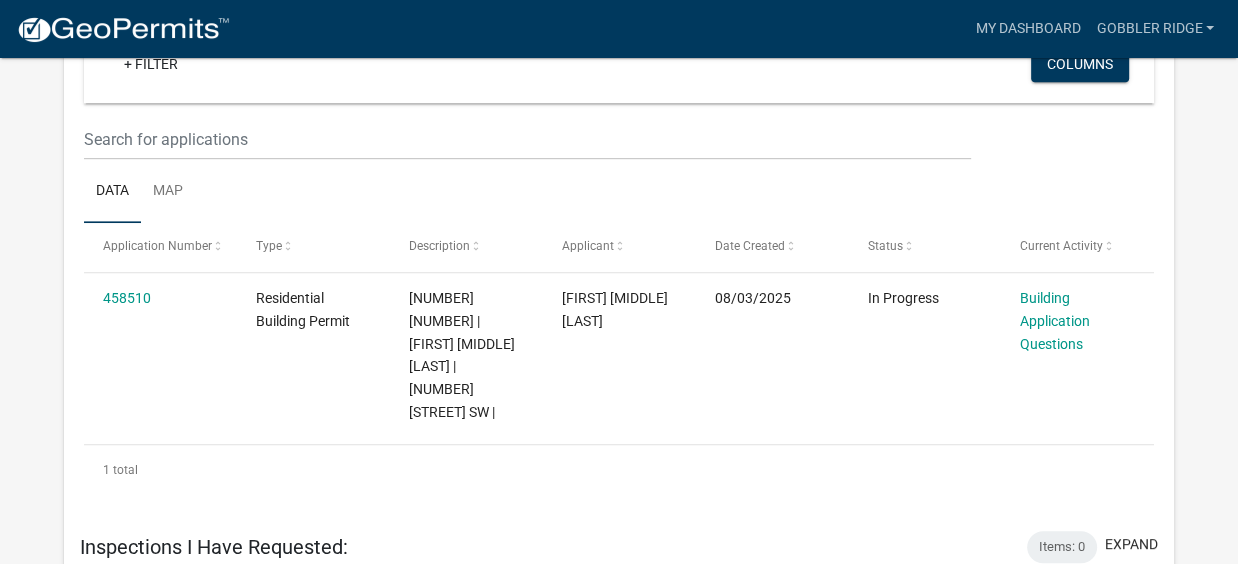 scroll, scrollTop: 948, scrollLeft: 0, axis: vertical 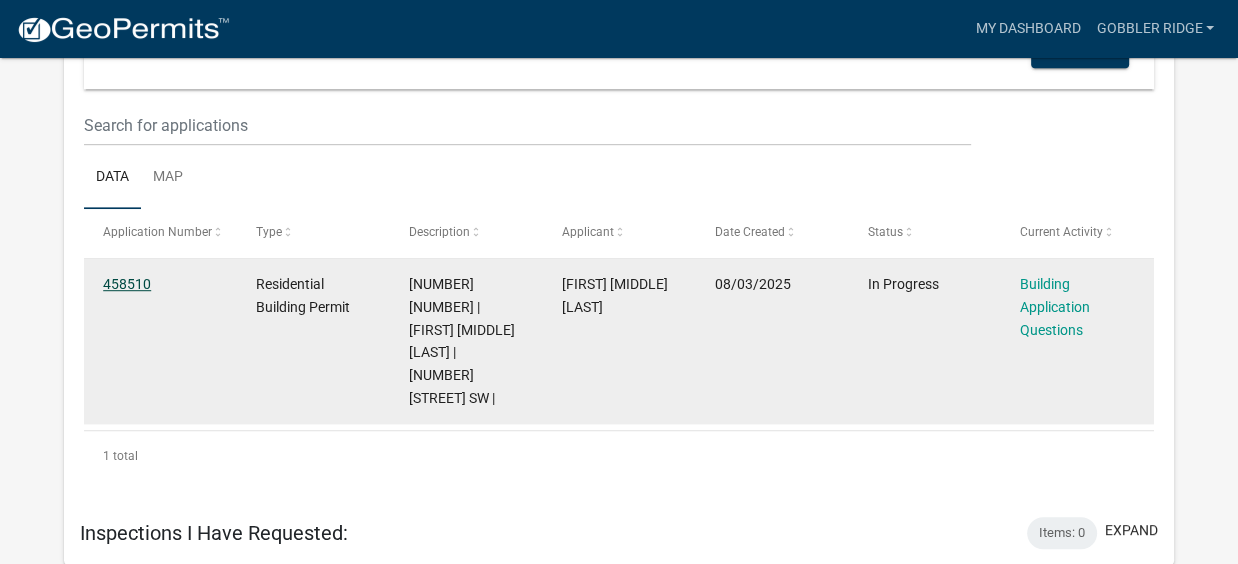 click on "458510" 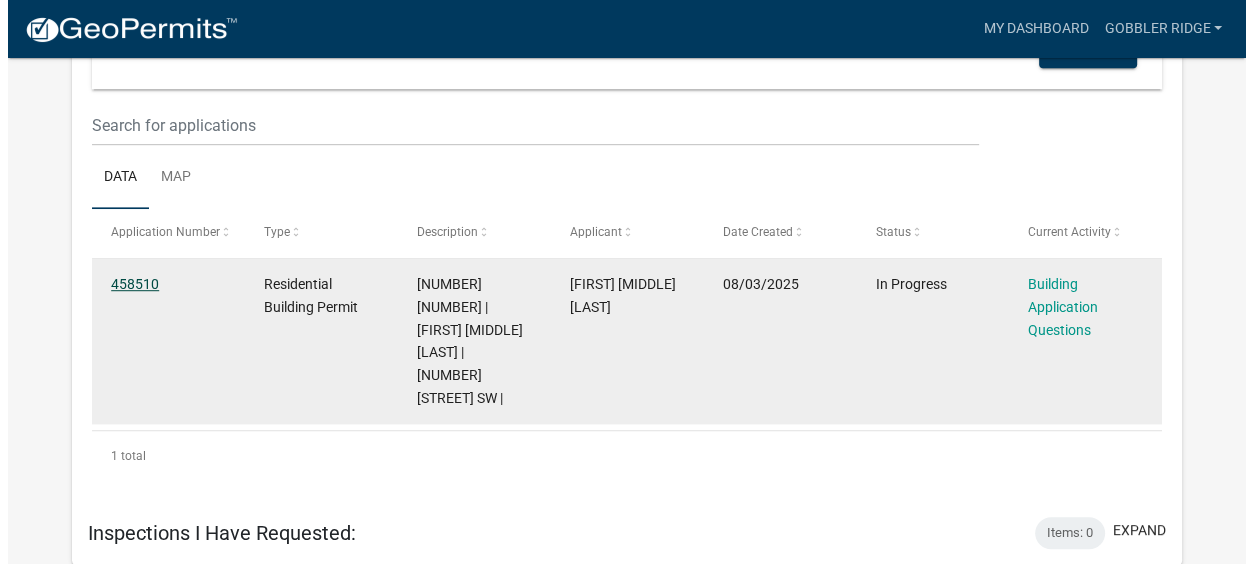 scroll, scrollTop: 0, scrollLeft: 0, axis: both 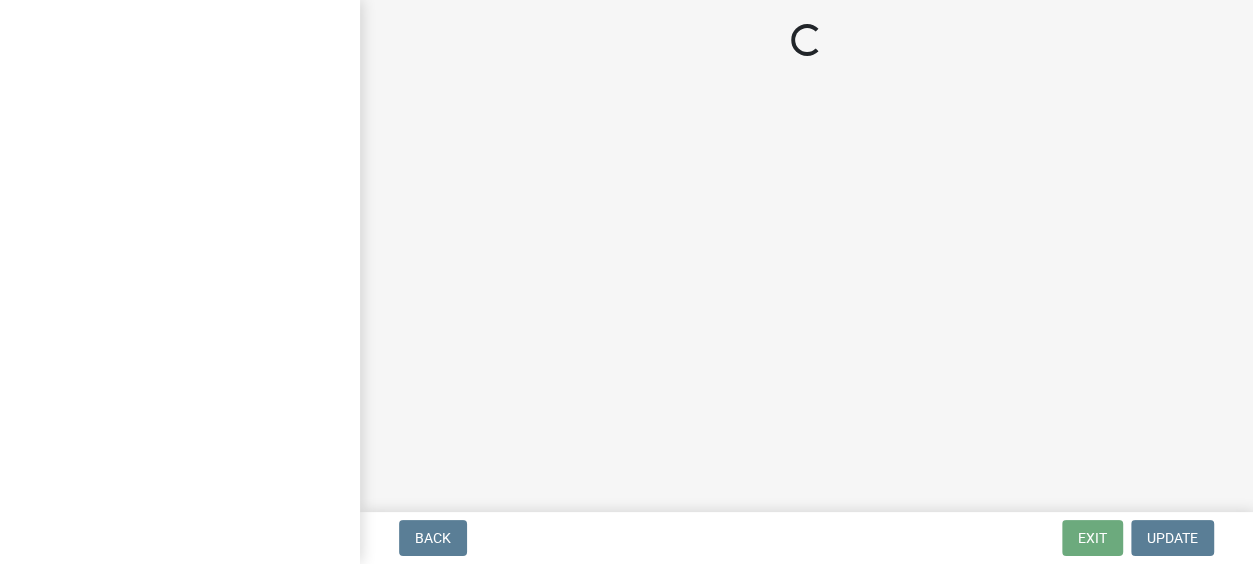 select on "2ec94193-6885-4dbb-8fbc-a6ee81e417fe" 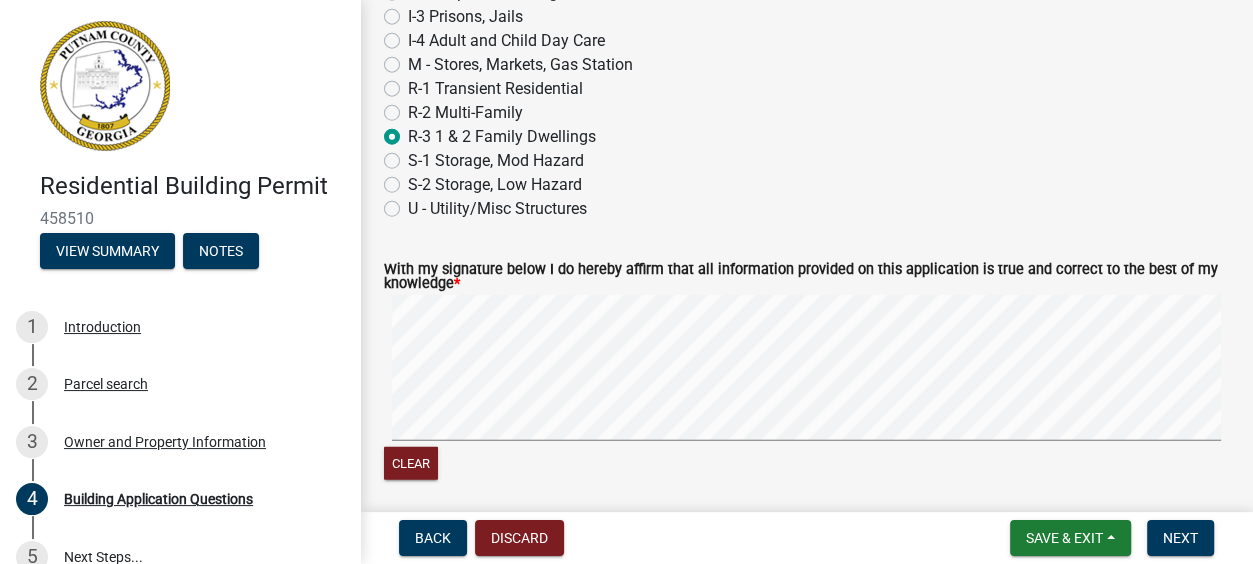 scroll, scrollTop: 8793, scrollLeft: 0, axis: vertical 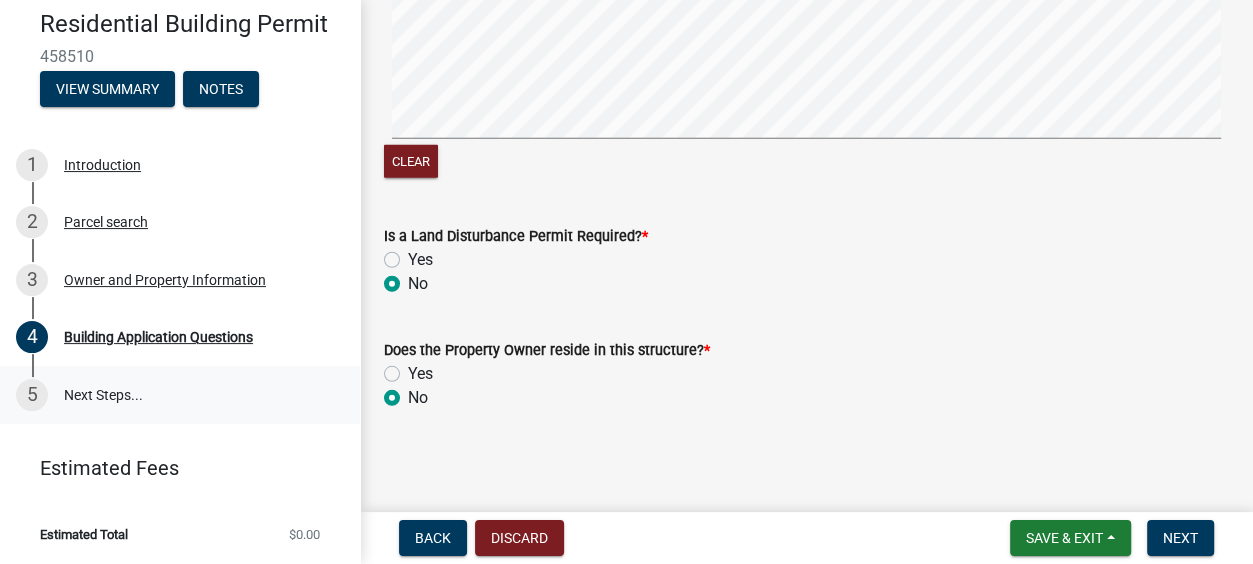click on "5   Next Steps..." at bounding box center (180, 395) 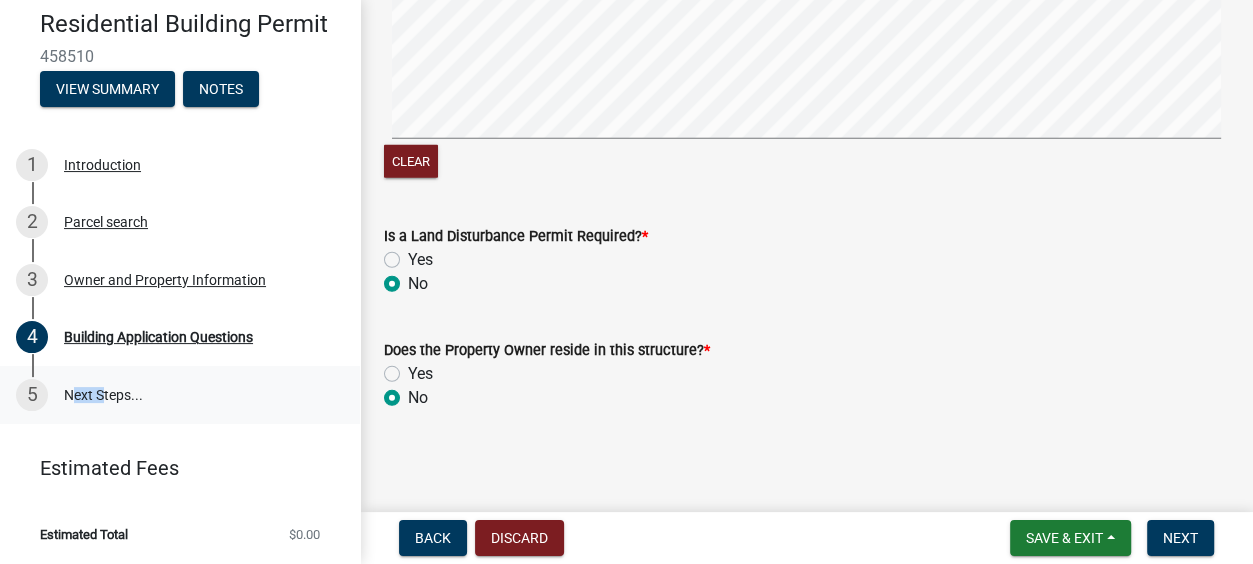 click on "5   Next Steps..." at bounding box center (180, 395) 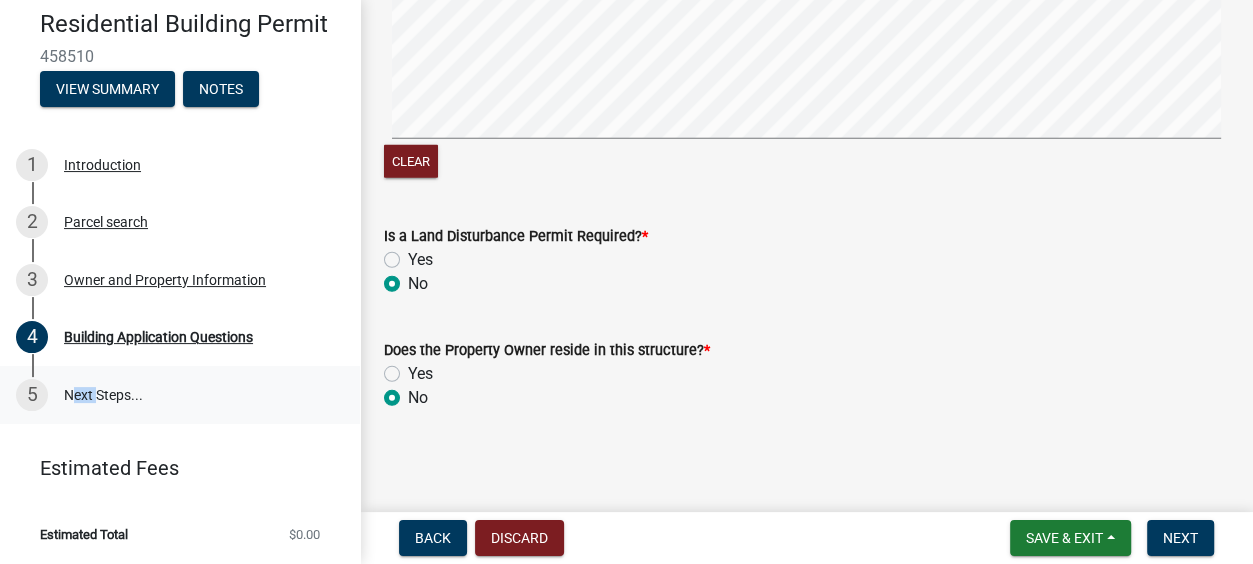 click on "5   Next Steps..." at bounding box center [180, 395] 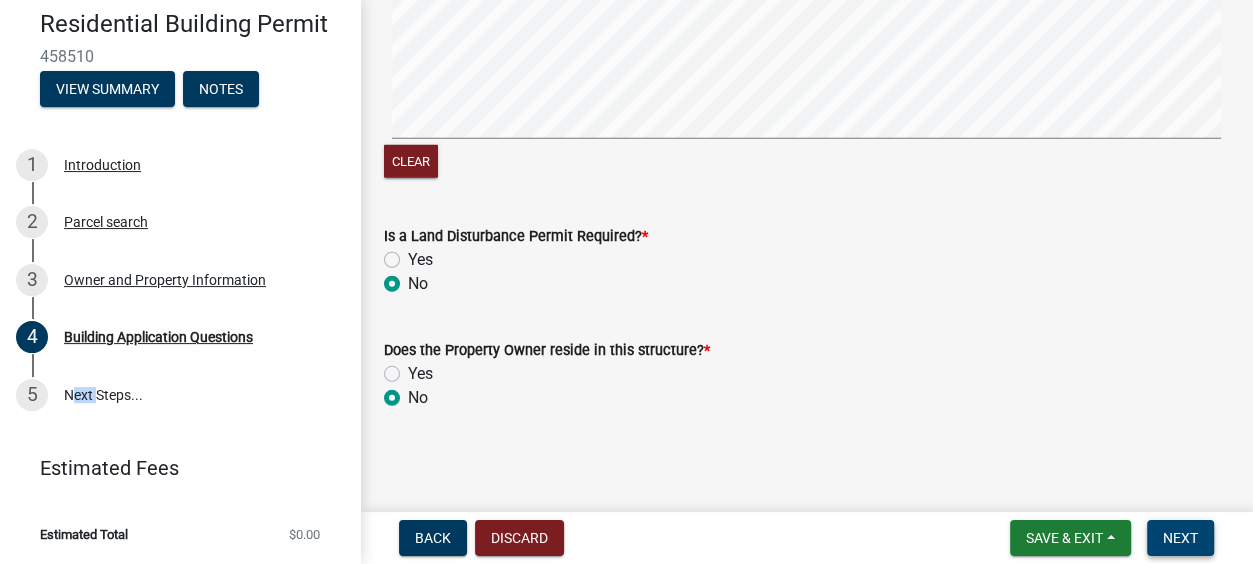 click on "Next" at bounding box center (1180, 538) 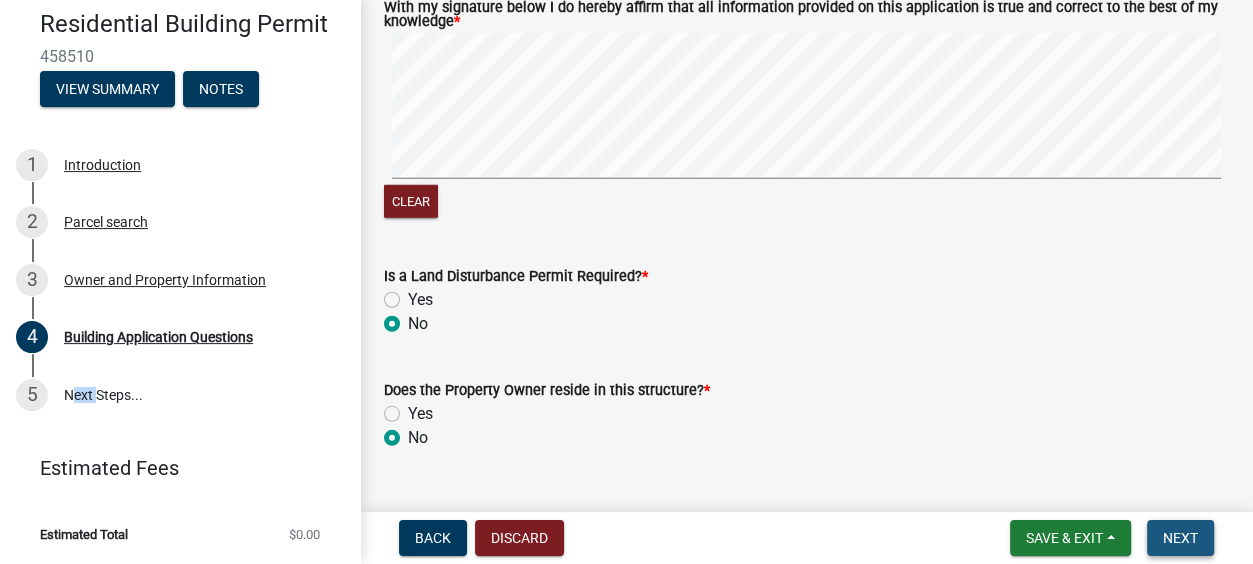 scroll, scrollTop: 8833, scrollLeft: 0, axis: vertical 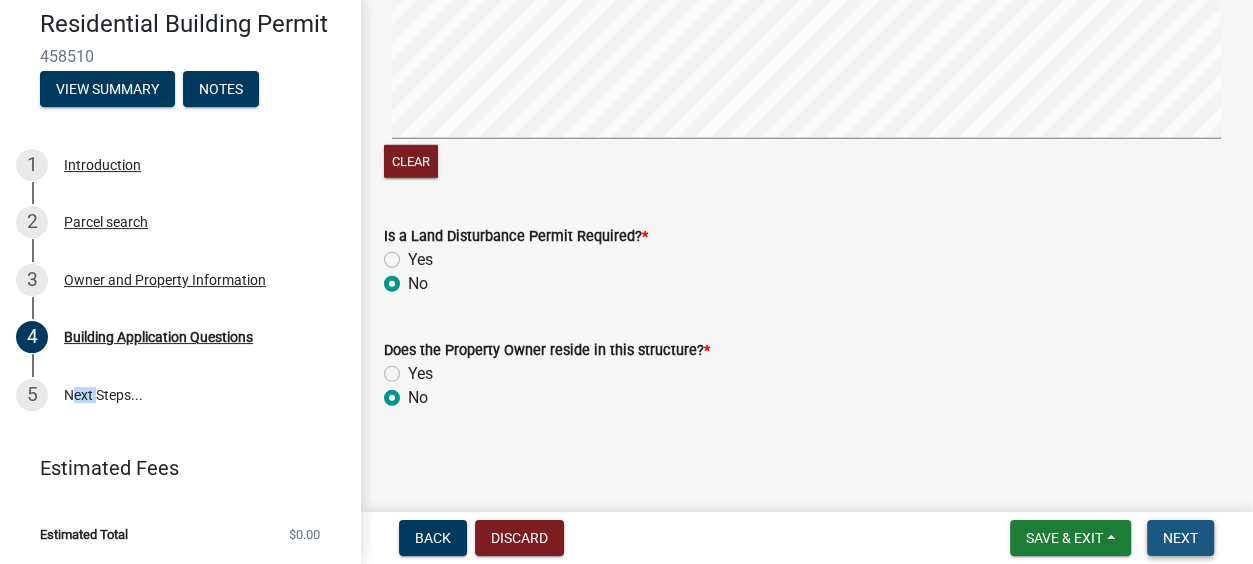 click on "Next" at bounding box center (1180, 538) 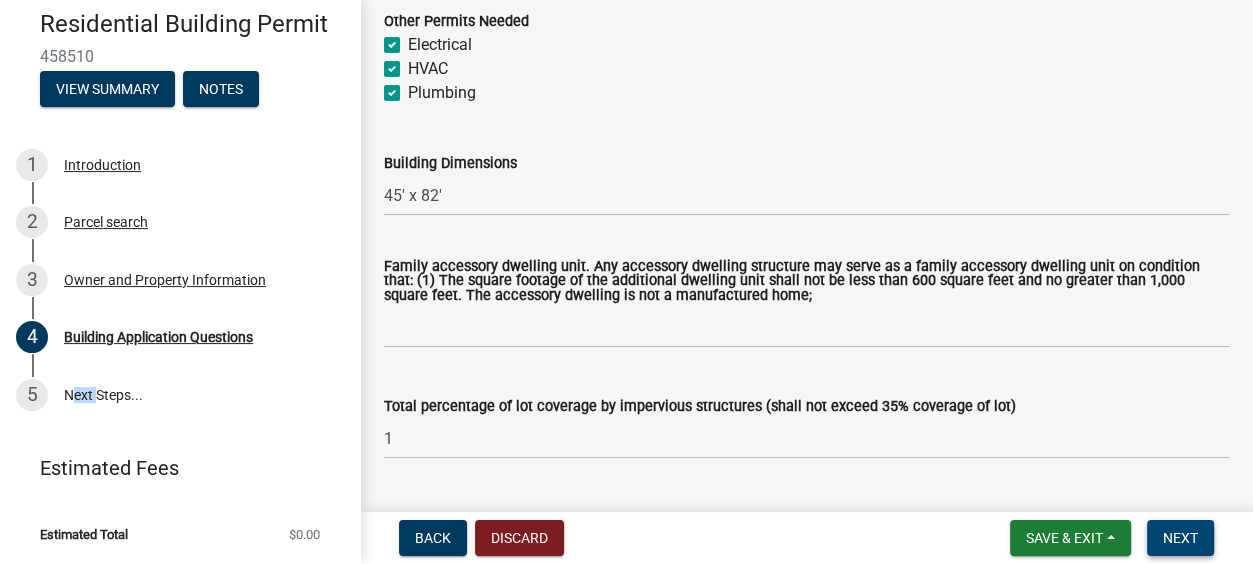 scroll, scrollTop: 0, scrollLeft: 0, axis: both 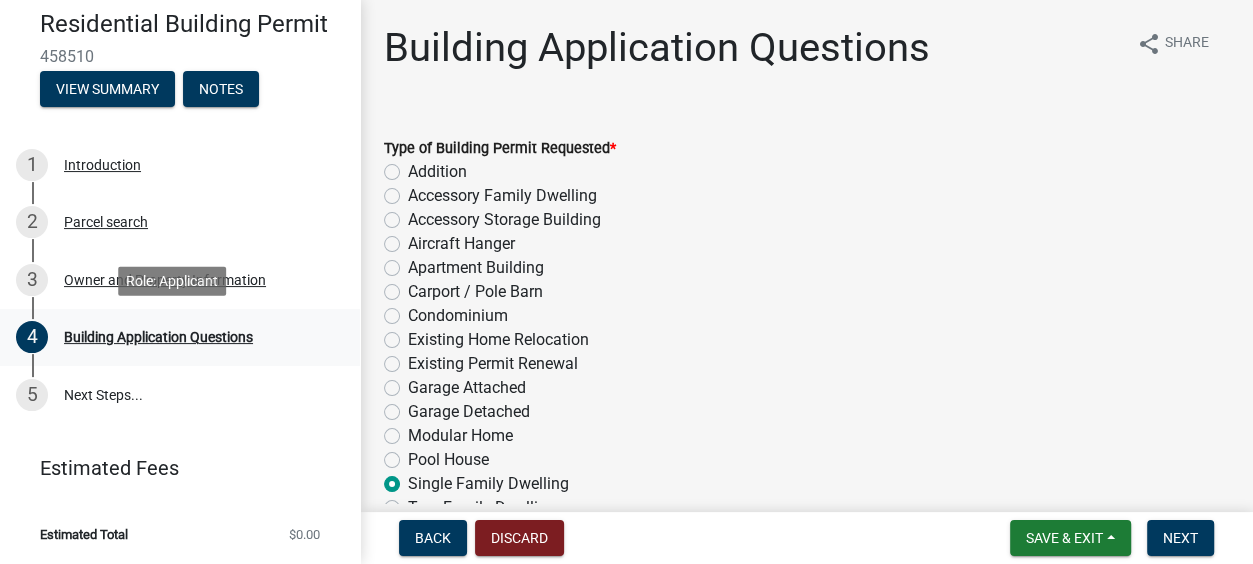 click on "Building Application Questions" at bounding box center (158, 337) 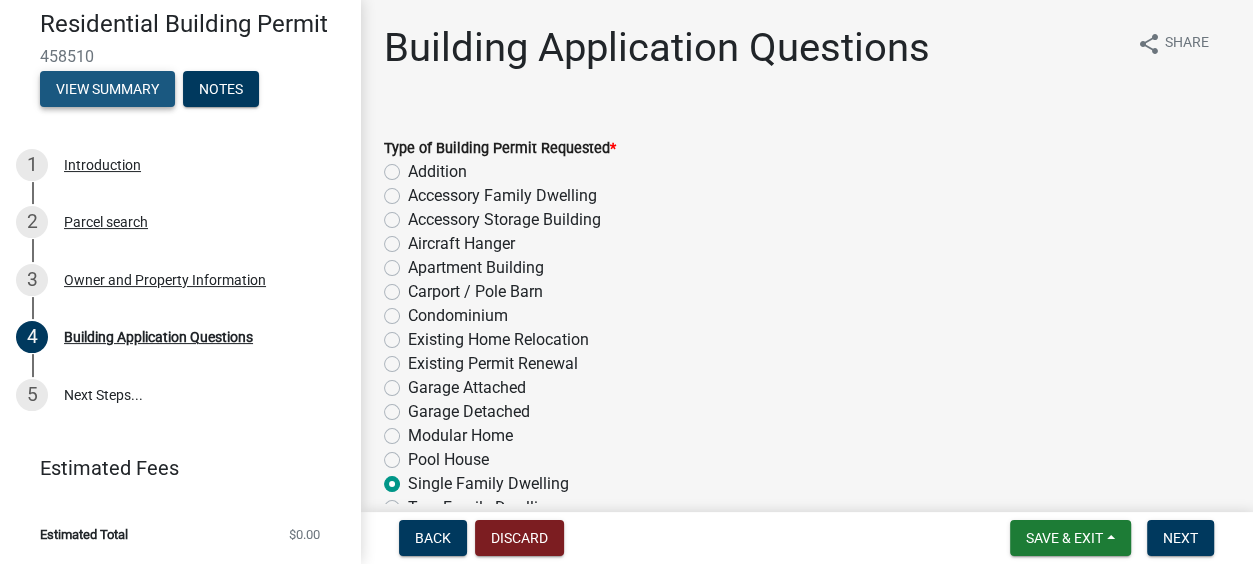 click on "View Summary" at bounding box center [107, 89] 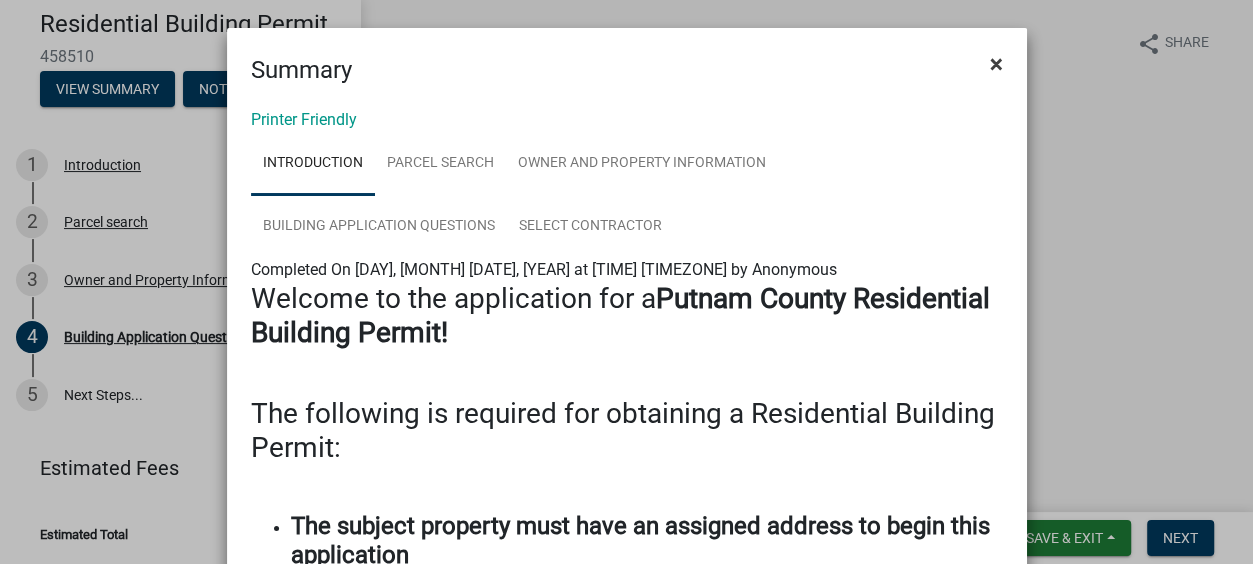 click on "×" 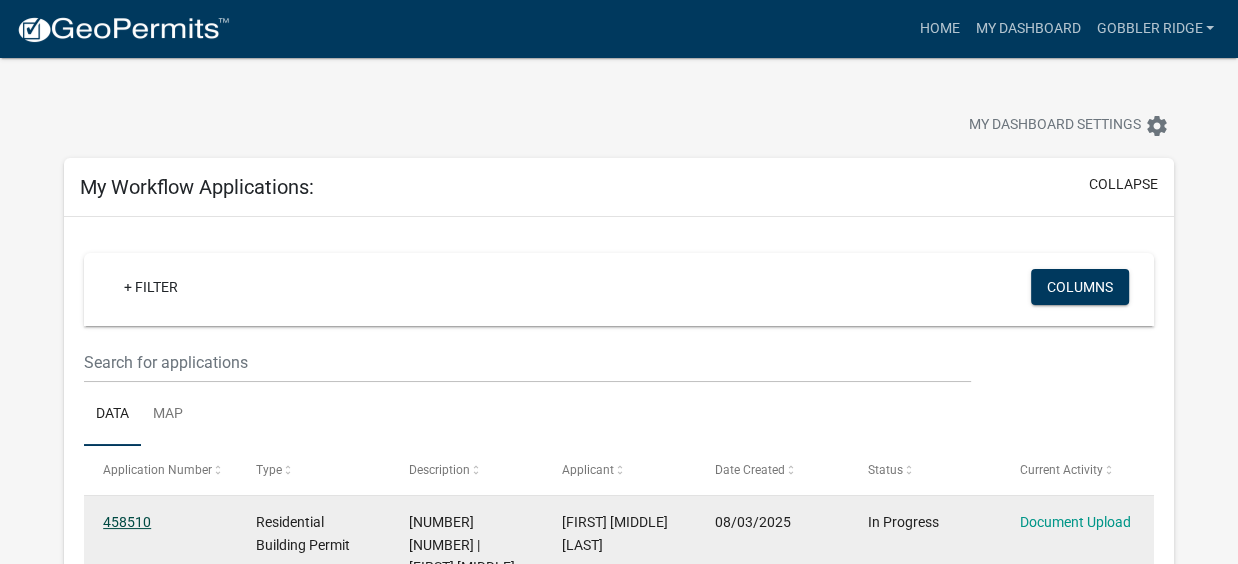 click on "458510" 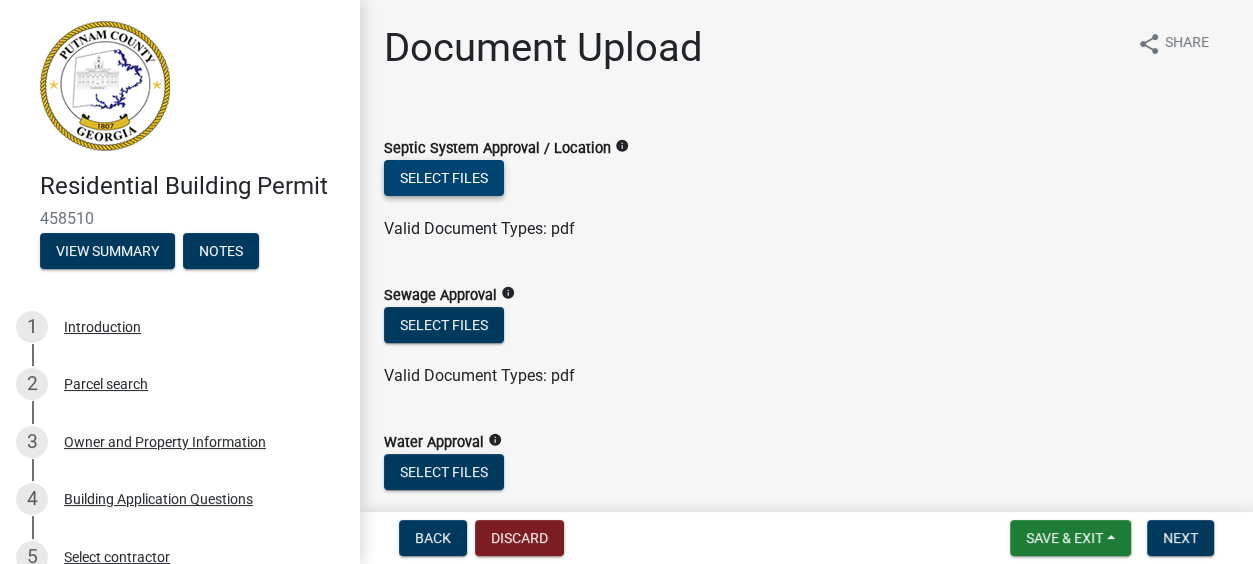 click on "Select files" 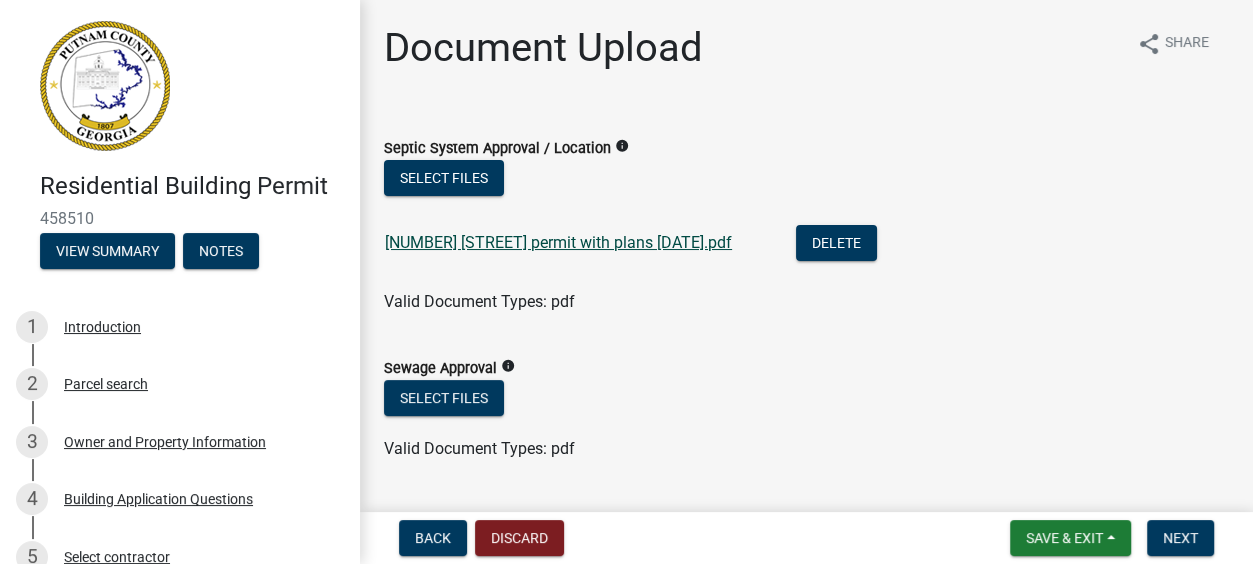 click on "[NUMBER] [STREET] permit with plans [DATE].pdf" 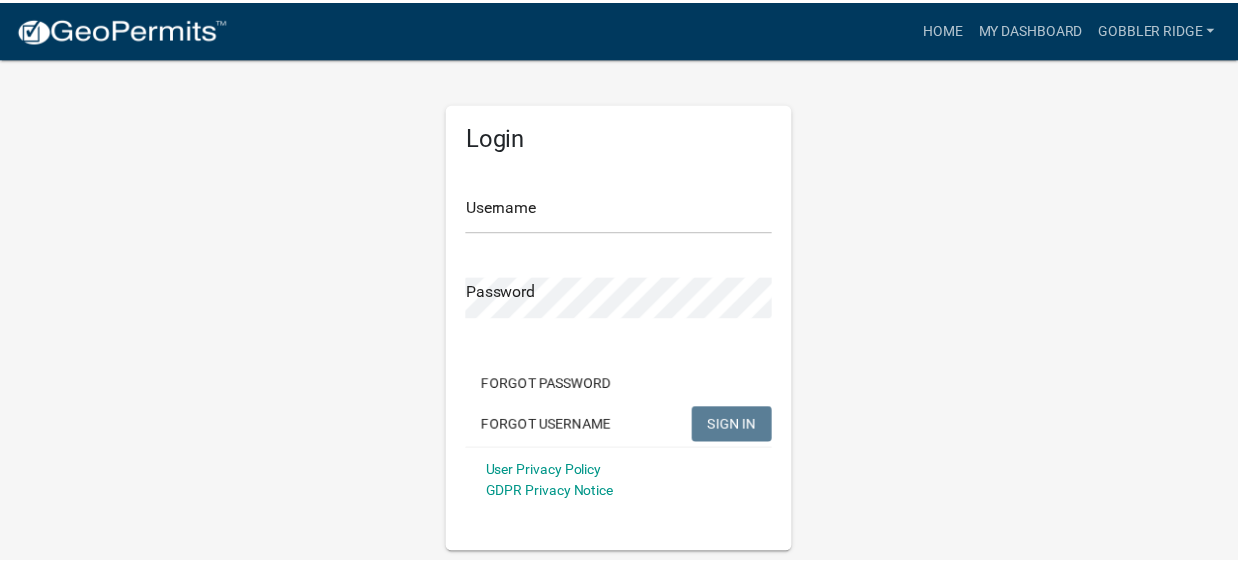 scroll, scrollTop: 0, scrollLeft: 0, axis: both 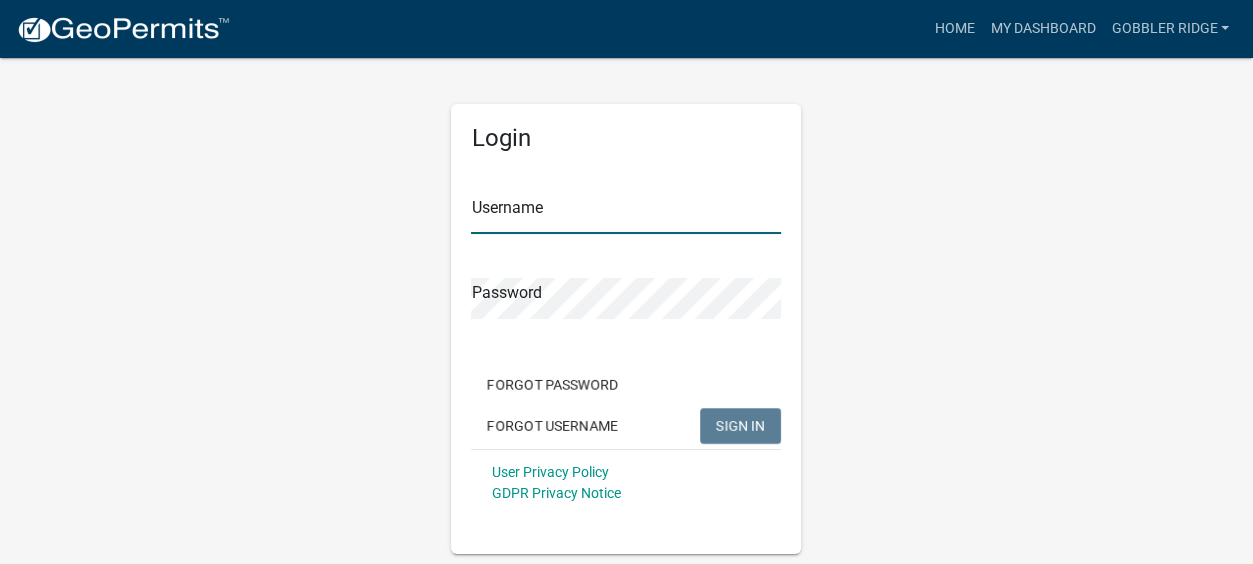 type on "Gobbler Ridge" 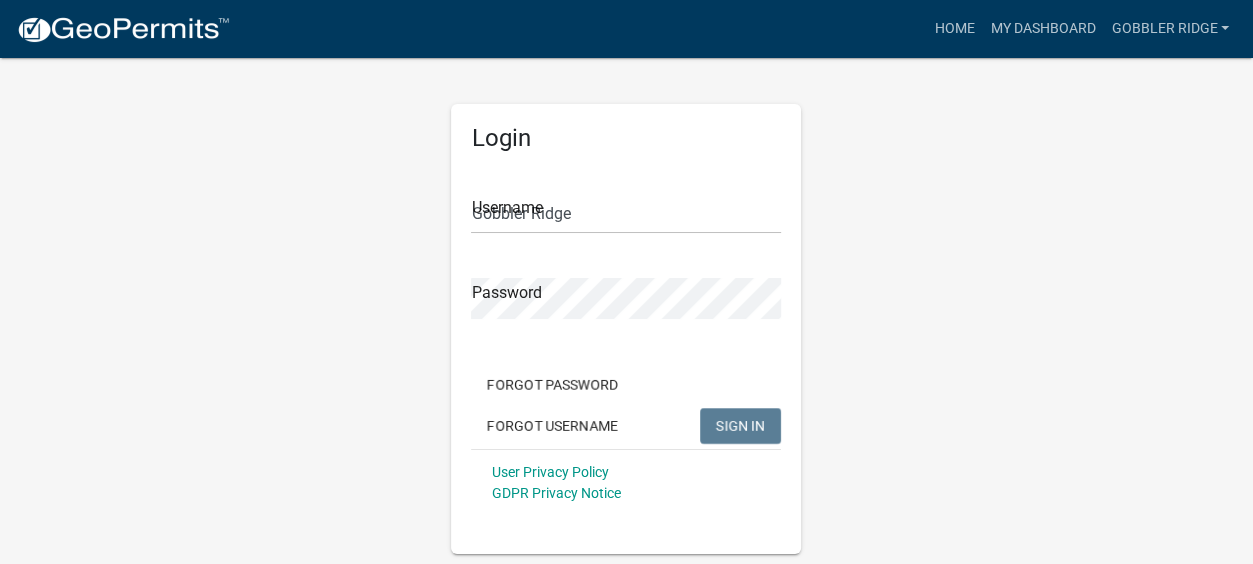 click on "SIGN IN" 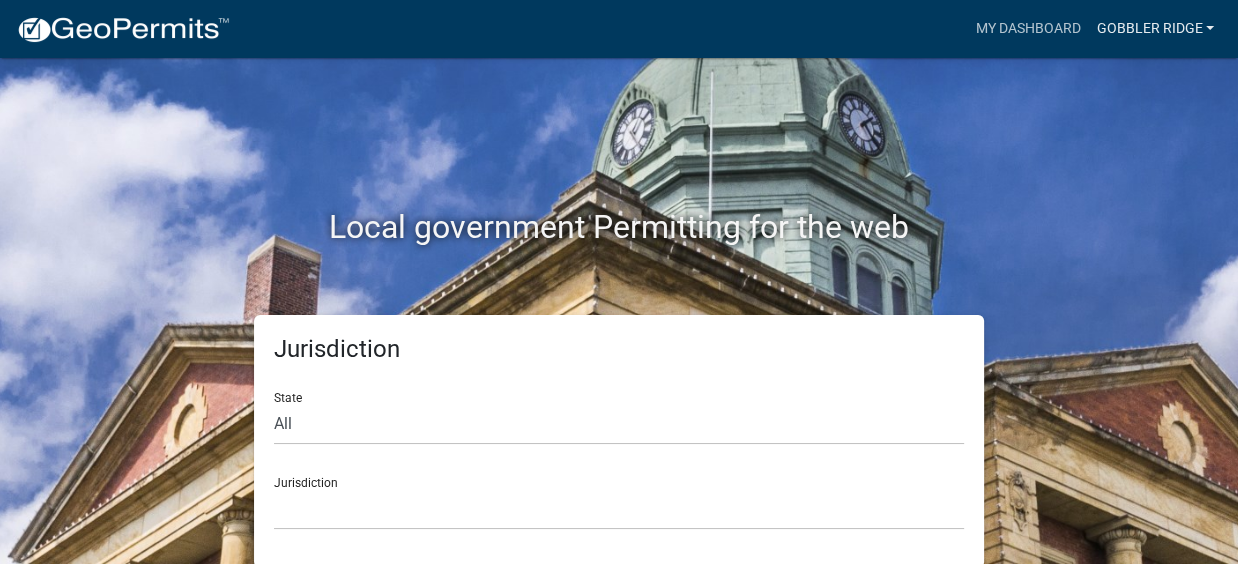 click on "Gobbler Ridge" at bounding box center (1155, 29) 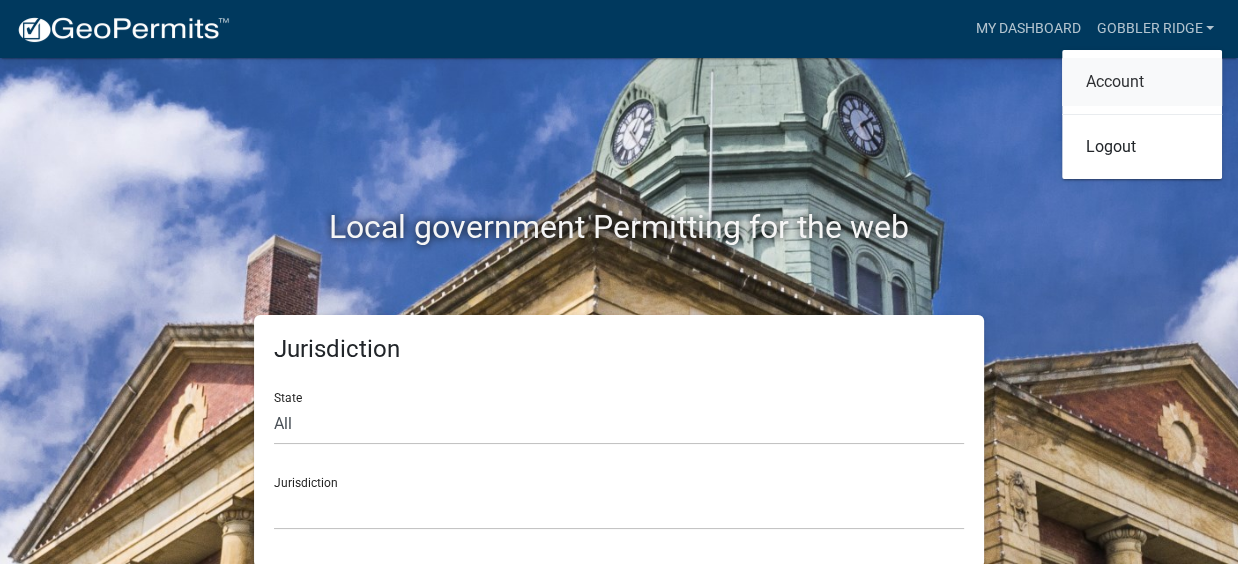 click on "Account" at bounding box center [1142, 82] 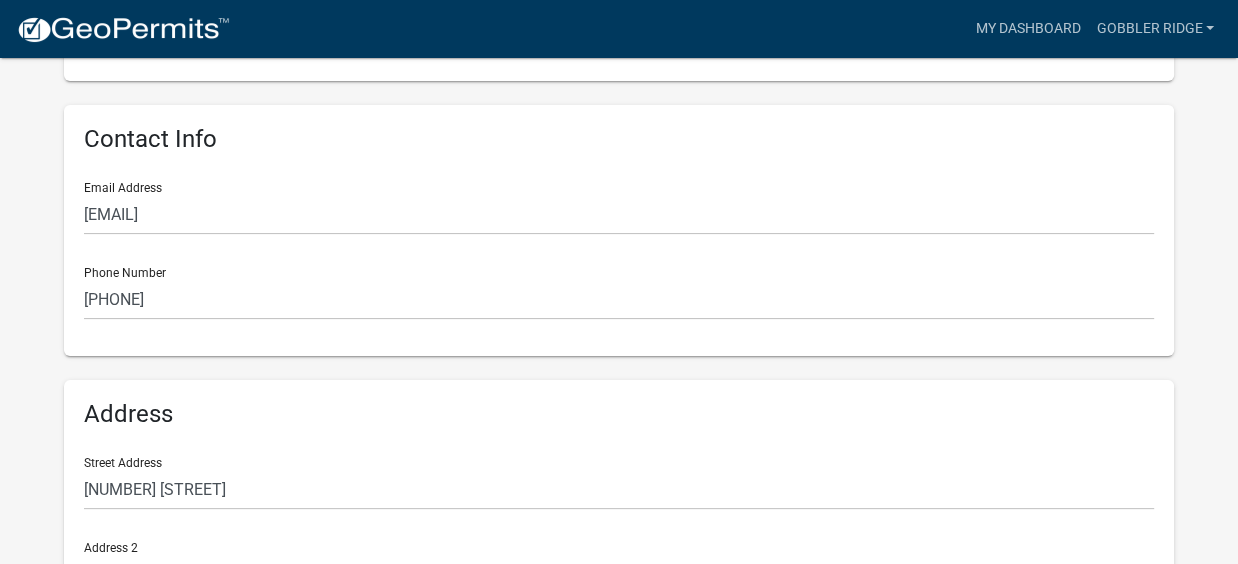 scroll, scrollTop: 600, scrollLeft: 0, axis: vertical 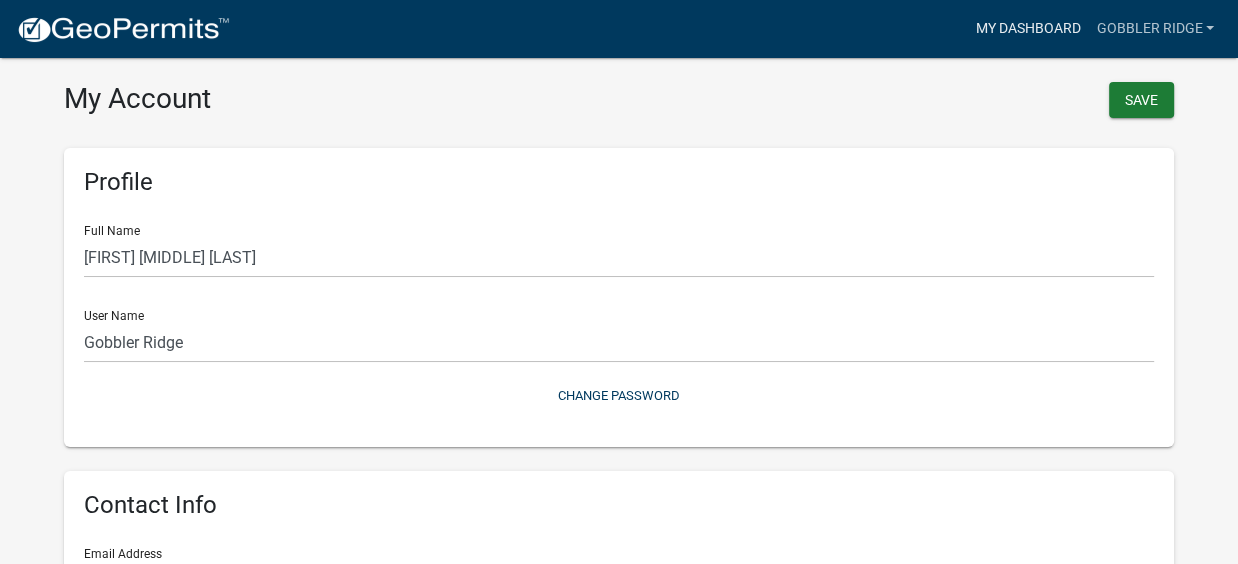 click on "My Dashboard" at bounding box center (1027, 29) 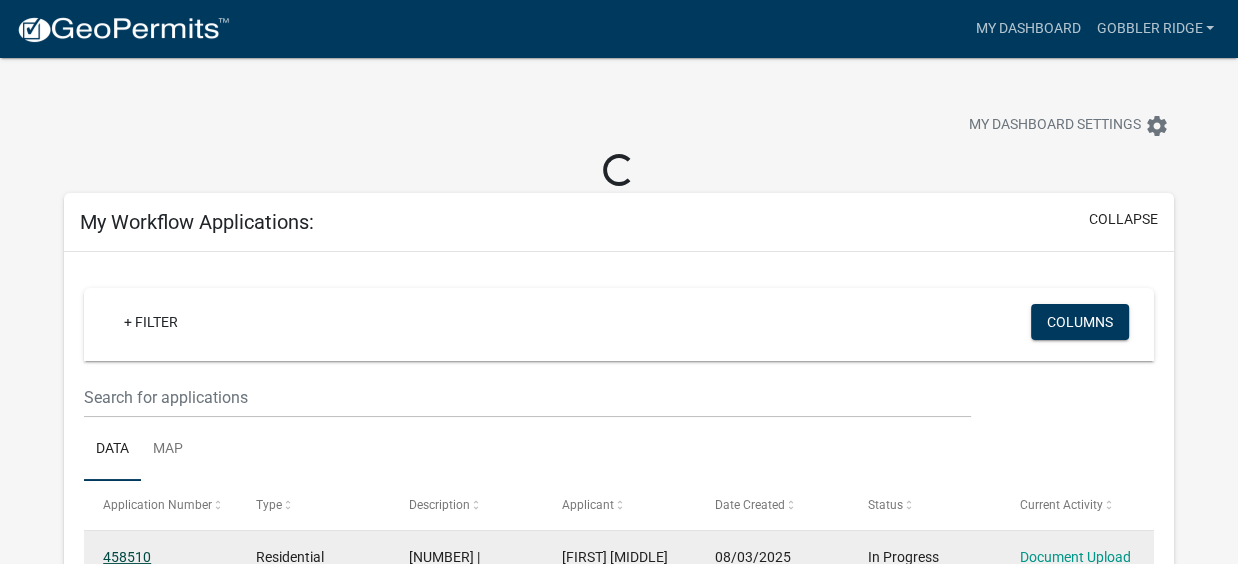 click on "458510" 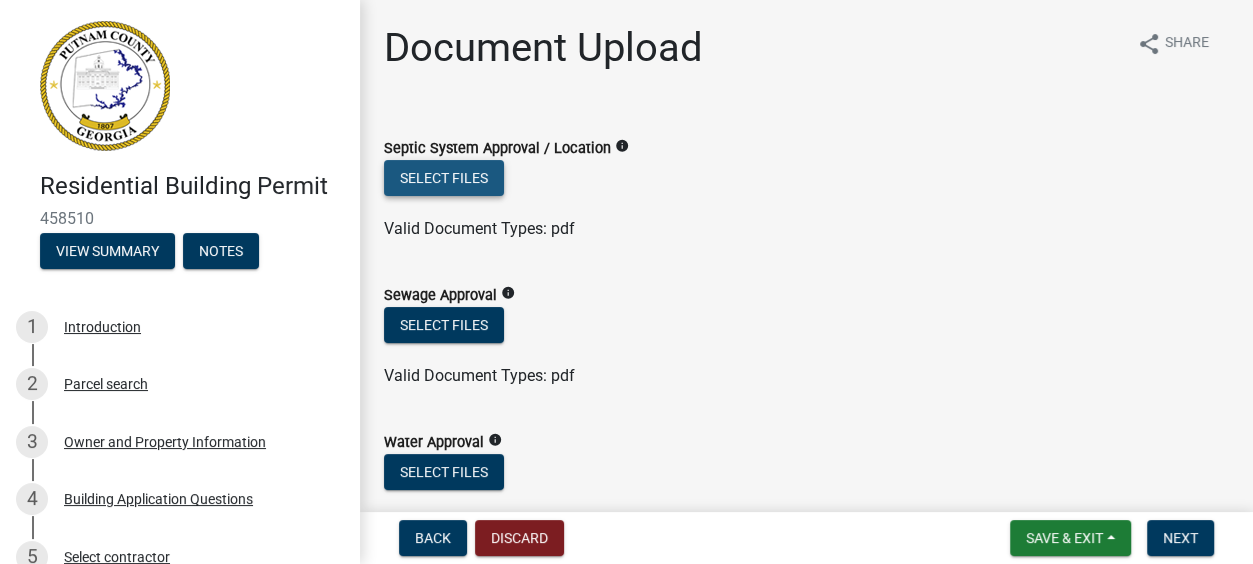click on "Select files" 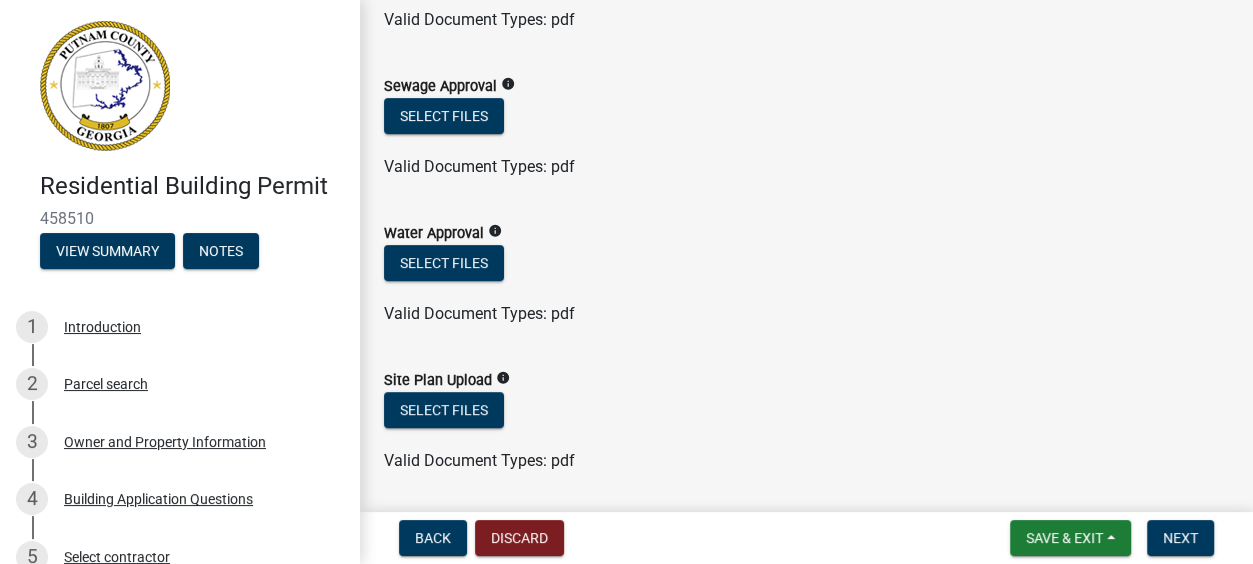 scroll, scrollTop: 285, scrollLeft: 0, axis: vertical 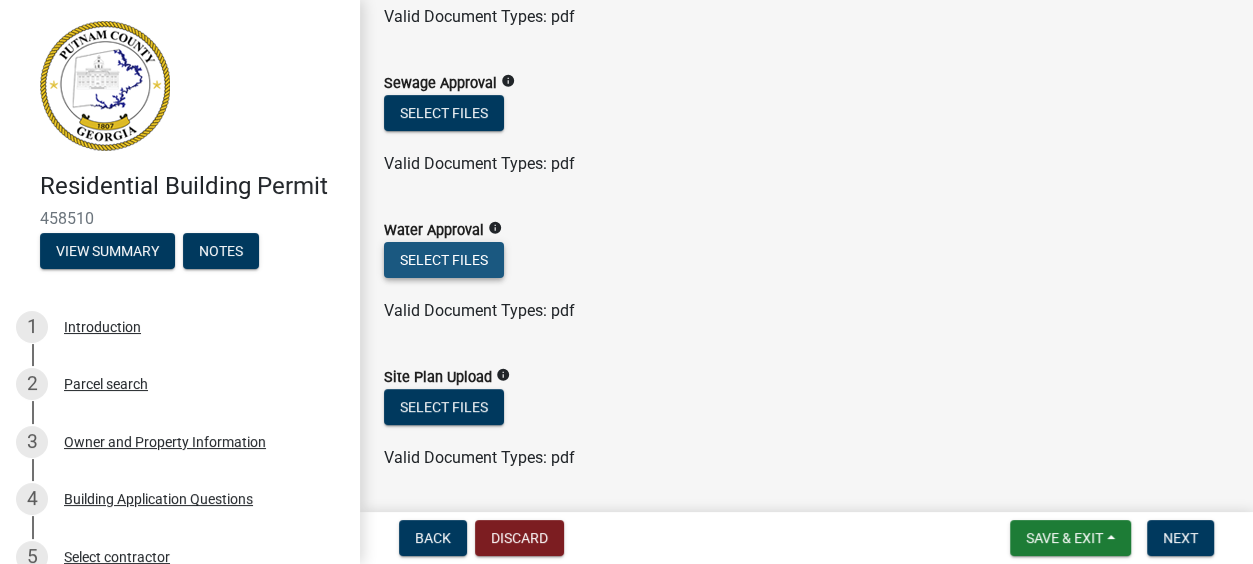 click on "Select files" 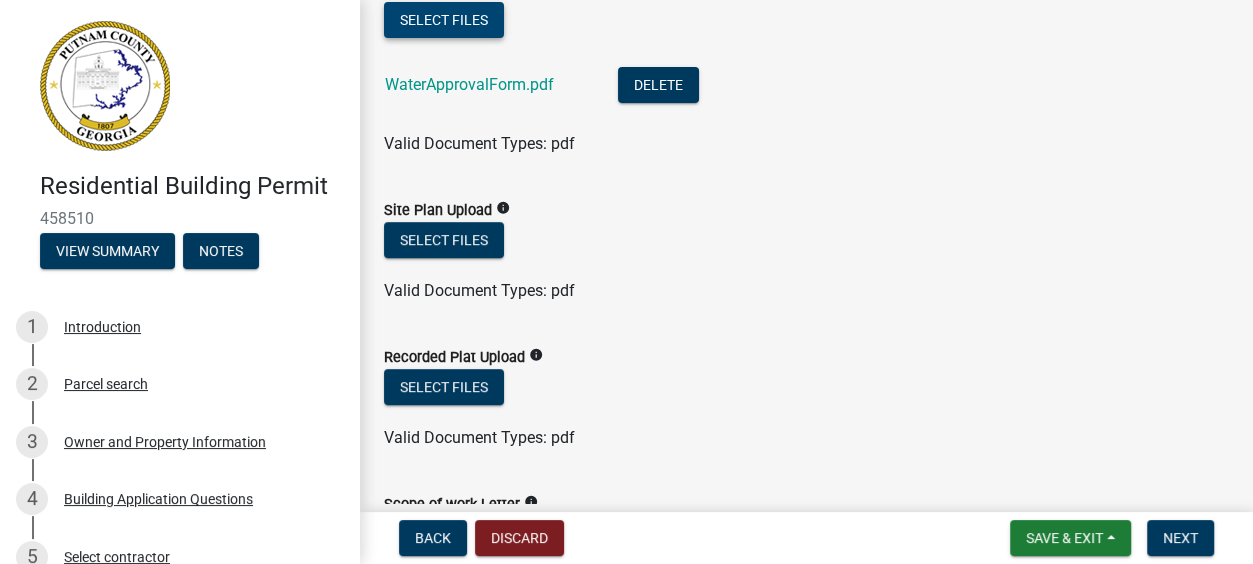 scroll, scrollTop: 522, scrollLeft: 0, axis: vertical 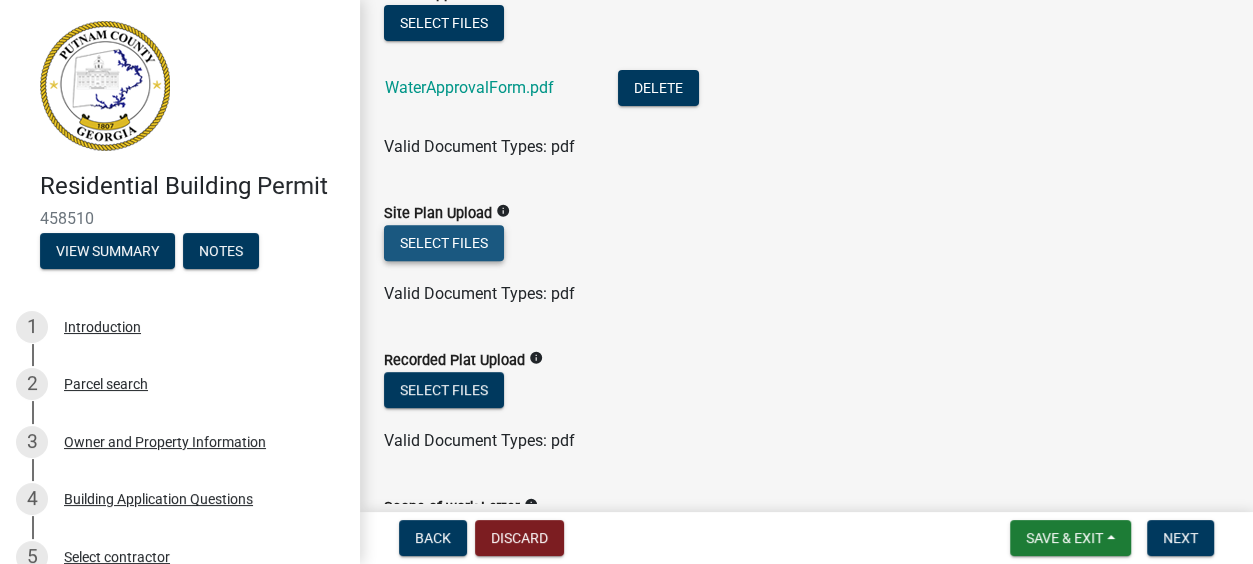 click on "Select files" 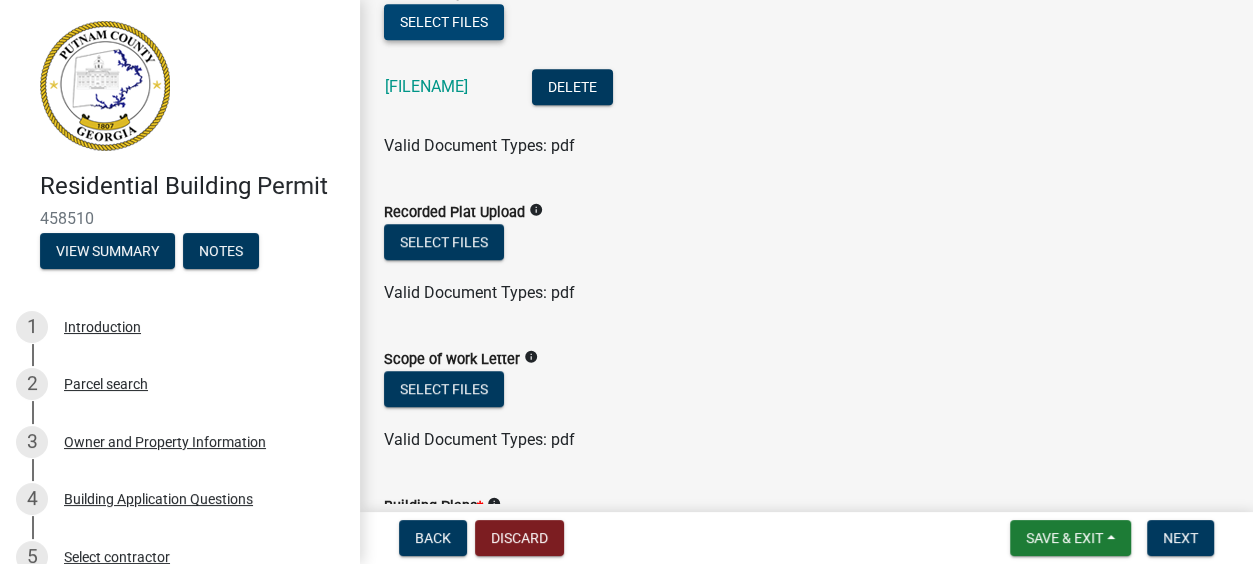scroll, scrollTop: 771, scrollLeft: 0, axis: vertical 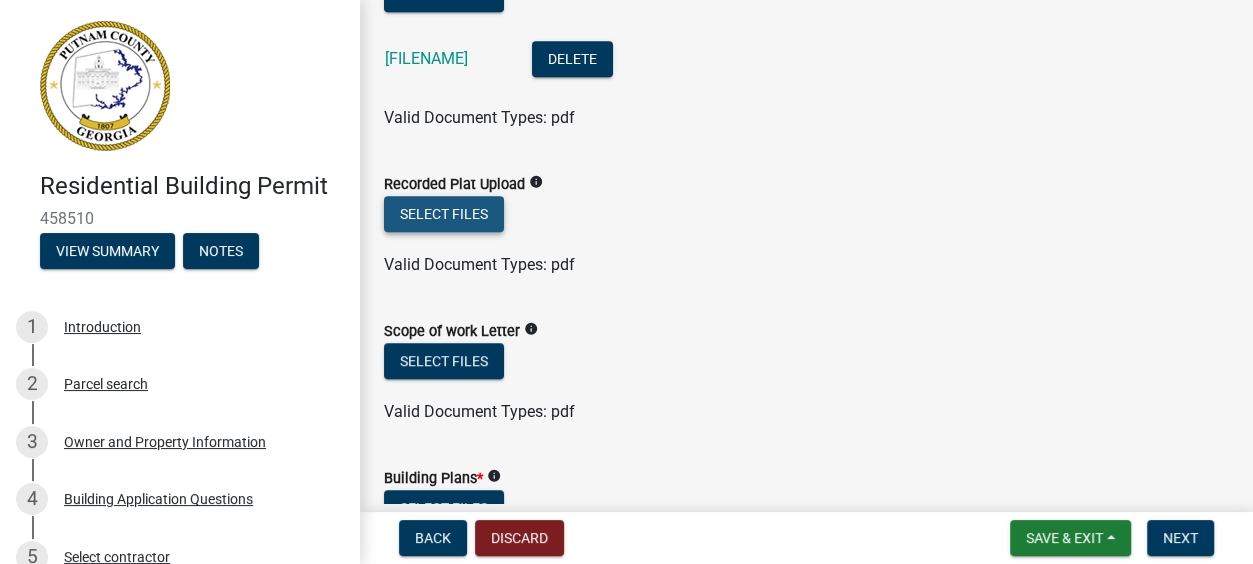 click on "Select files" 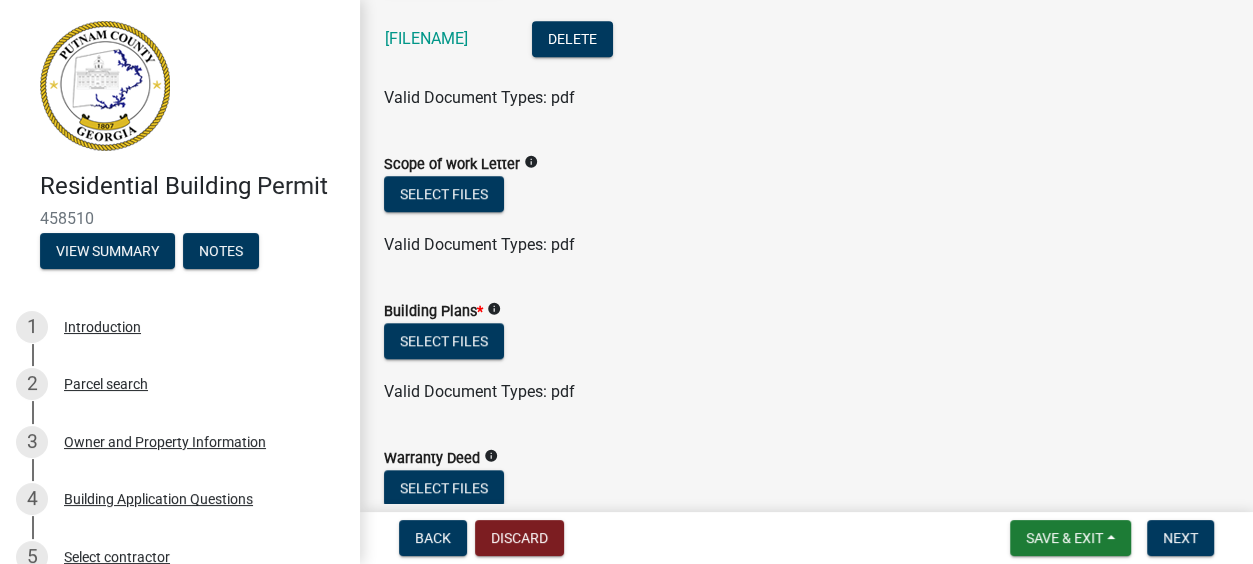 scroll, scrollTop: 1101, scrollLeft: 0, axis: vertical 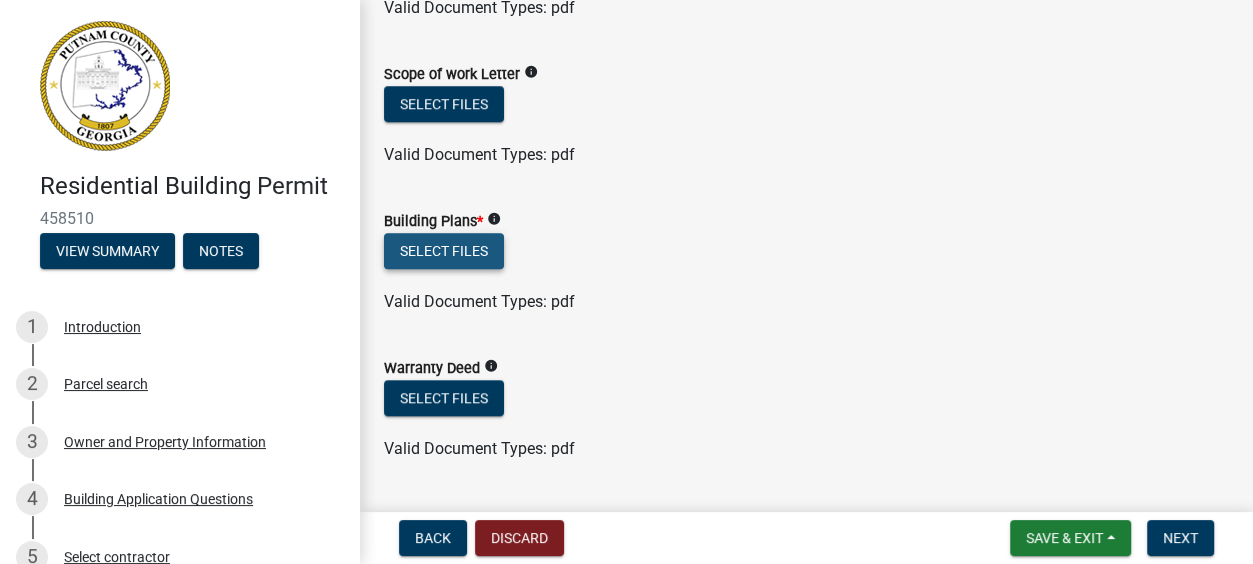 click on "Select files" 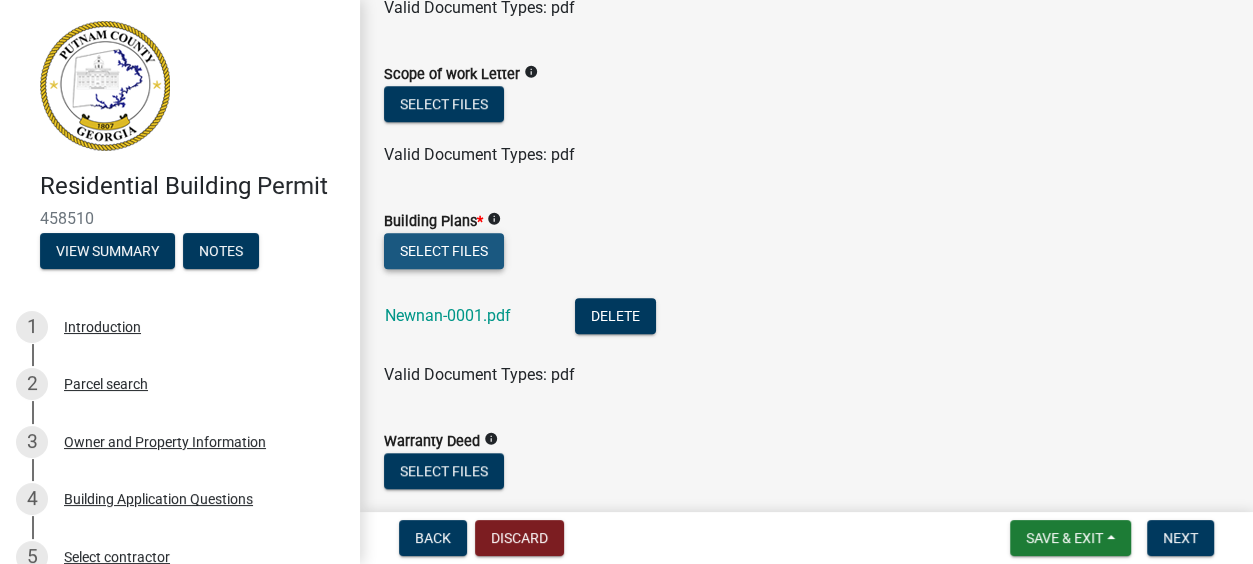 click on "Select files" 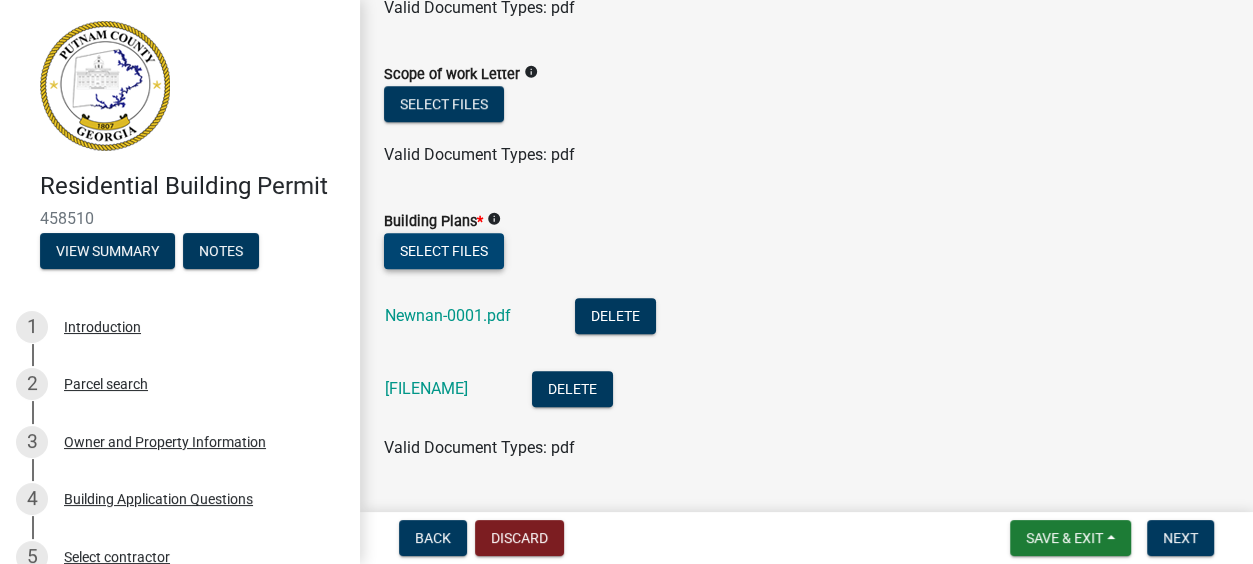click on "Select files" 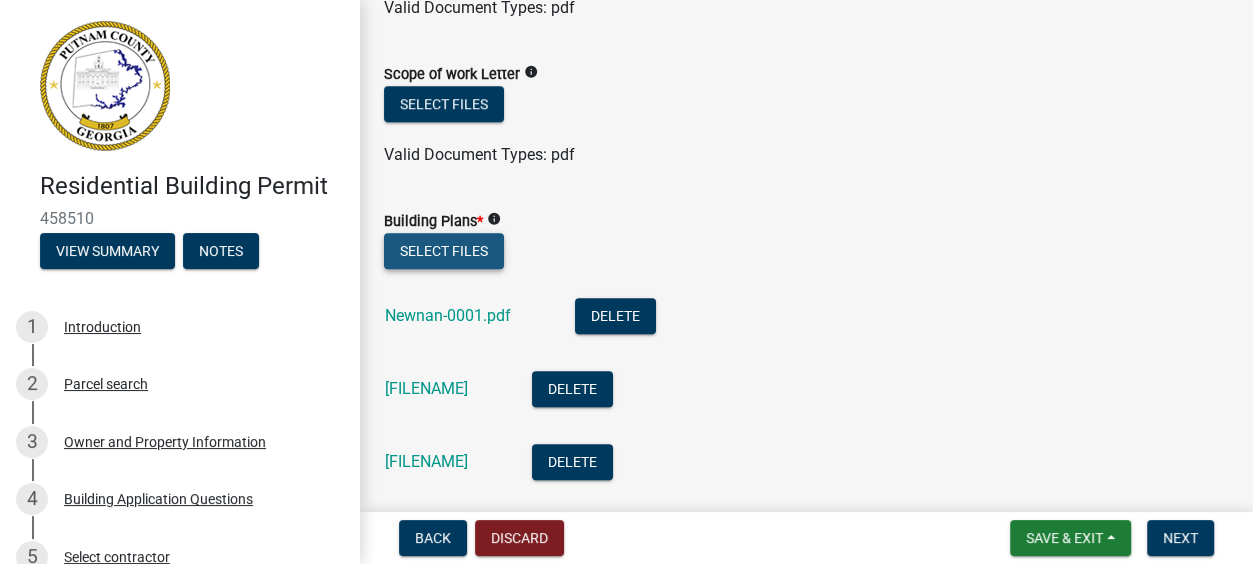 click on "Select files" 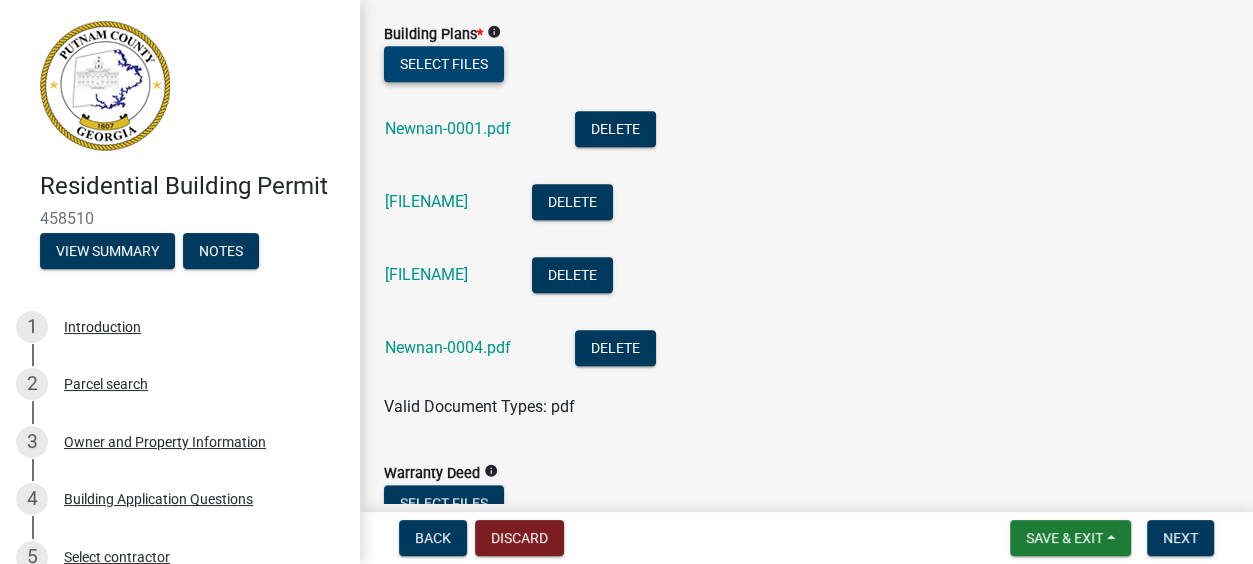 scroll, scrollTop: 1283, scrollLeft: 0, axis: vertical 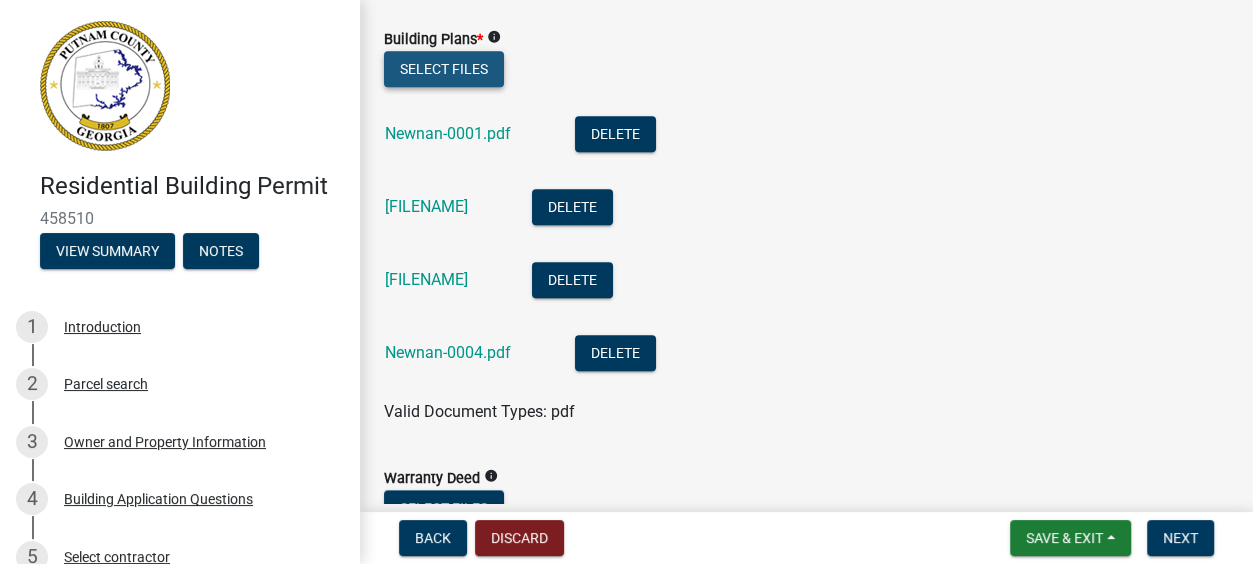 click on "Select files" 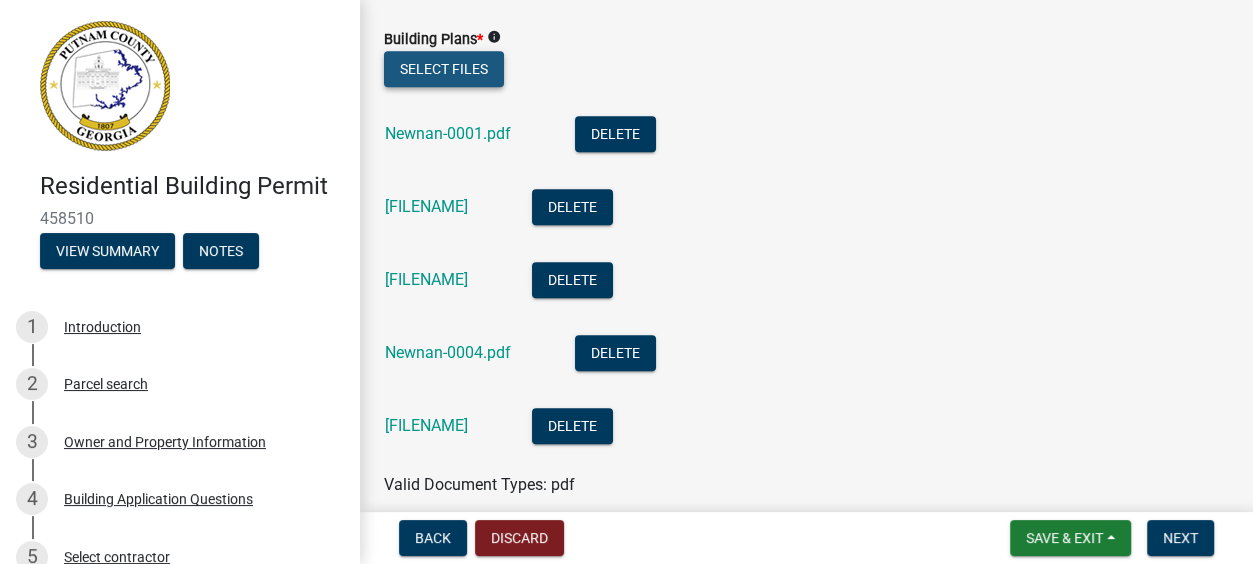 click on "Select files" 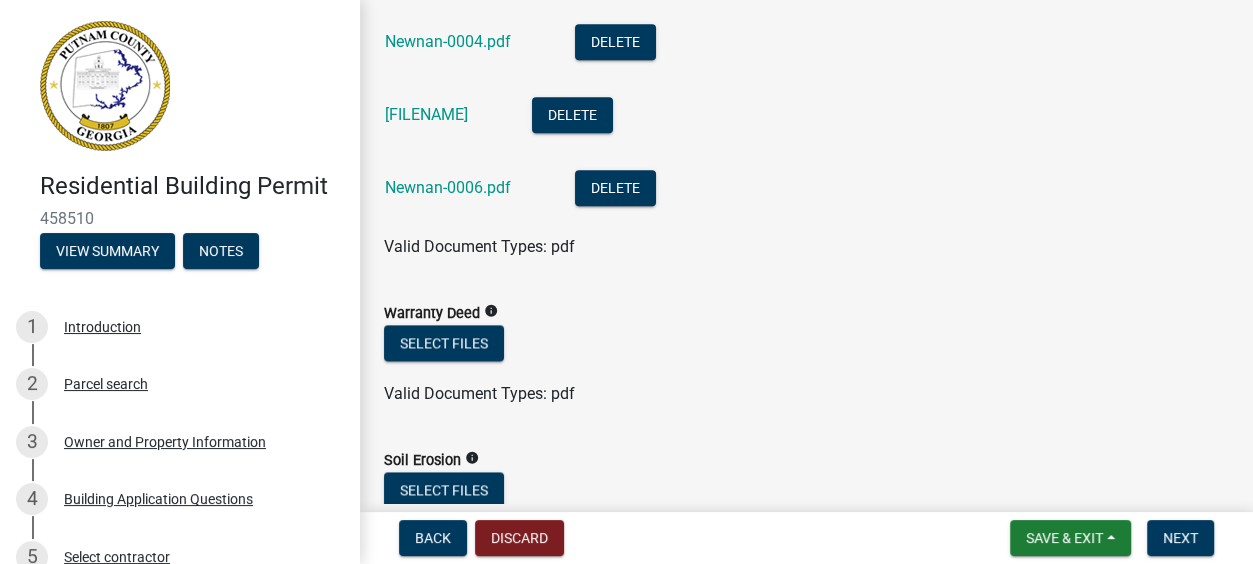 scroll, scrollTop: 1629, scrollLeft: 0, axis: vertical 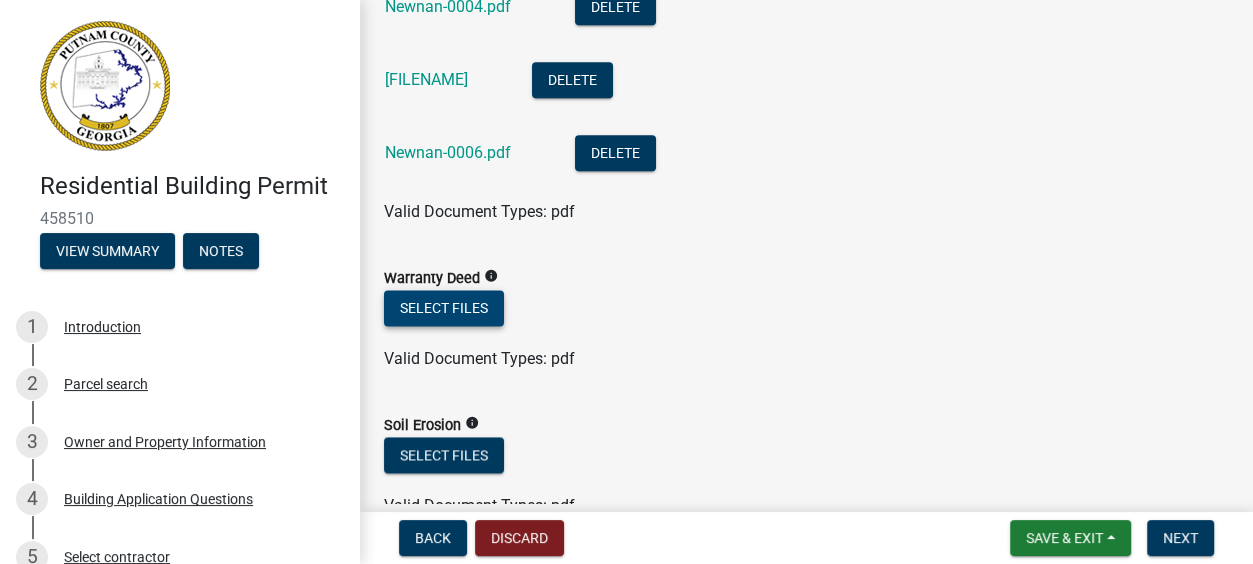 click on "Select files" 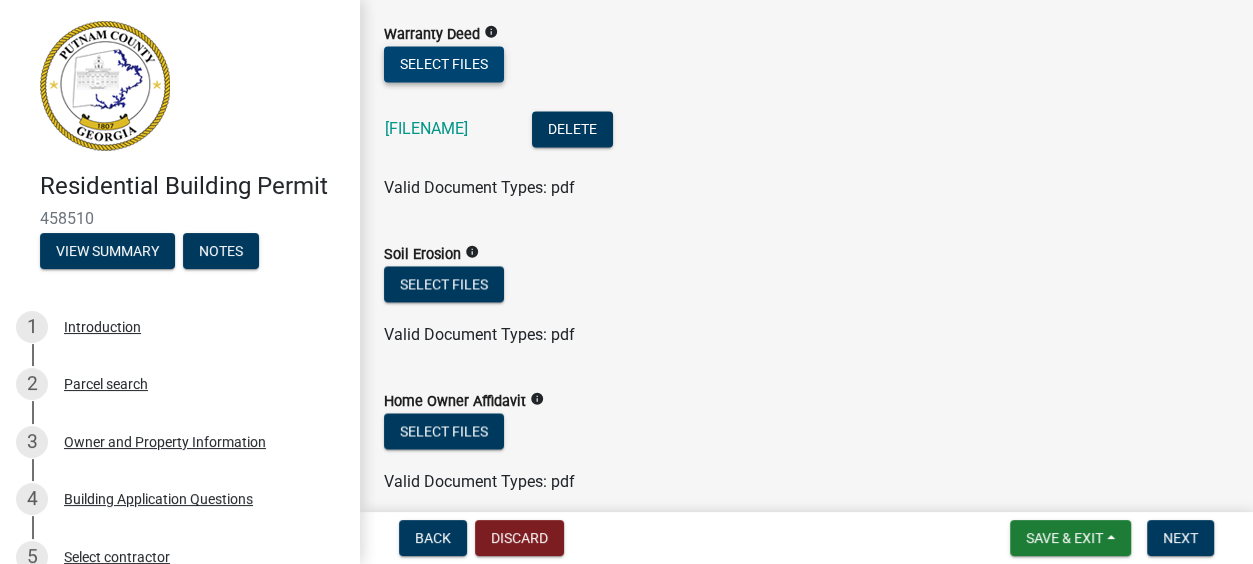 scroll, scrollTop: 1877, scrollLeft: 0, axis: vertical 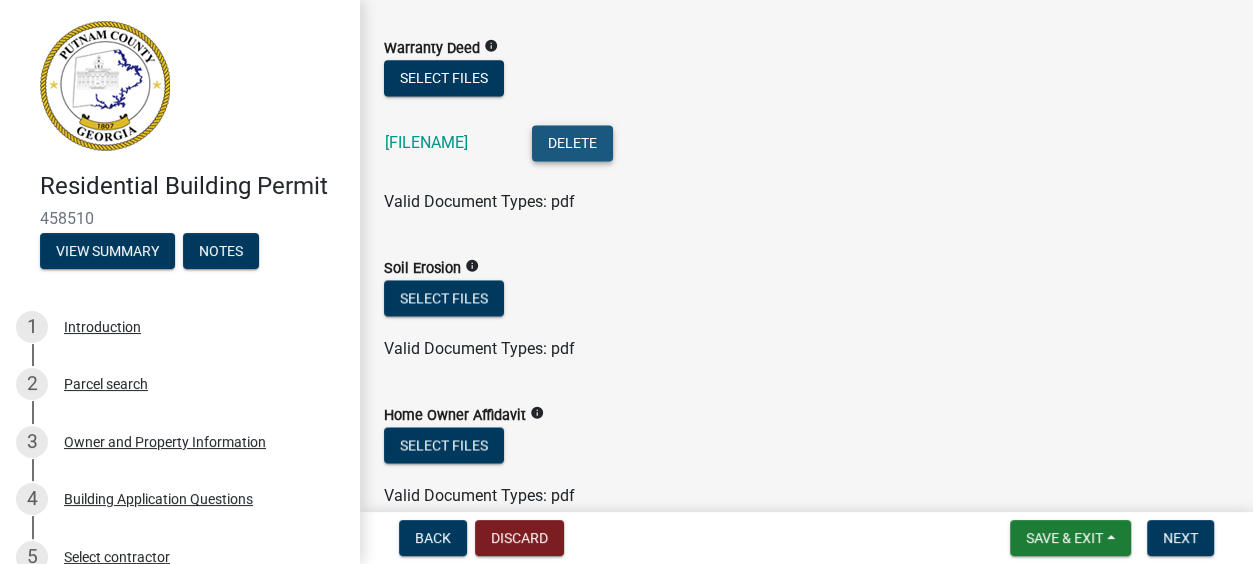 click on "Delete" at bounding box center (572, 143) 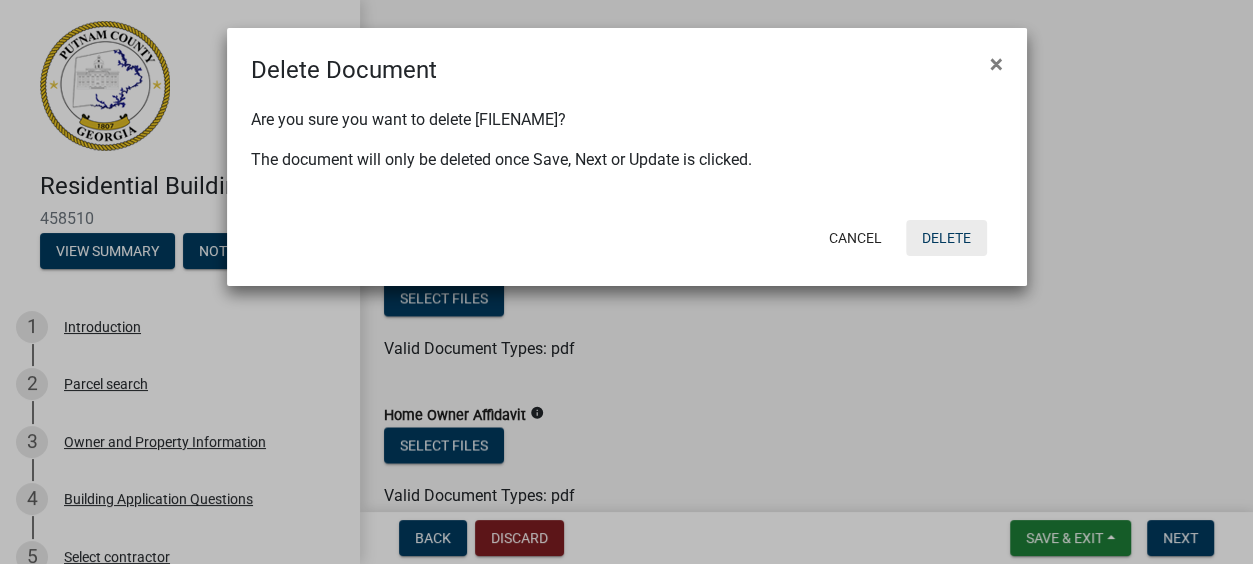 click on "Delete" 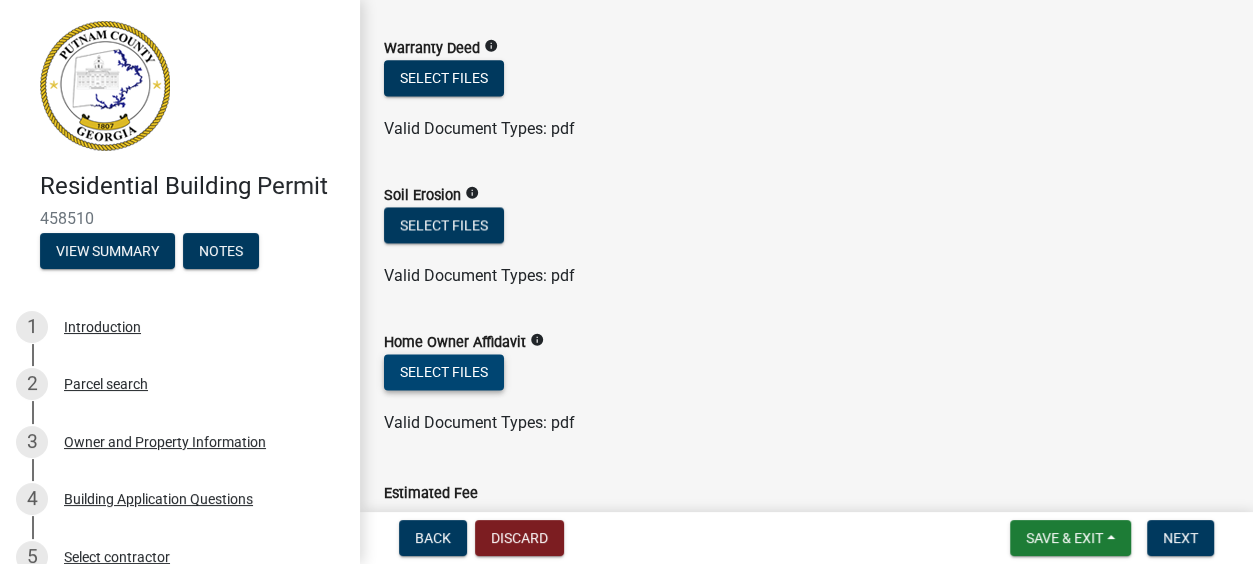 click on "Select files" 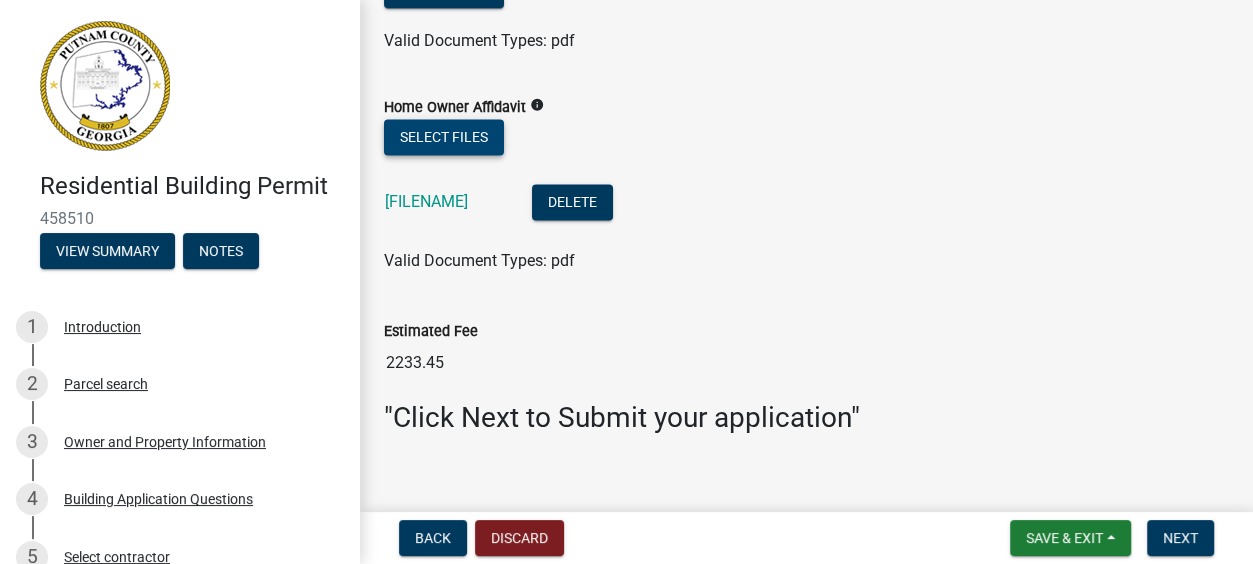 scroll, scrollTop: 2117, scrollLeft: 0, axis: vertical 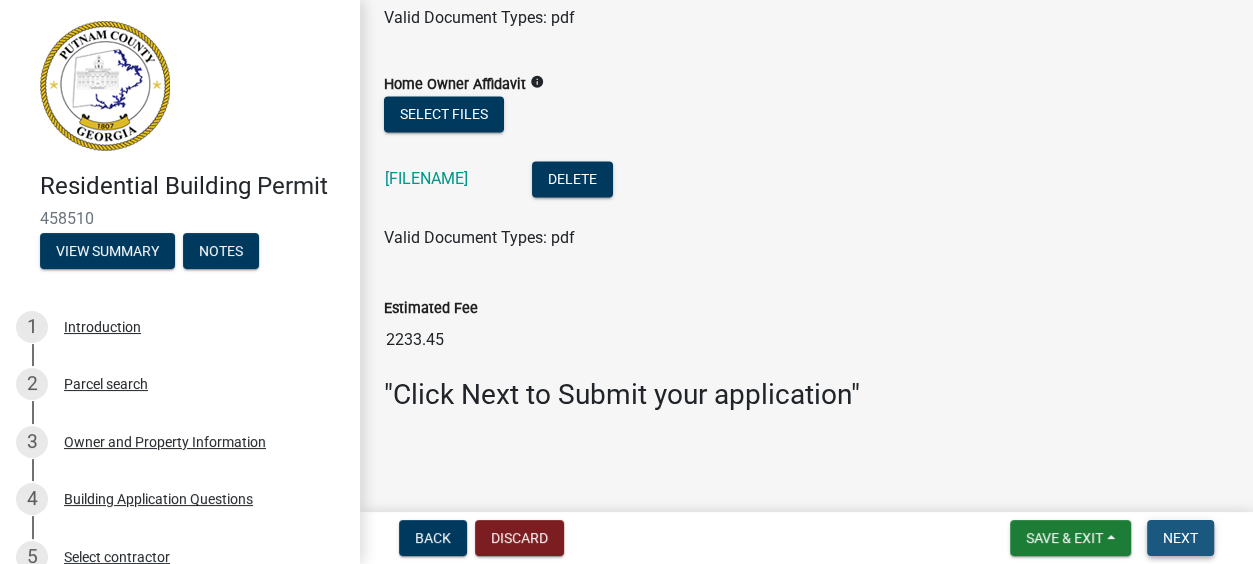 click on "Next" at bounding box center [1180, 538] 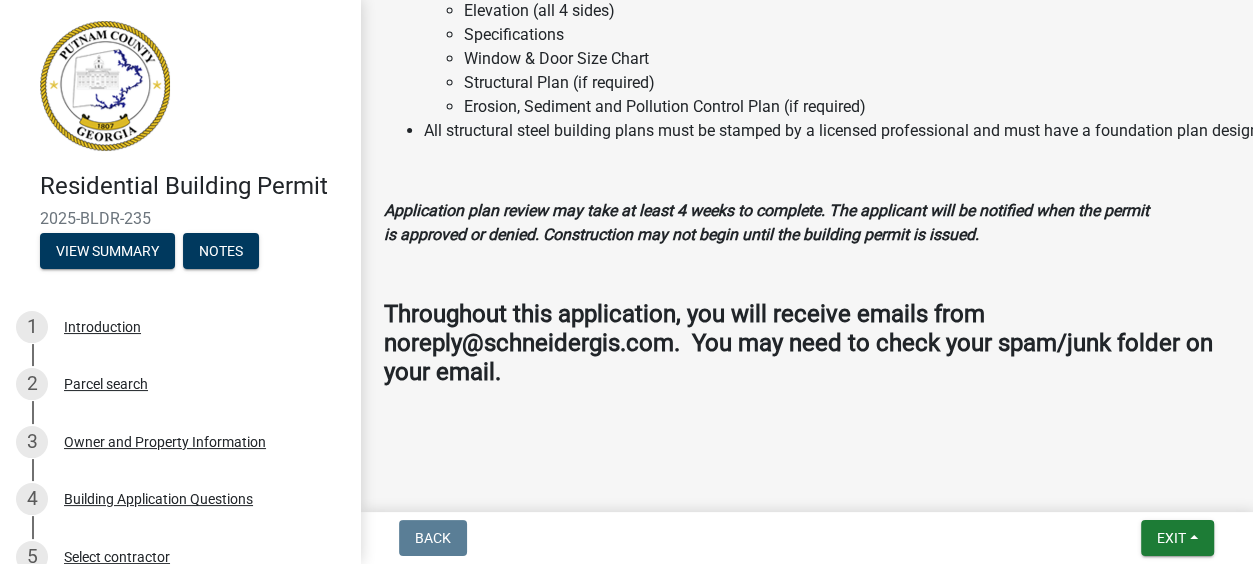 scroll, scrollTop: 2411, scrollLeft: 0, axis: vertical 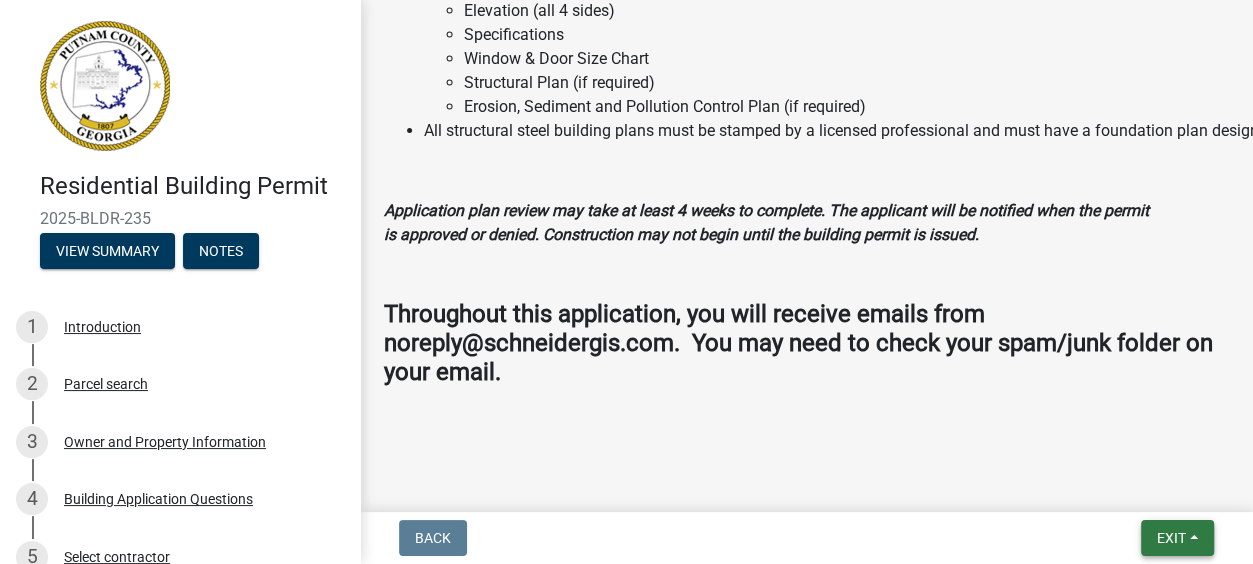 click on "Exit" at bounding box center [1171, 538] 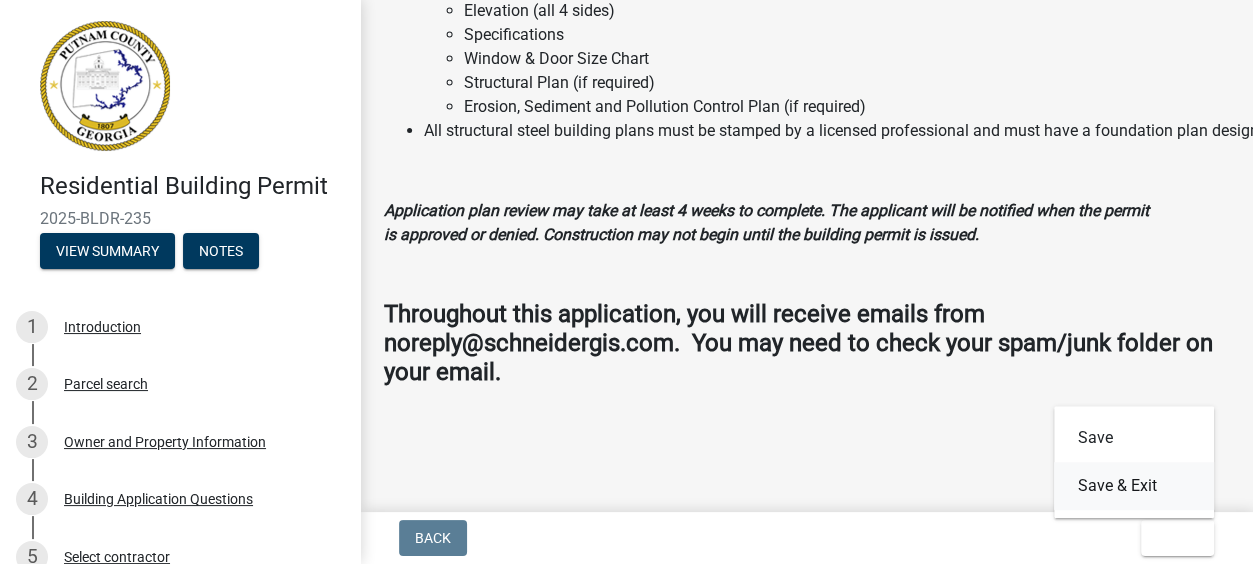 click on "Save & Exit" at bounding box center (1134, 486) 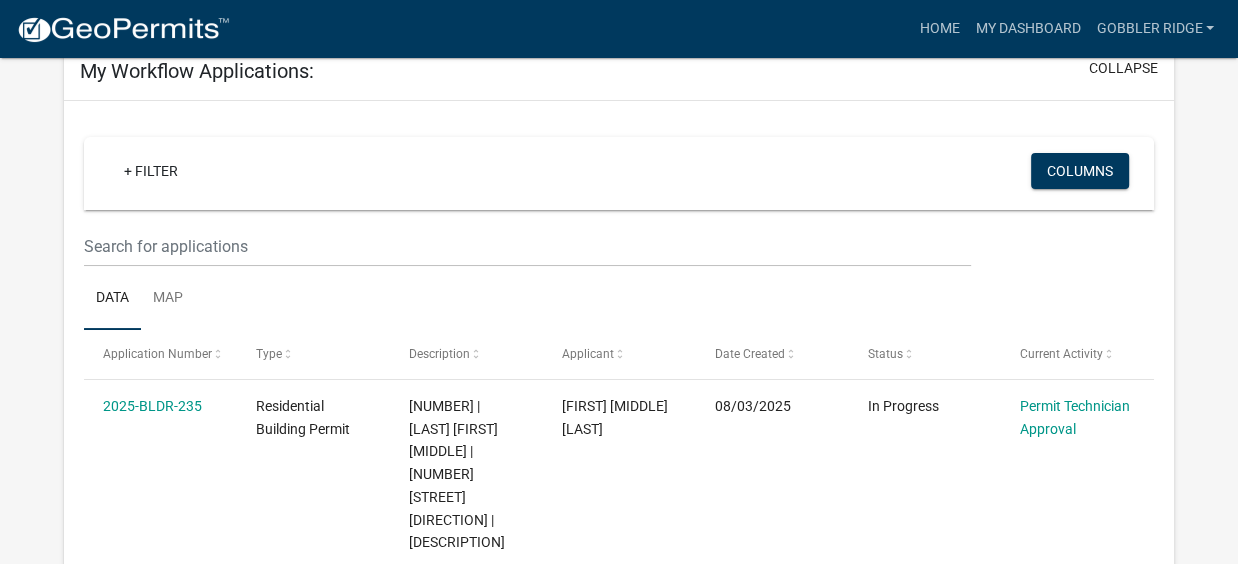 scroll, scrollTop: 118, scrollLeft: 0, axis: vertical 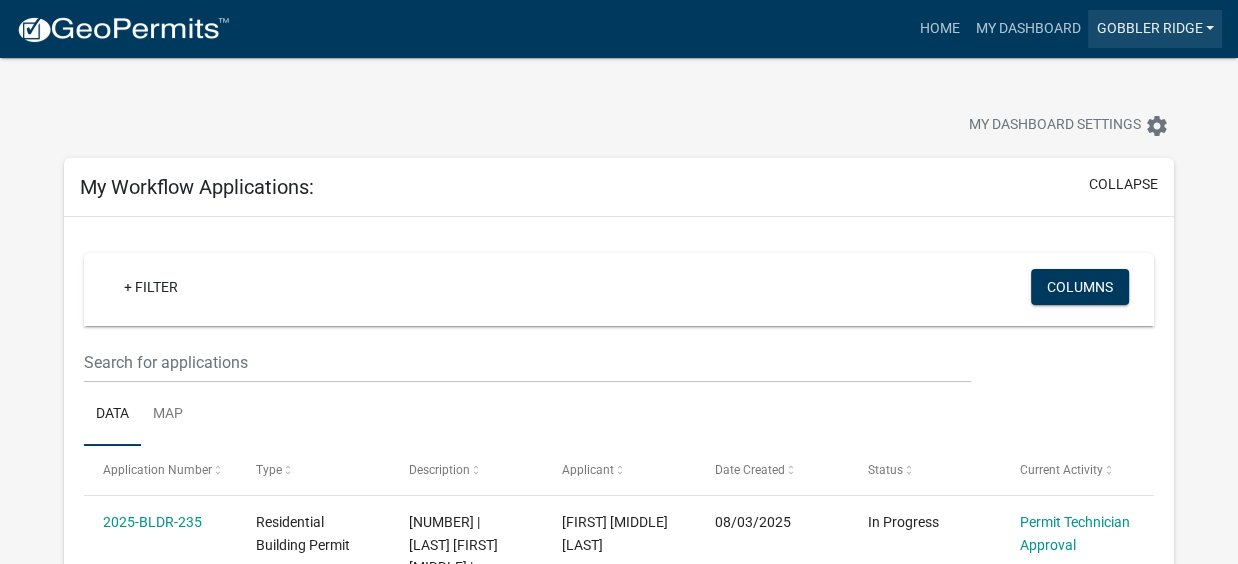 click on "Gobbler Ridge" at bounding box center (1155, 29) 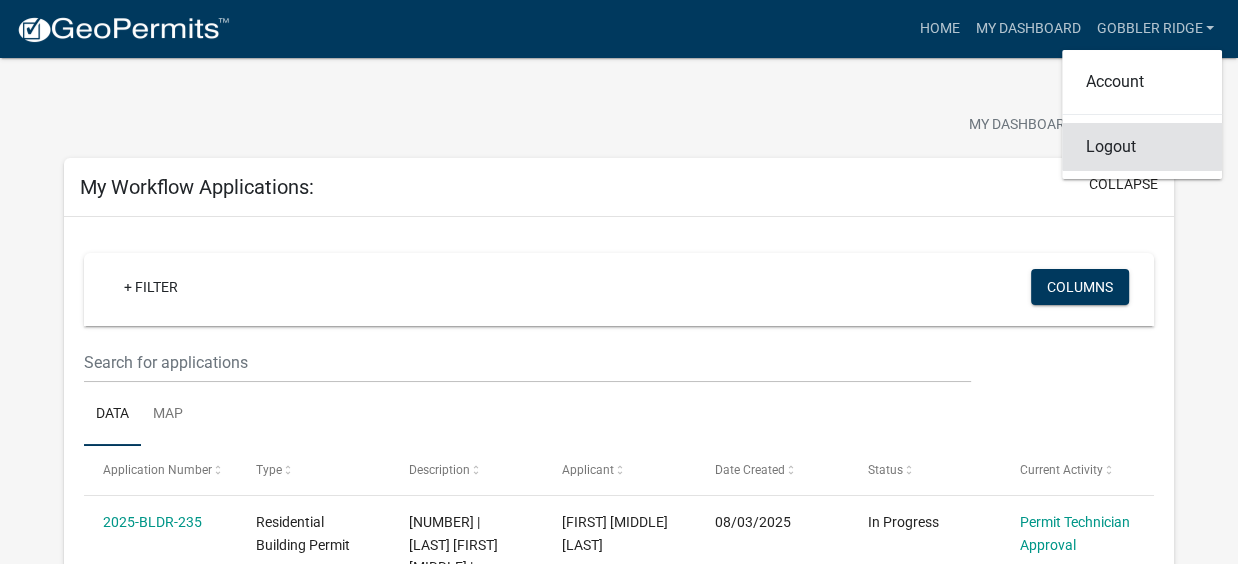 click on "Logout" at bounding box center [1142, 147] 